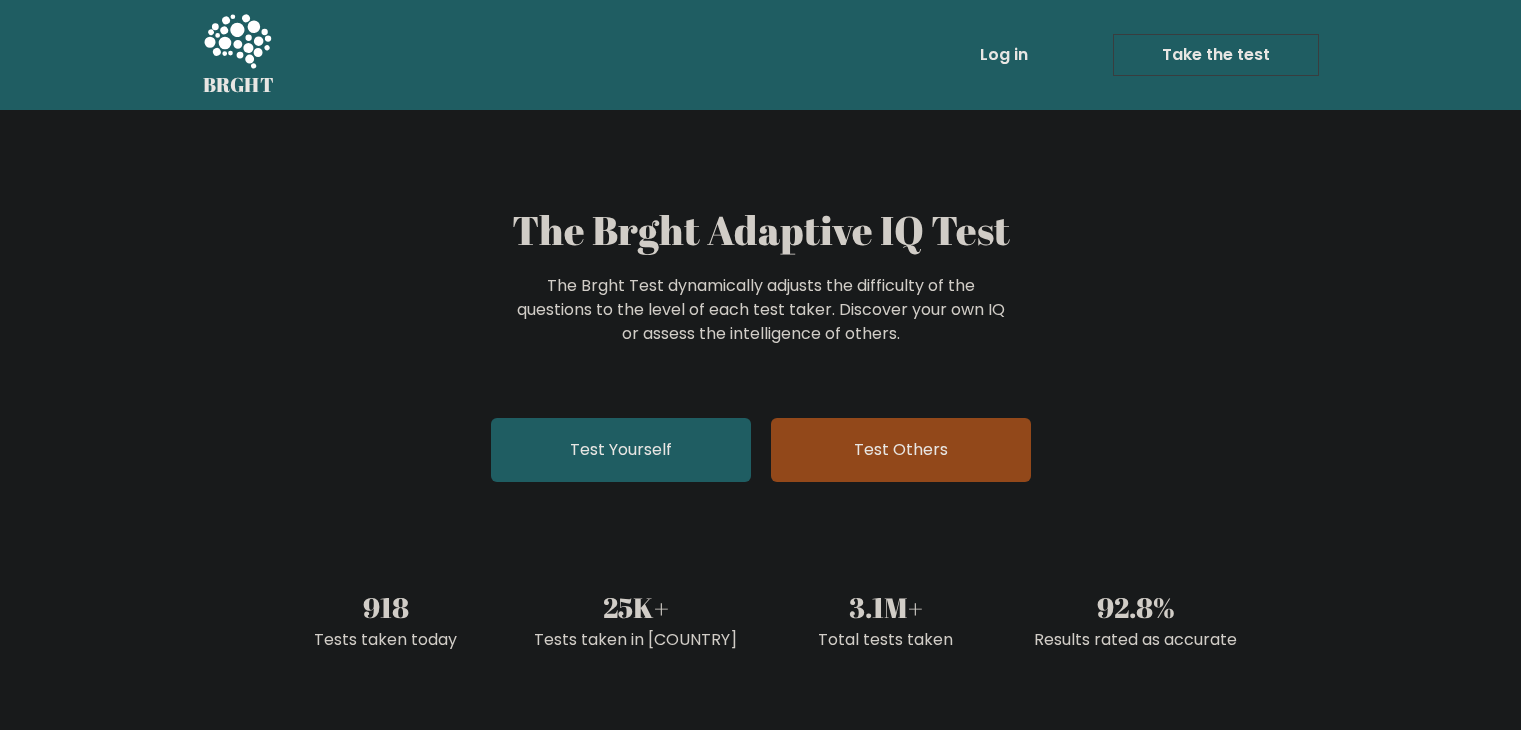 scroll, scrollTop: 0, scrollLeft: 0, axis: both 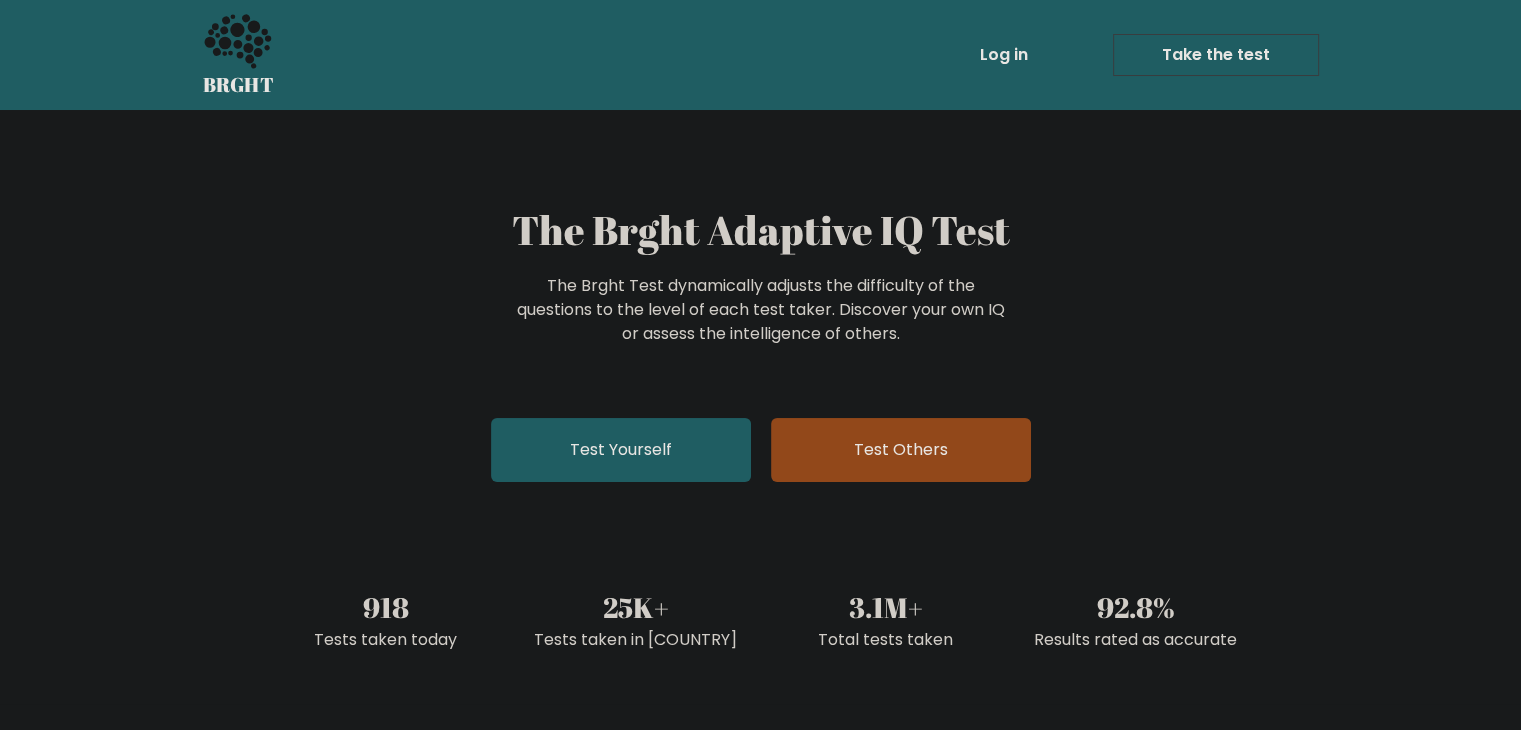 click on "Log in" at bounding box center [1004, 55] 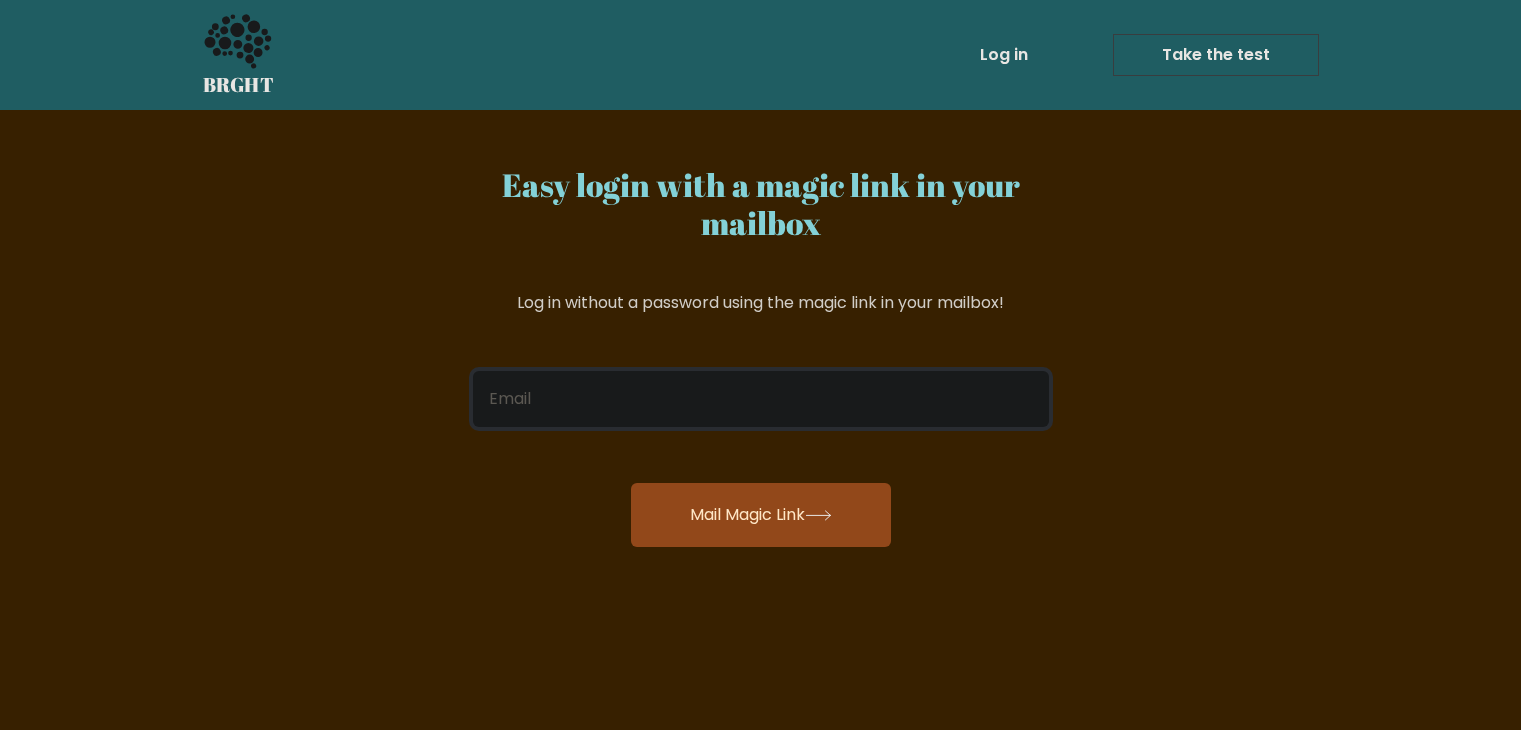 scroll, scrollTop: 0, scrollLeft: 0, axis: both 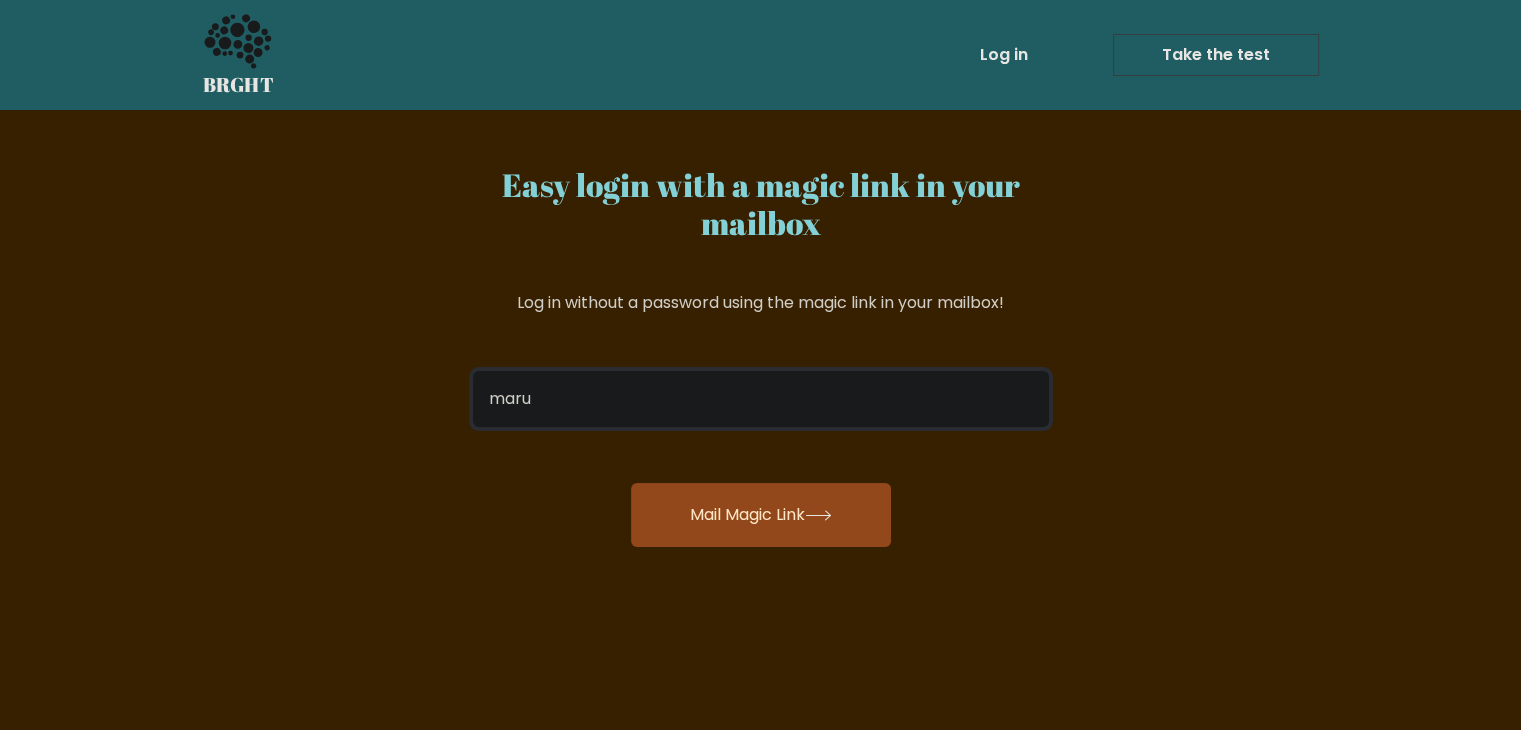 type on "[EMAIL]" 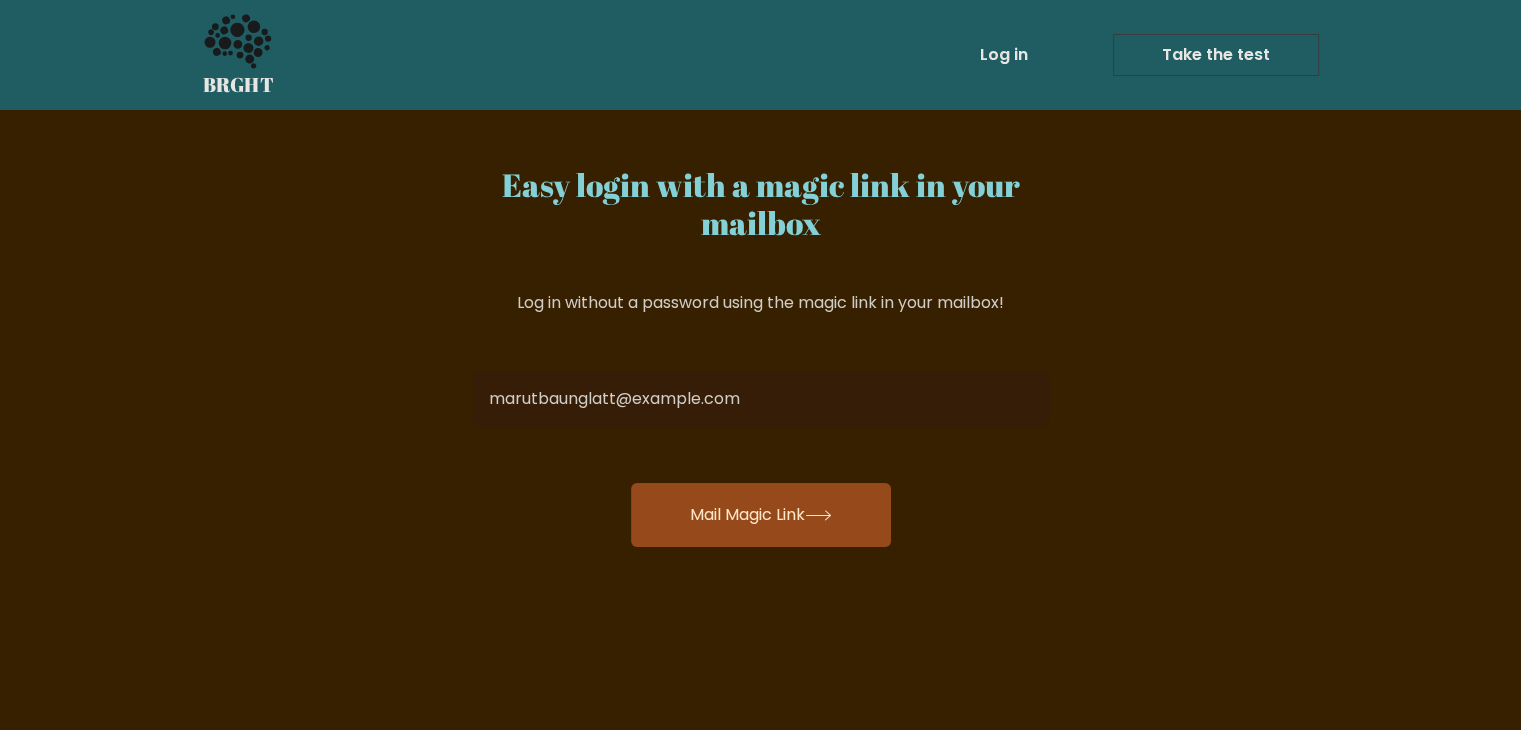 click on "Mail Magic Link" at bounding box center [761, 515] 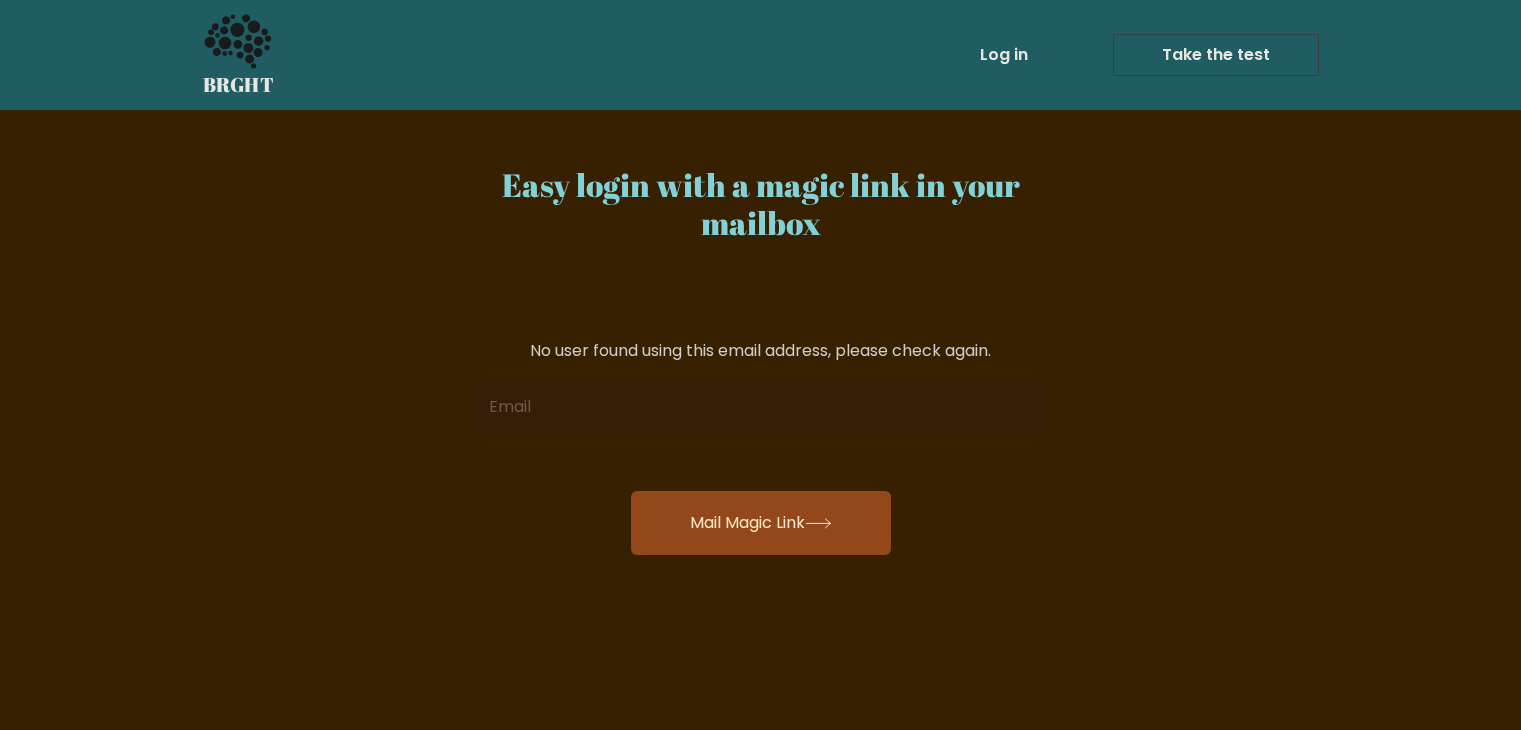 scroll, scrollTop: 0, scrollLeft: 0, axis: both 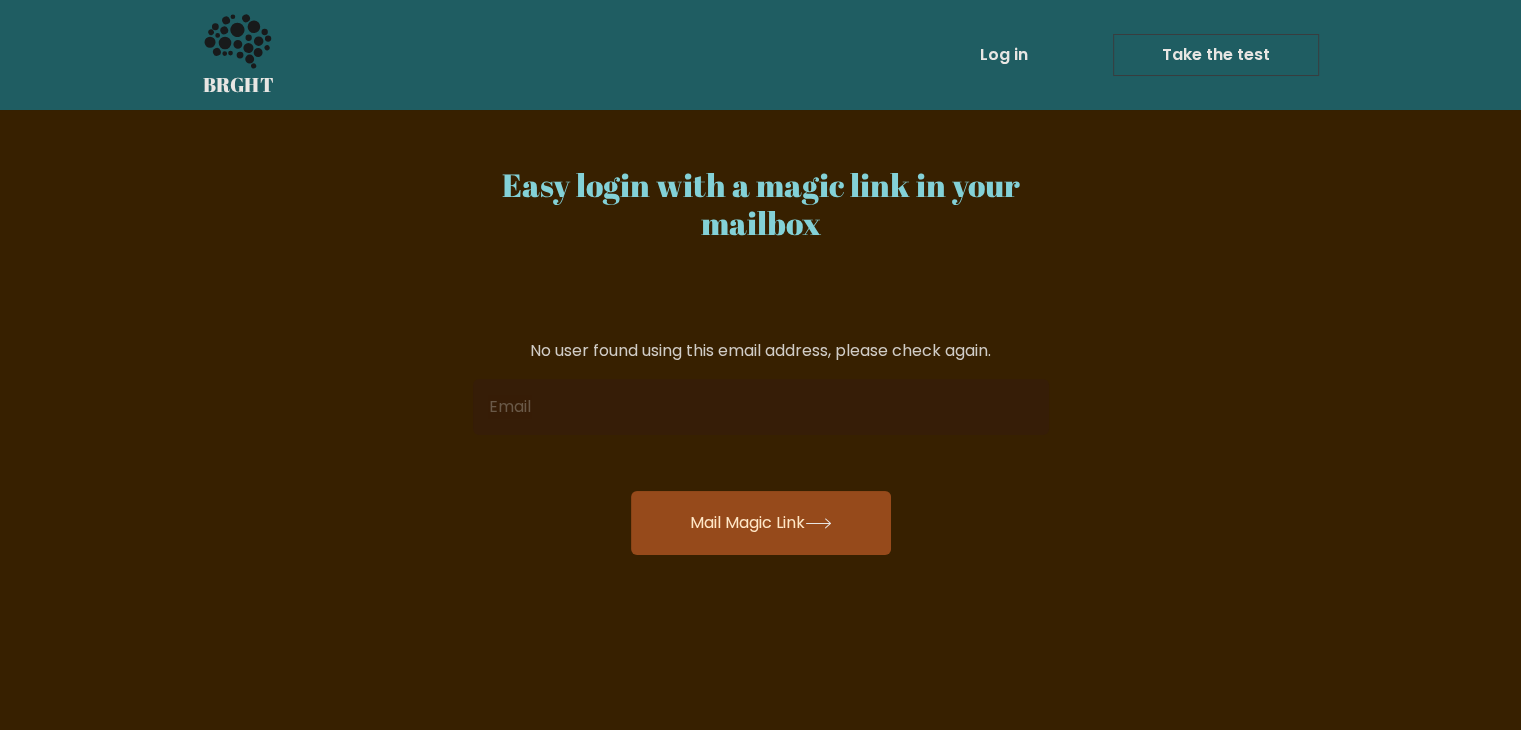 click 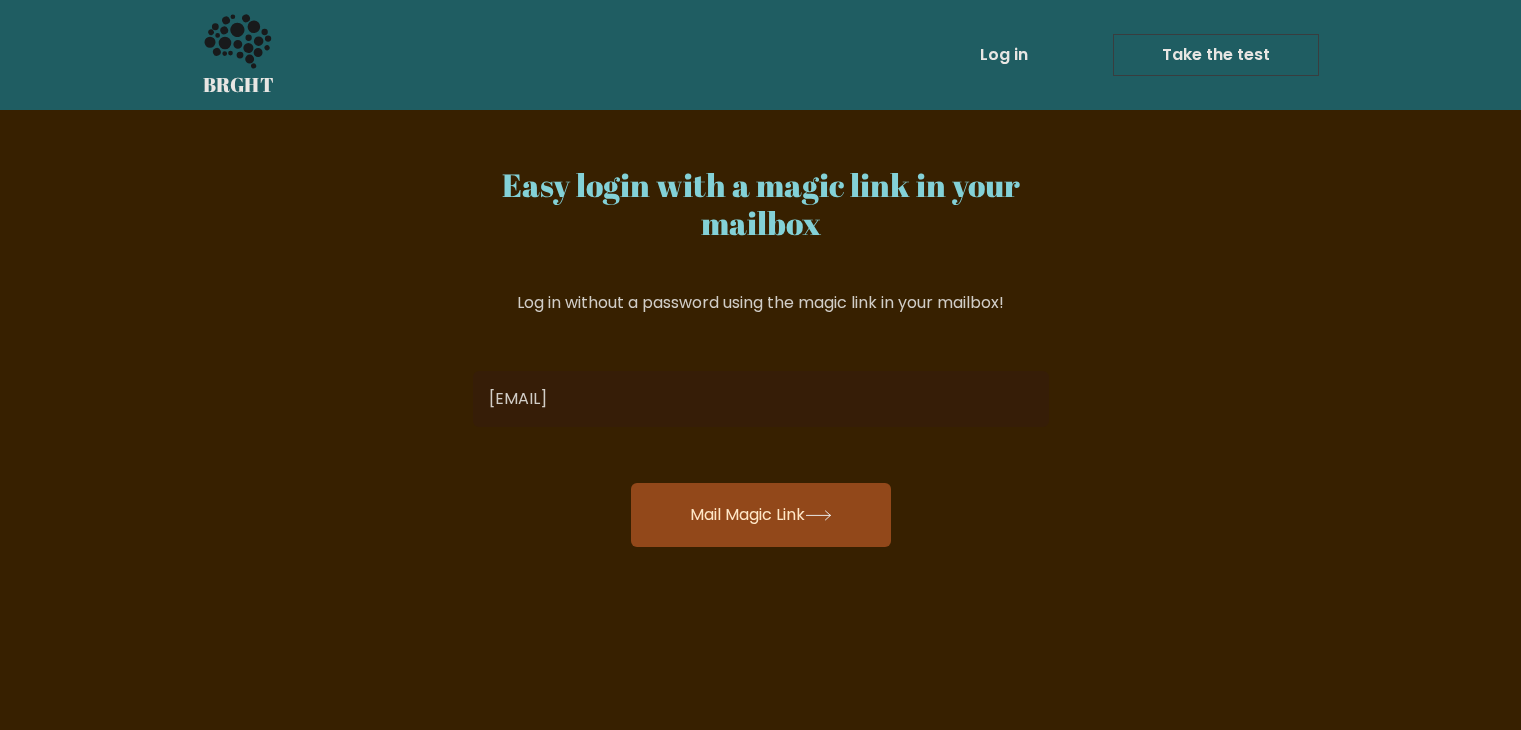 scroll, scrollTop: 0, scrollLeft: 0, axis: both 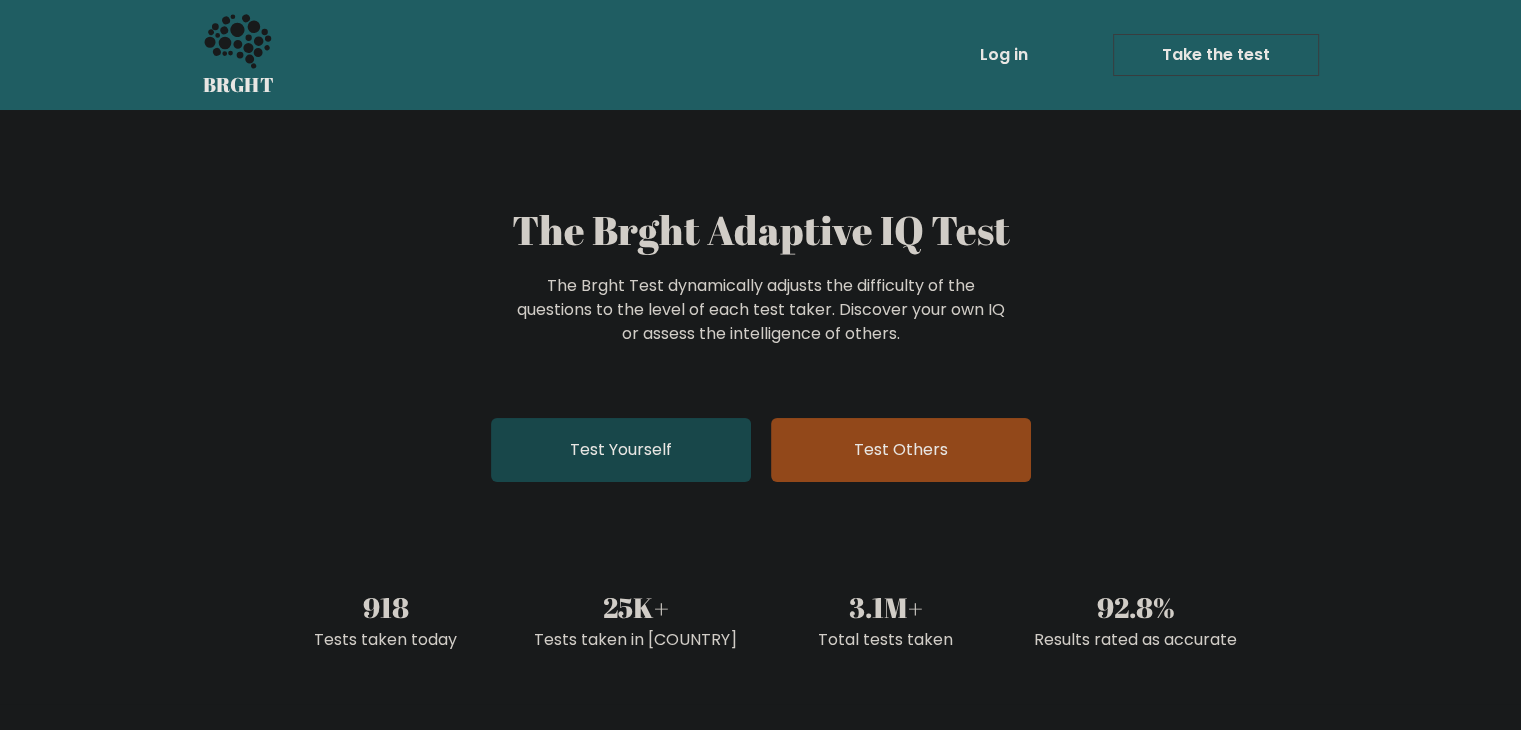 click on "Test Yourself" at bounding box center (621, 450) 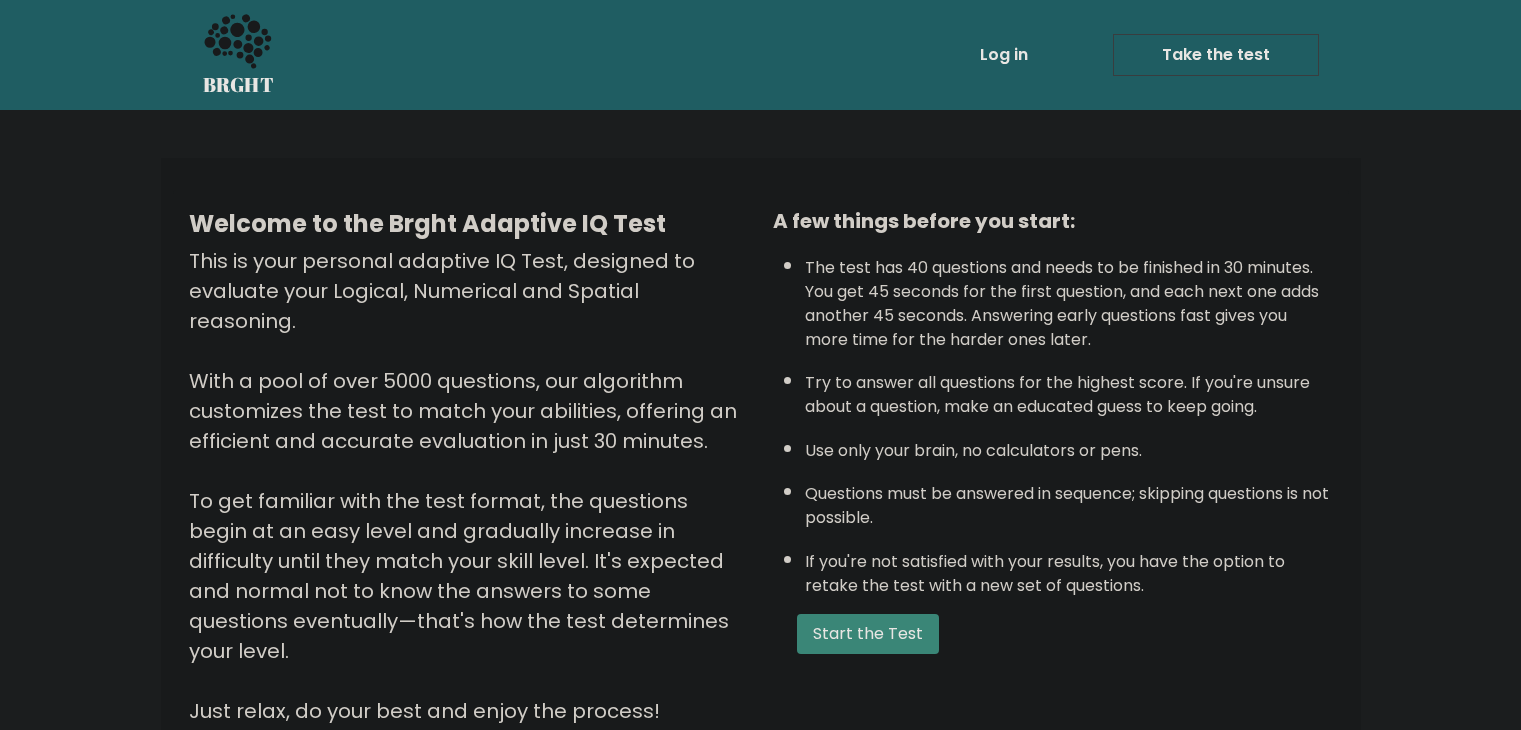 scroll, scrollTop: 0, scrollLeft: 0, axis: both 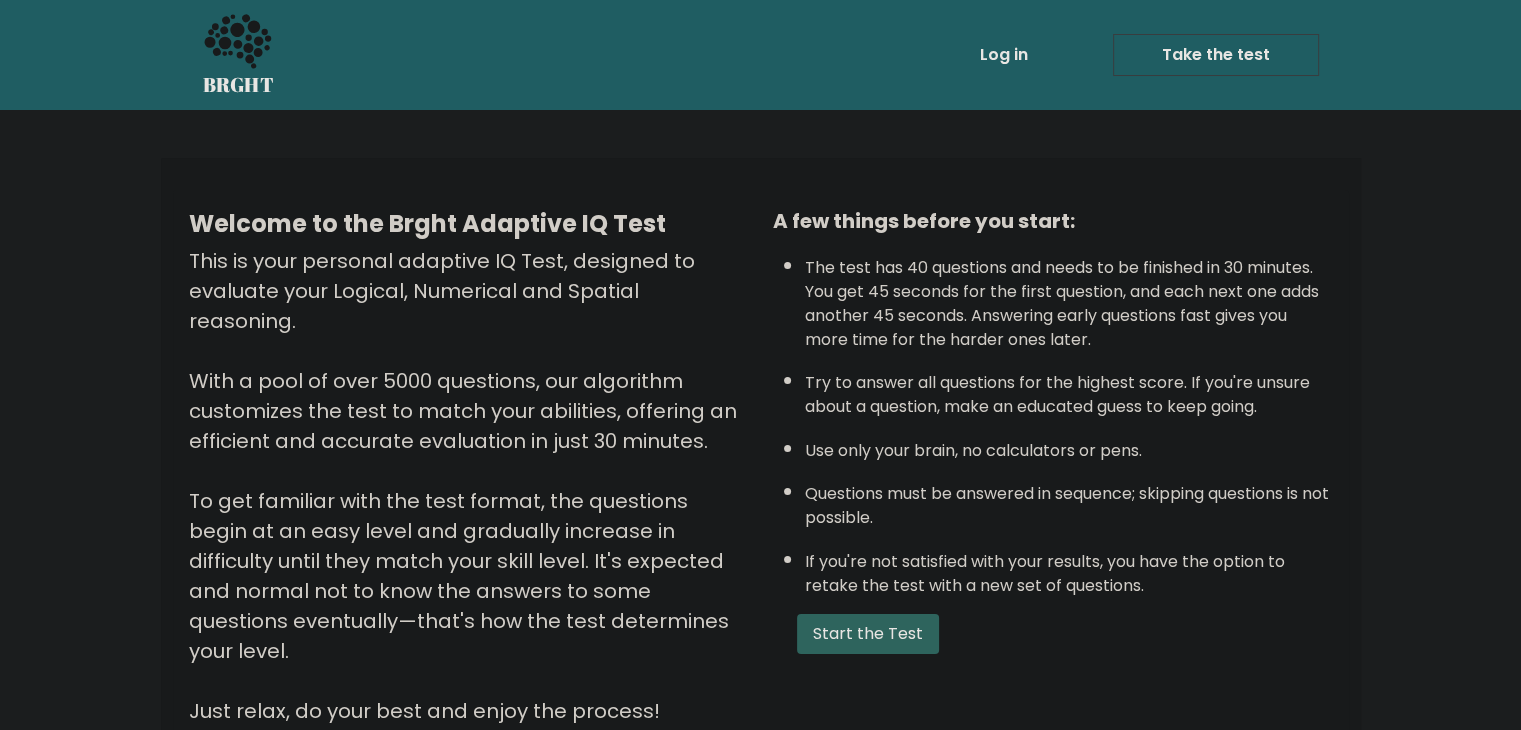 click on "Start the Test" at bounding box center [868, 634] 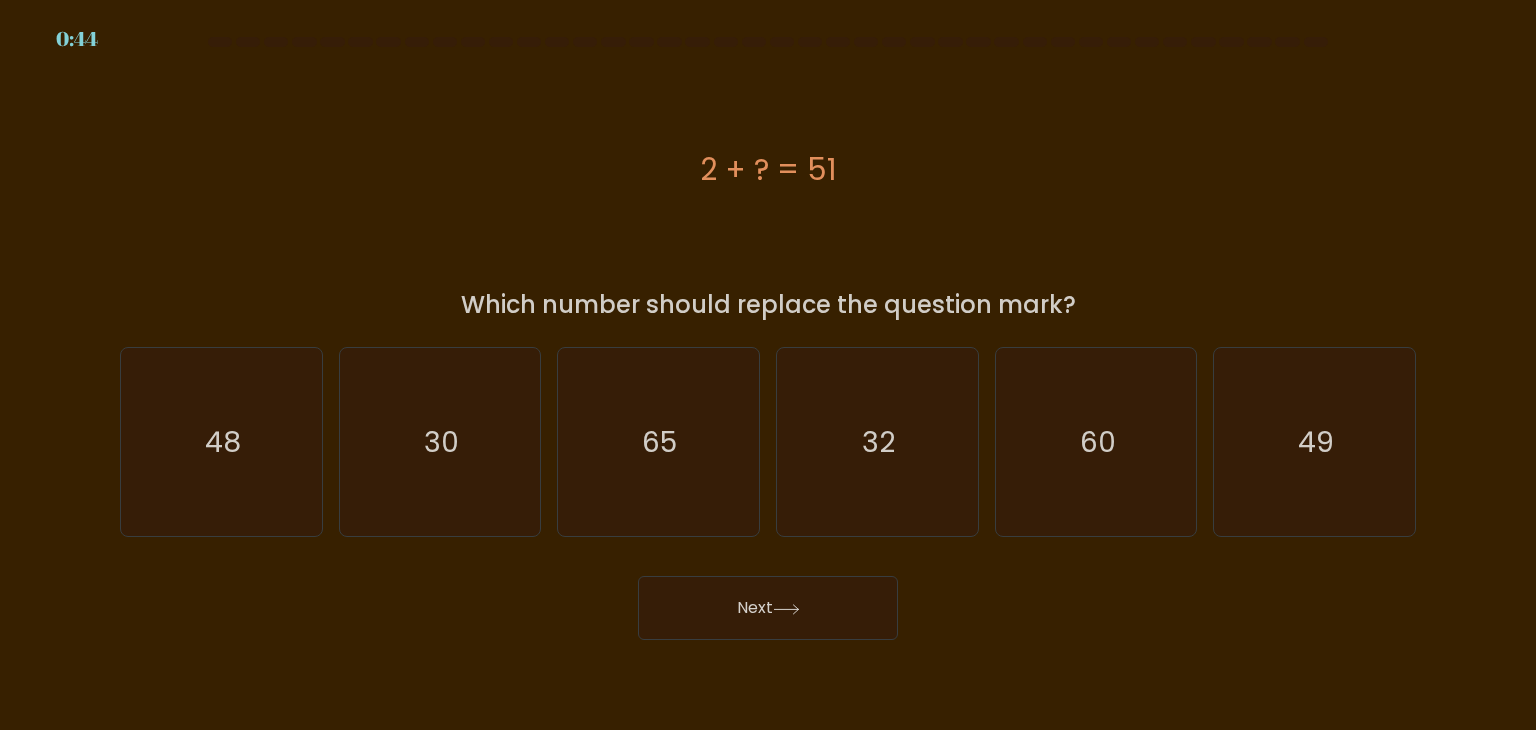 scroll, scrollTop: 0, scrollLeft: 0, axis: both 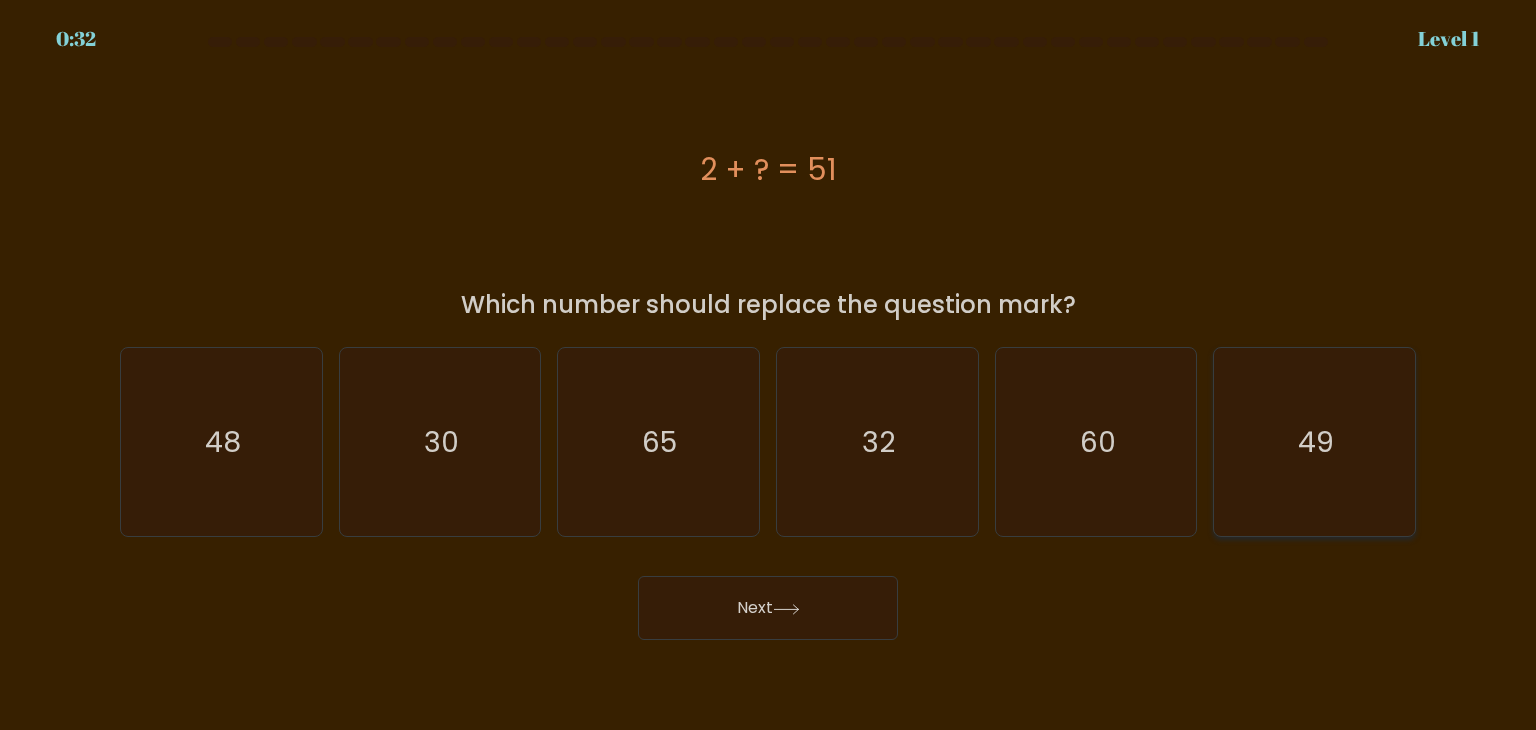 click on "49" 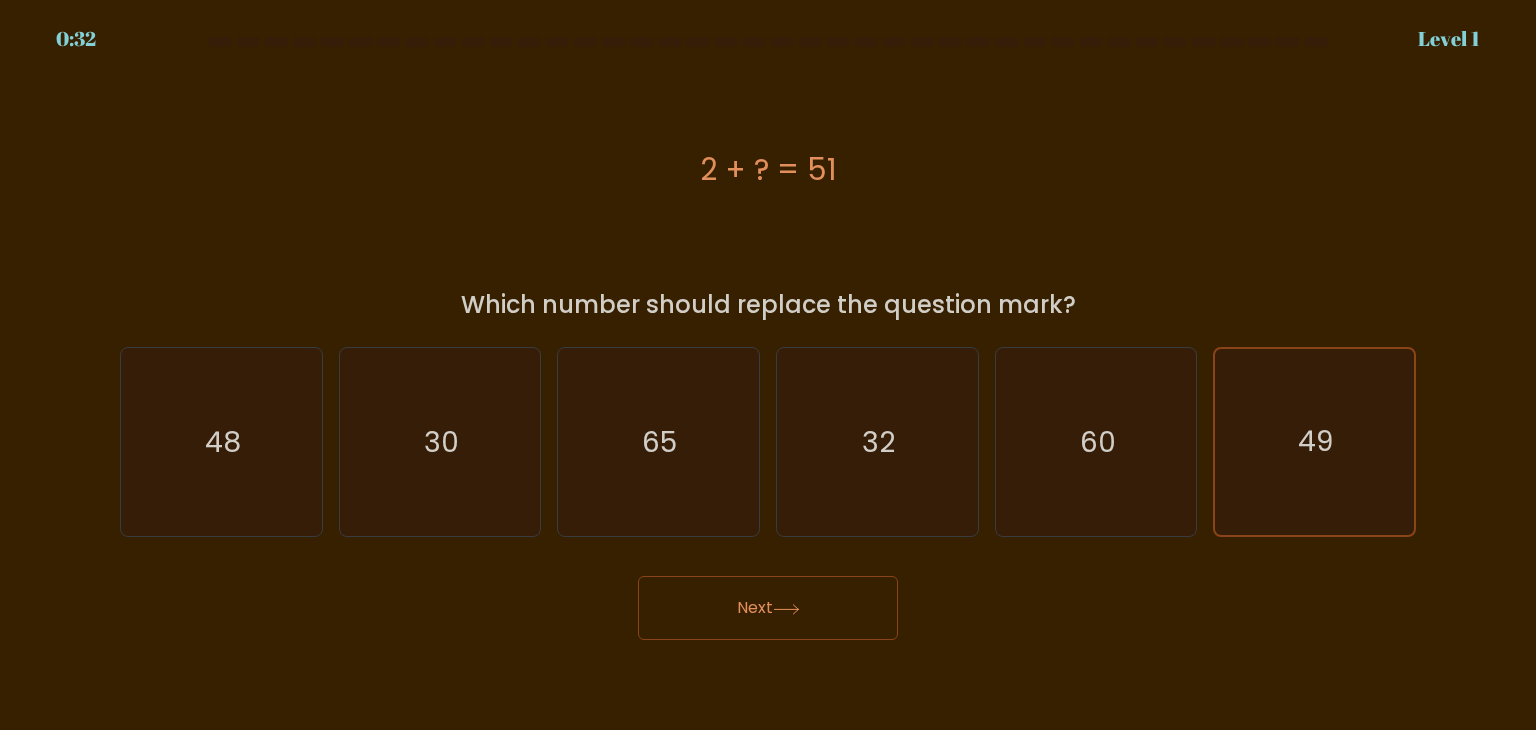click on "Next" at bounding box center (768, 608) 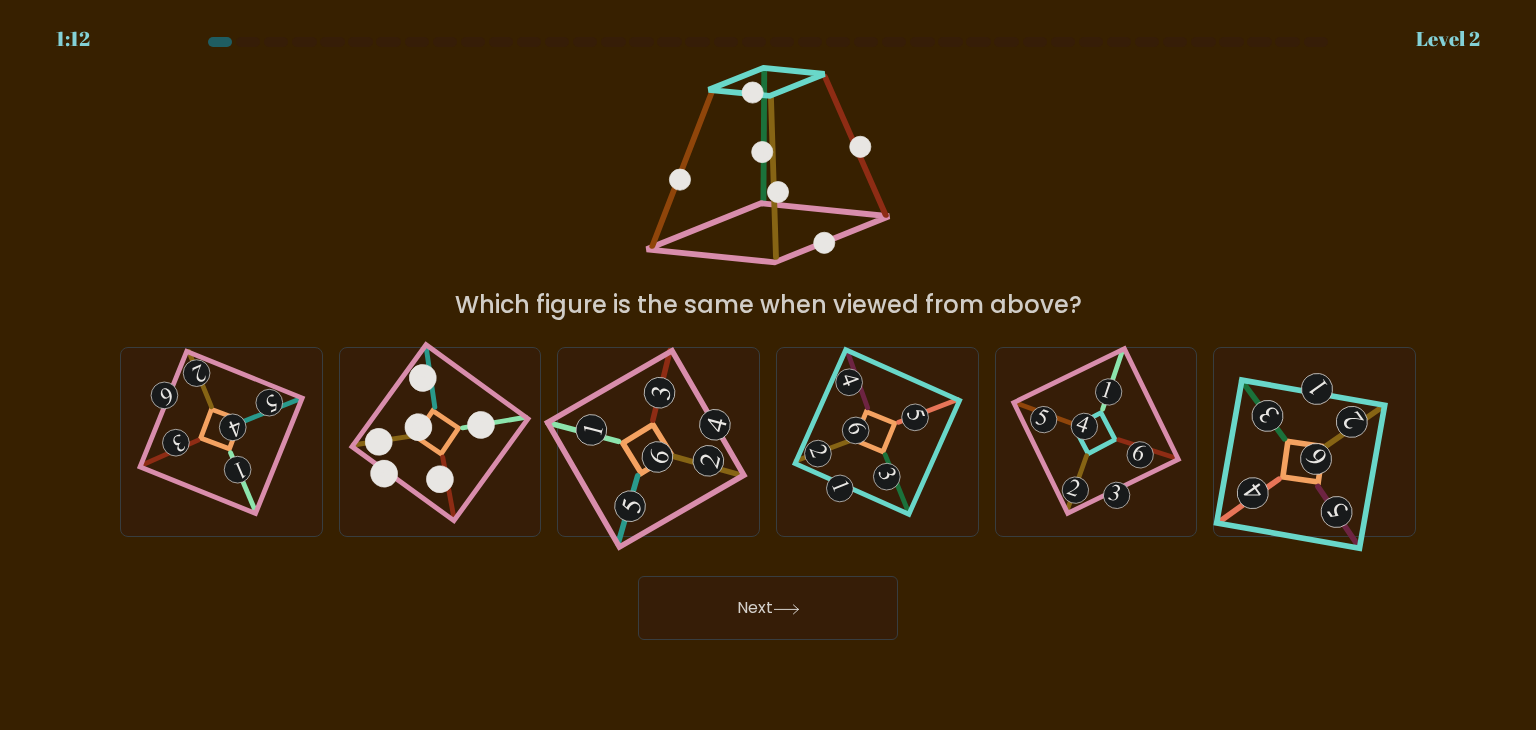 type 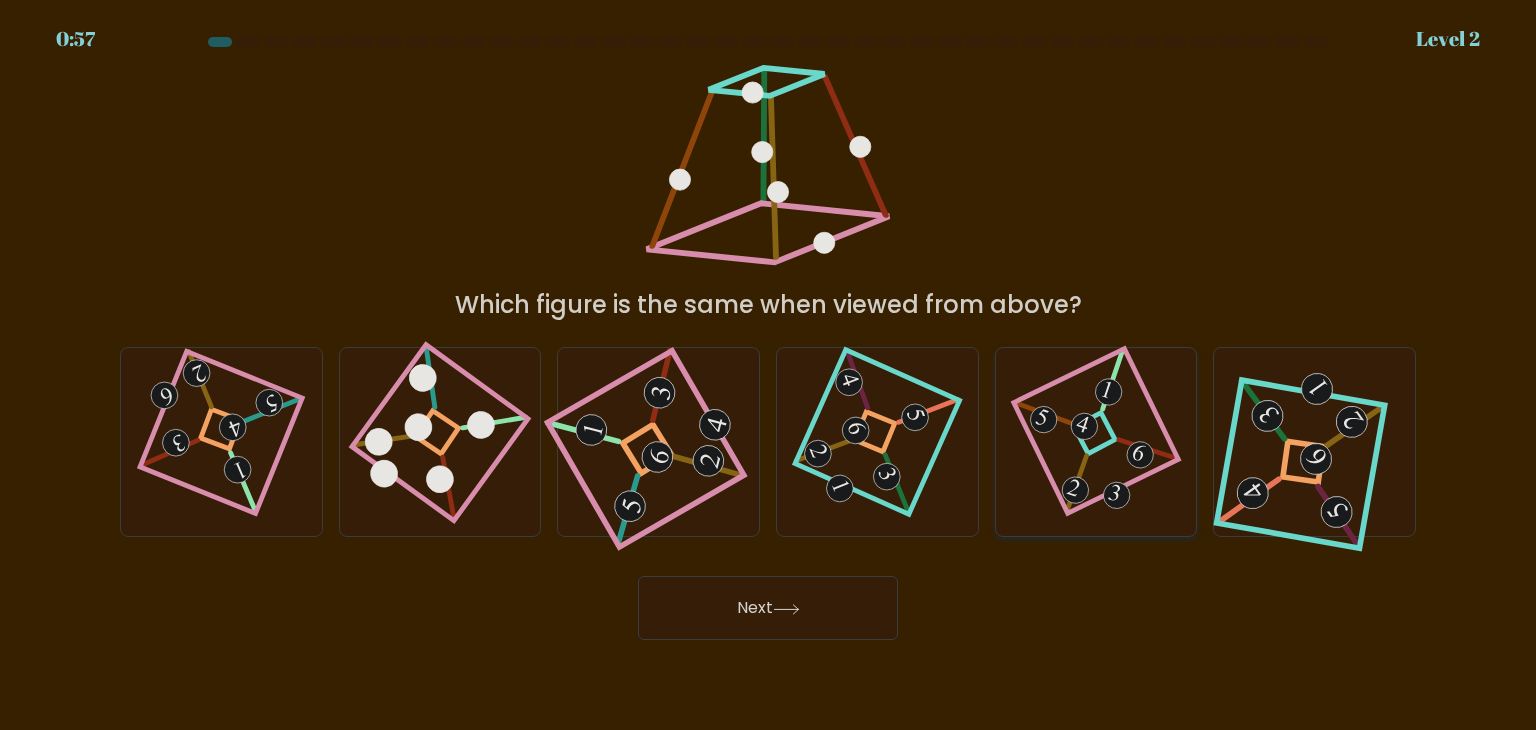 click 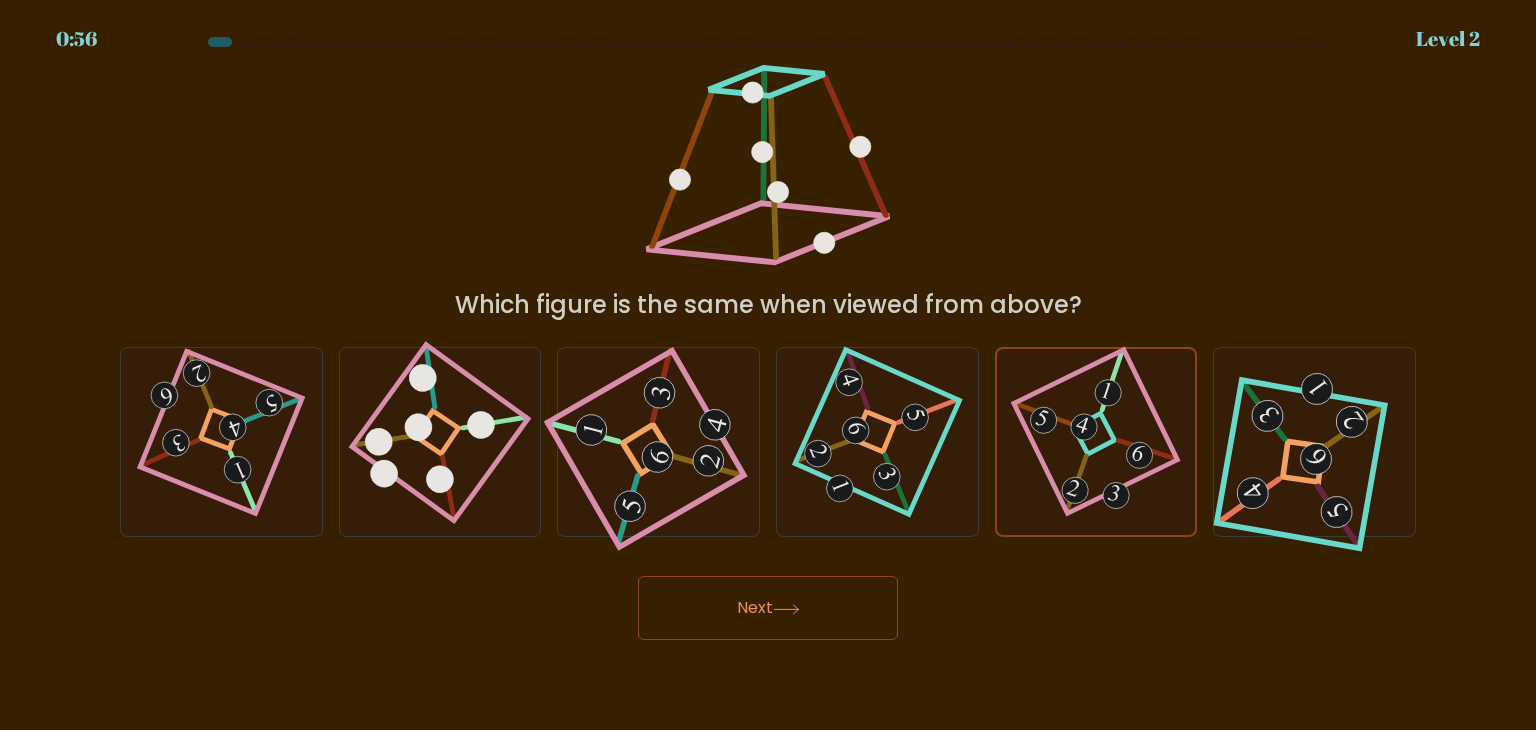 click on "Next" at bounding box center (768, 608) 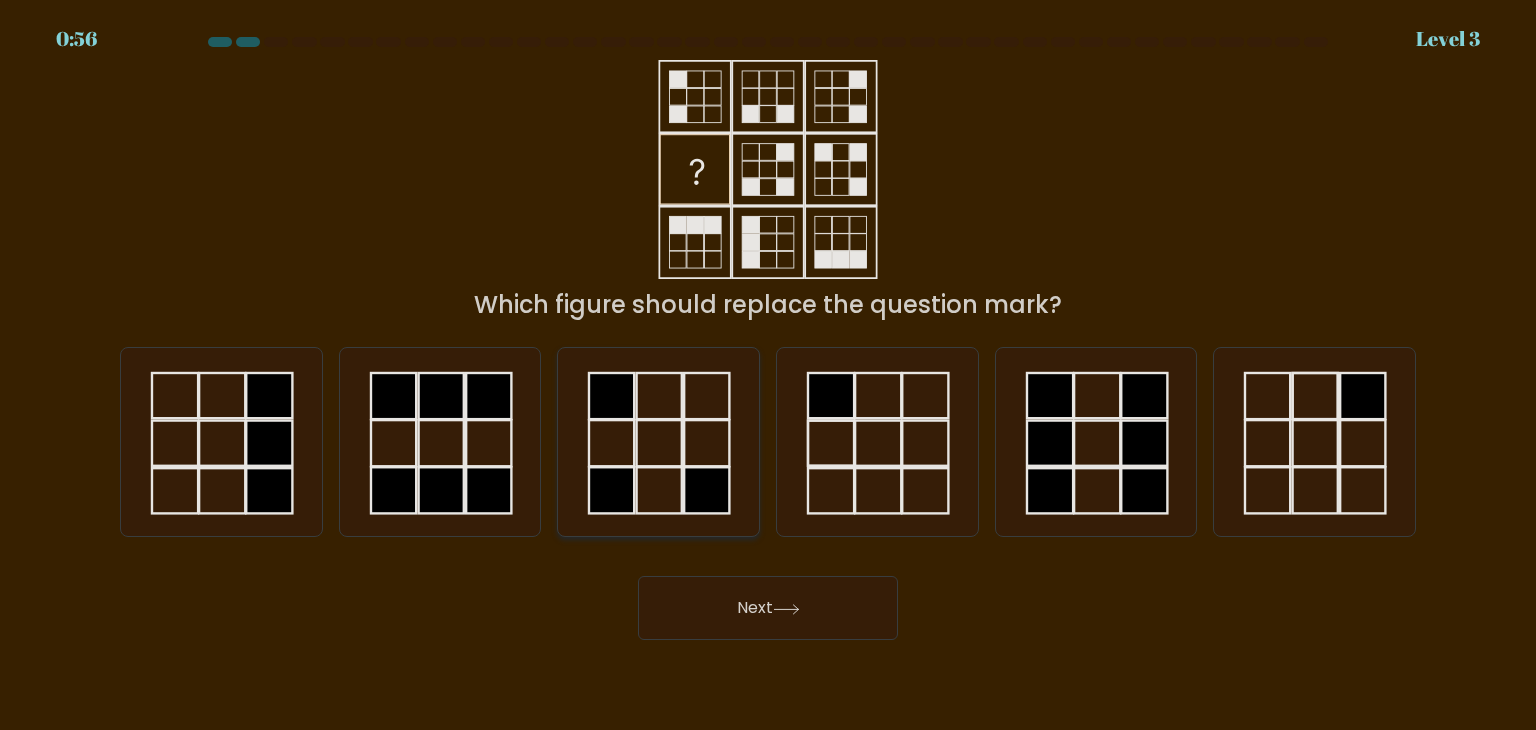 click 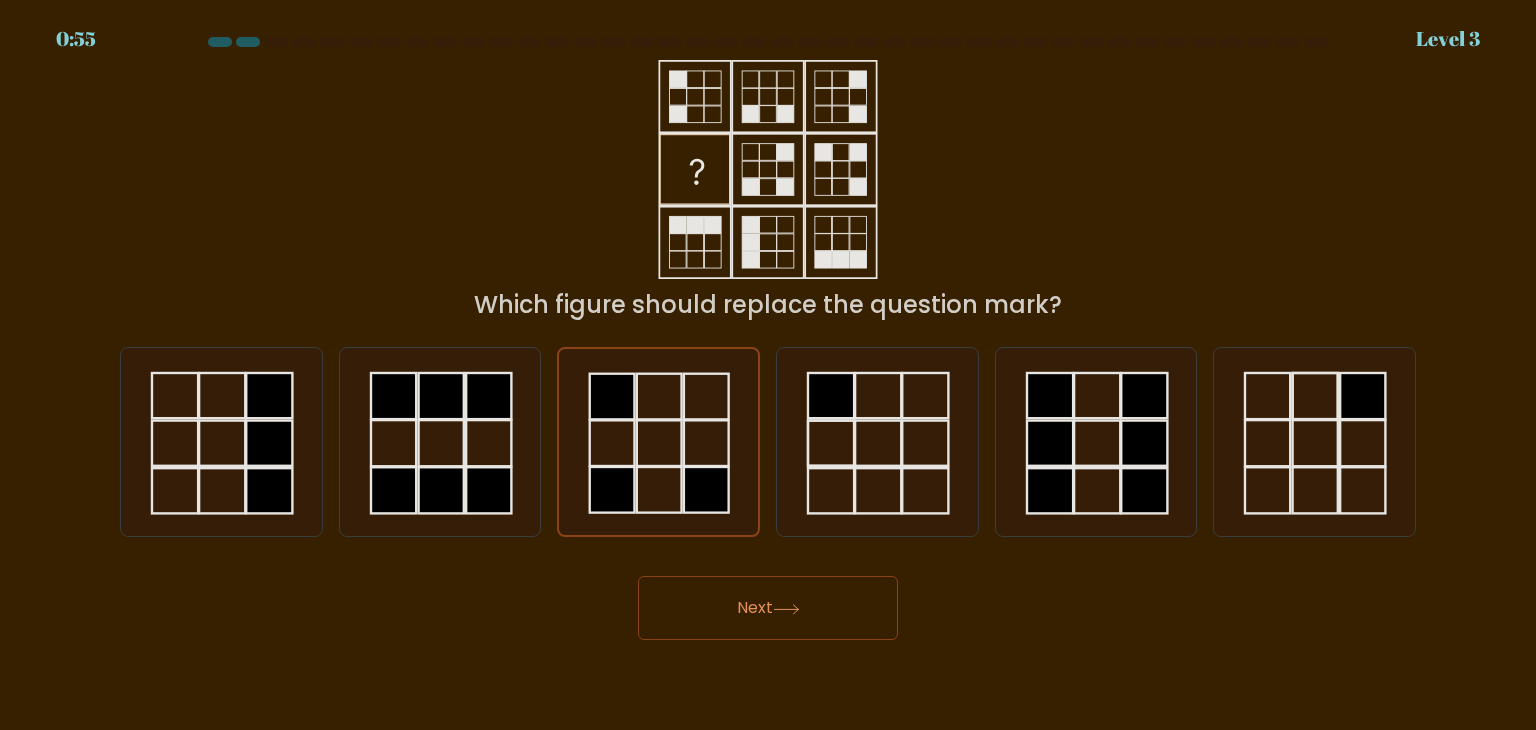 click on "Next" at bounding box center (768, 608) 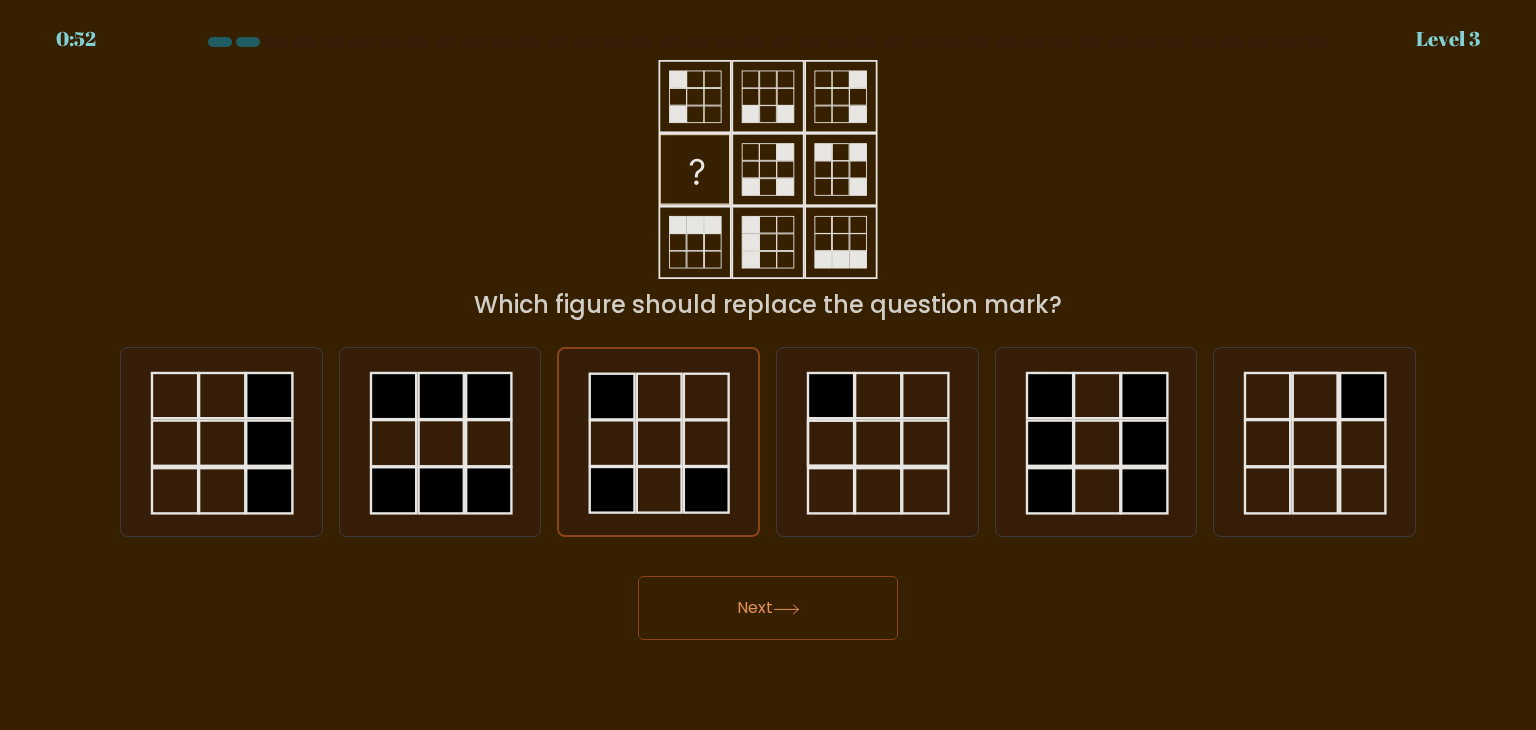 click on "Next" at bounding box center (768, 608) 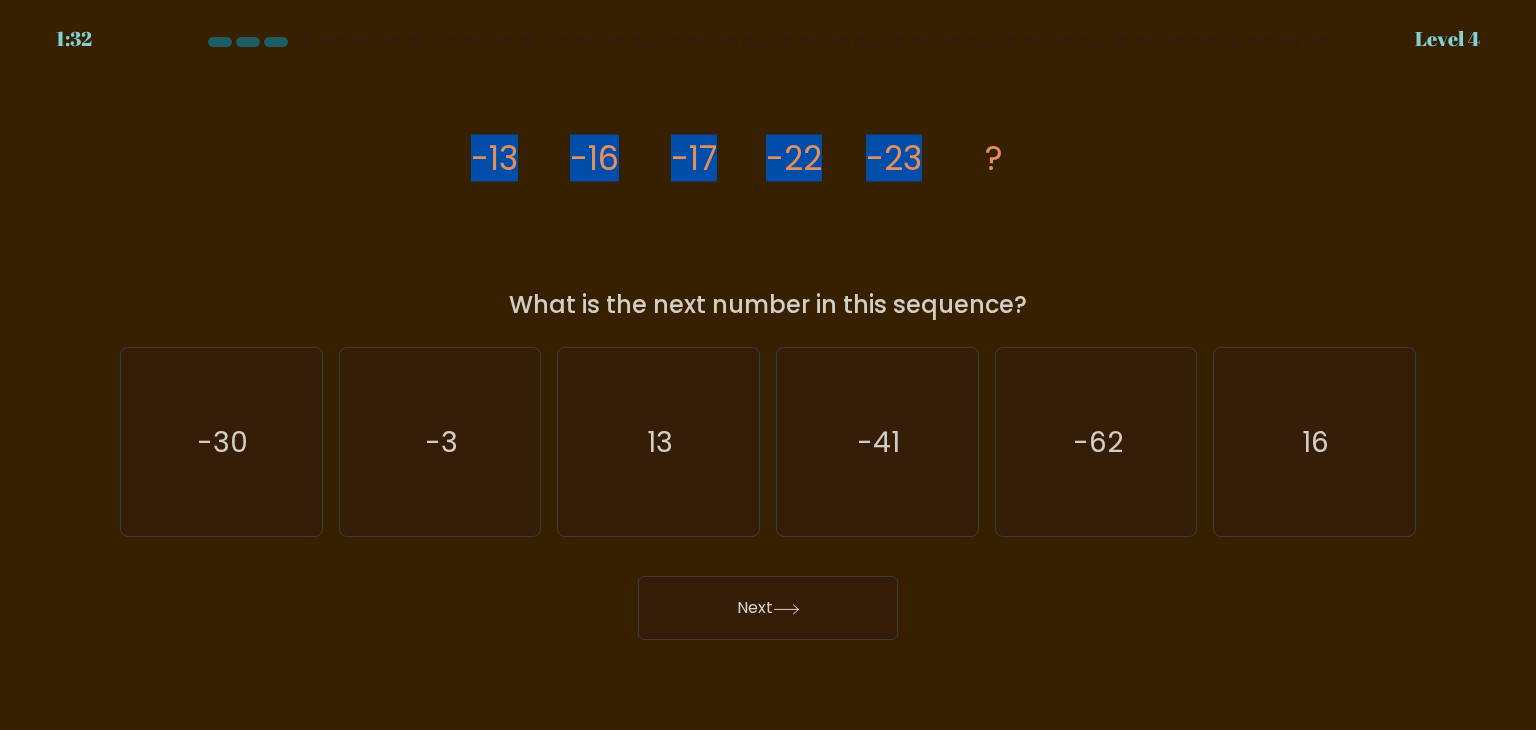 drag, startPoint x: 927, startPoint y: 159, endPoint x: 464, endPoint y: 150, distance: 463.08746 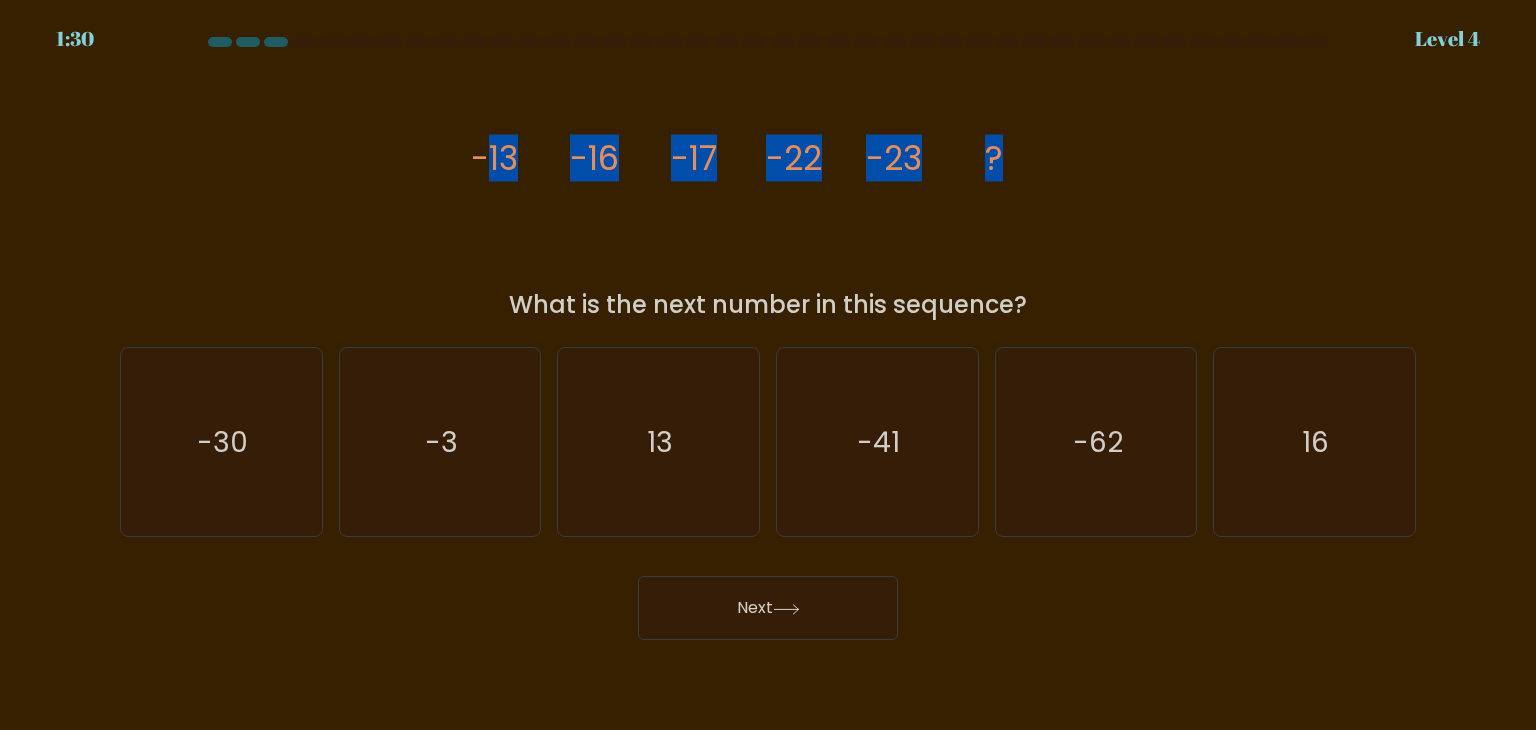 drag, startPoint x: 1012, startPoint y: 156, endPoint x: 488, endPoint y: 162, distance: 524.03436 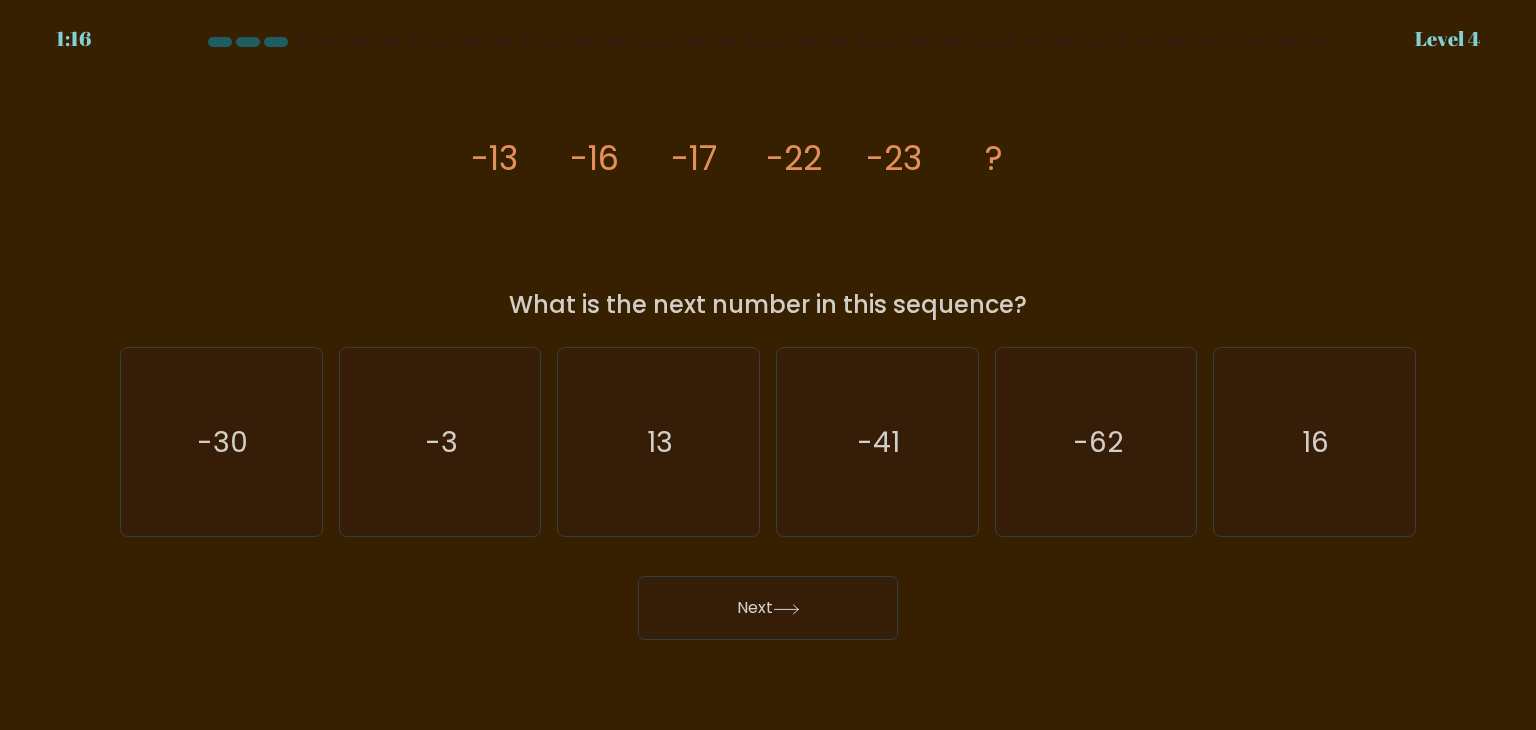 click on "Next" at bounding box center [768, 600] 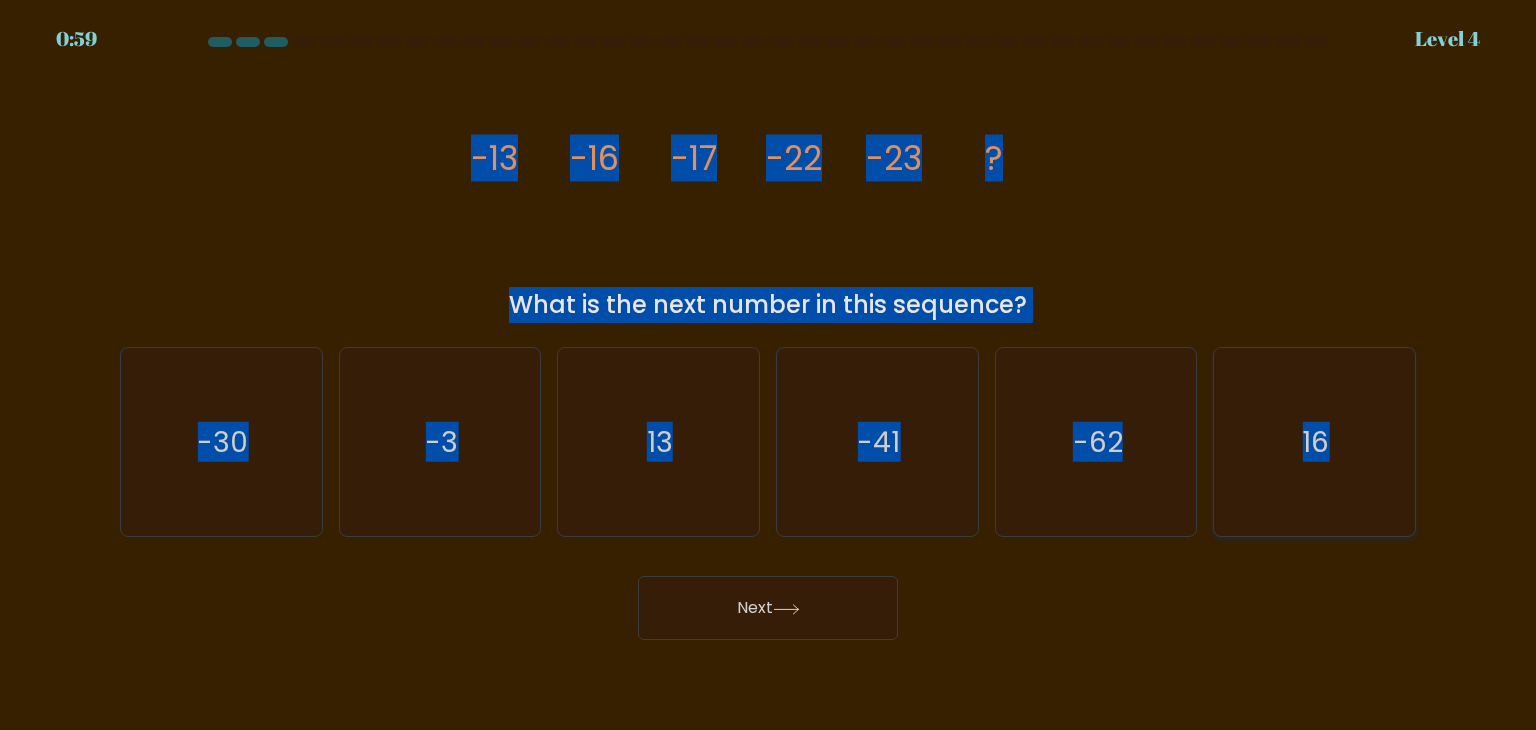 drag, startPoint x: 468, startPoint y: 153, endPoint x: 1406, endPoint y: 459, distance: 986.6509 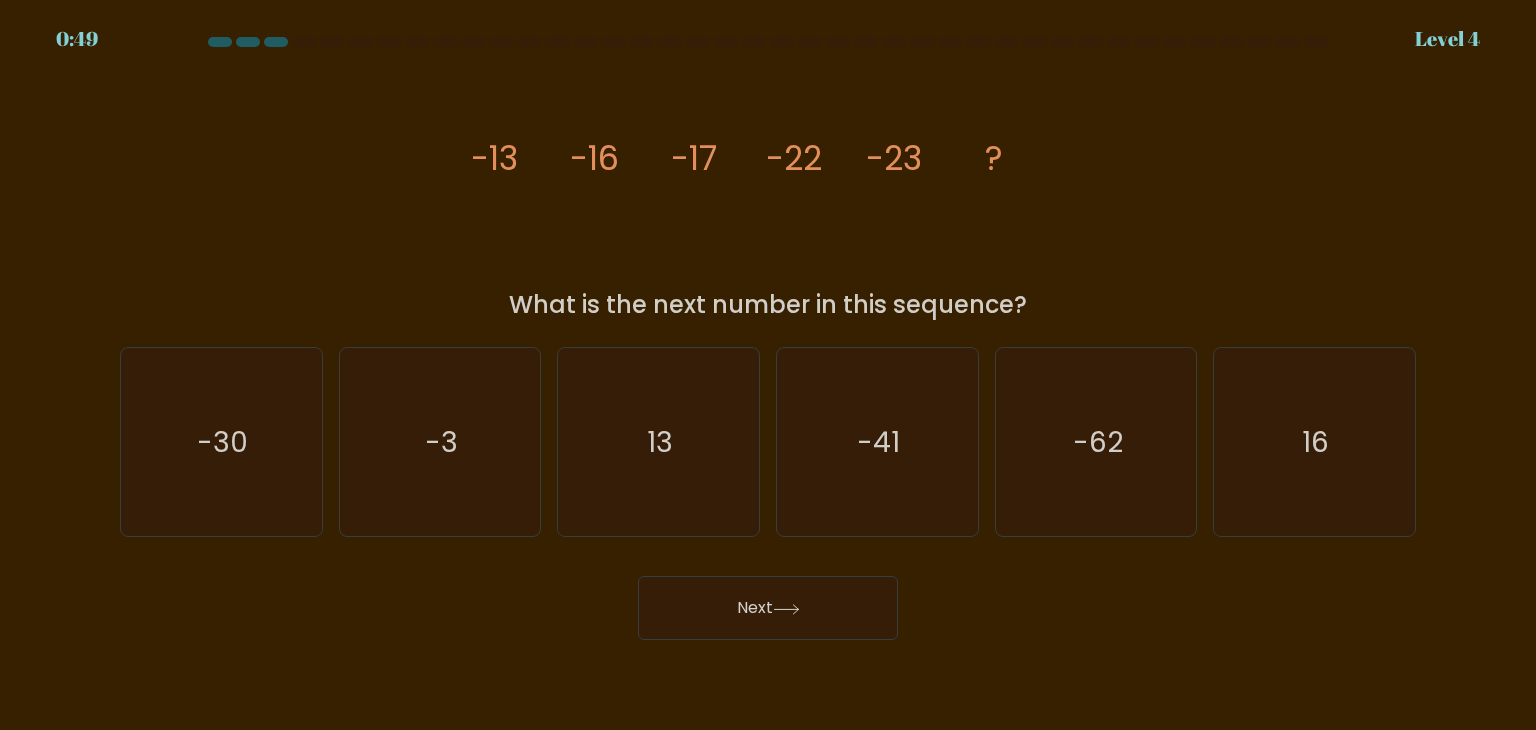 drag, startPoint x: 320, startPoint y: 622, endPoint x: 272, endPoint y: 592, distance: 56.603886 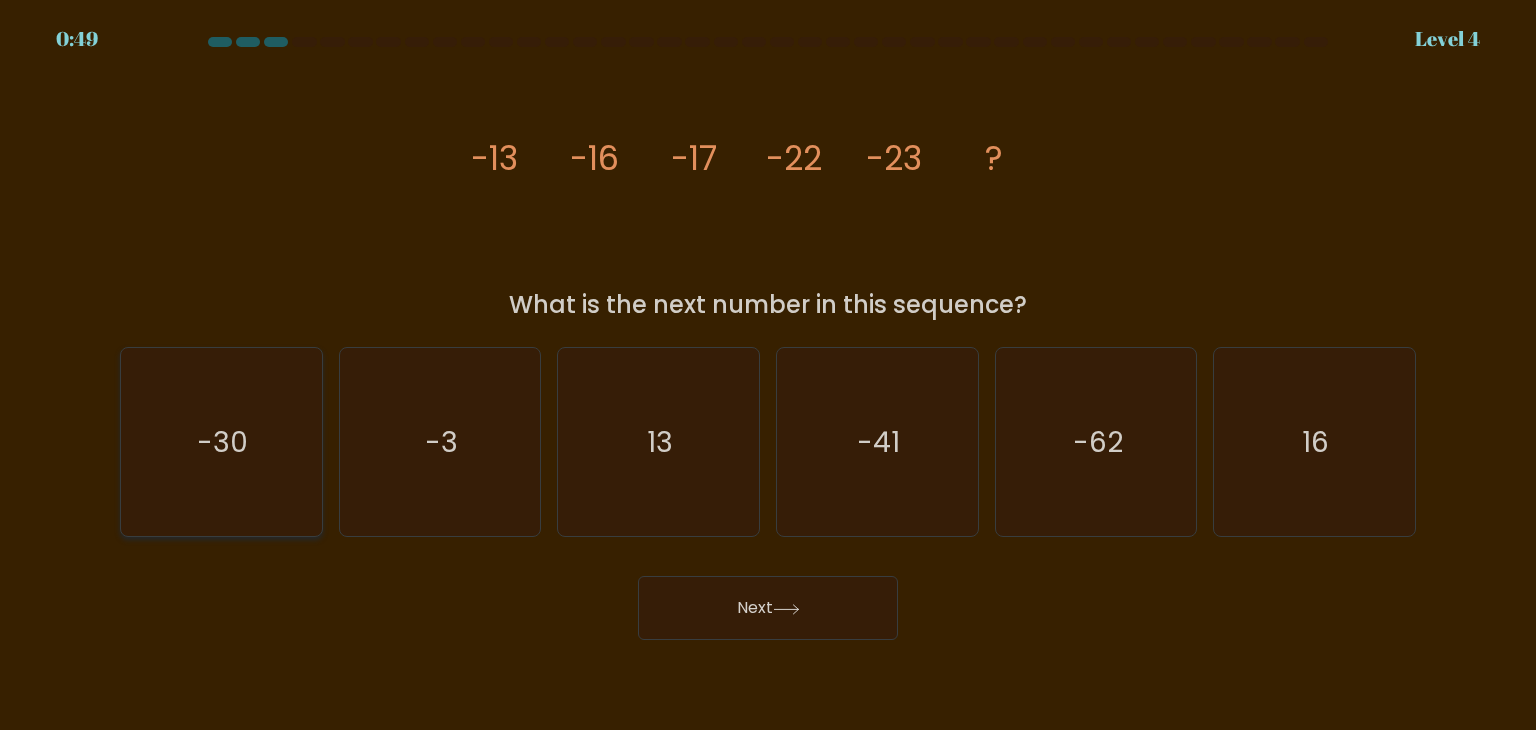 click on "-30" 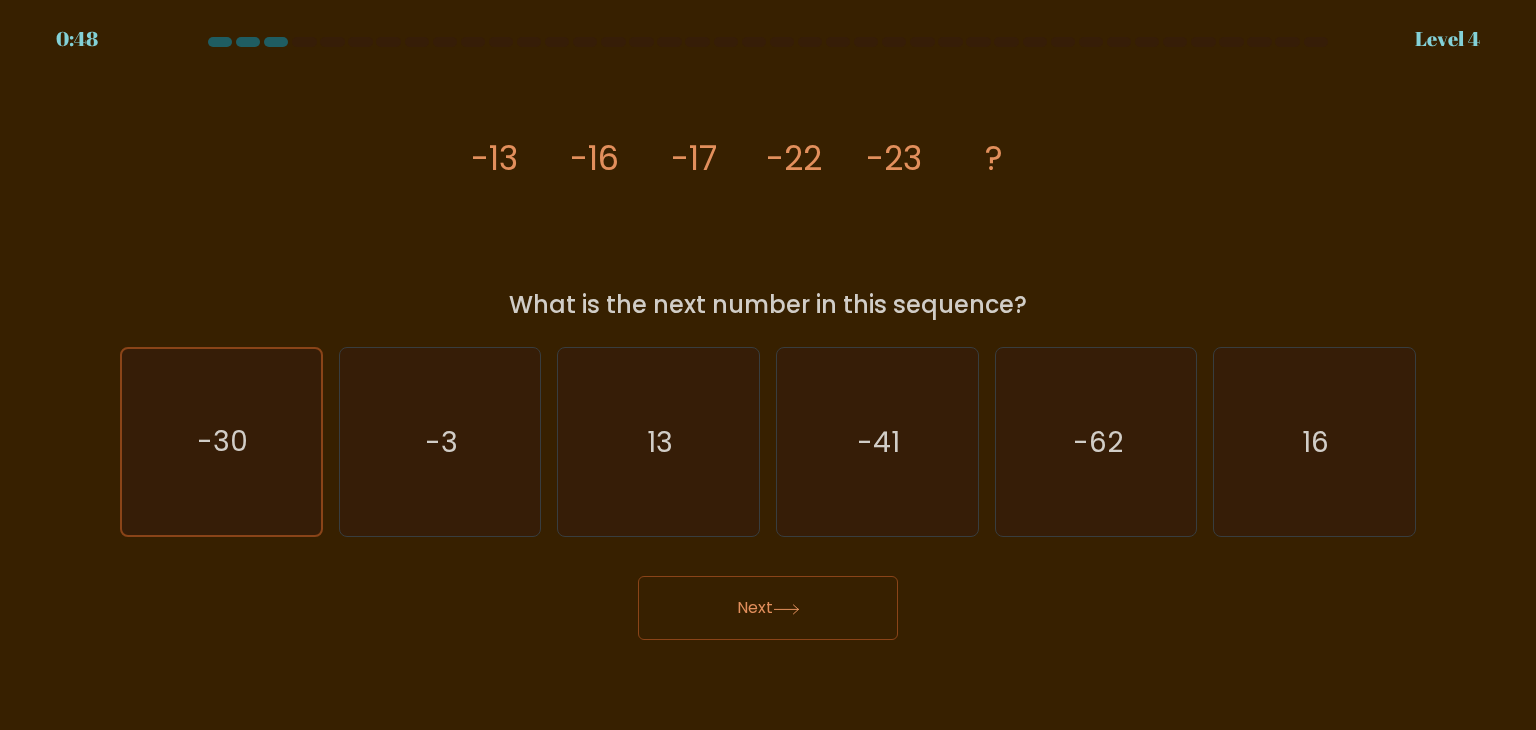 click on "Next" at bounding box center (768, 608) 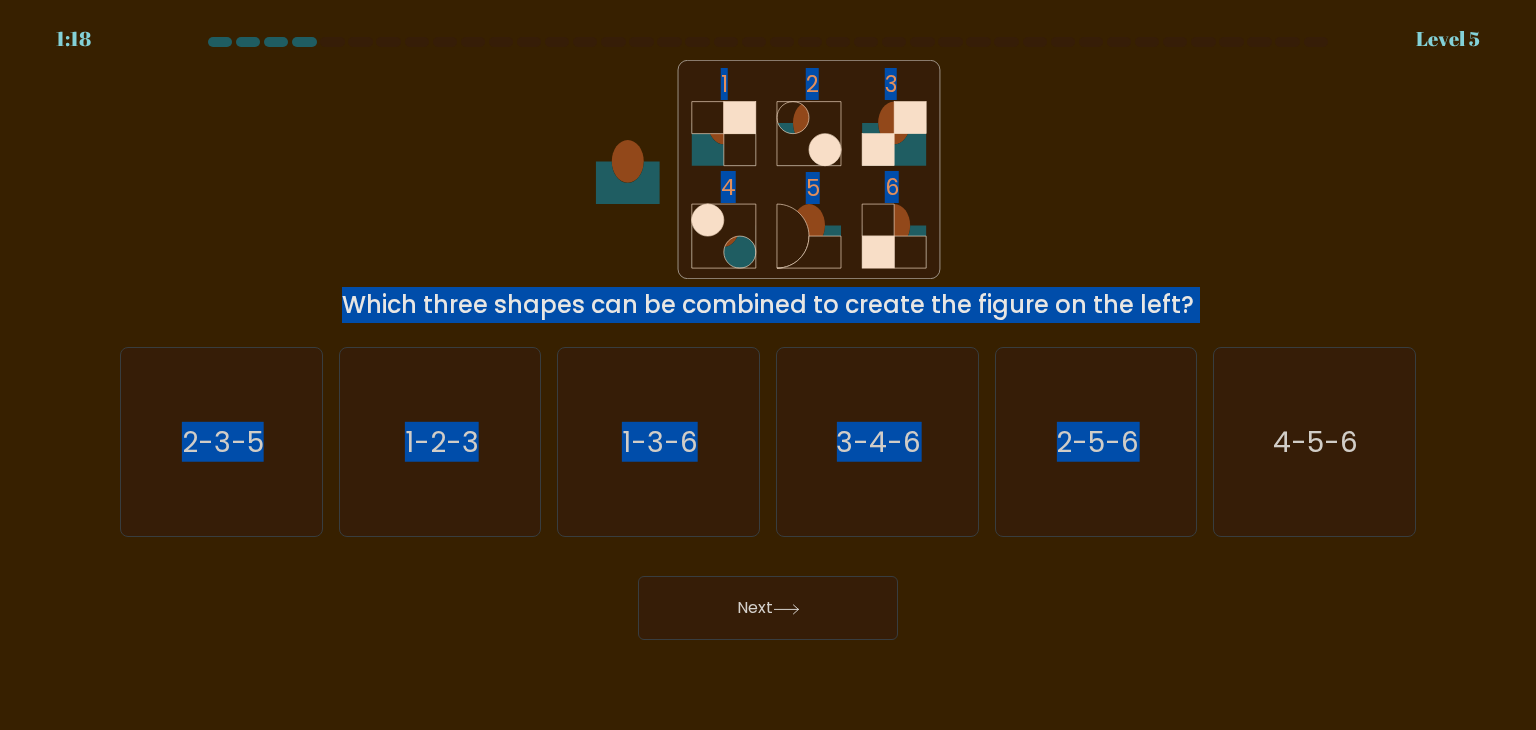 drag, startPoint x: 858, startPoint y: 160, endPoint x: 1196, endPoint y: 339, distance: 382.47223 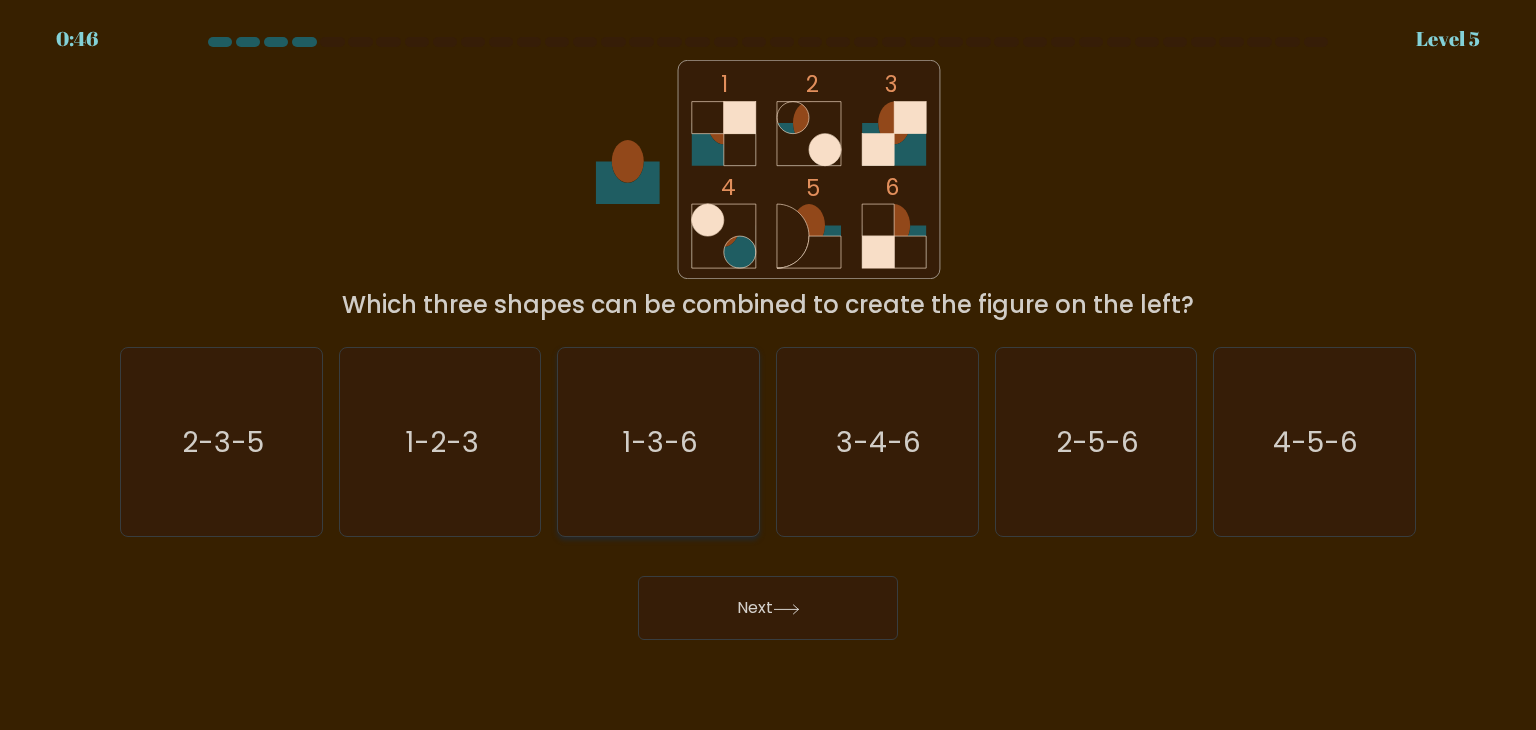 click on "1-3-6" 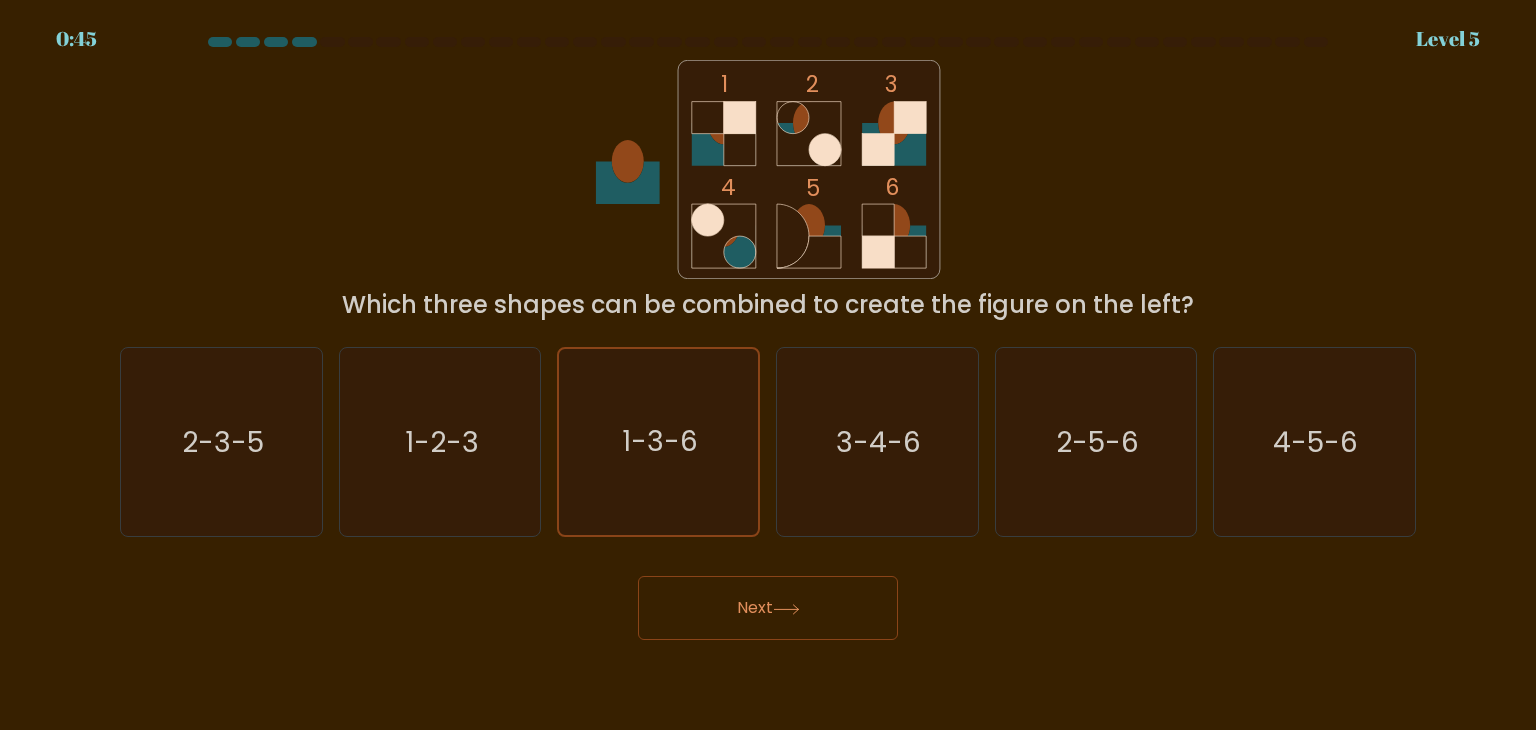 click 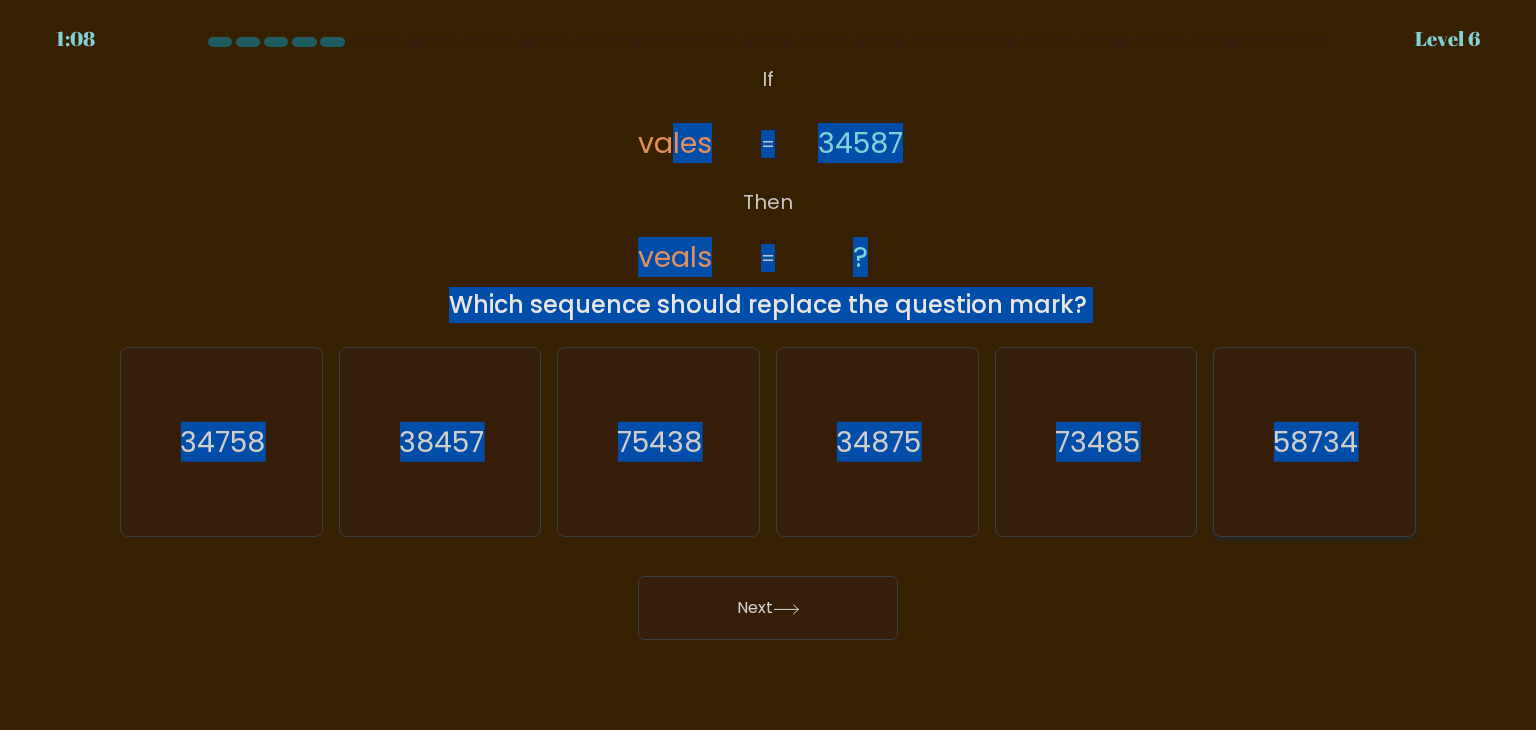 drag, startPoint x: 799, startPoint y: 131, endPoint x: 1401, endPoint y: 443, distance: 678.0472 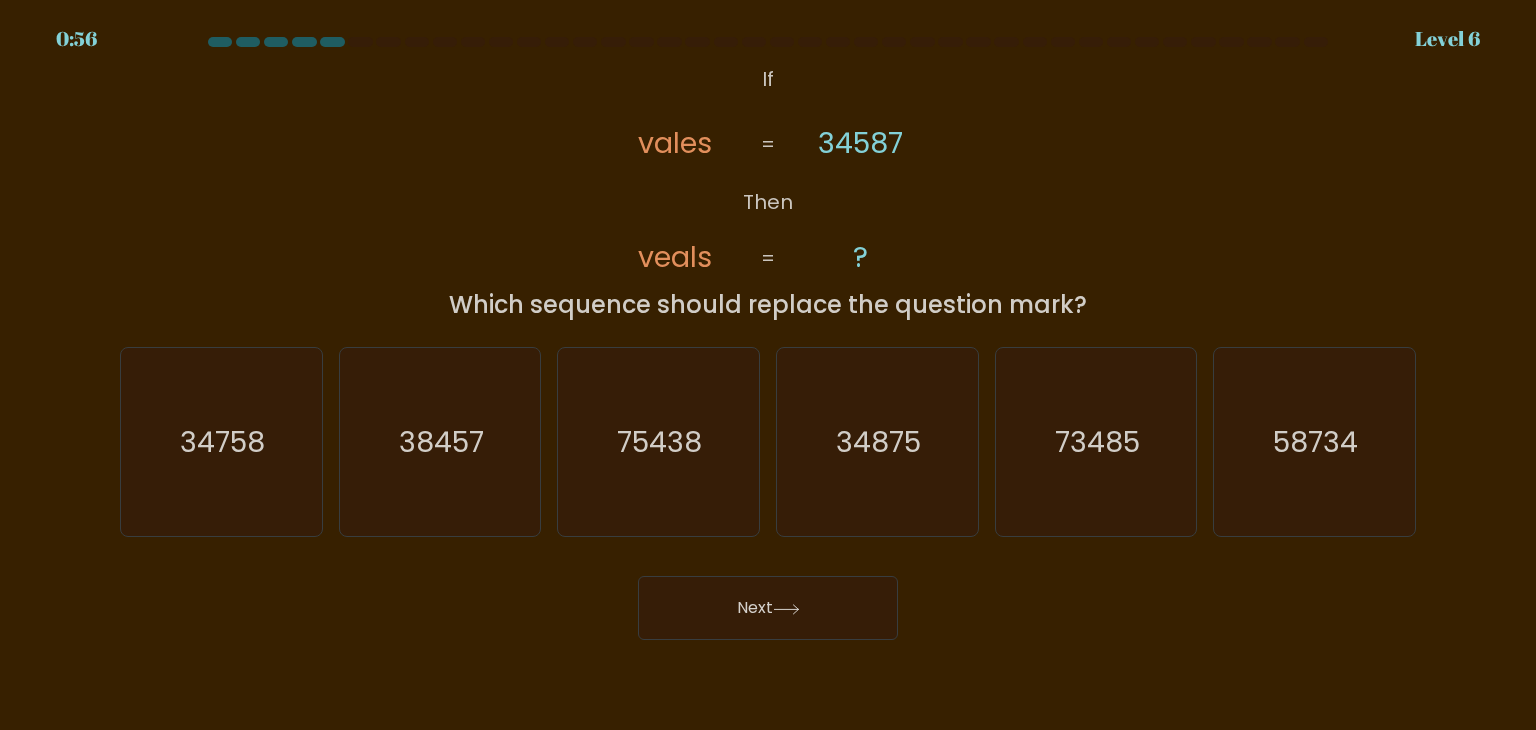 click on "Next" at bounding box center (768, 600) 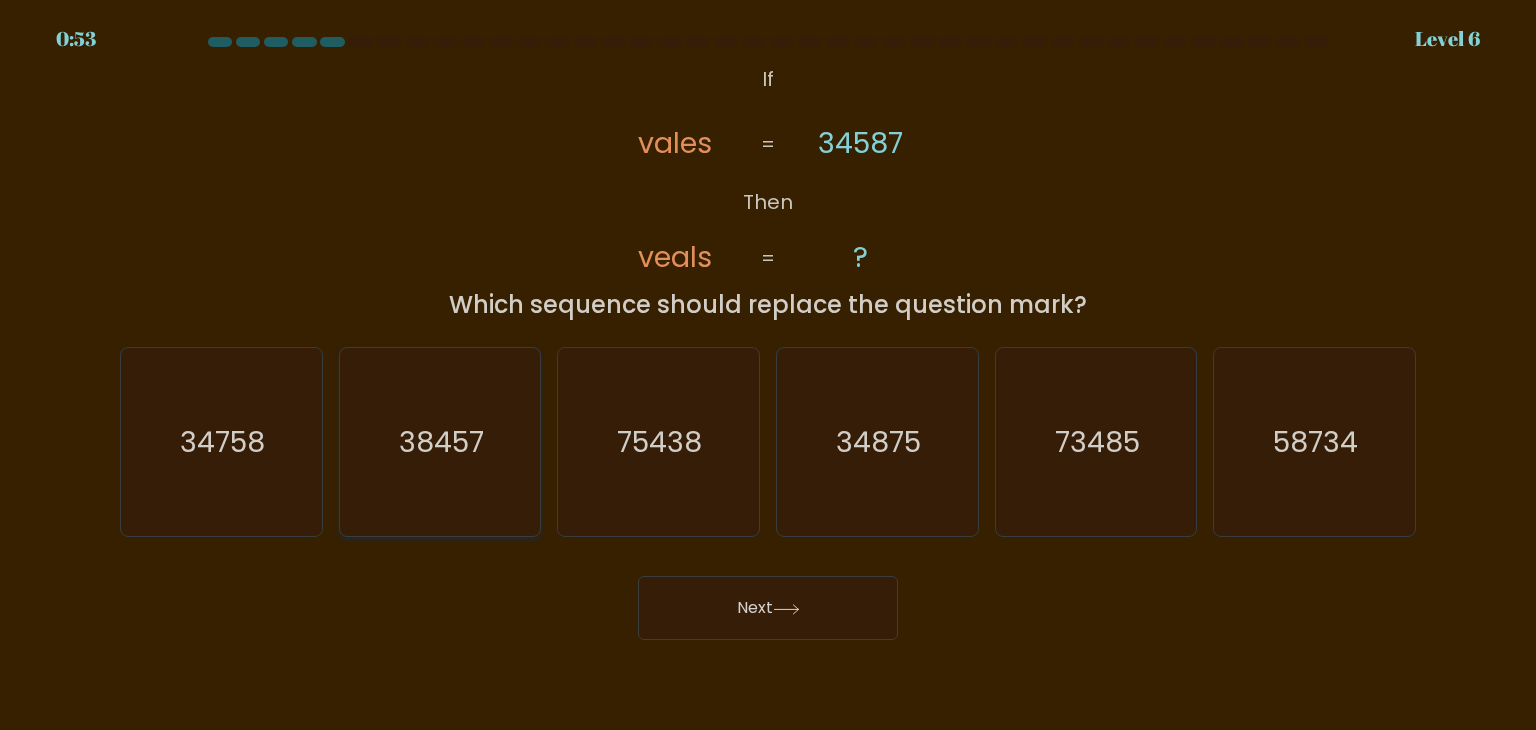 drag, startPoint x: 229, startPoint y: 445, endPoint x: 364, endPoint y: 520, distance: 154.43445 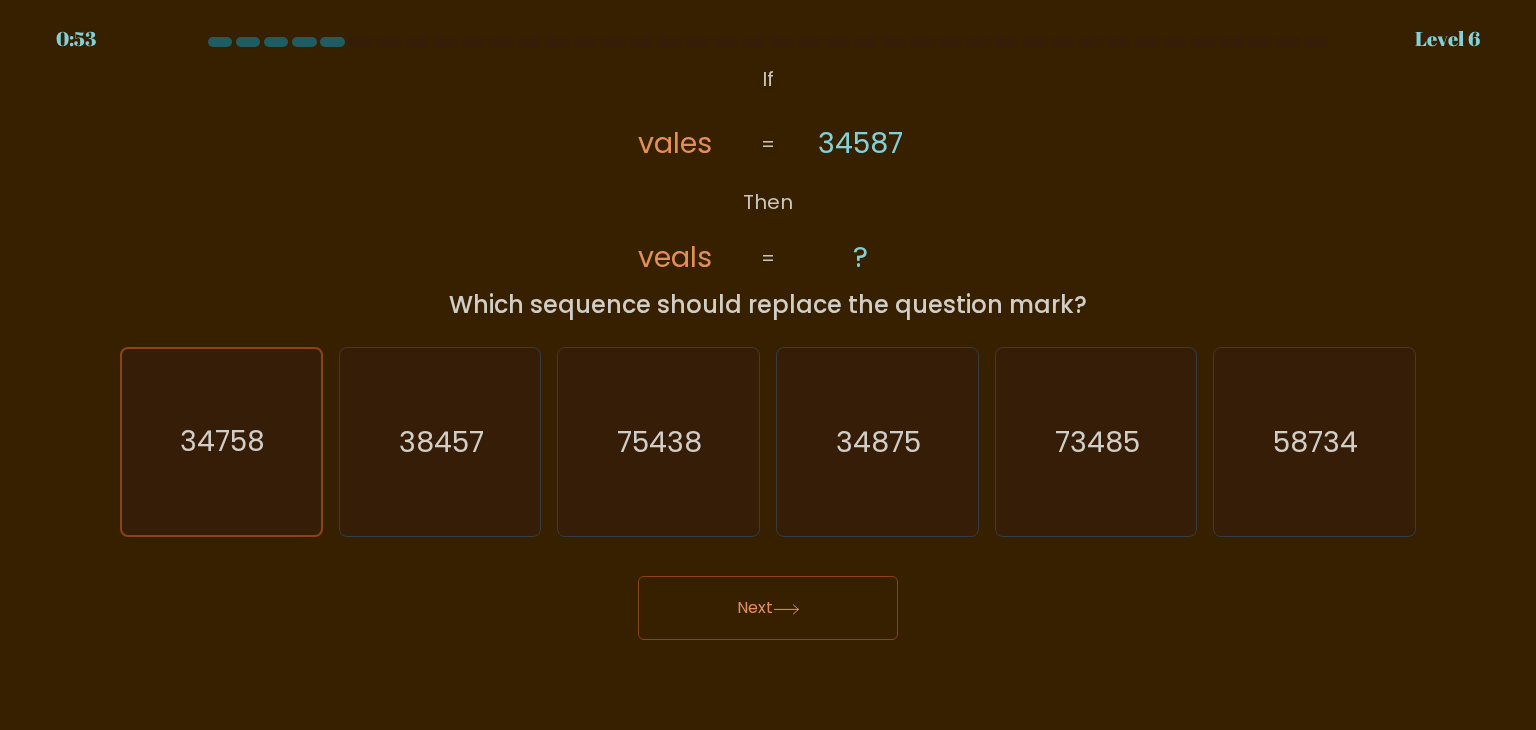 click on "Next" at bounding box center (768, 608) 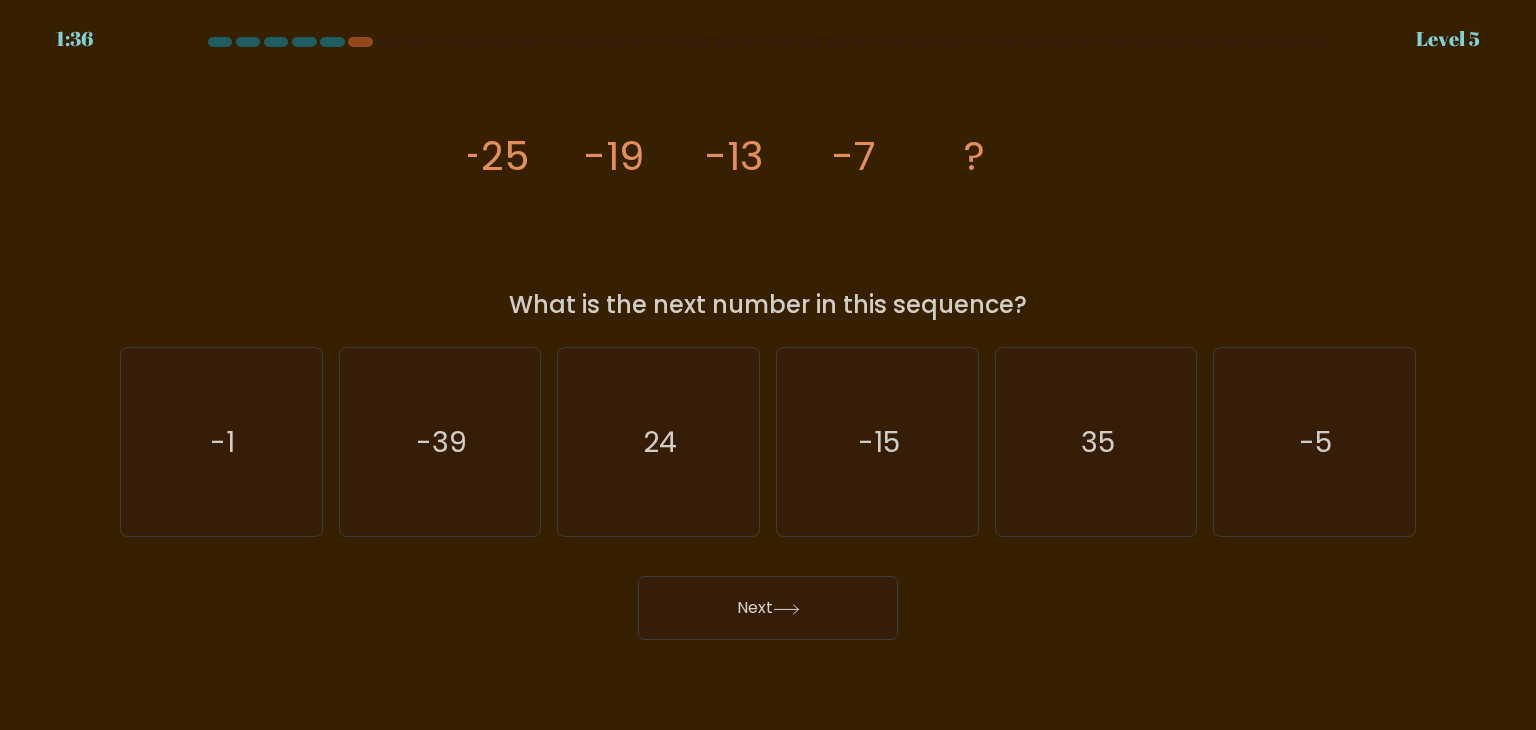 type 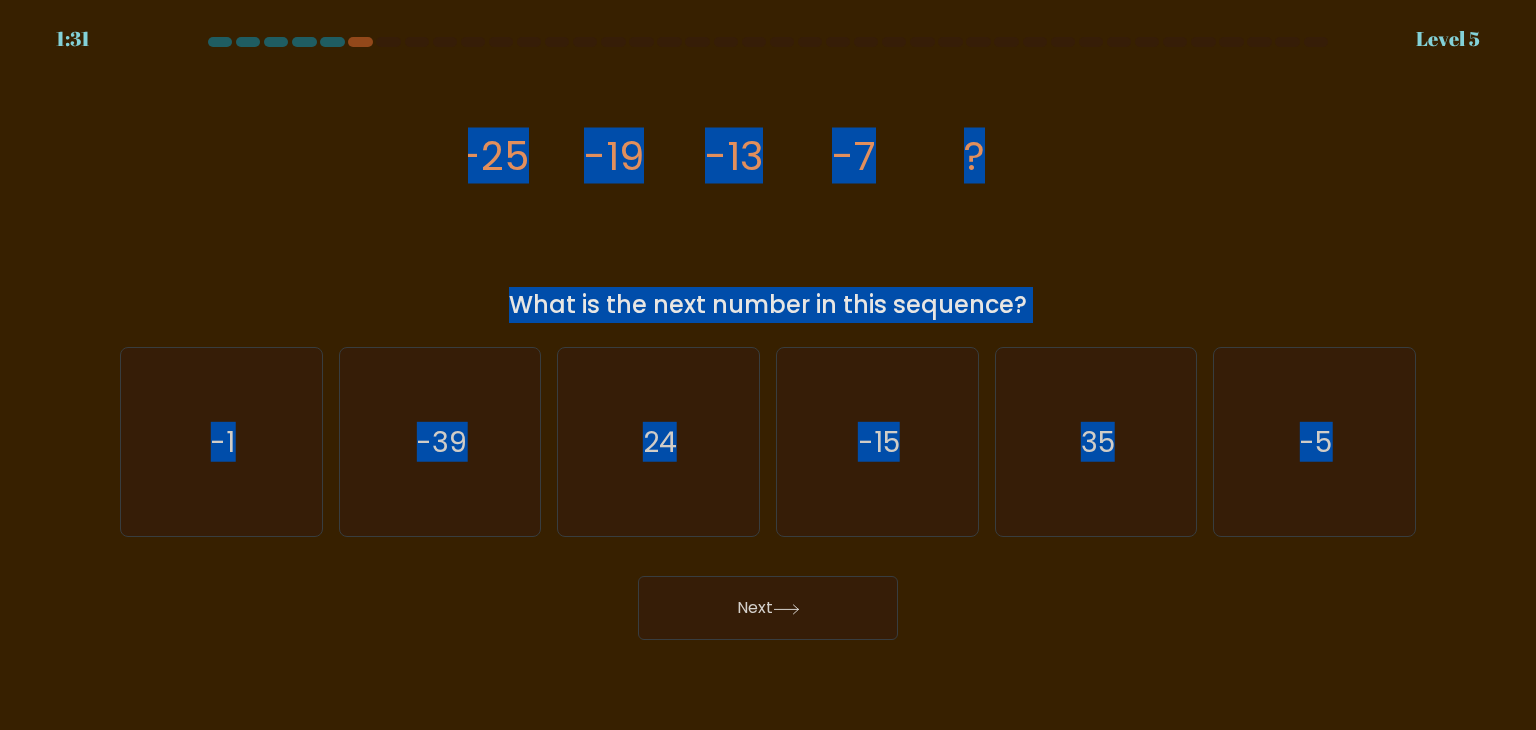 drag, startPoint x: 453, startPoint y: 133, endPoint x: 1535, endPoint y: 546, distance: 1158.1421 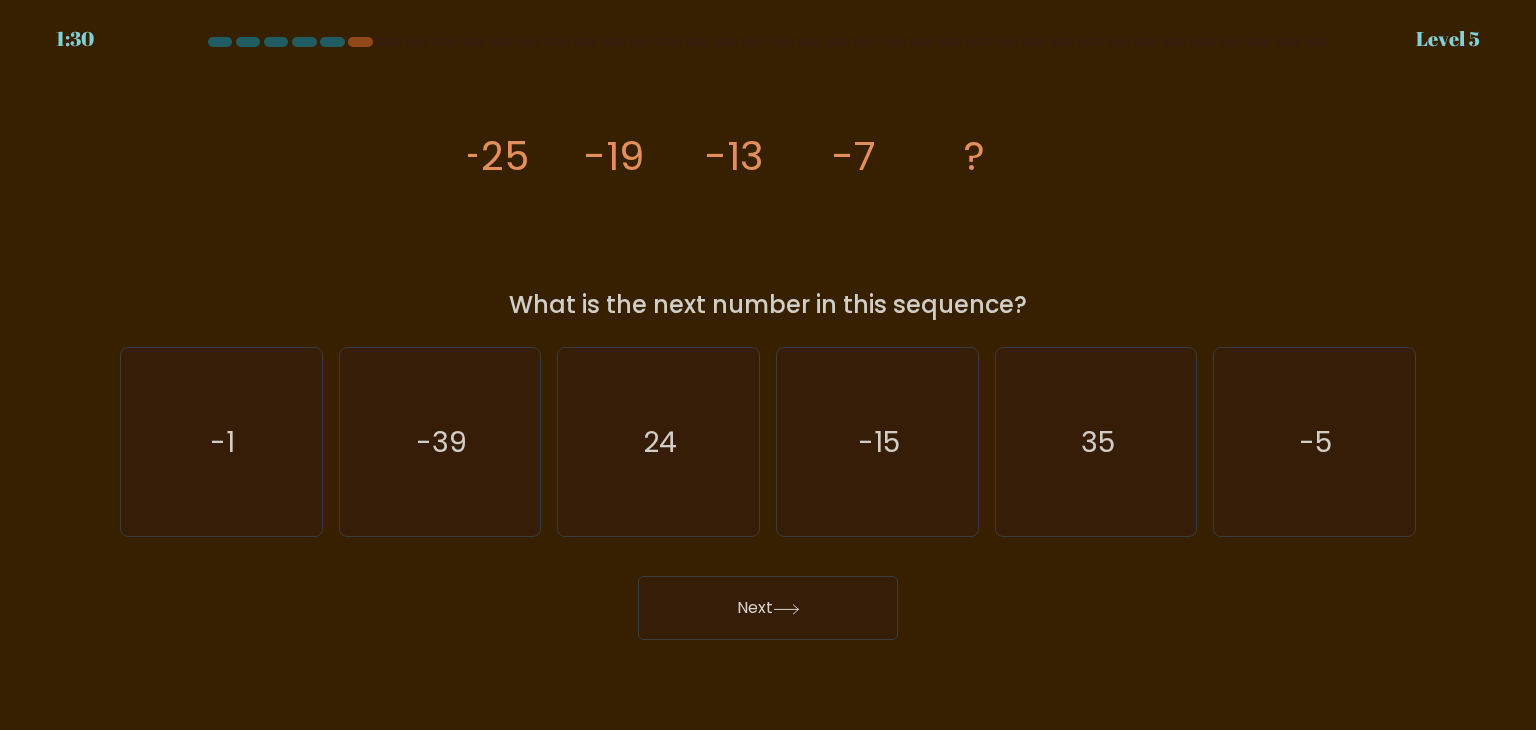 click on "Next" at bounding box center [768, 600] 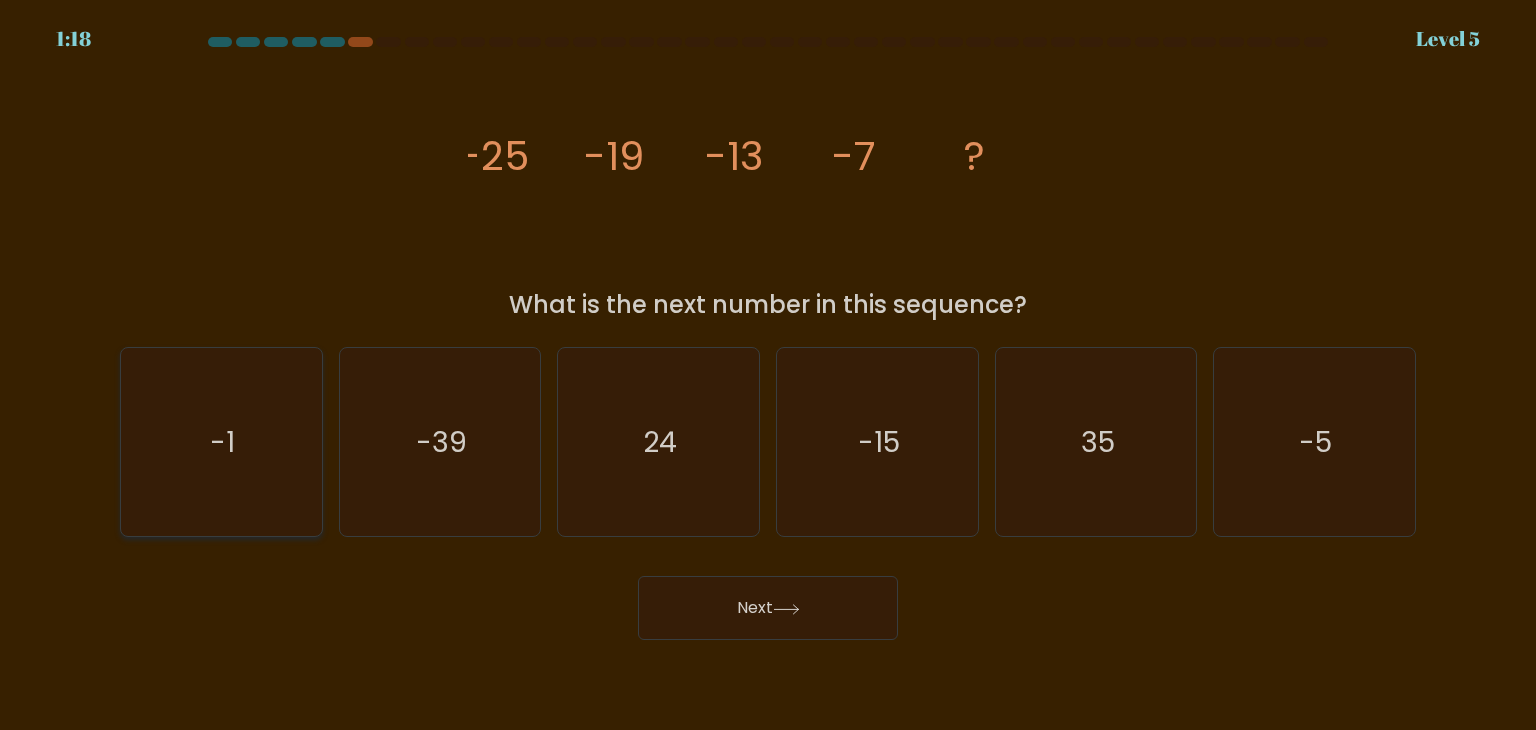 click on "-1" 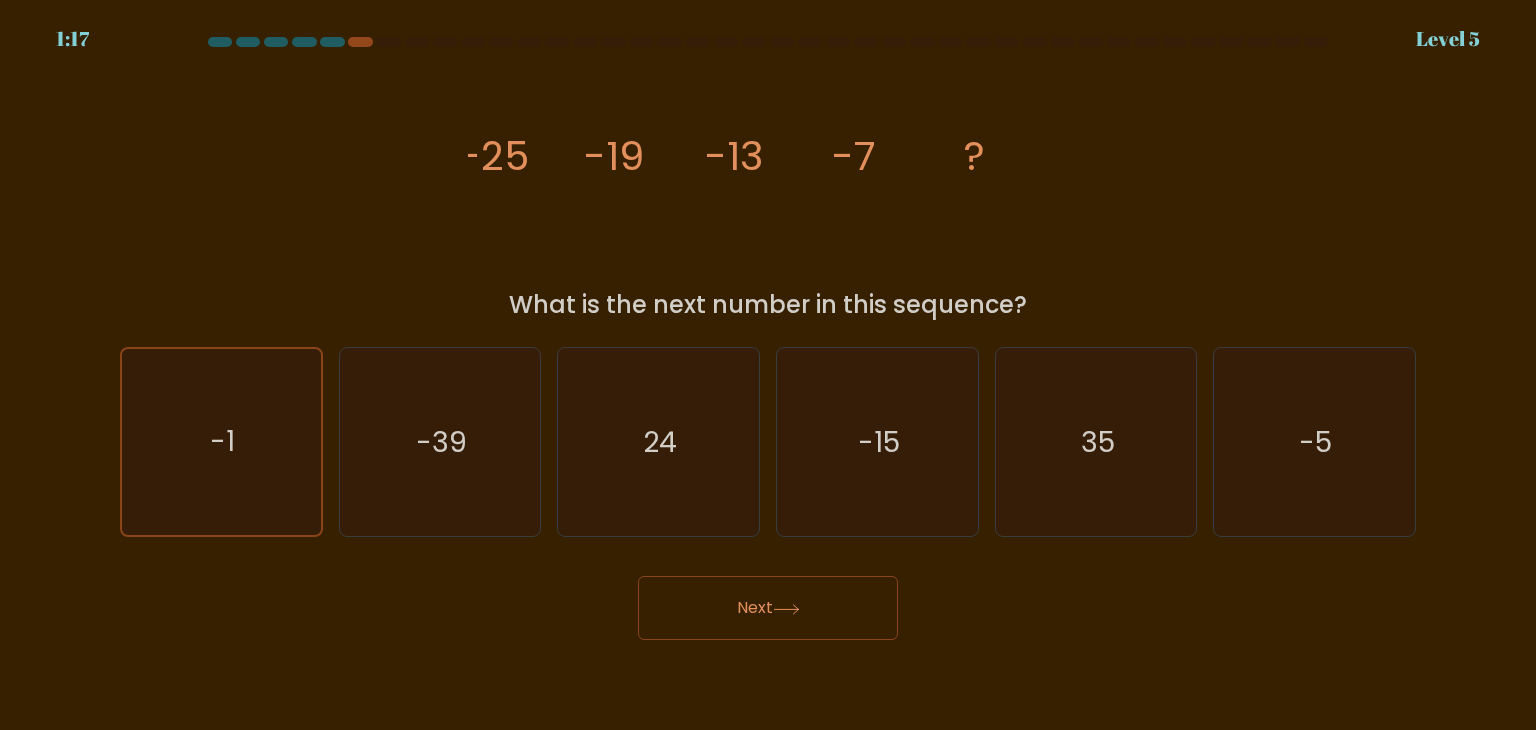 click 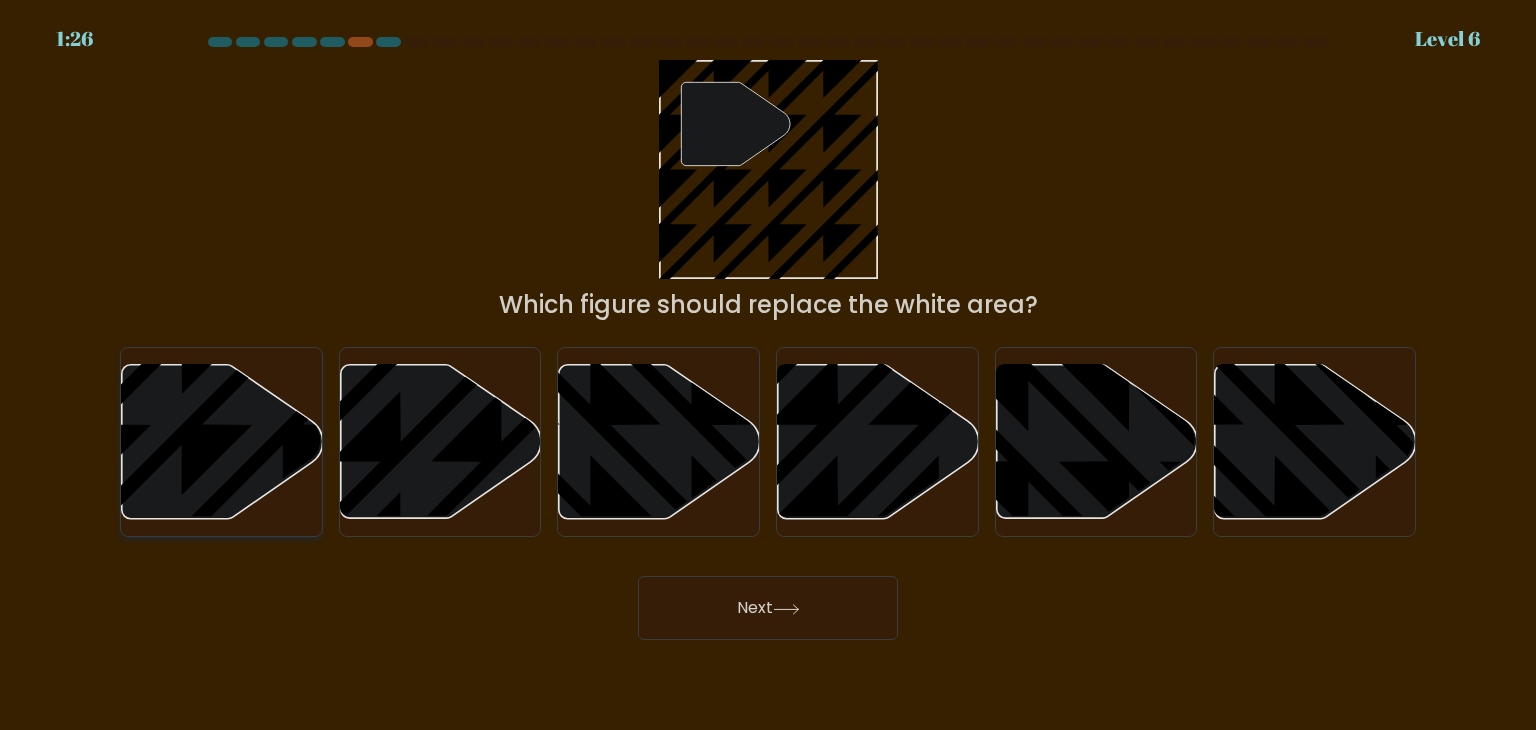 click 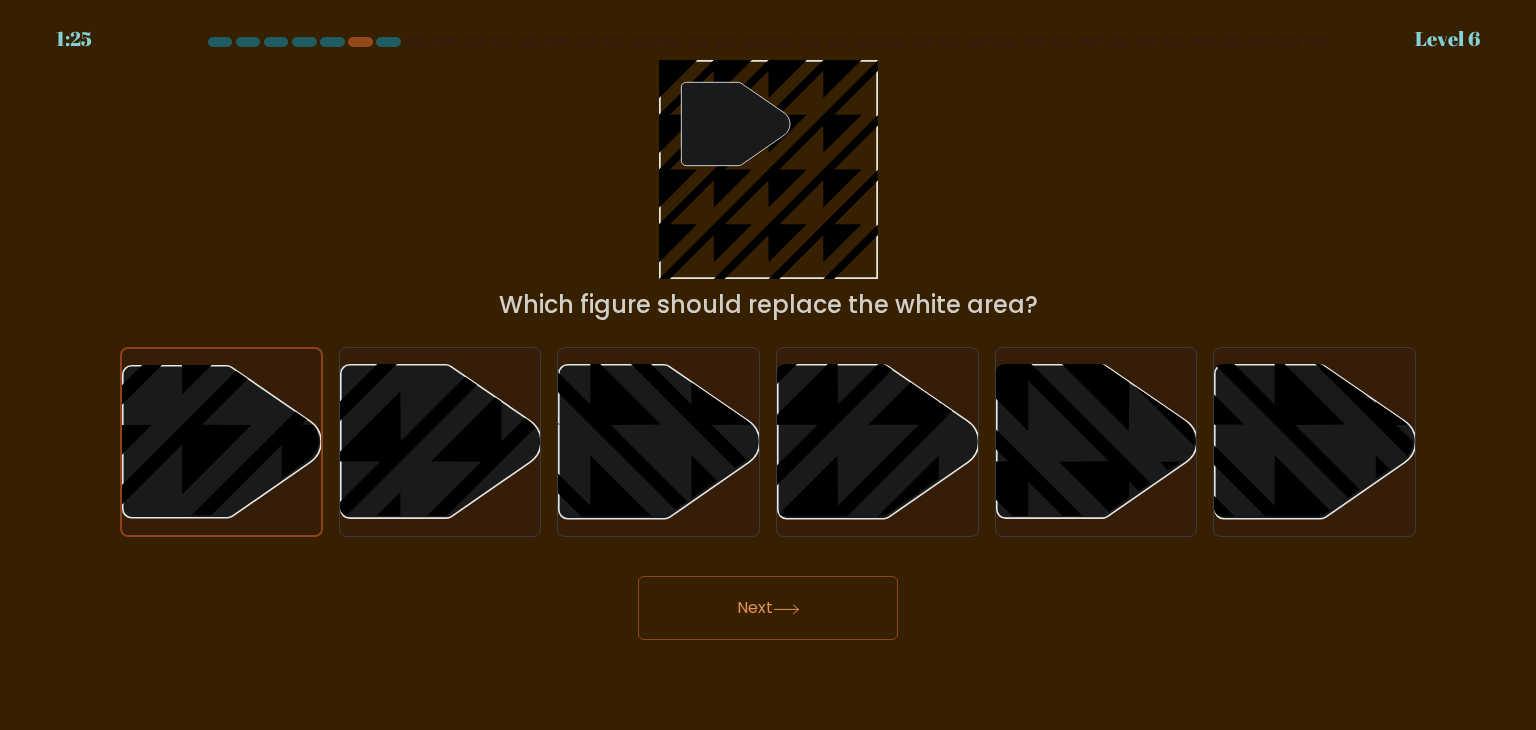 click on "Next" at bounding box center (768, 608) 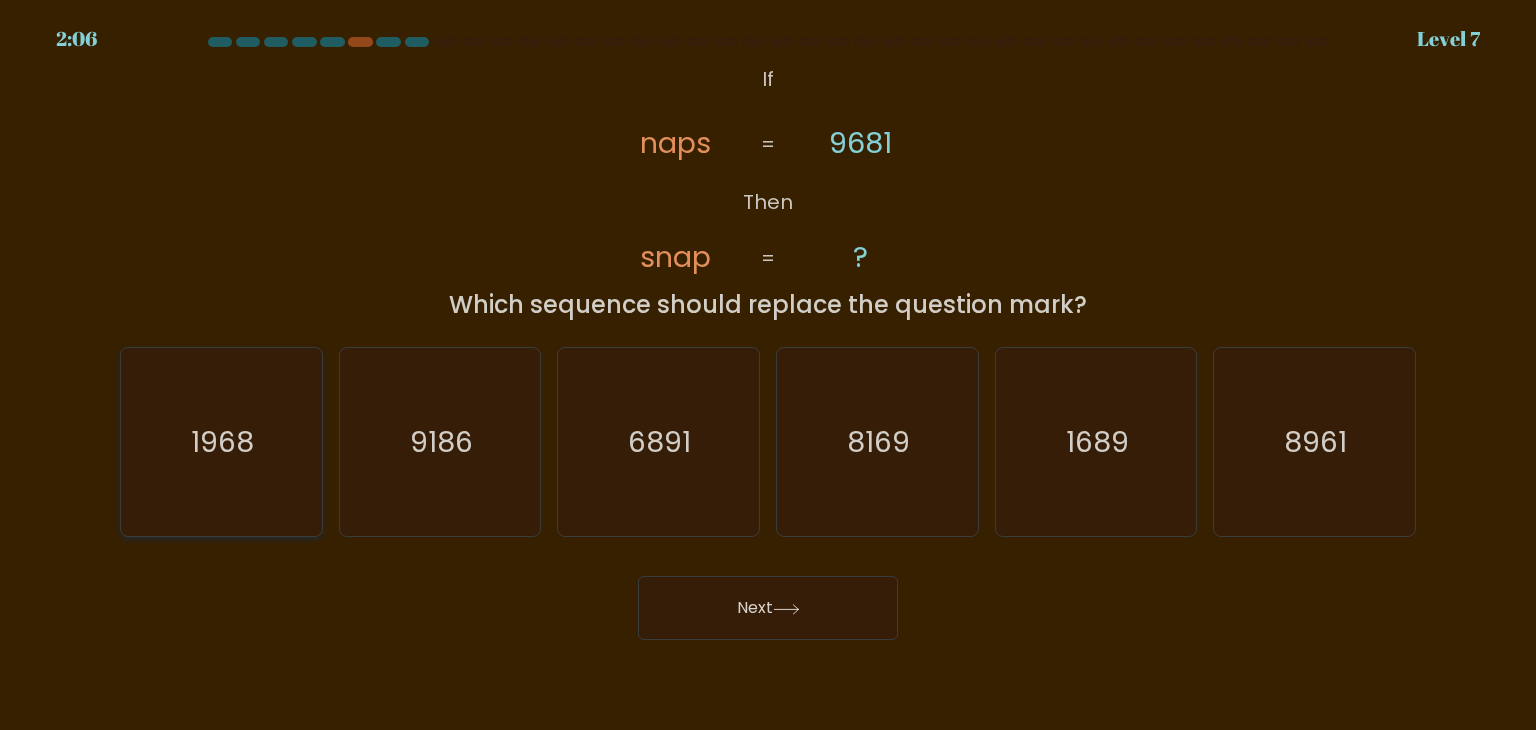 click on "1968" 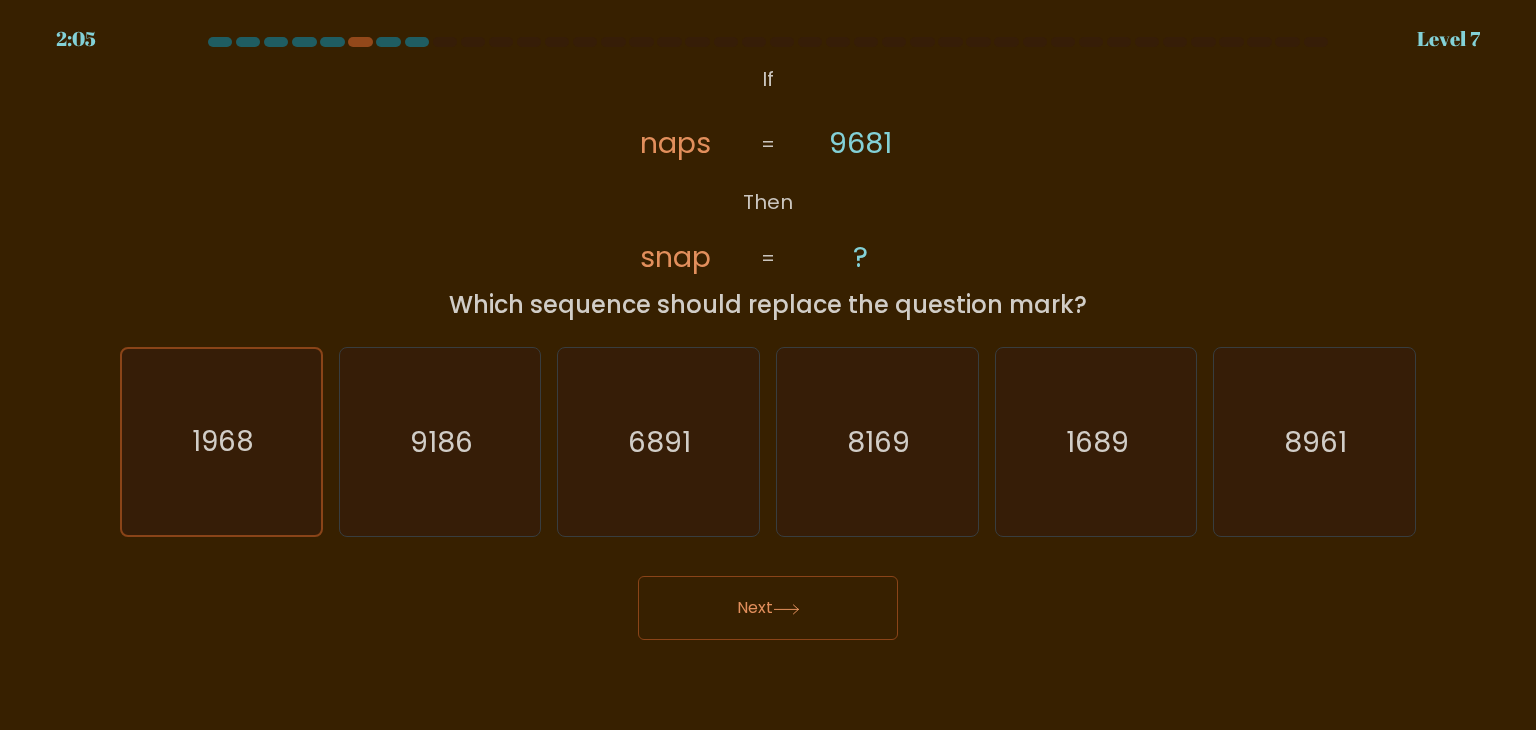 click on "Next" at bounding box center [768, 608] 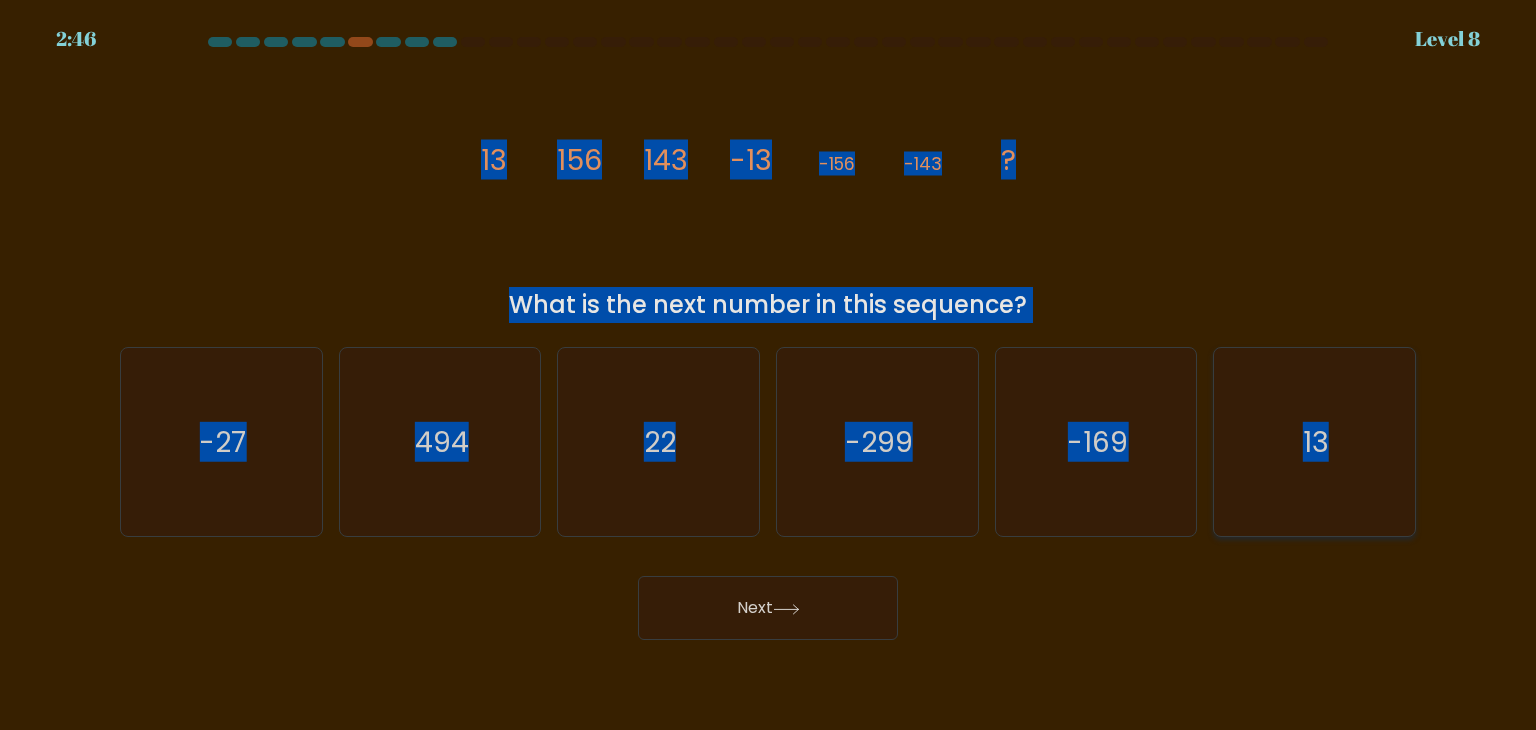 drag, startPoint x: 462, startPoint y: 149, endPoint x: 1378, endPoint y: 425, distance: 956.6776 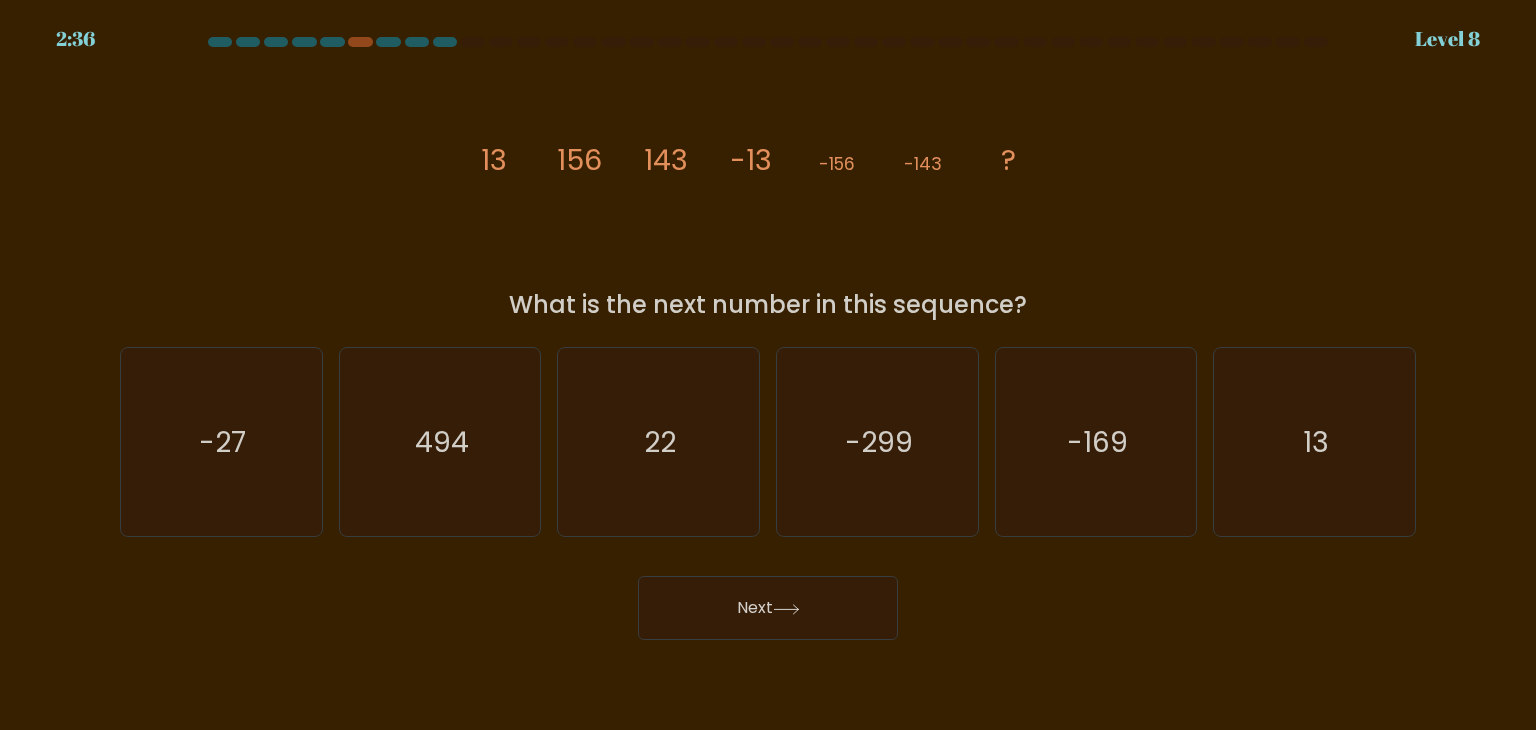 click on "Next" at bounding box center [768, 600] 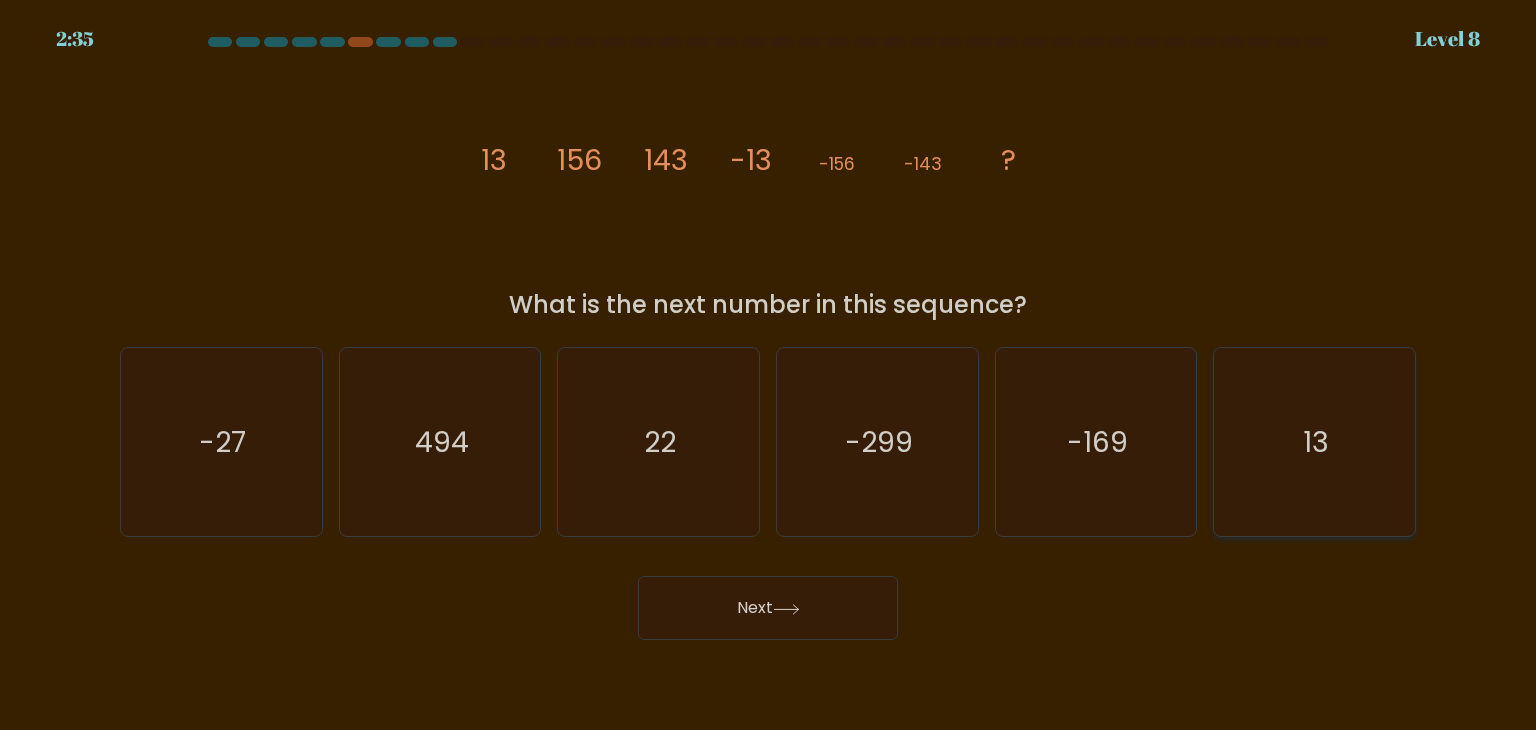 click on "13" 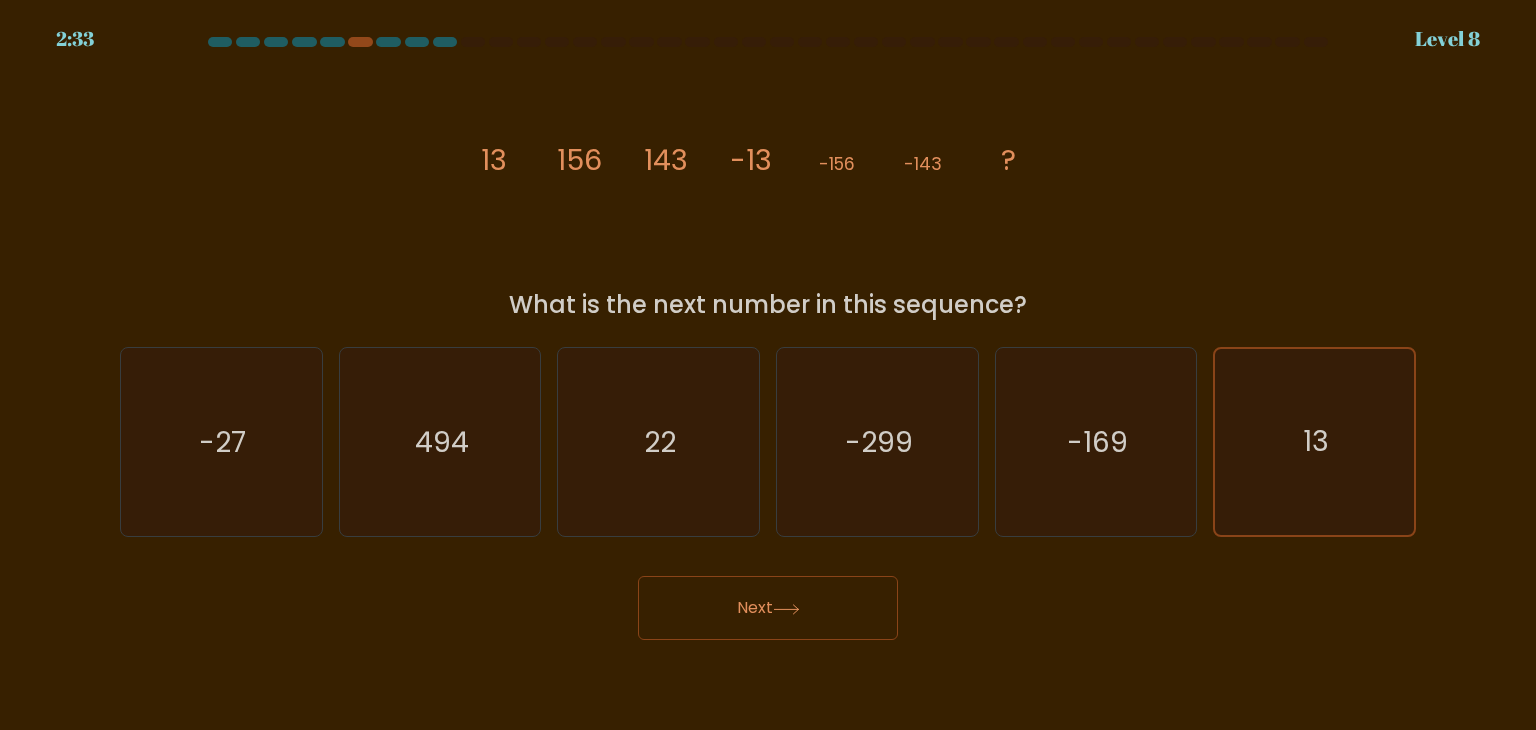 click on "Next" at bounding box center (768, 608) 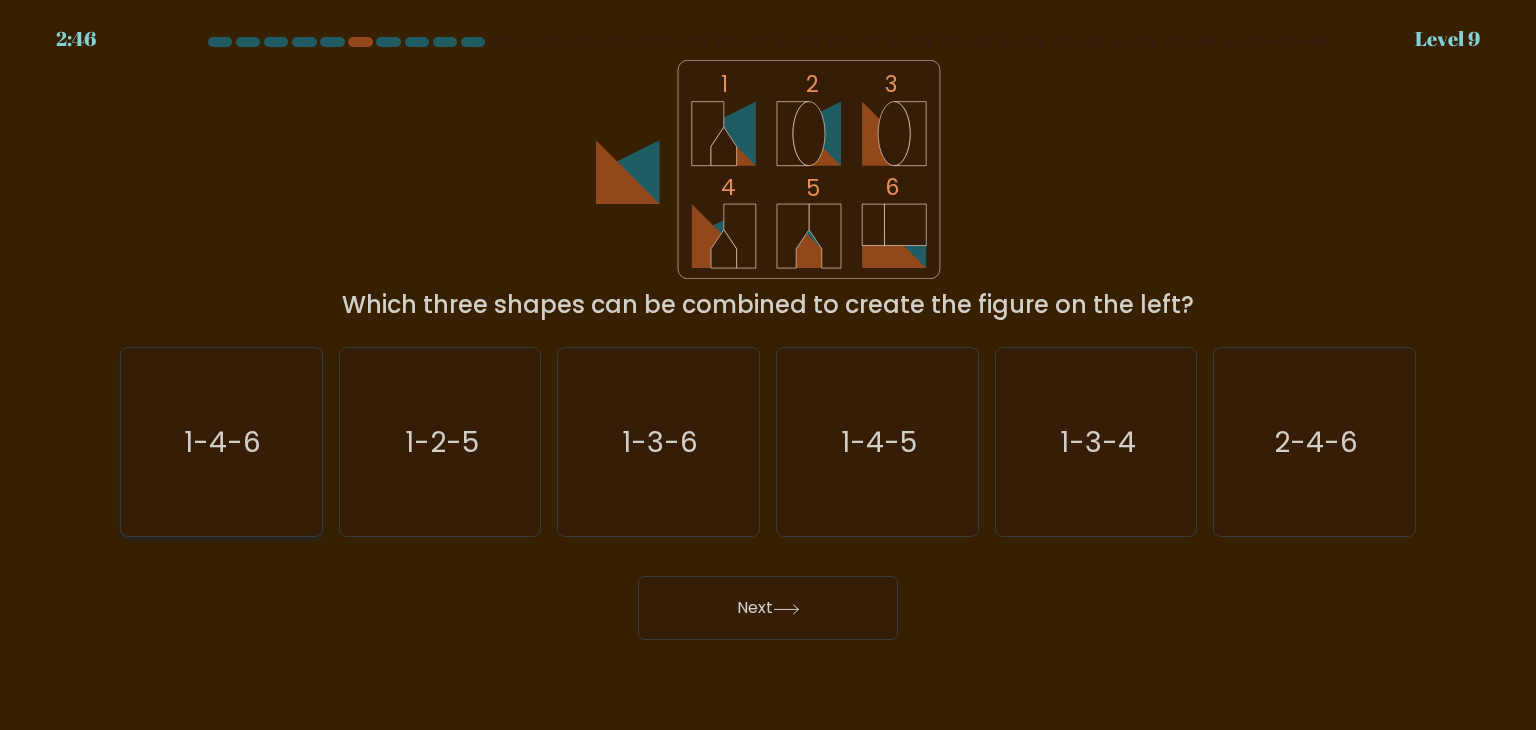 click on "1-4-6" 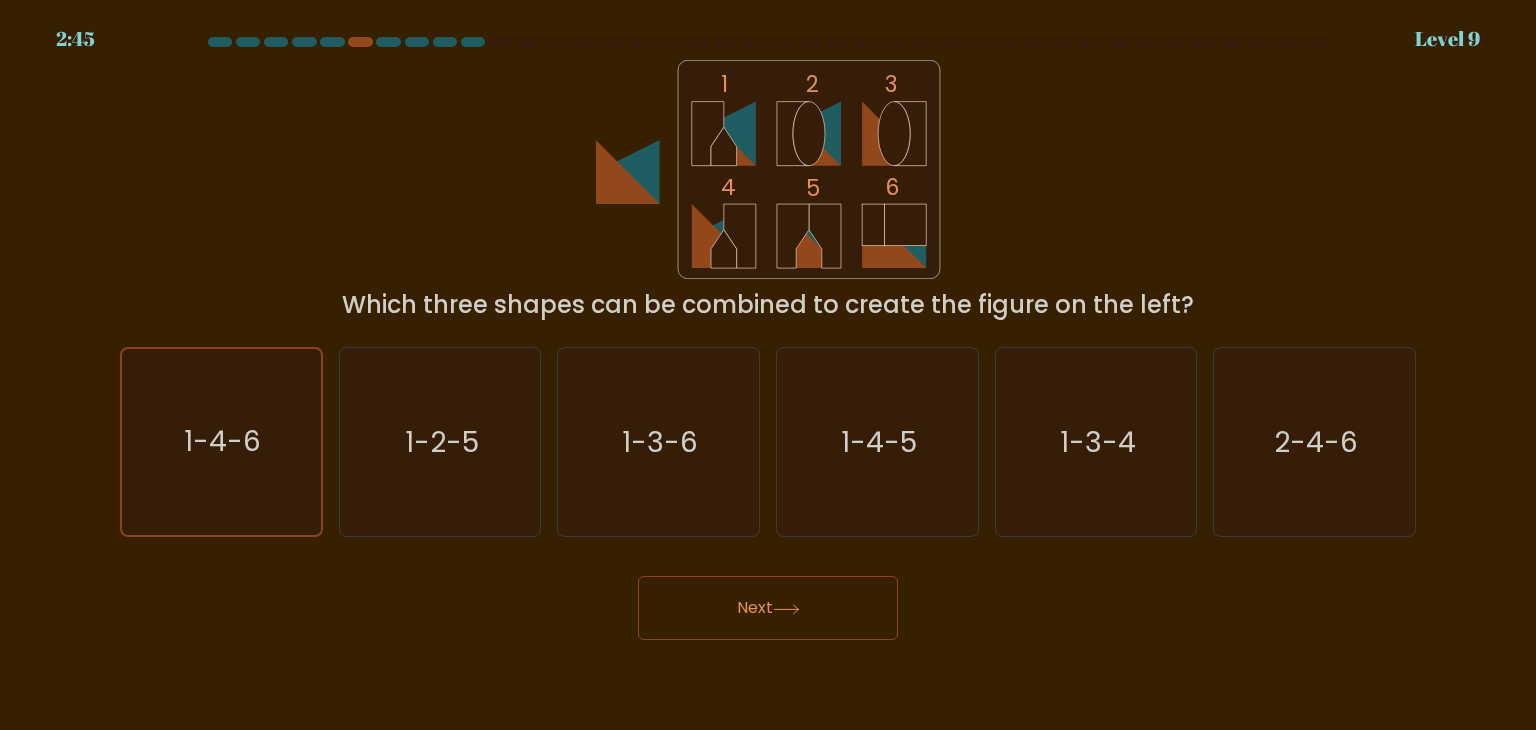 click on "Next" at bounding box center (768, 608) 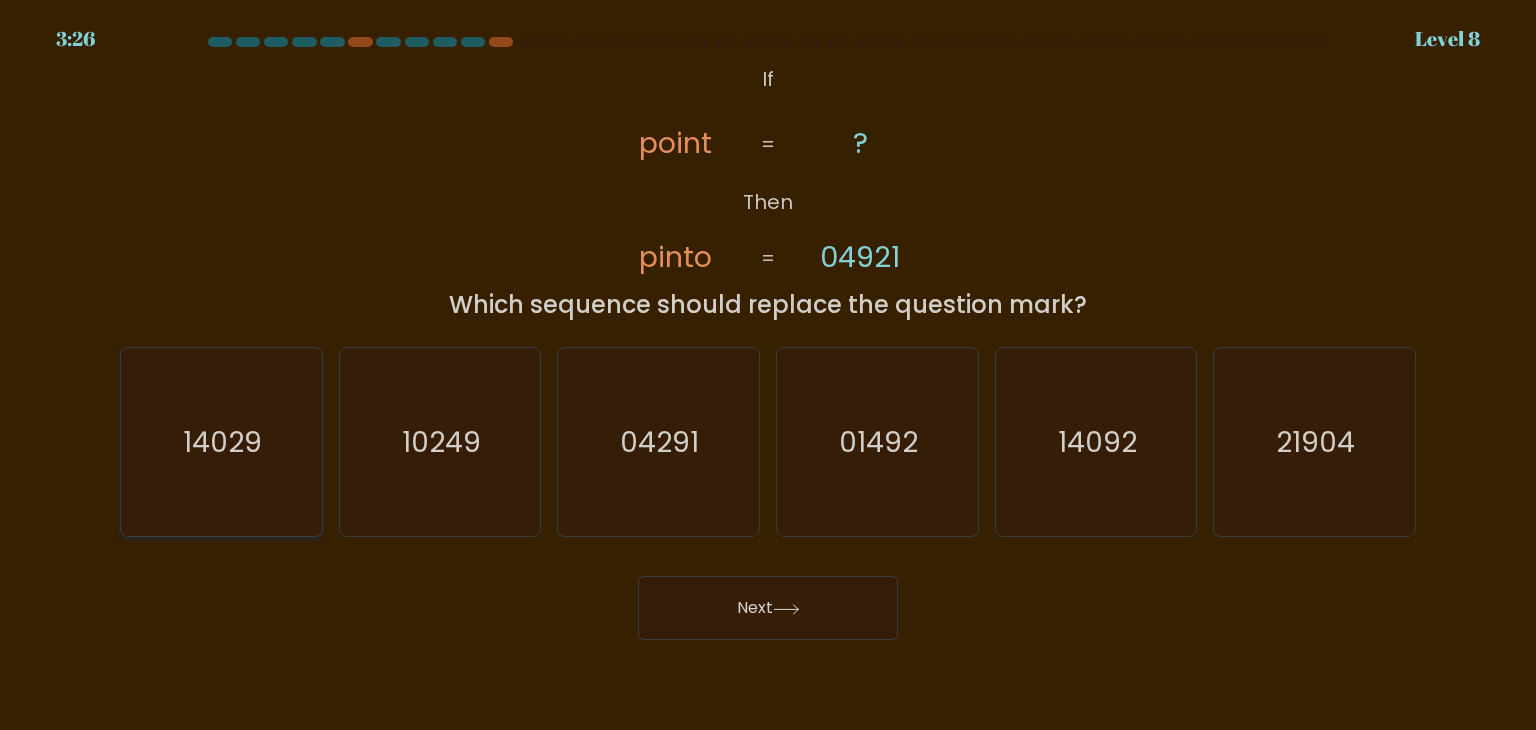 click on "14029" 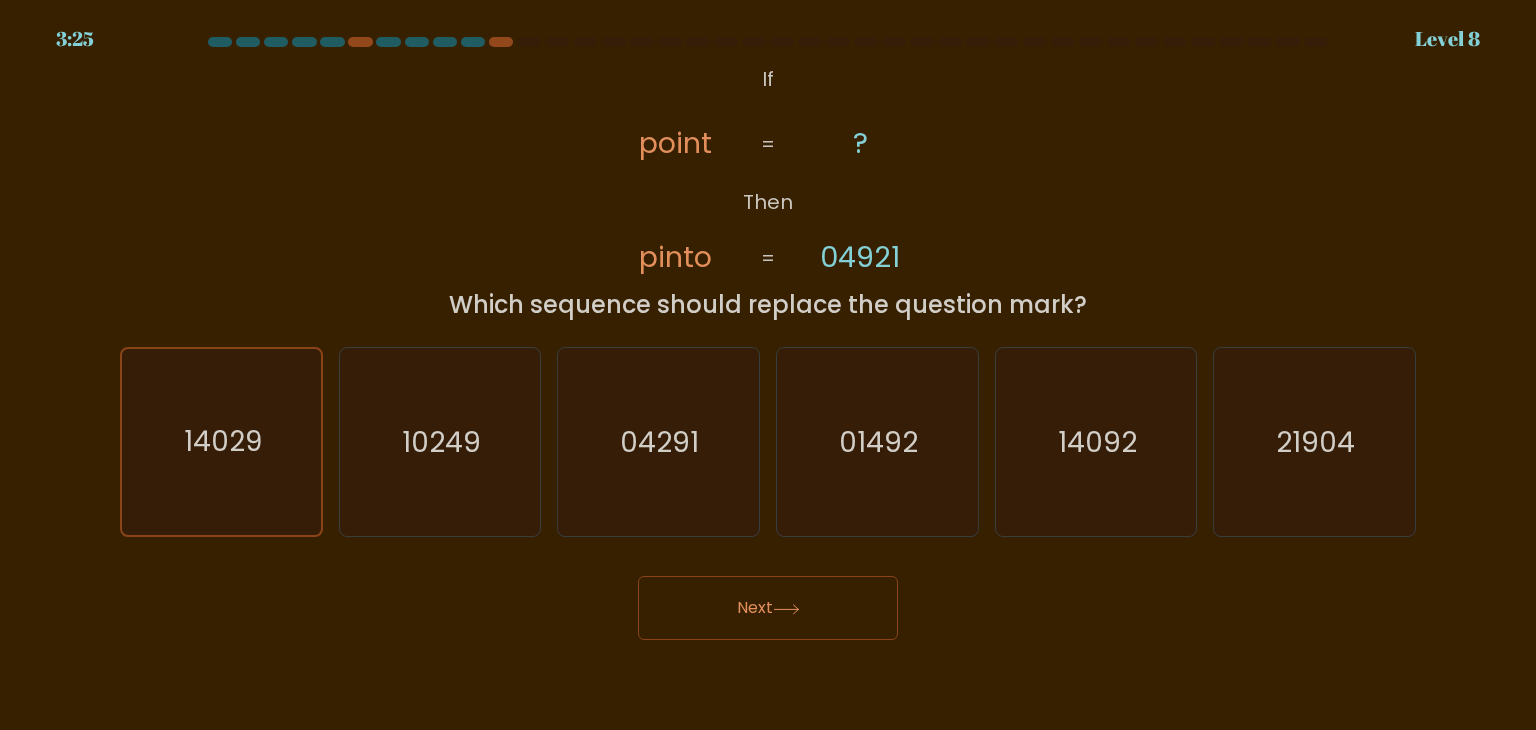 click on "Next" at bounding box center (768, 608) 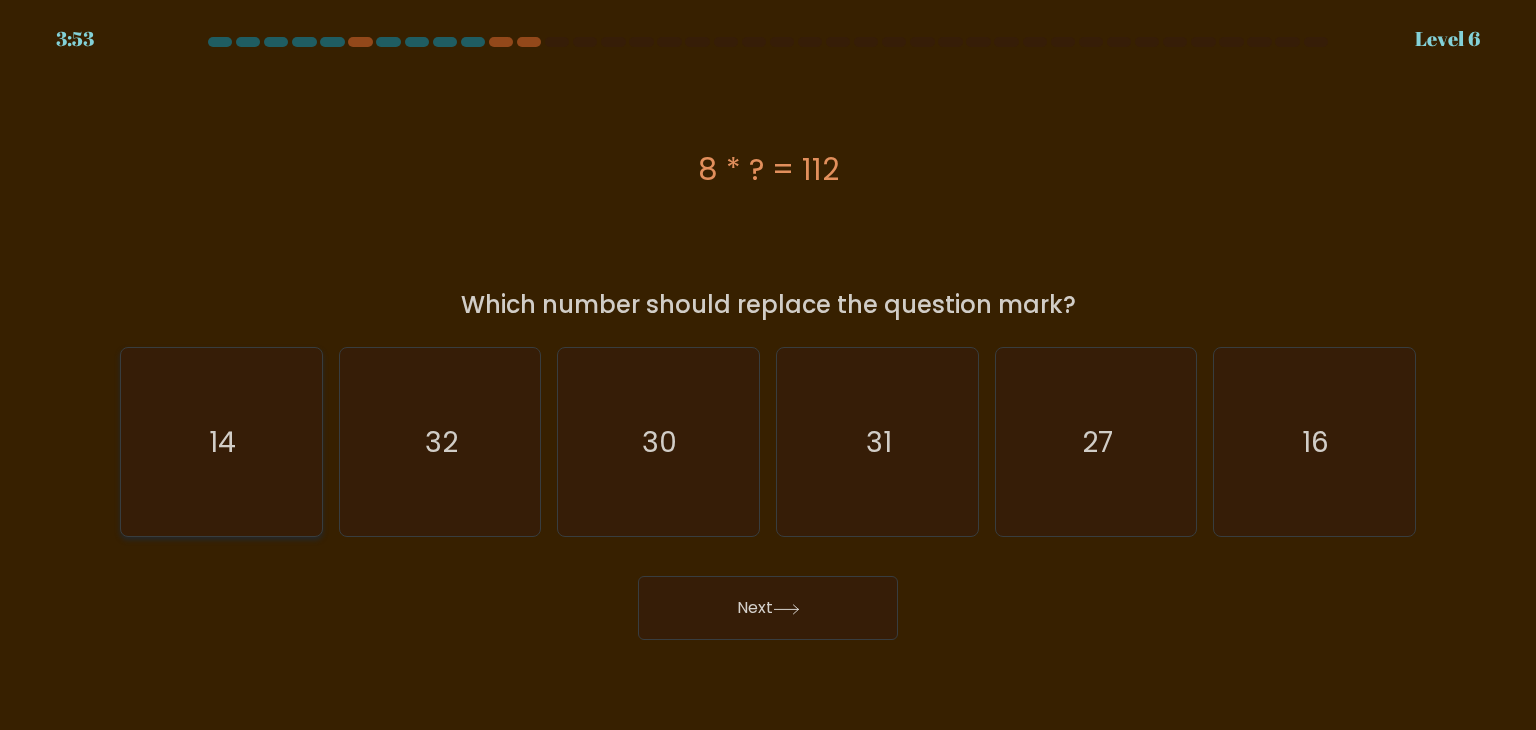 click on "14" 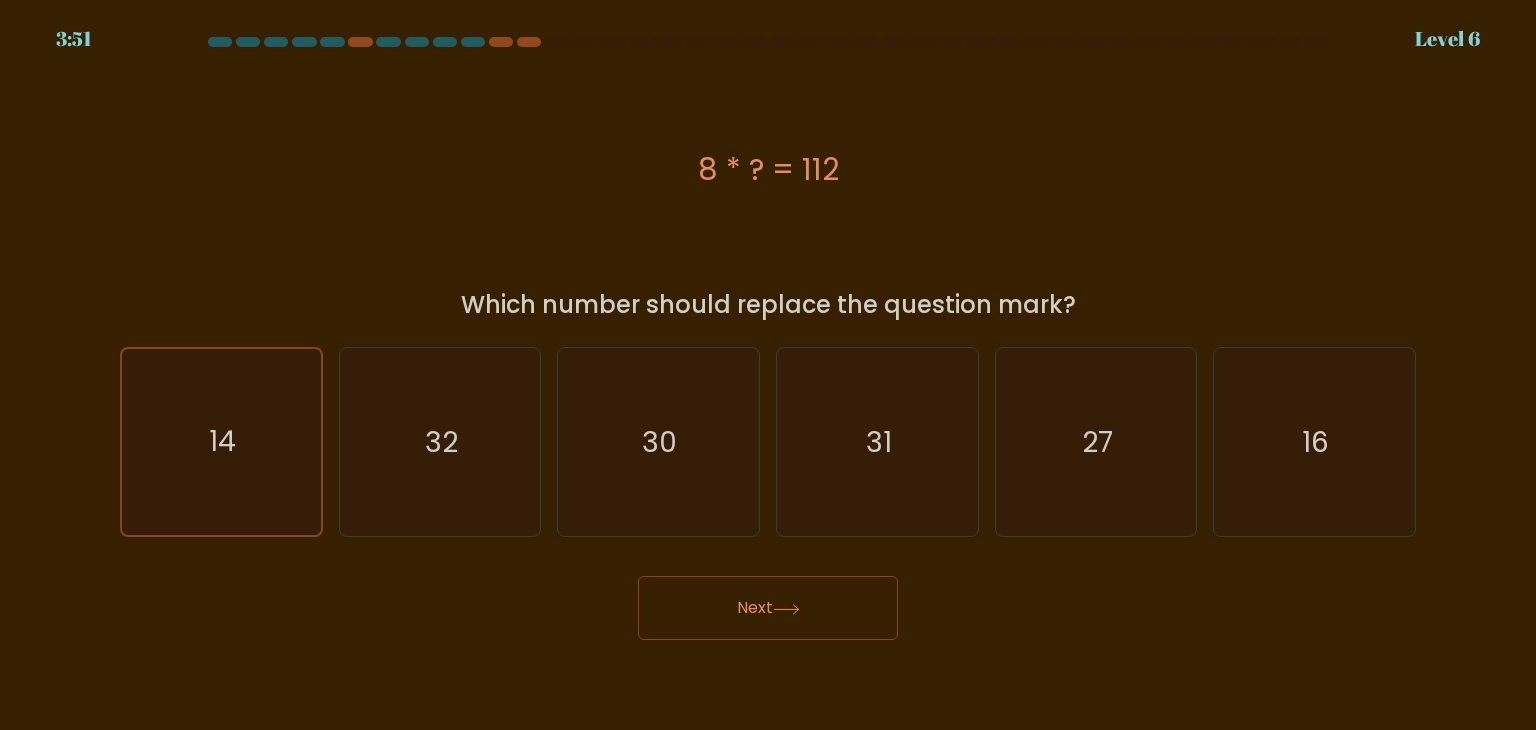 click 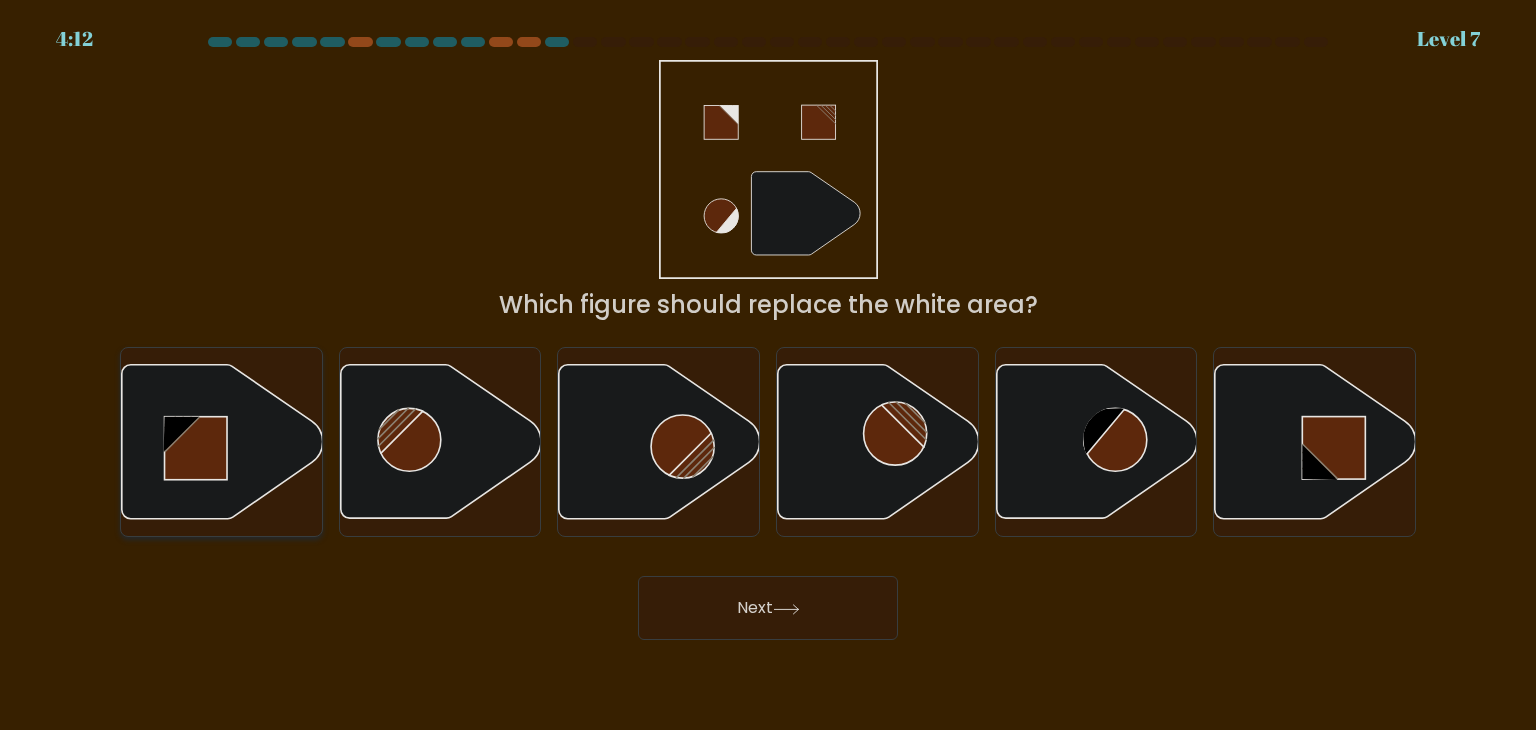 click 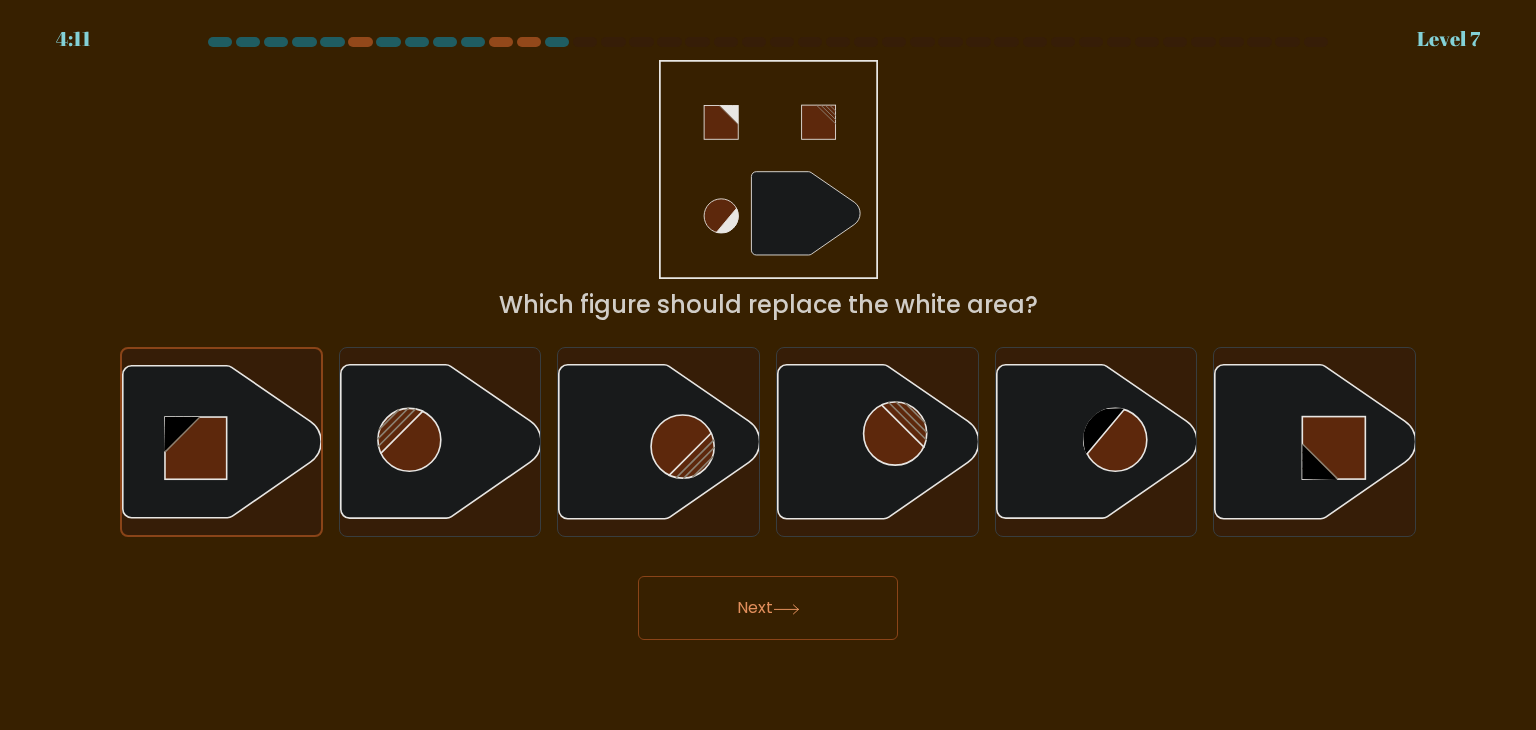 click 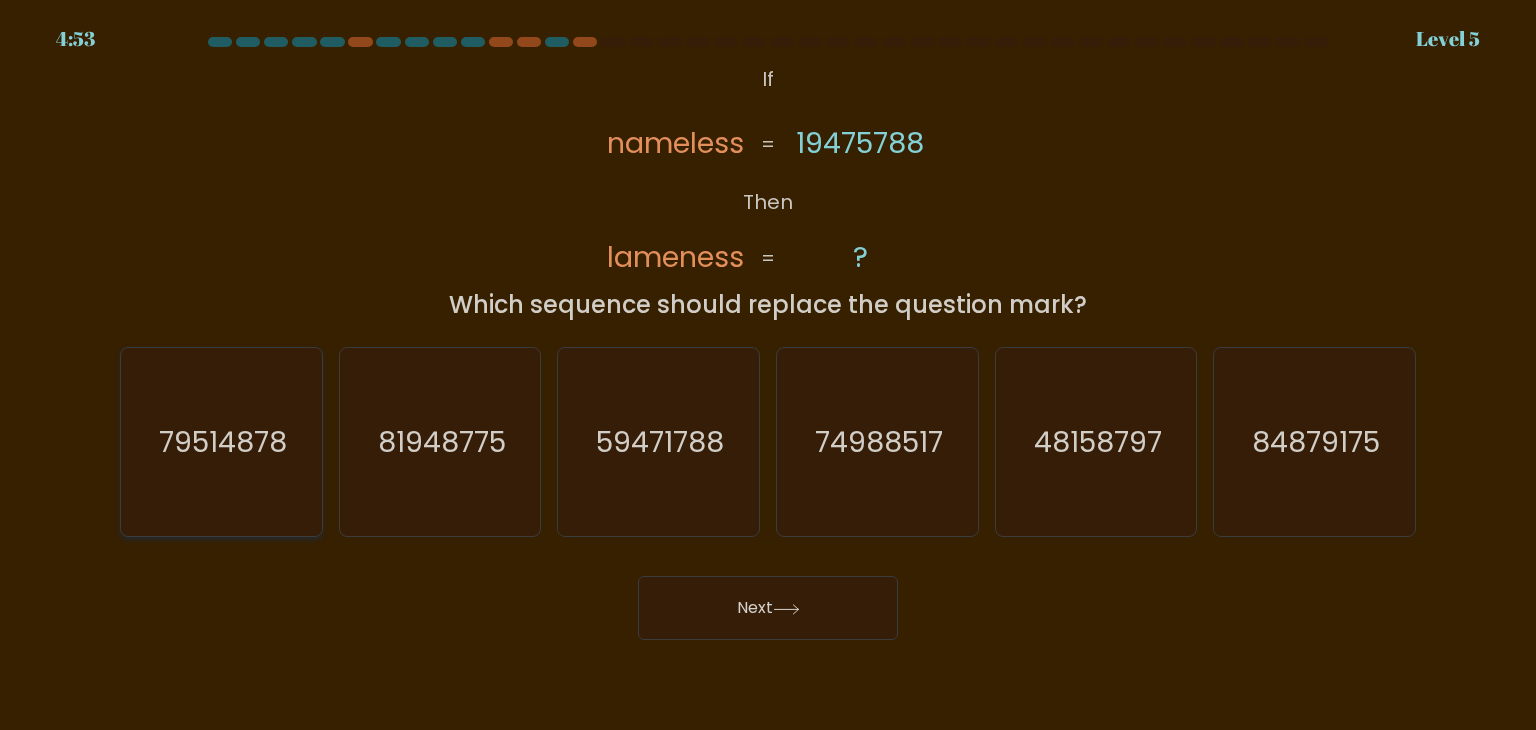 click on "79514878" 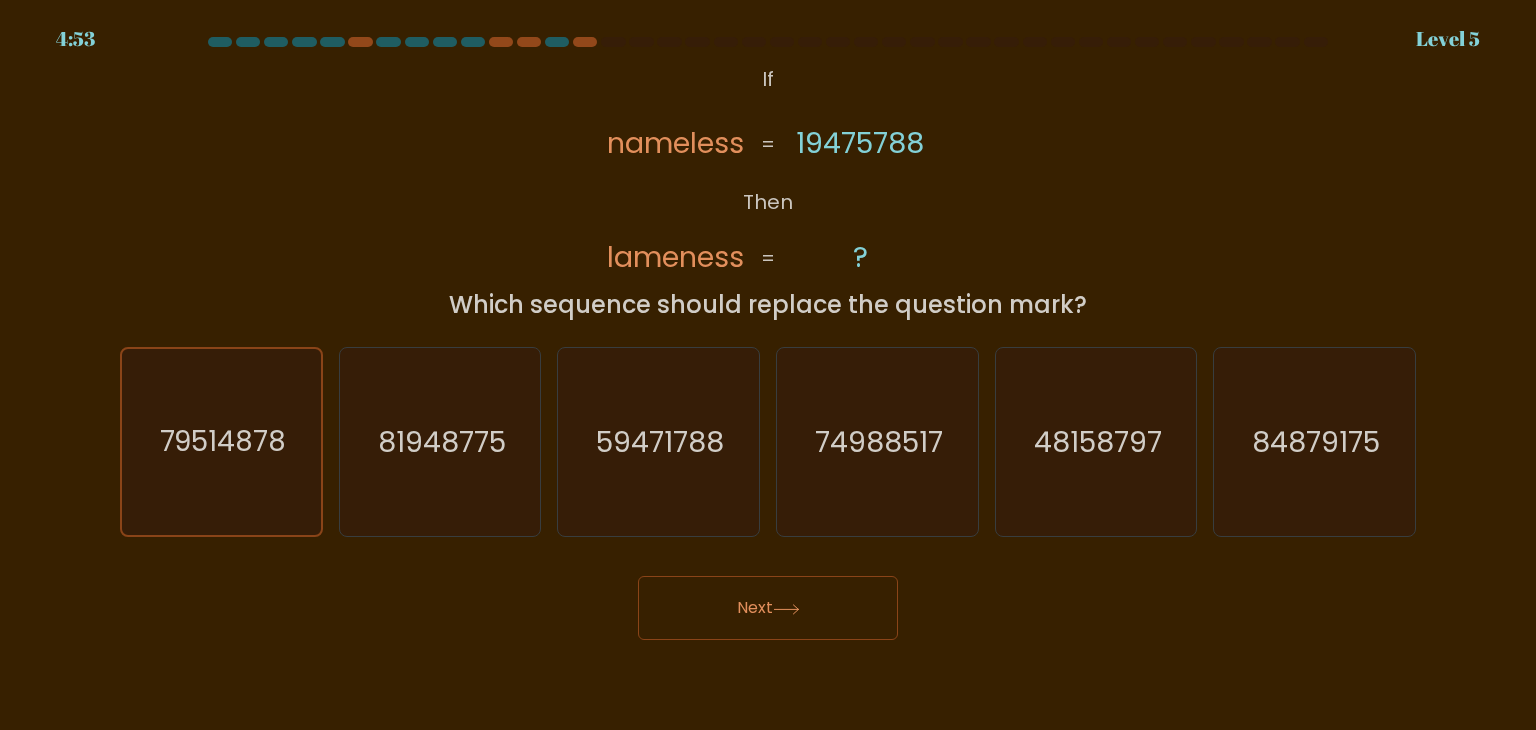 click 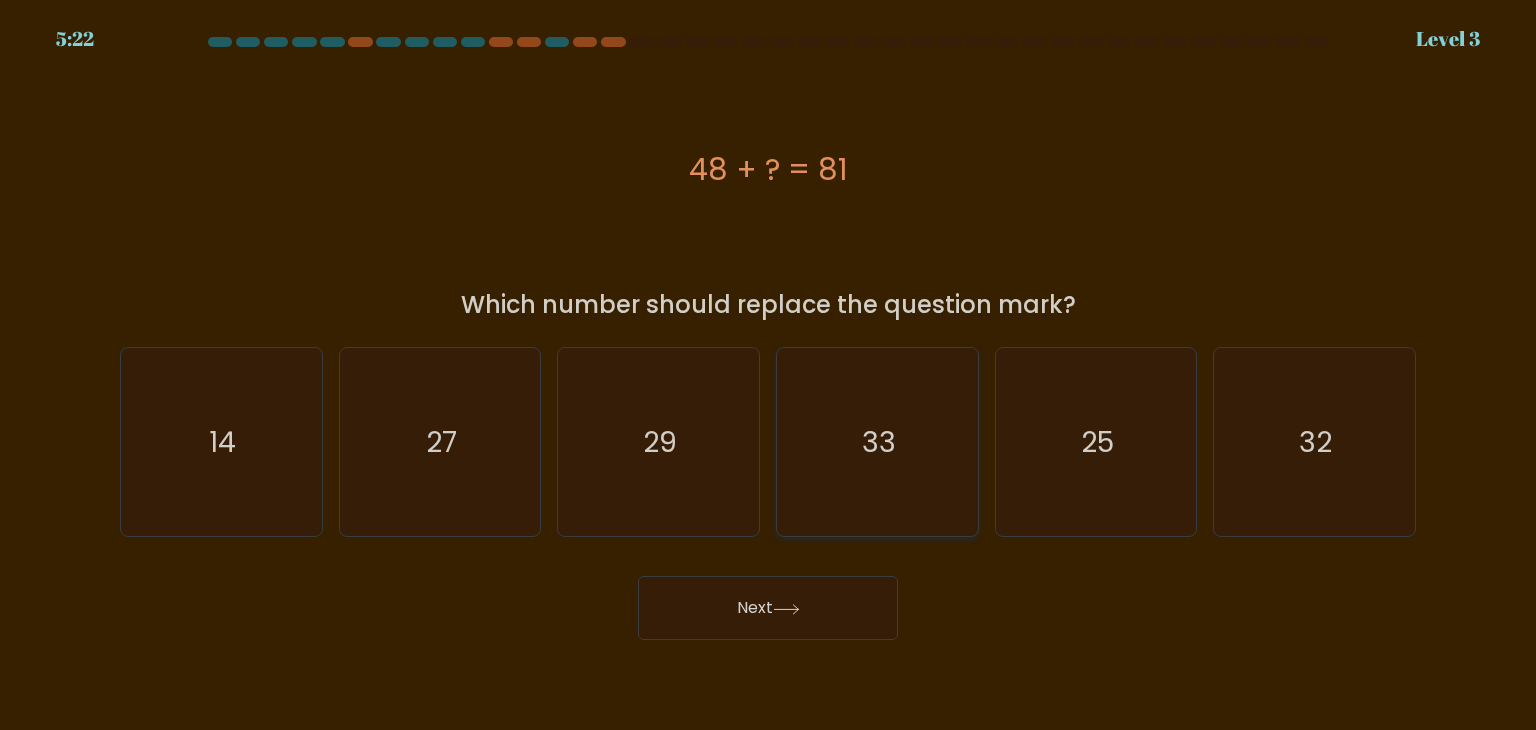click on "33" 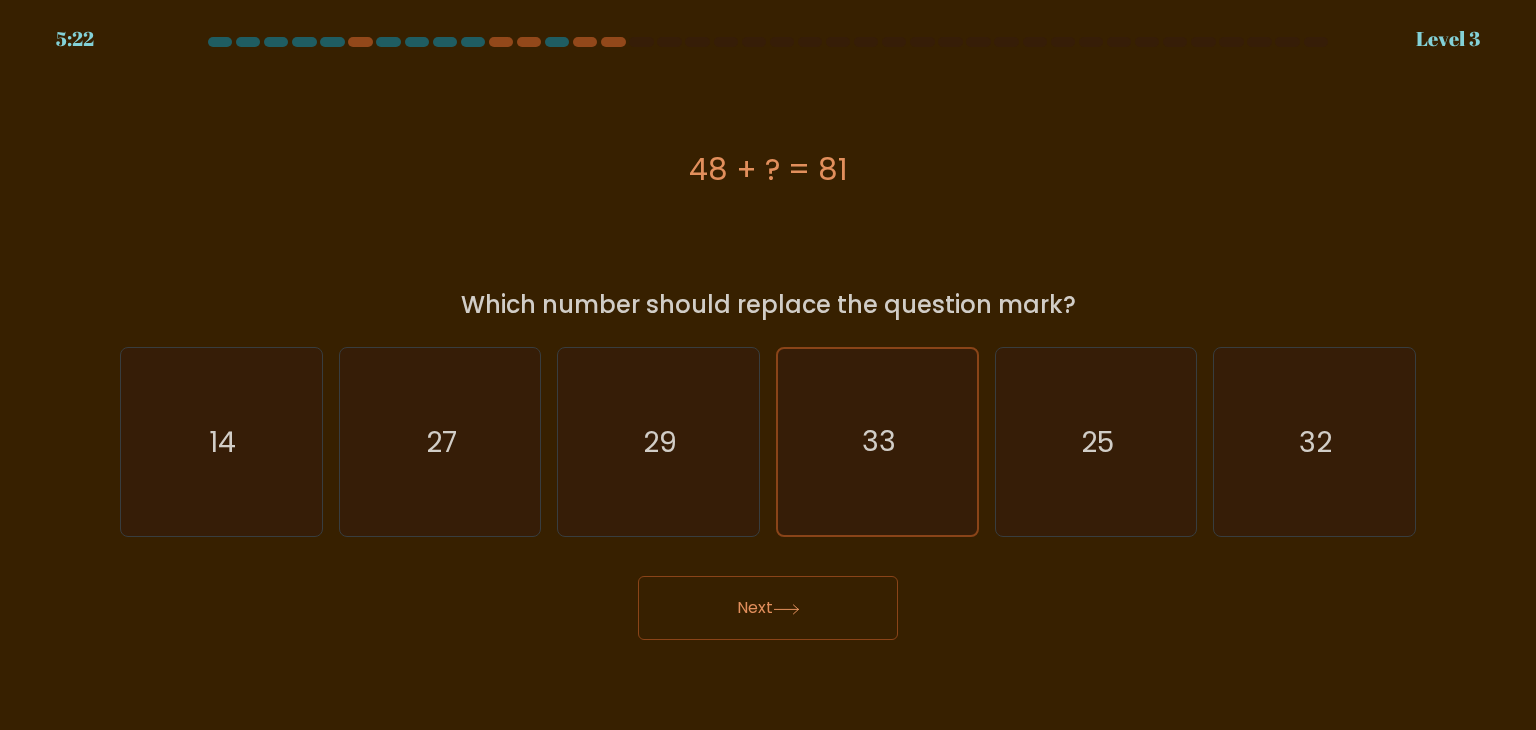 click 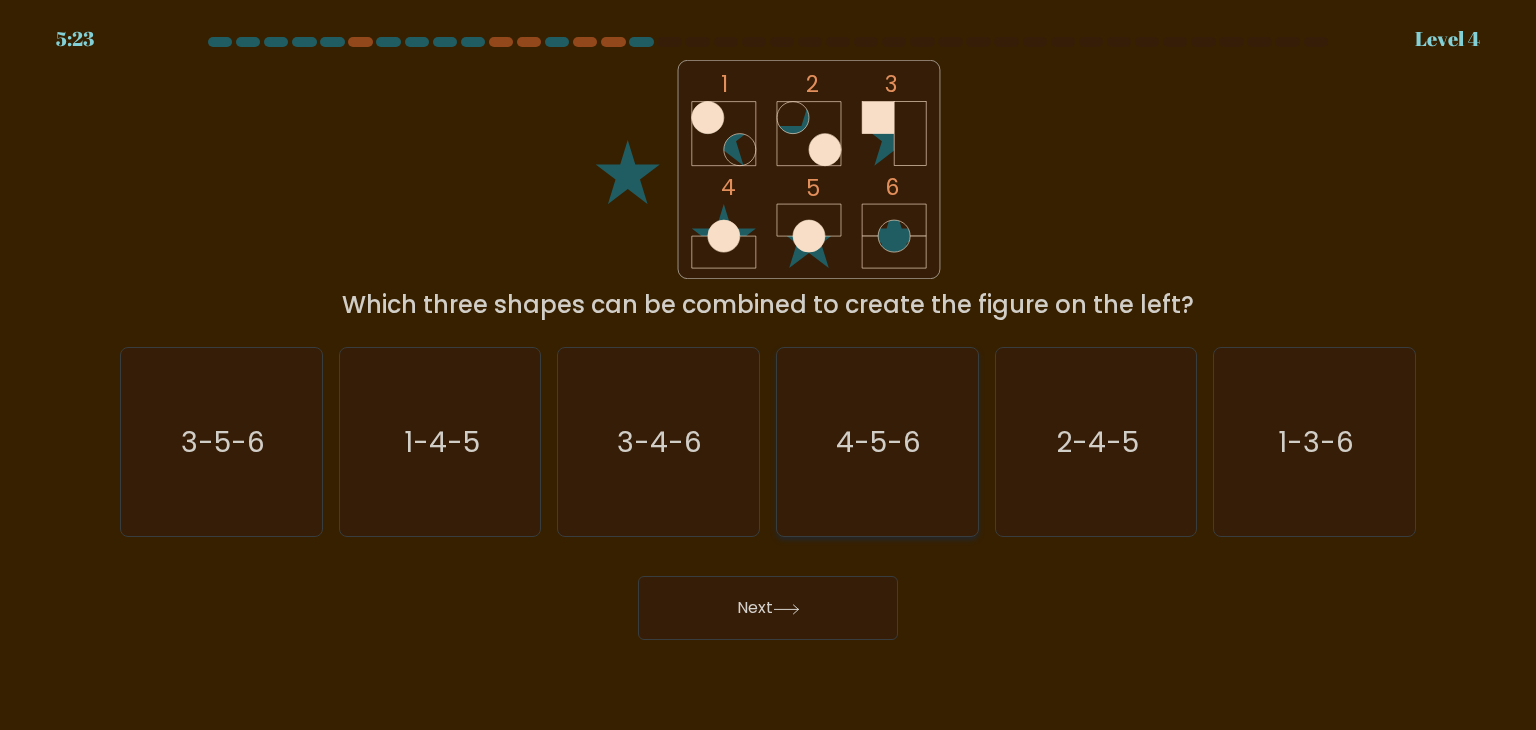 click on "4-5-6" 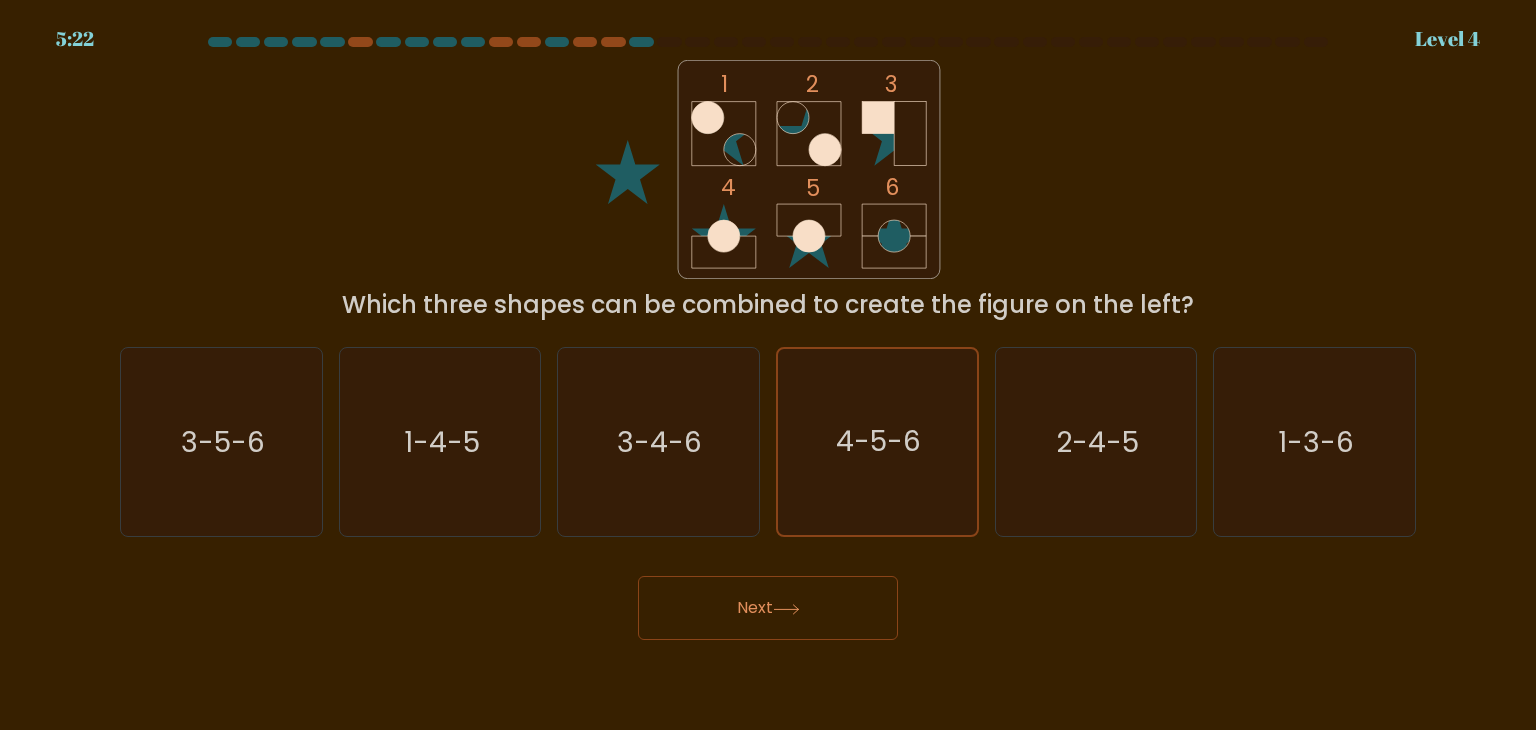 click on "Next" at bounding box center [768, 608] 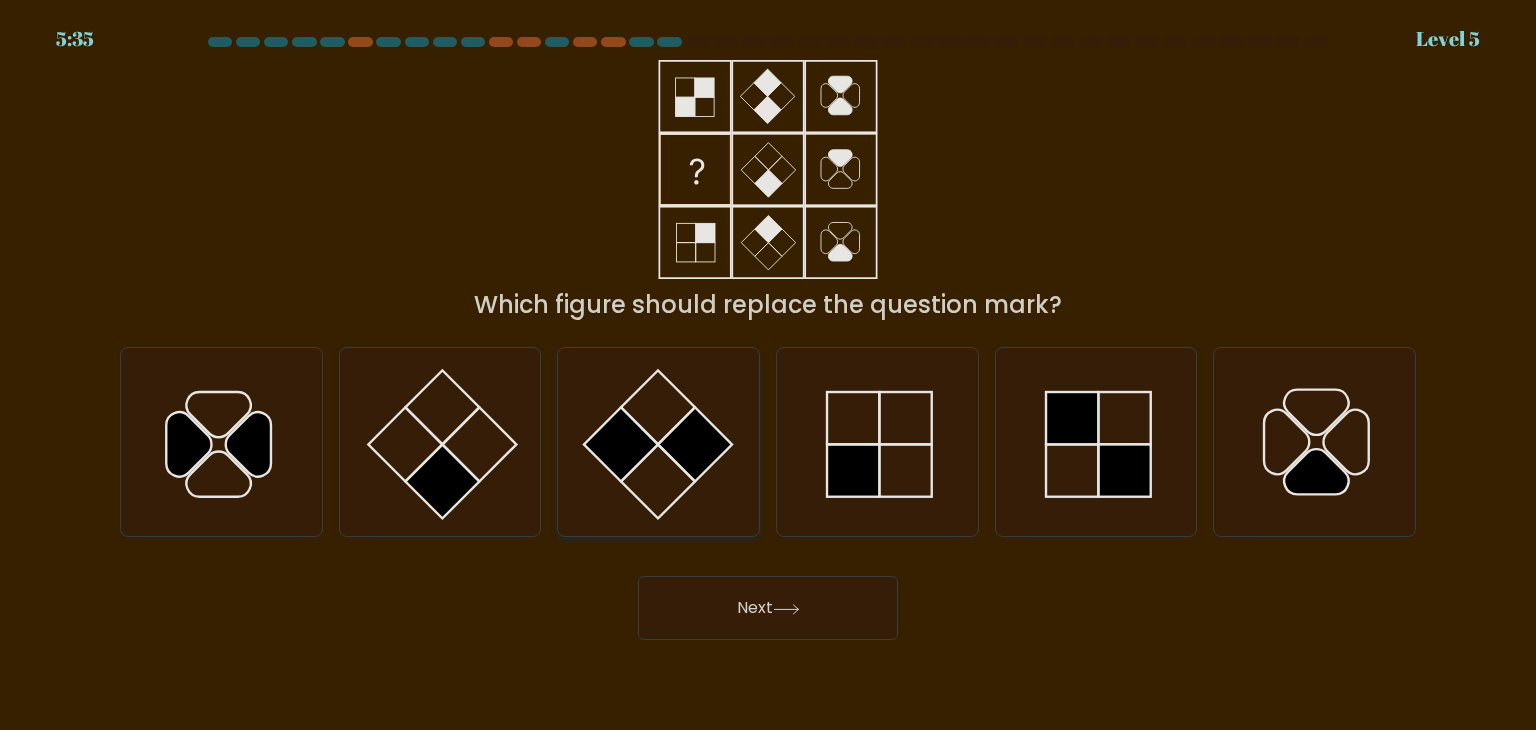 click 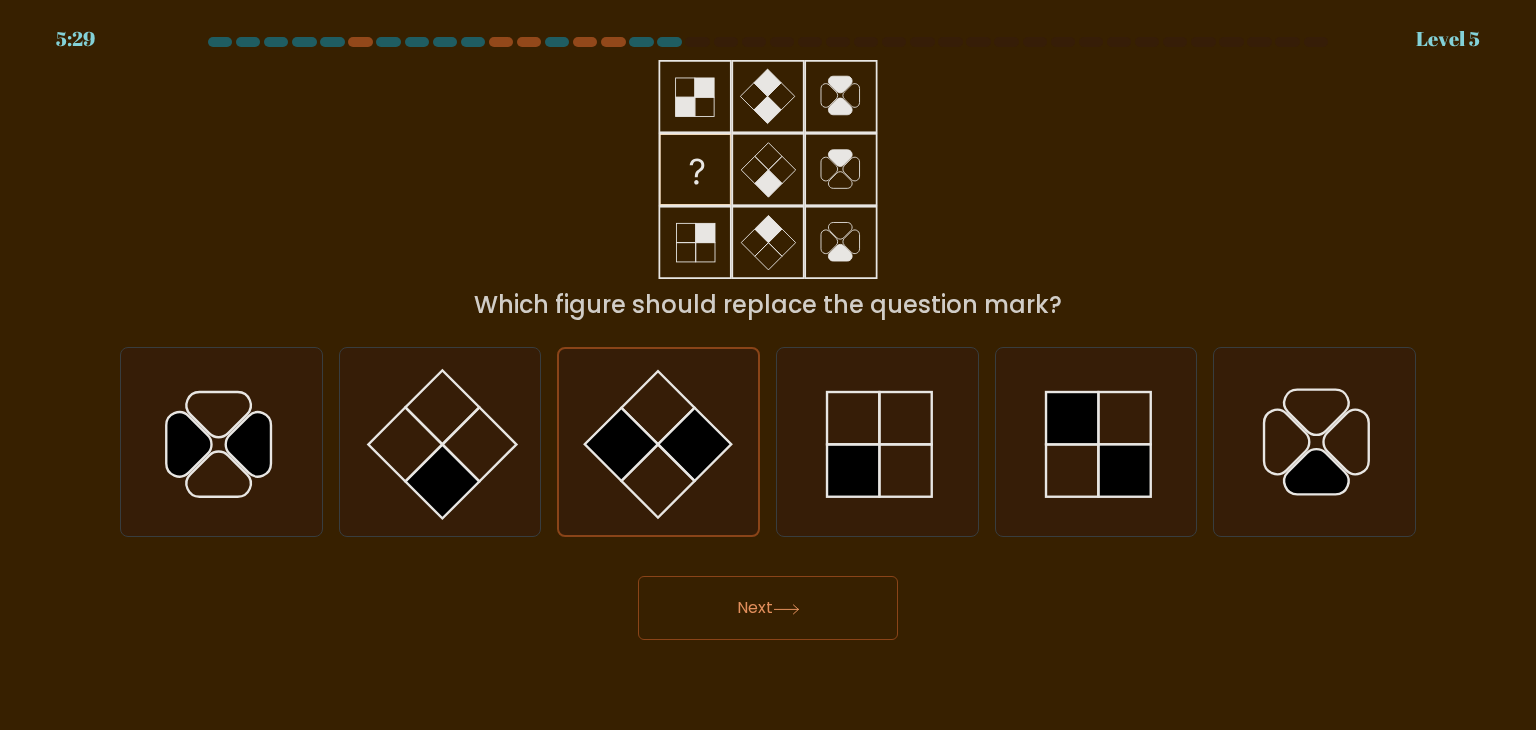 click on "Next" at bounding box center (768, 608) 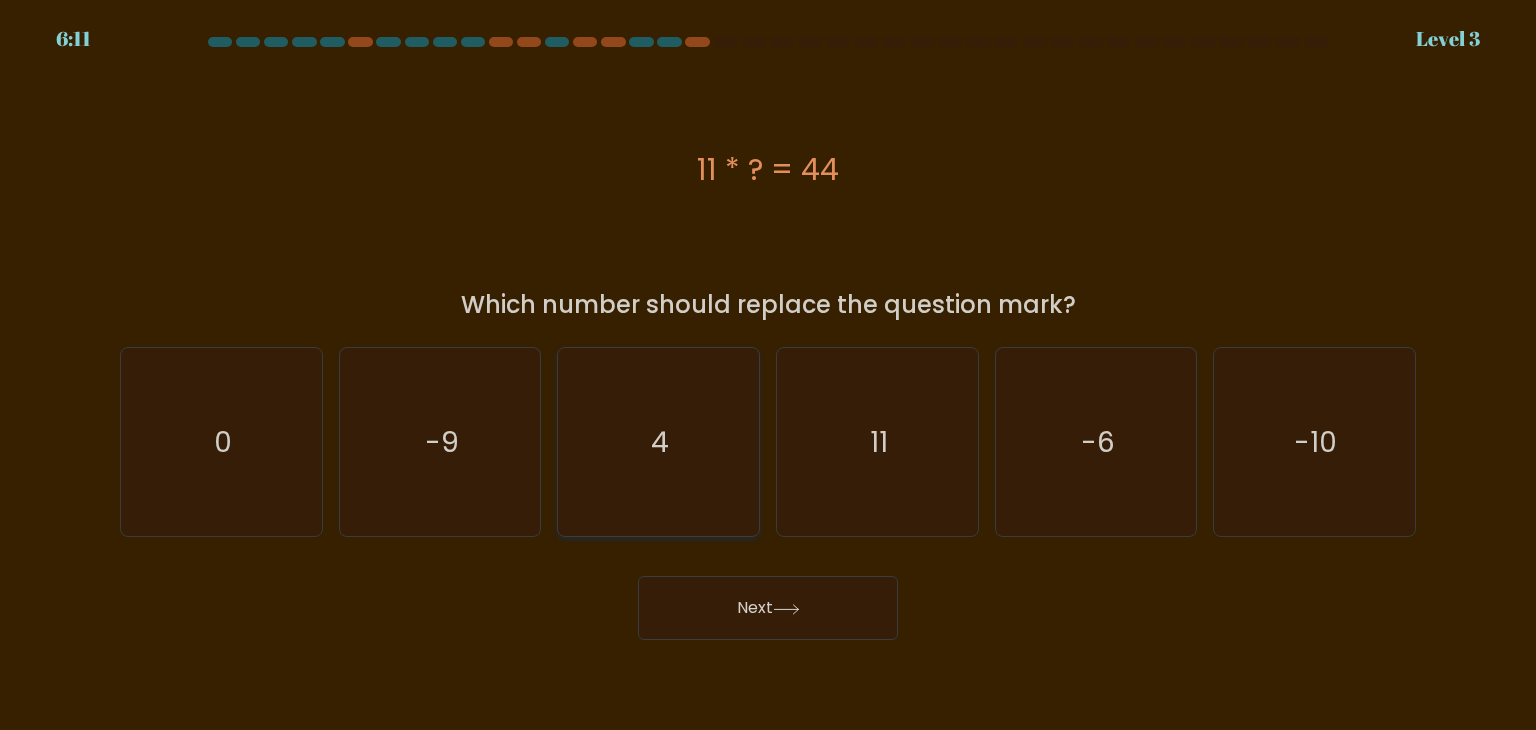 click on "4" 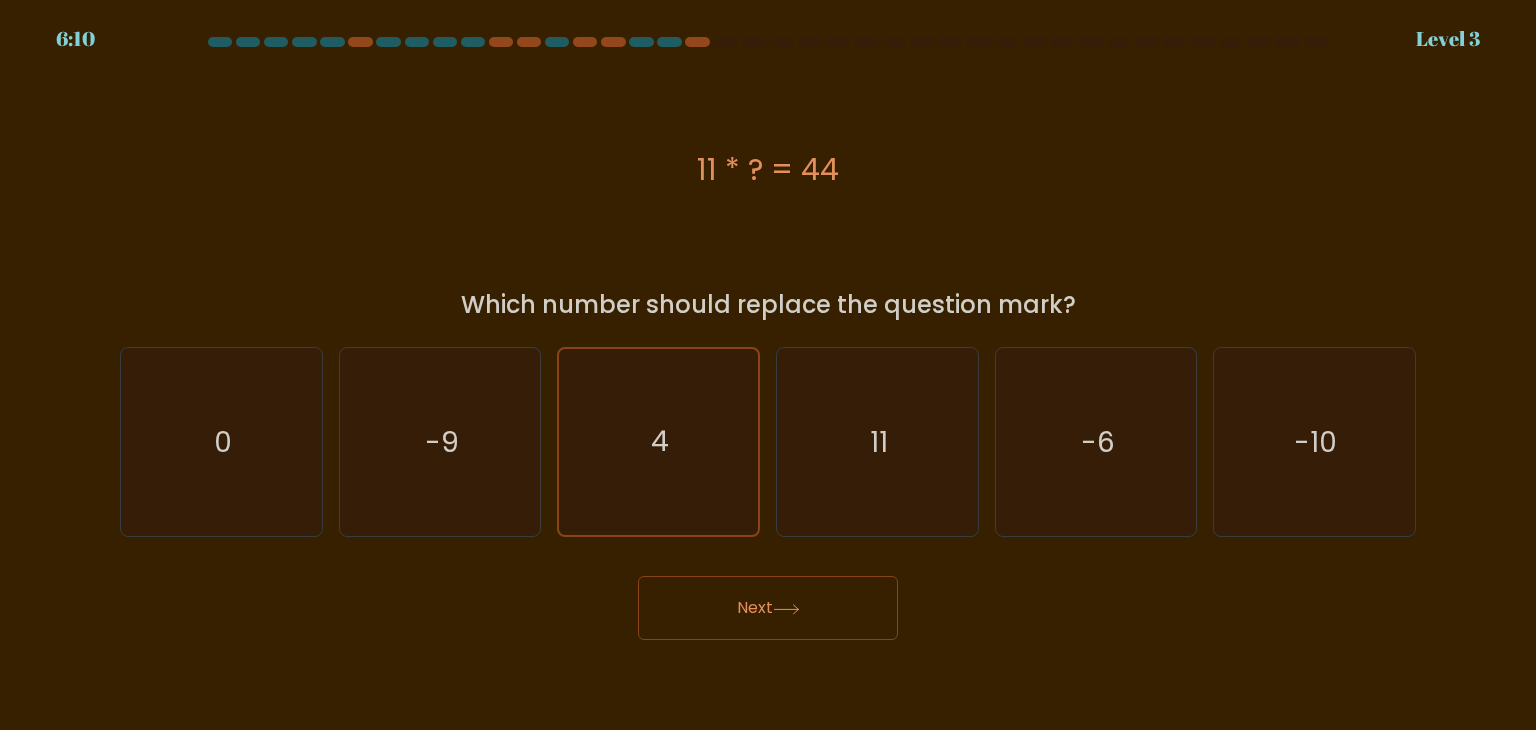 click on "Next" at bounding box center [768, 608] 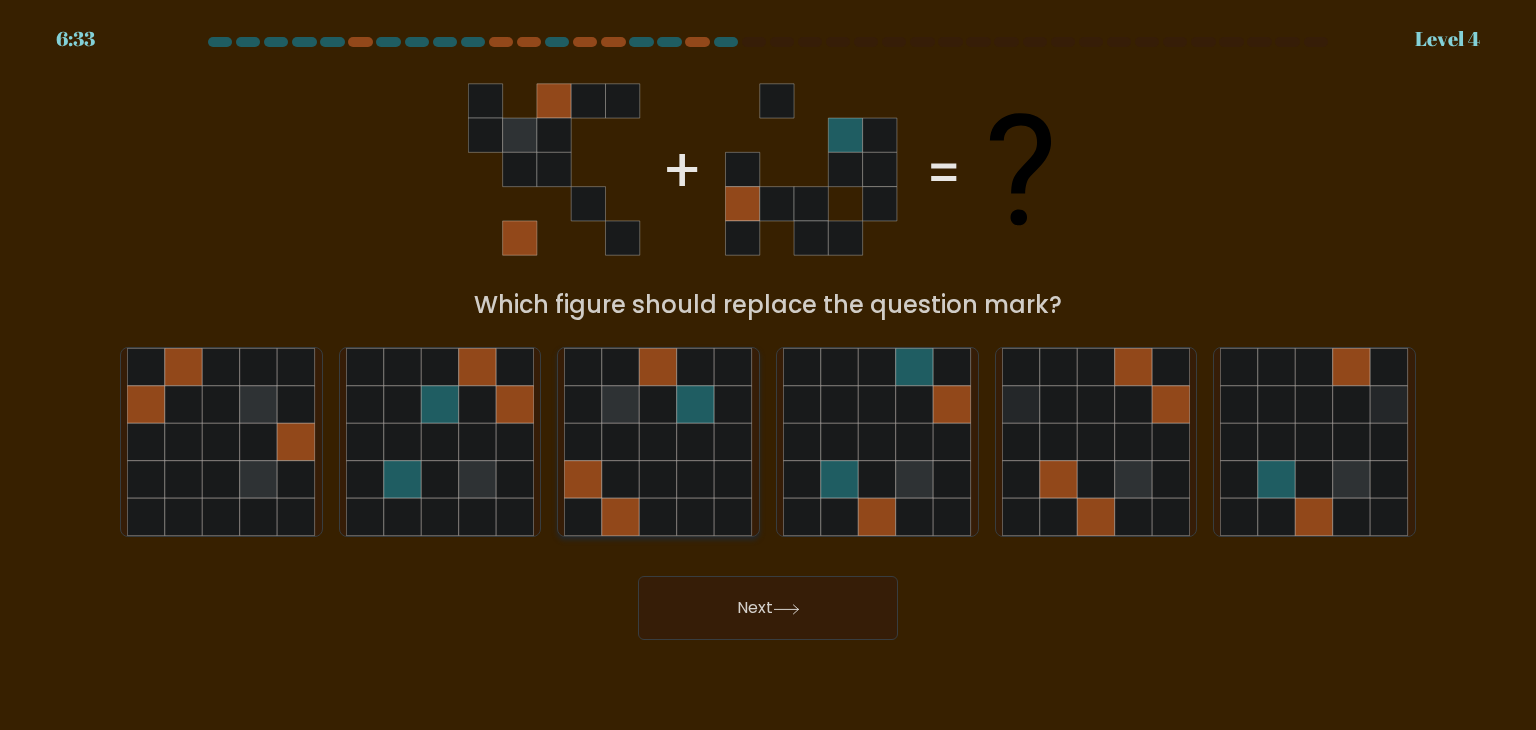 click 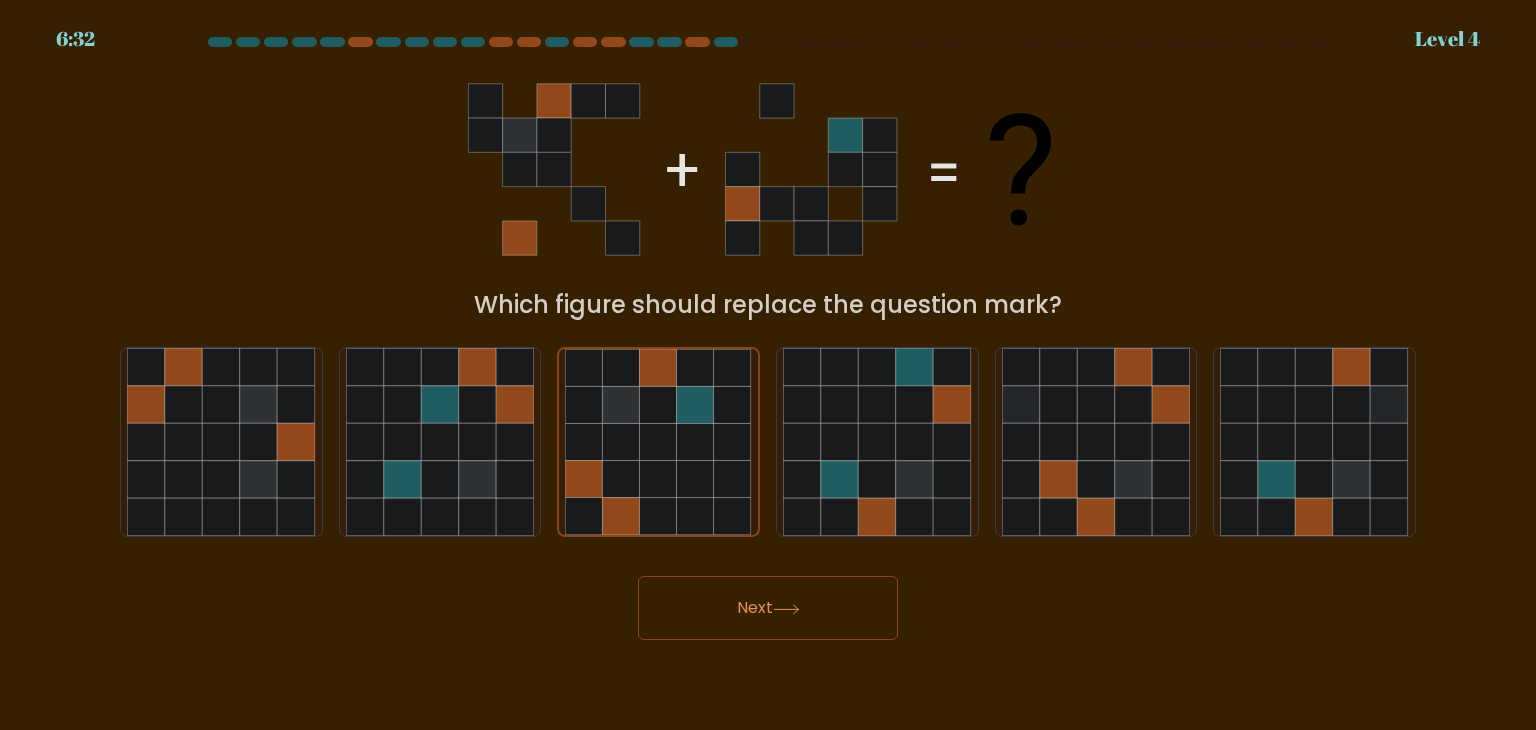 click 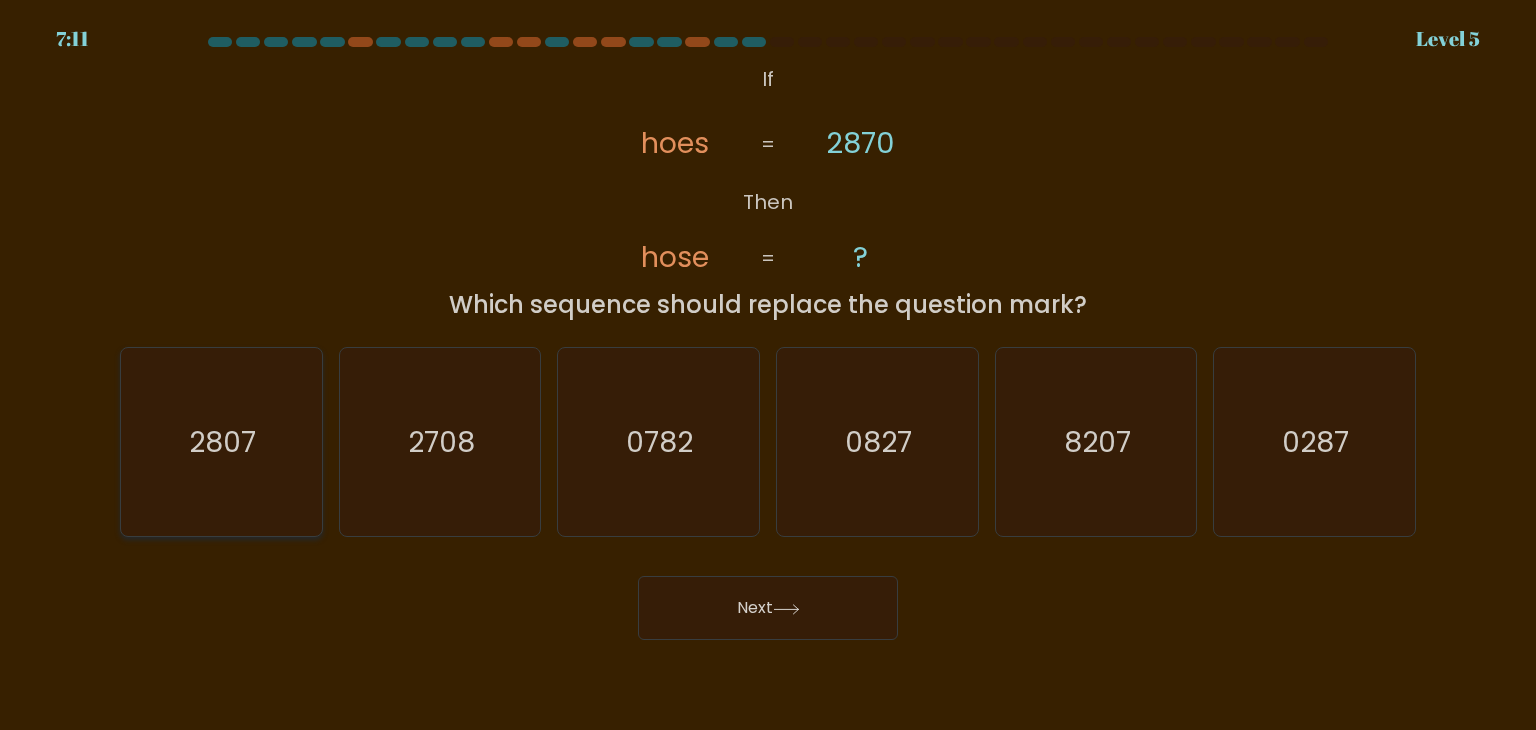 click on "2807" 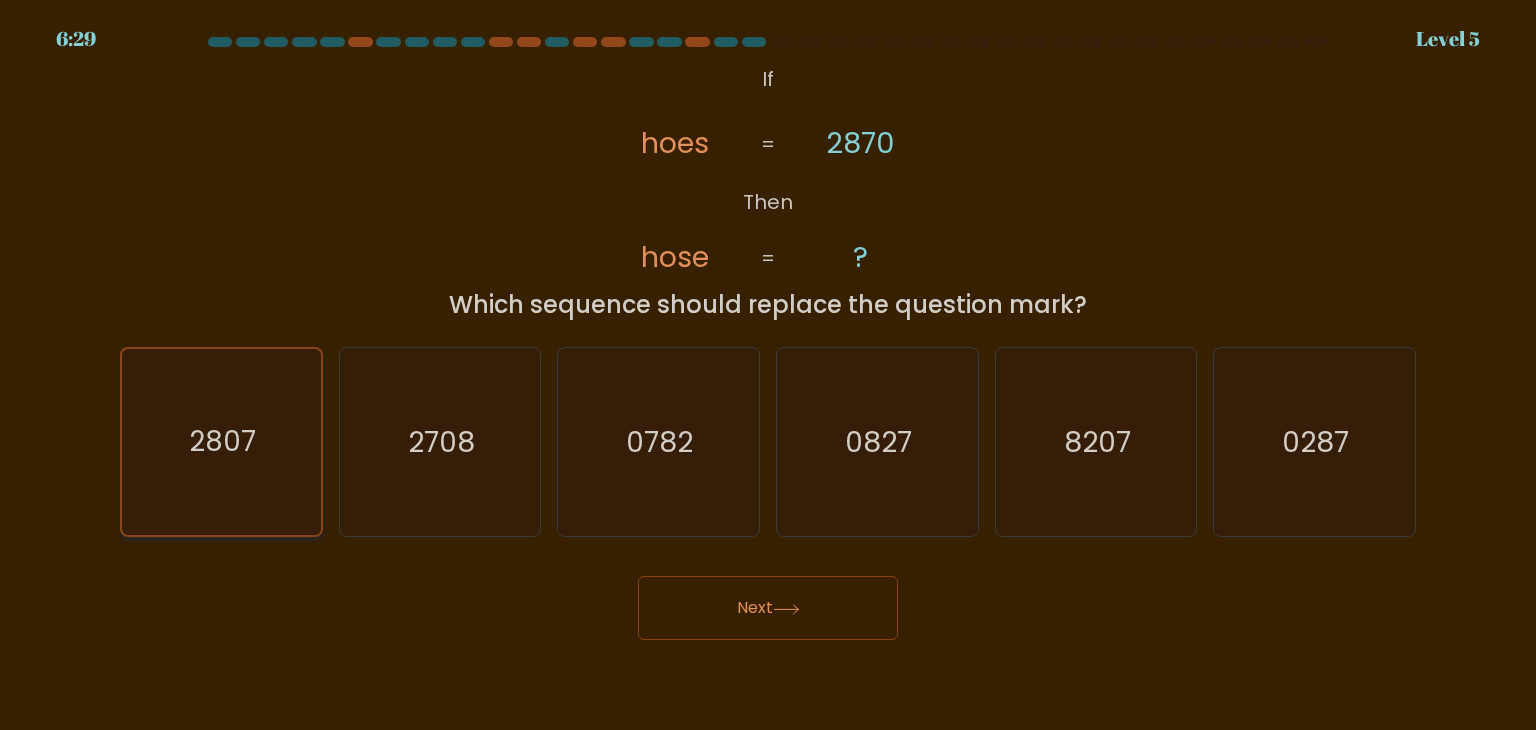 click on "2807" 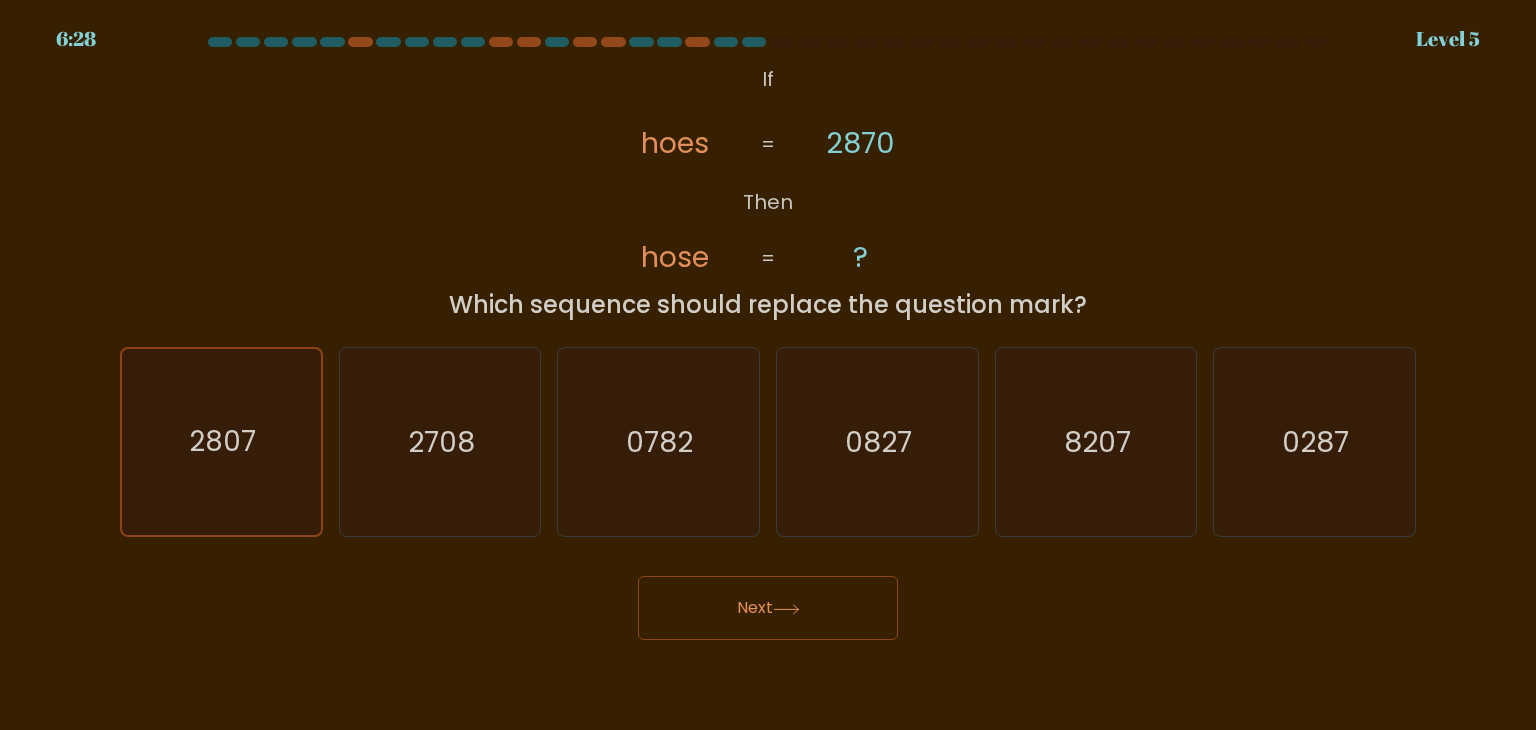click on "Next" at bounding box center [768, 608] 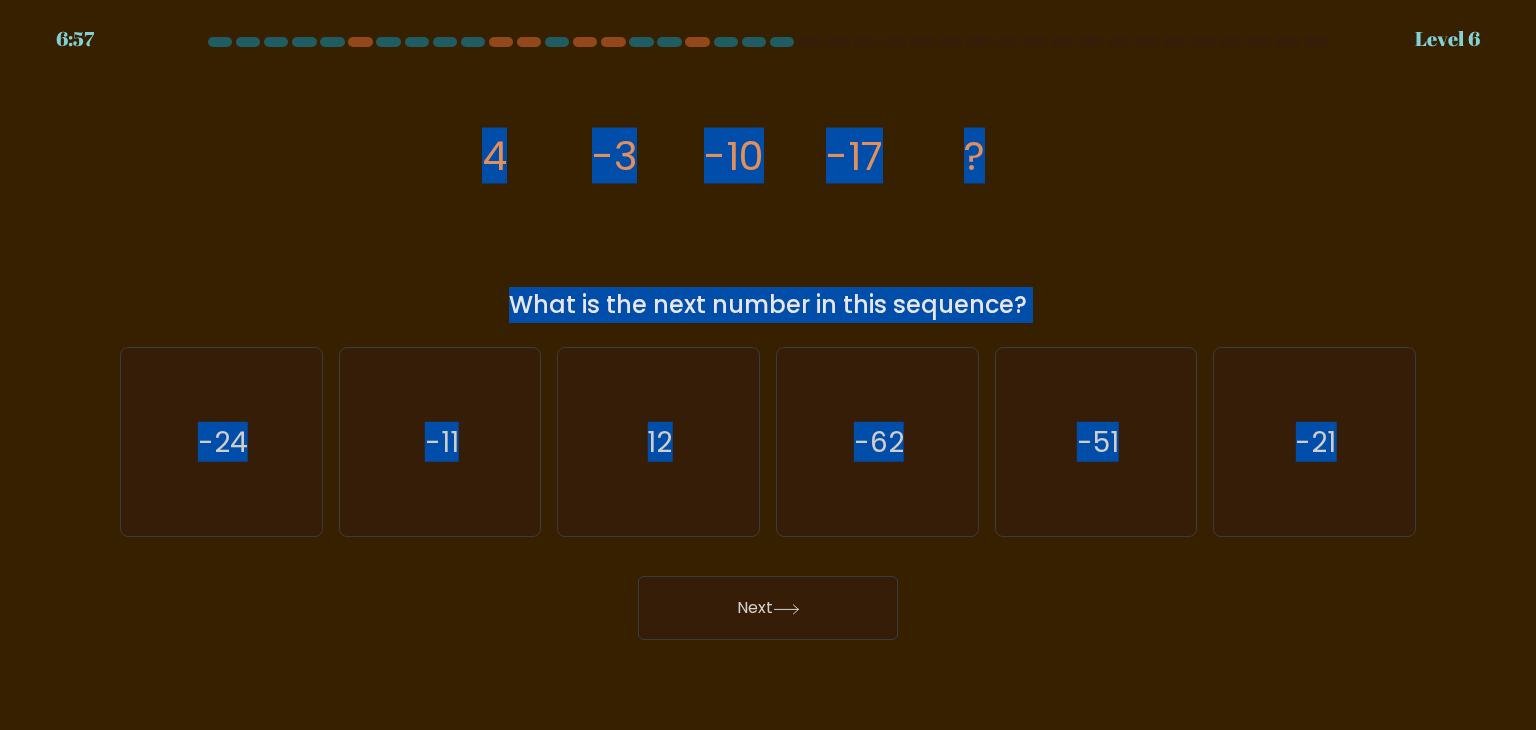 drag, startPoint x: 440, startPoint y: 140, endPoint x: 1423, endPoint y: 442, distance: 1028.3447 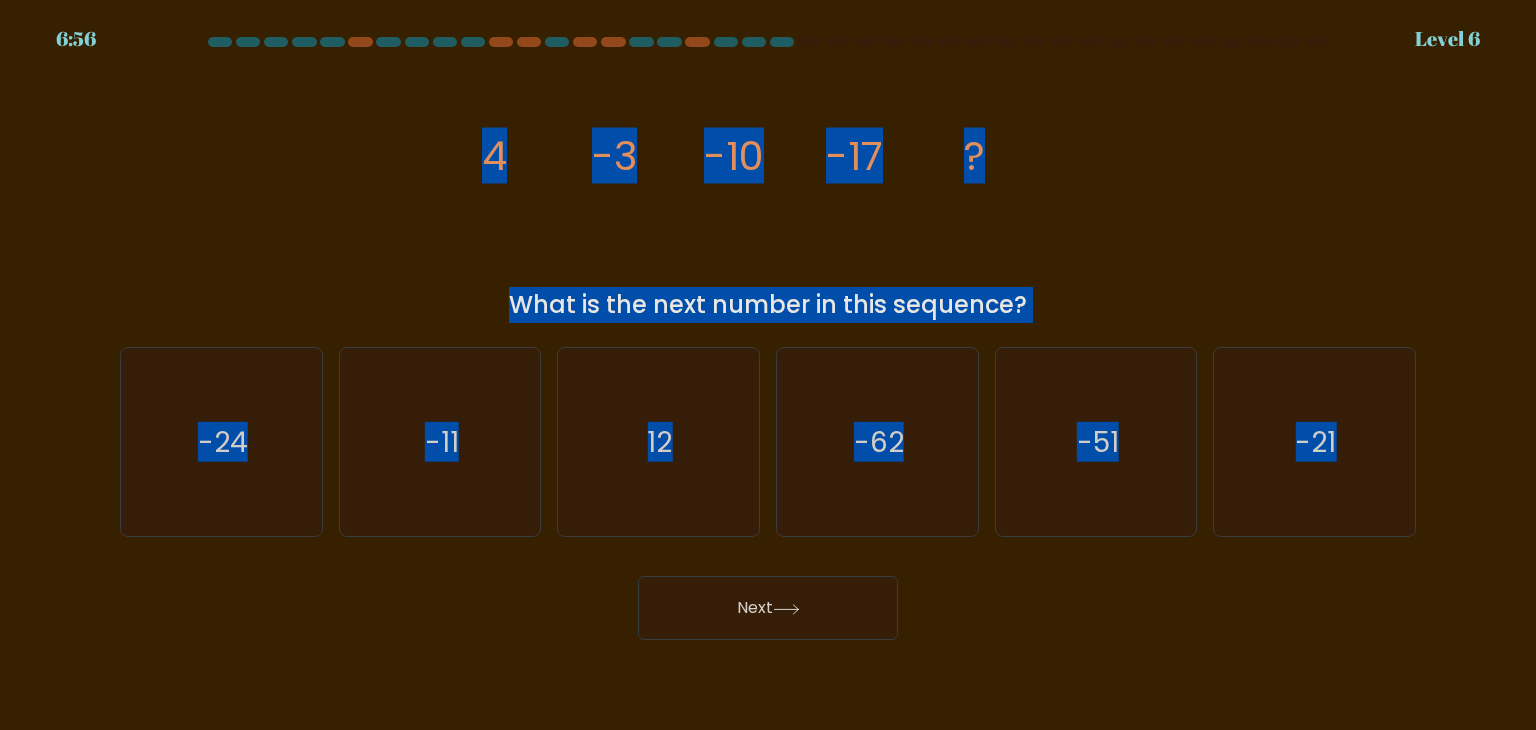 copy on "4
-3
-10
-17
?
What is the next number in this sequence?
a.
-24
b.
-11
c.
12
d.
-62
e.
-51
f.
-21" 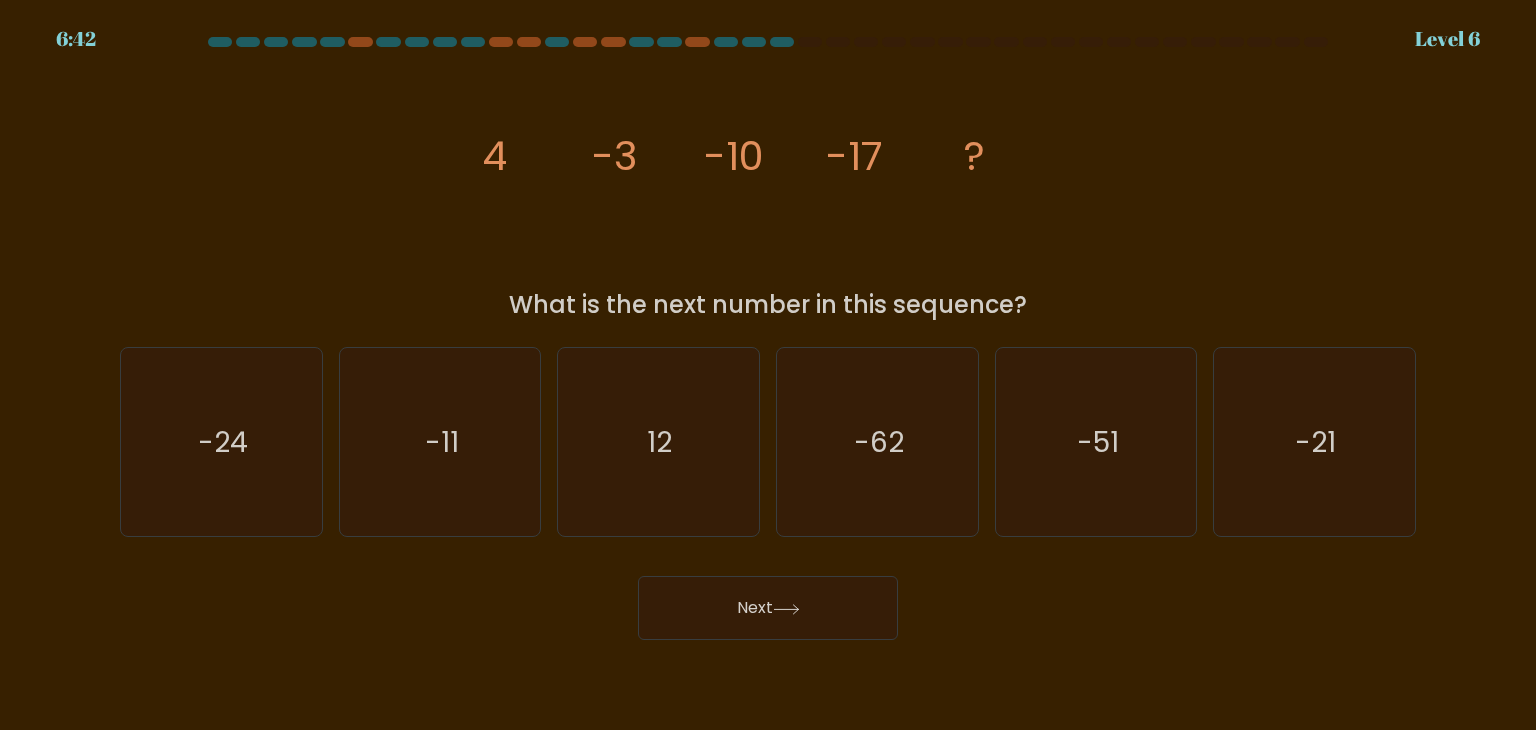 click on "Next" at bounding box center (768, 600) 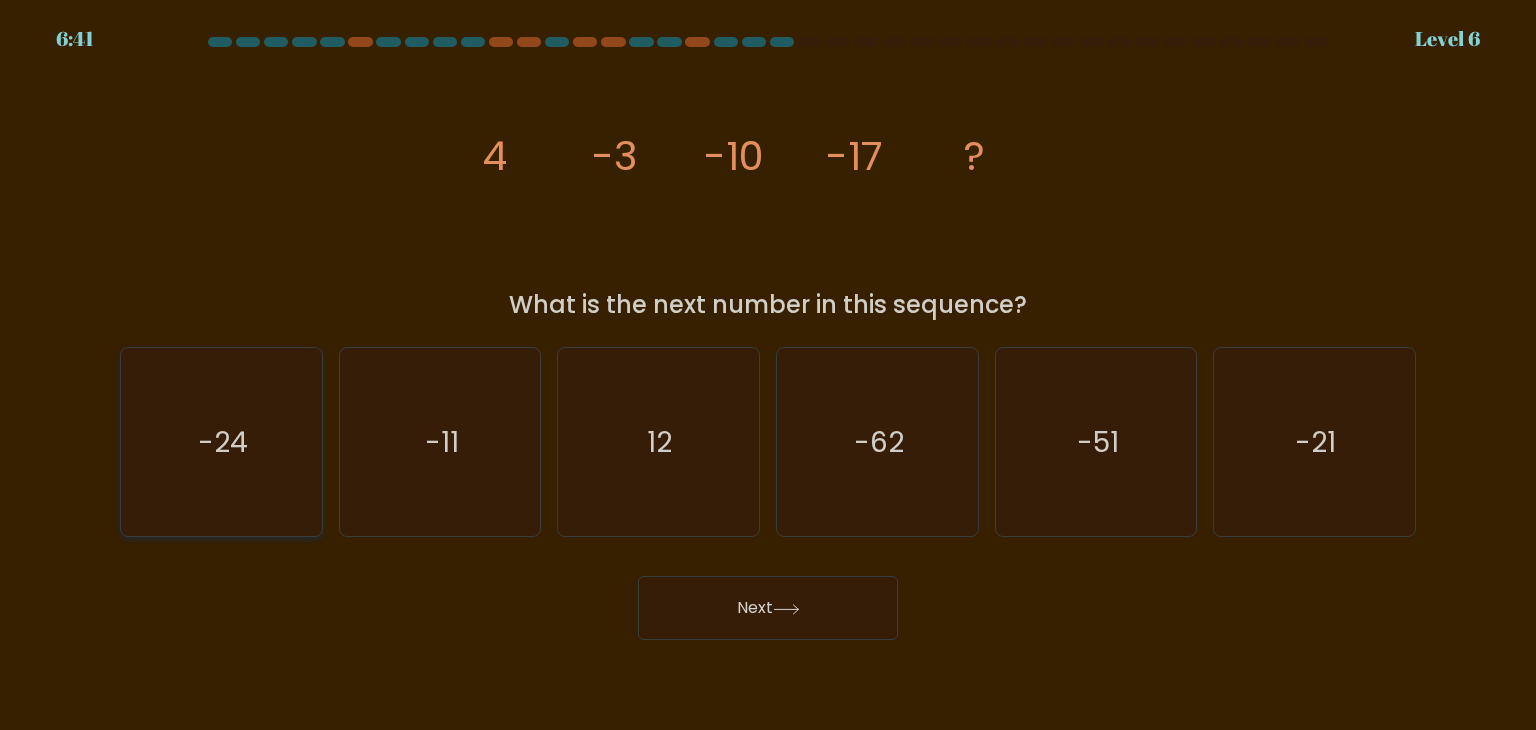 click on "-24" 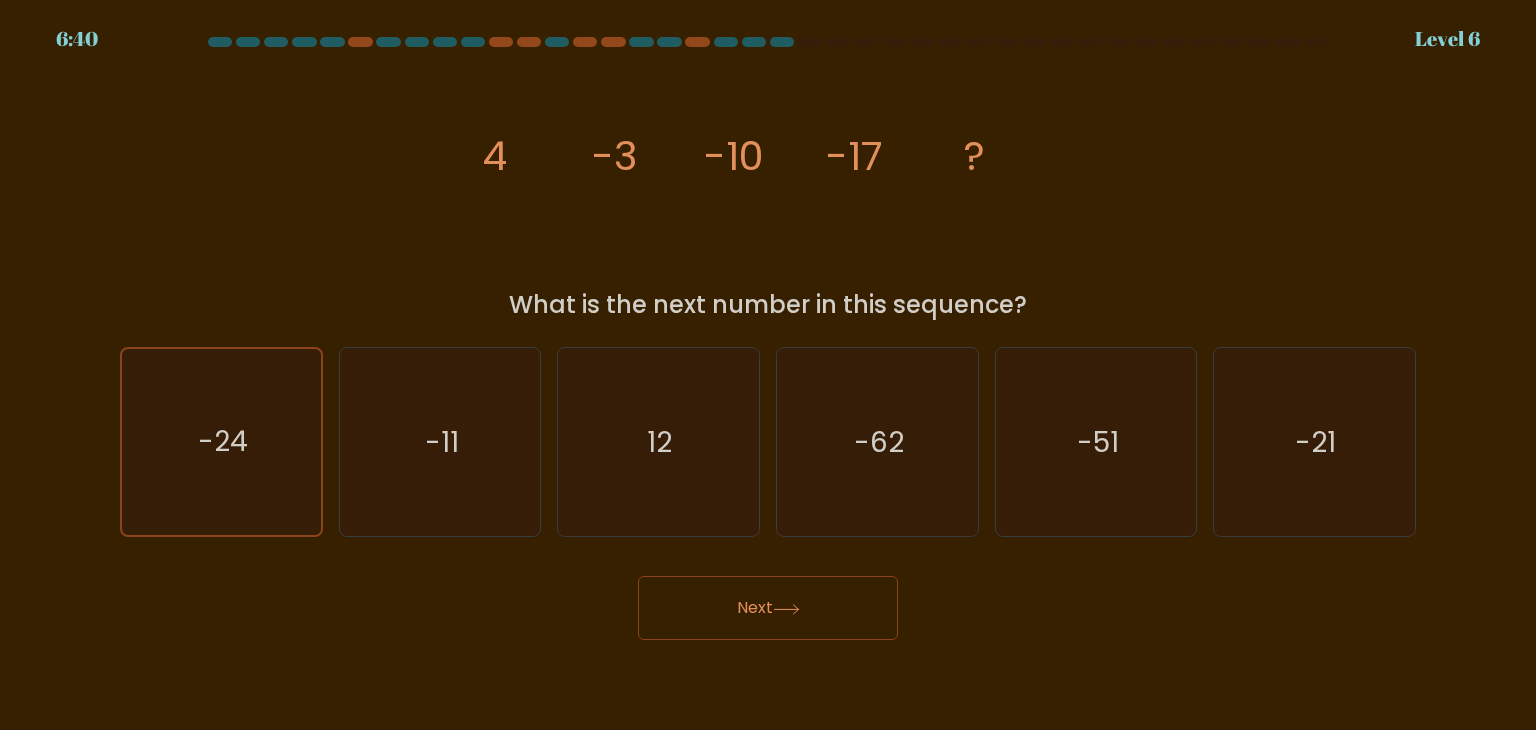 click on "Next" at bounding box center (768, 608) 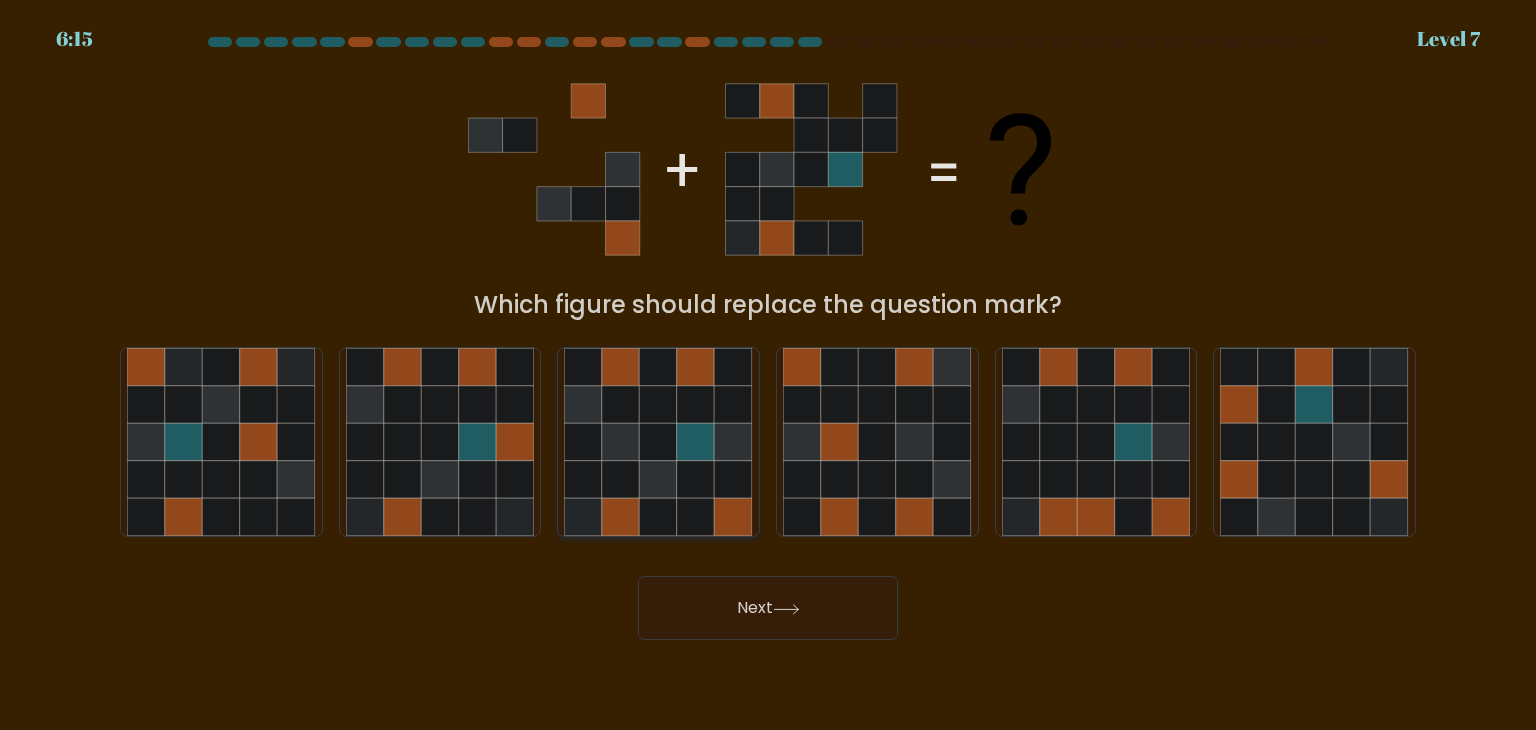 click 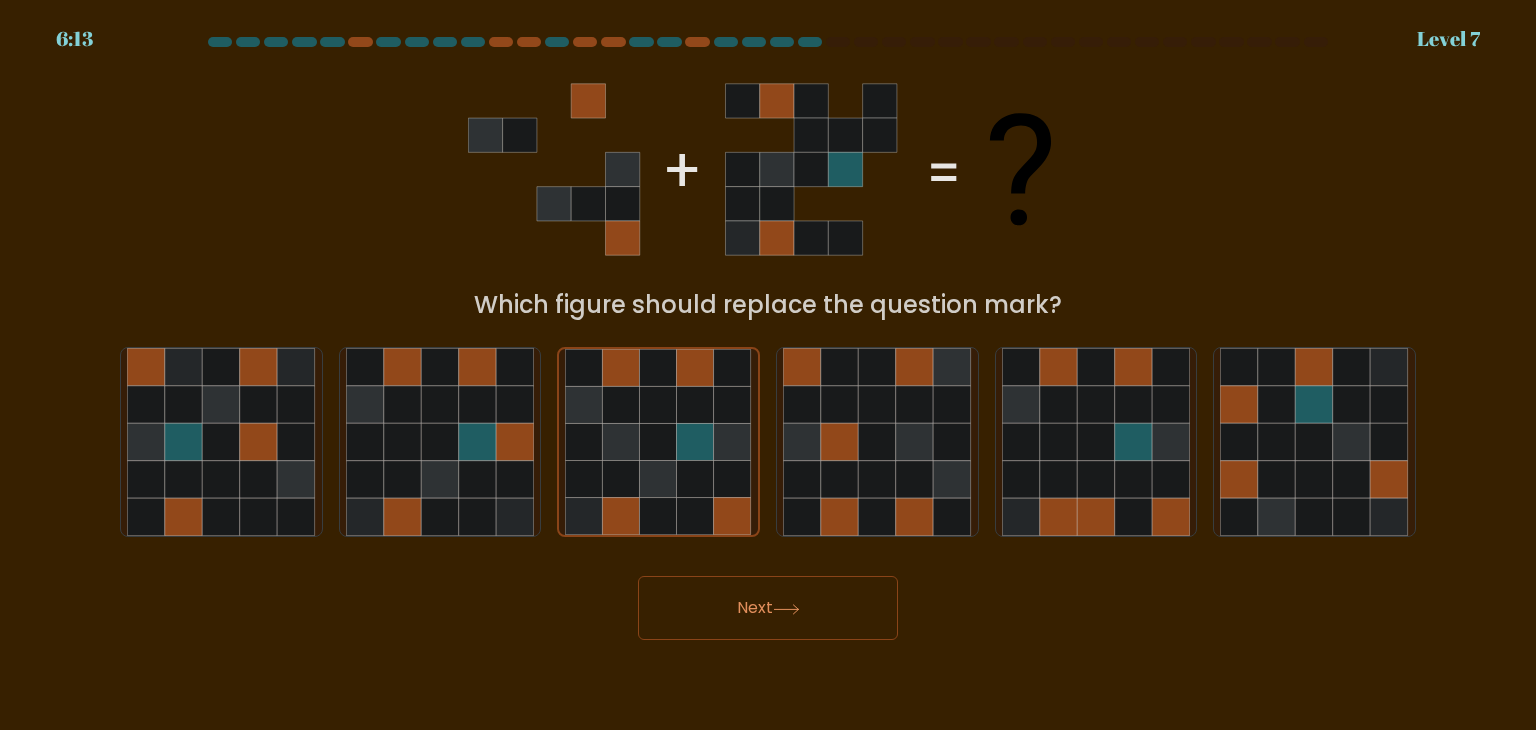 click on "Next" at bounding box center (768, 608) 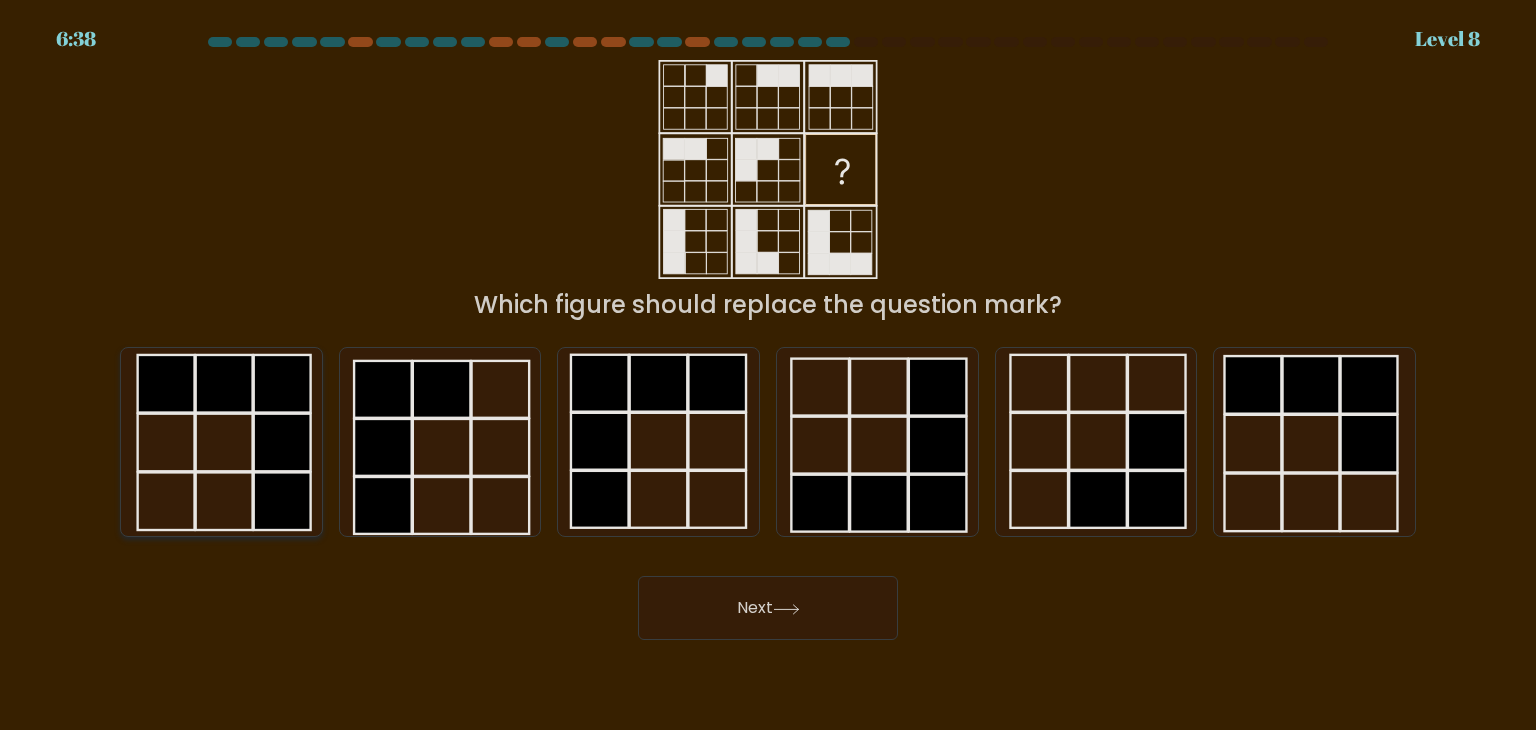 click 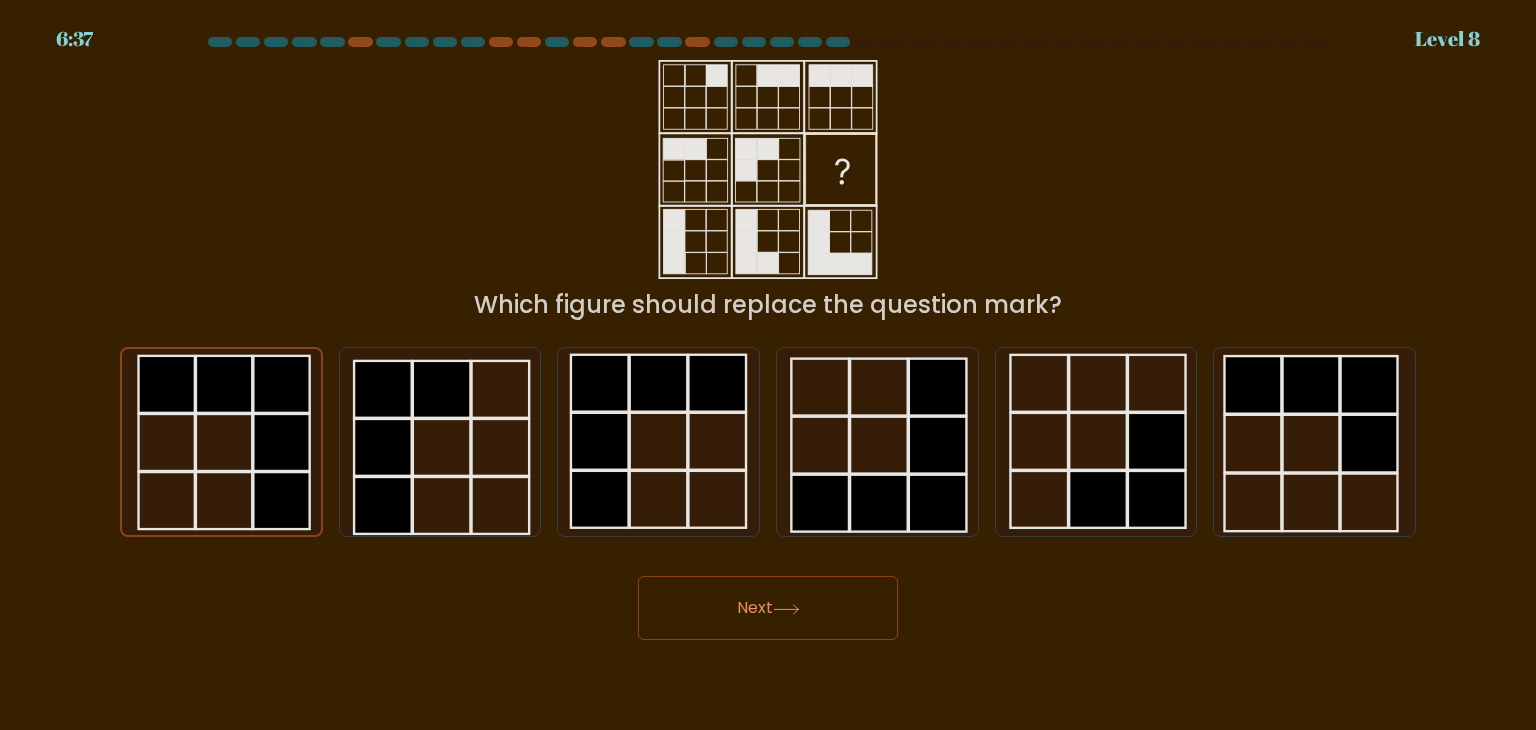 click on "Next" at bounding box center (768, 608) 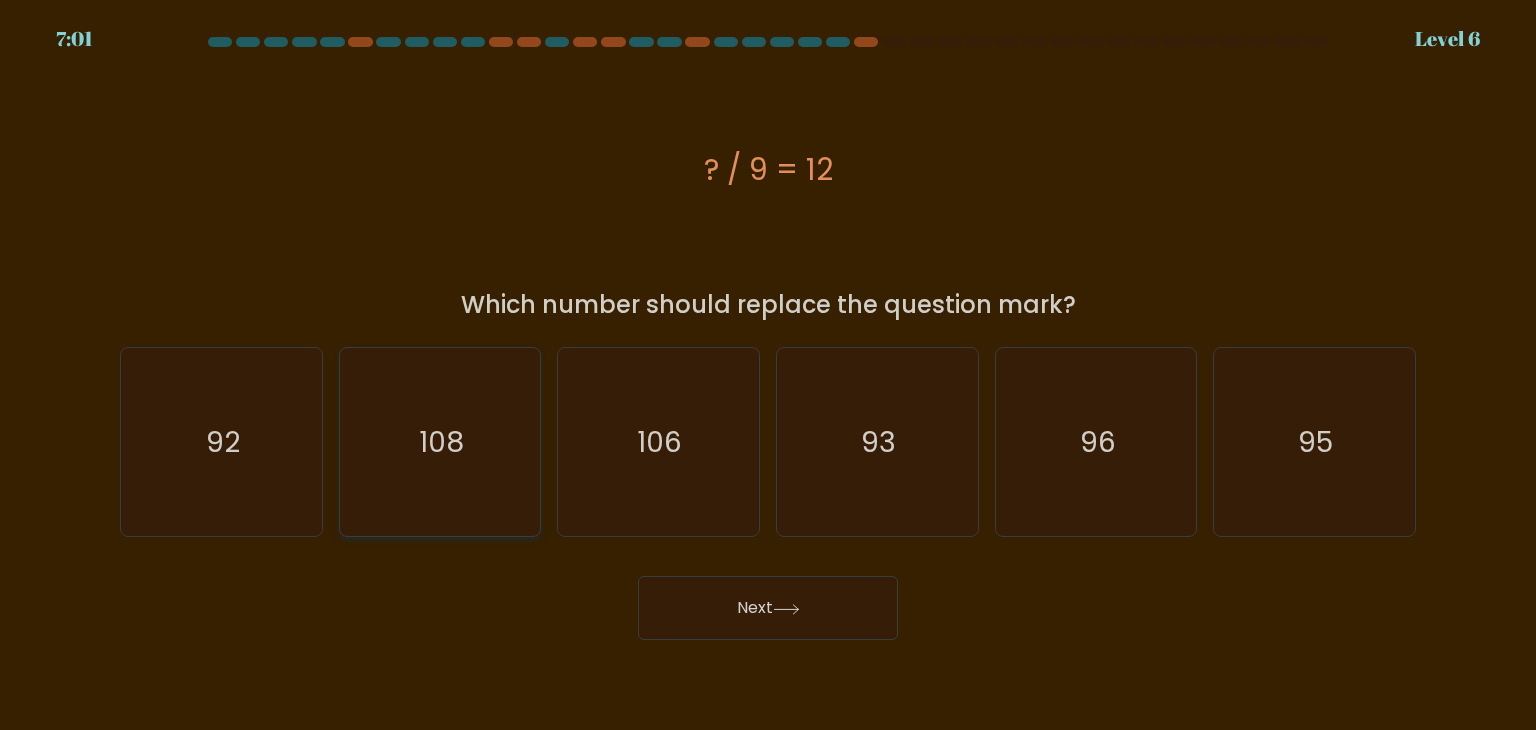 click on "108" 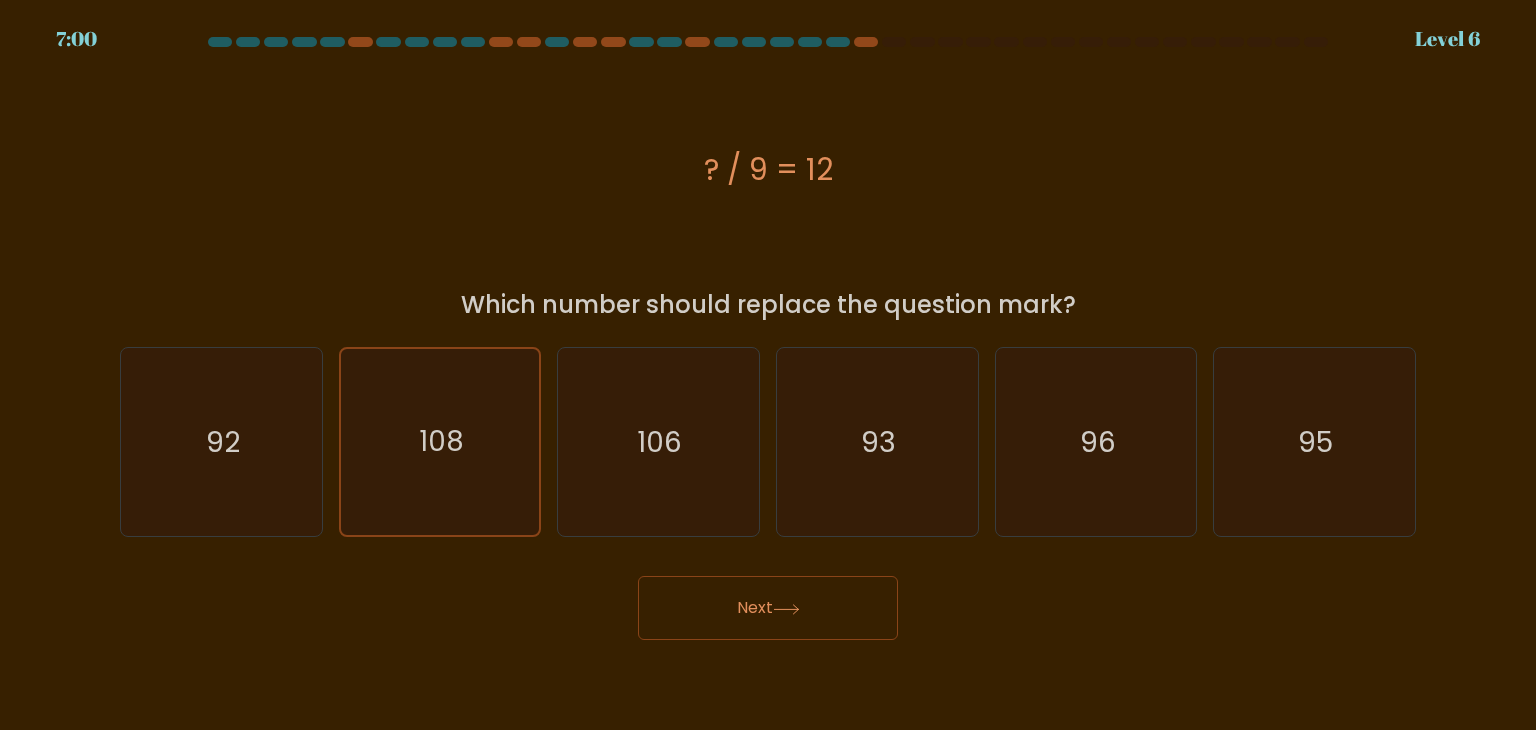 click on "Next" at bounding box center (768, 608) 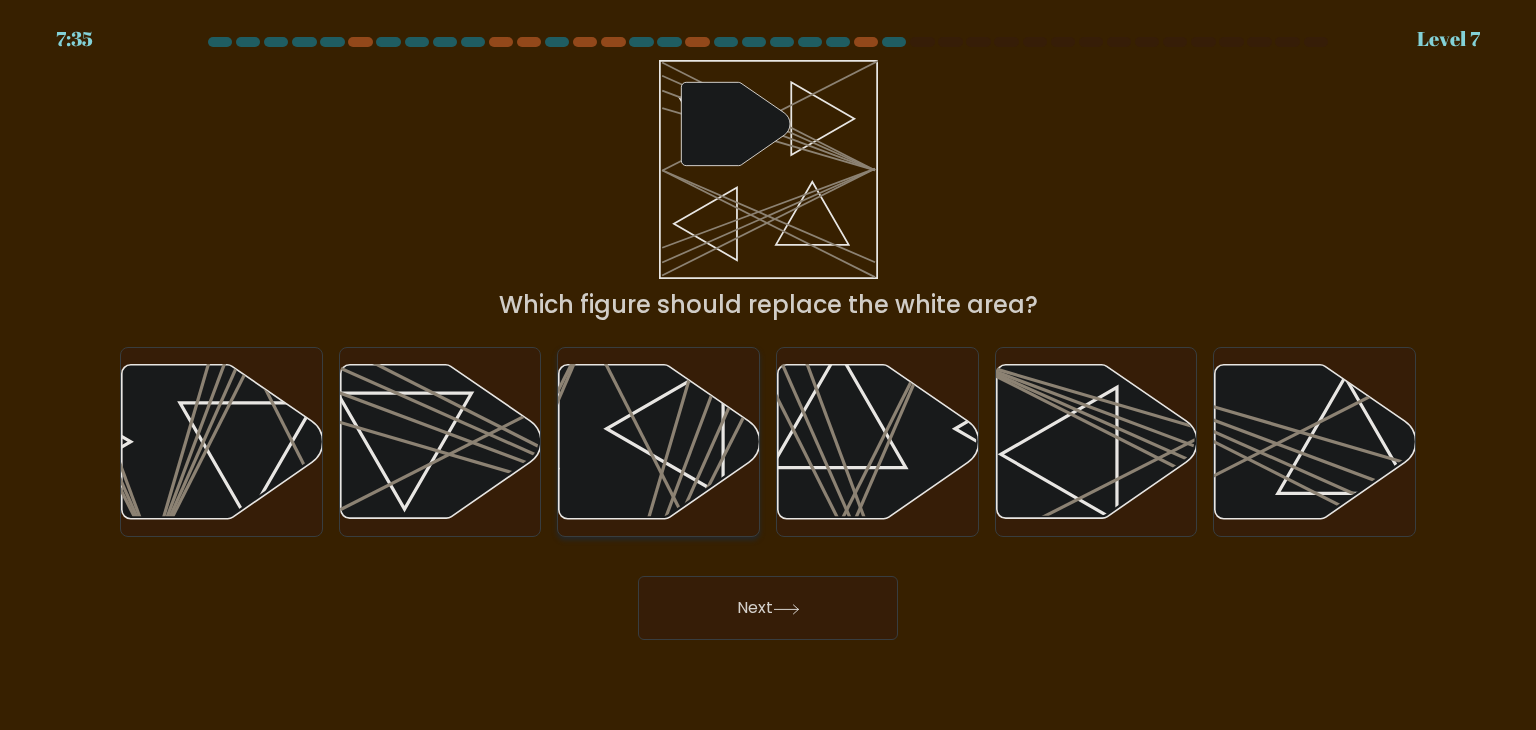 click 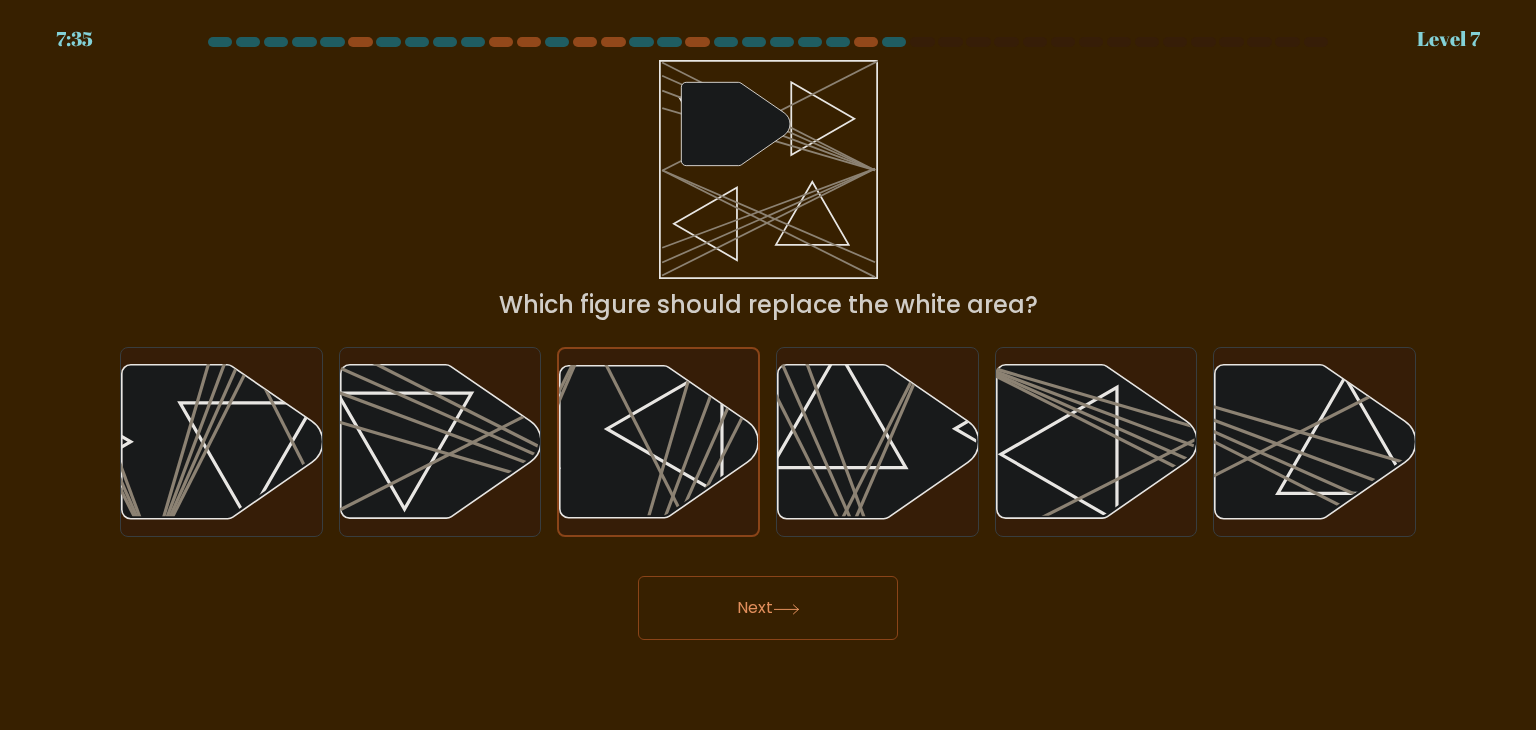 click on "Next" at bounding box center [768, 608] 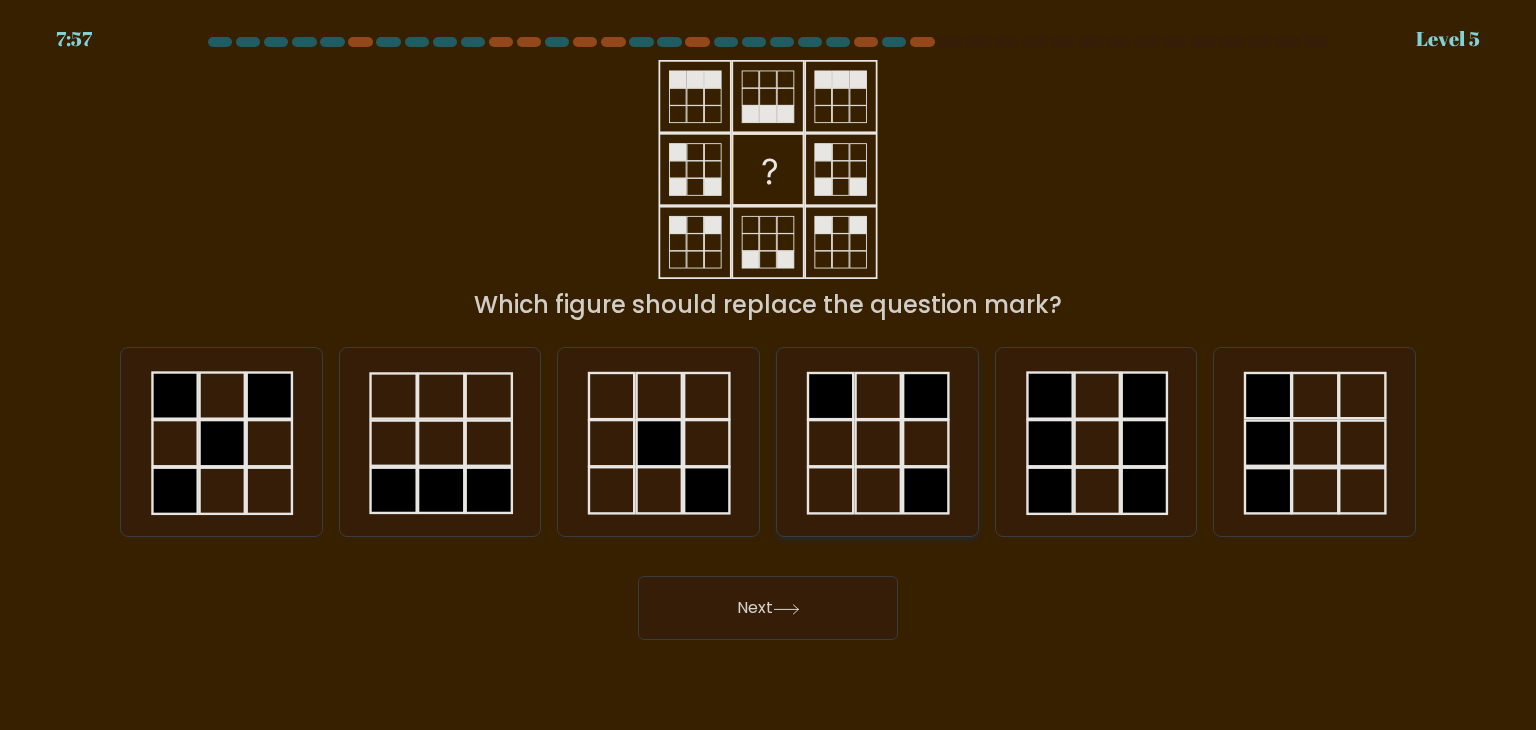click 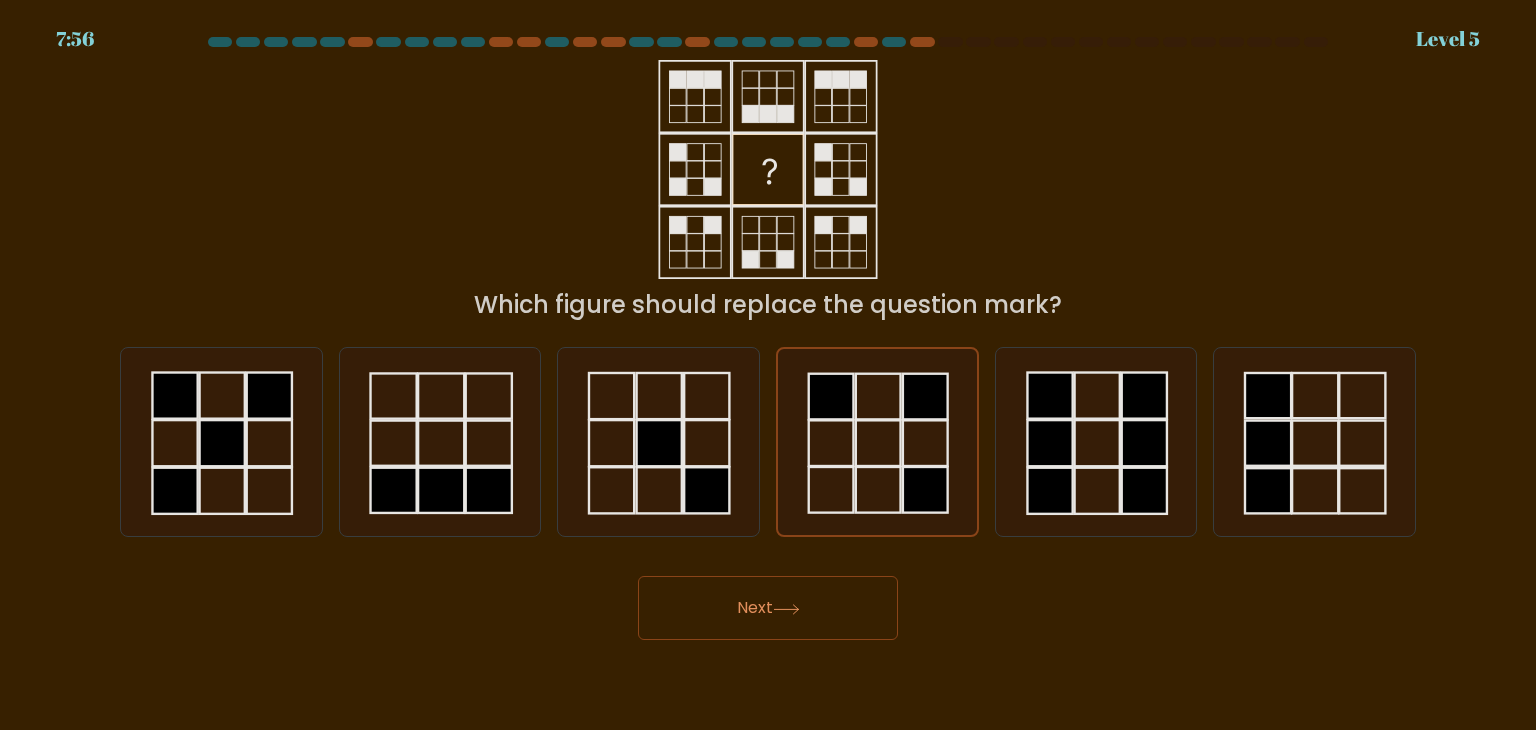 click on "Next" at bounding box center [768, 608] 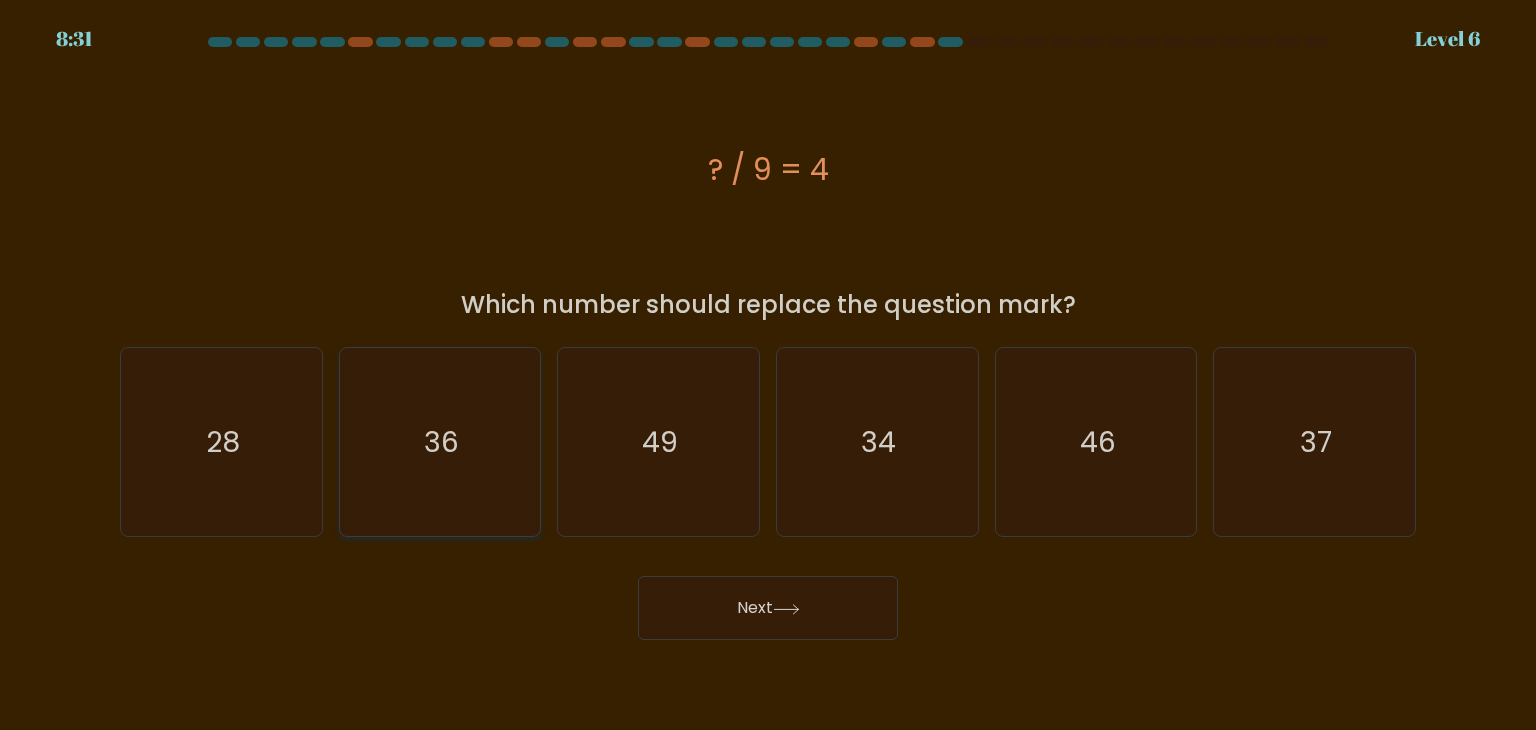click on "36" 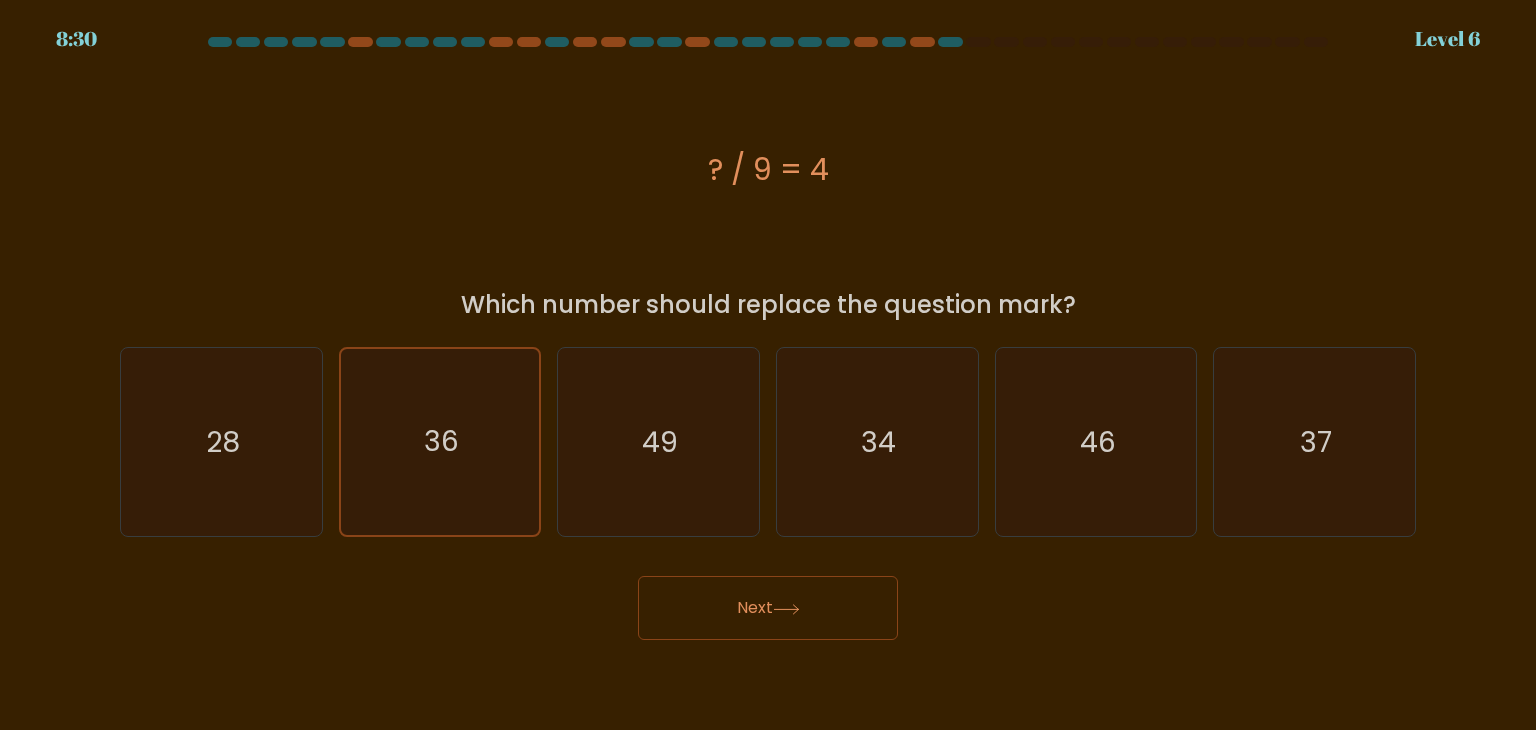 click on "Next" at bounding box center (768, 608) 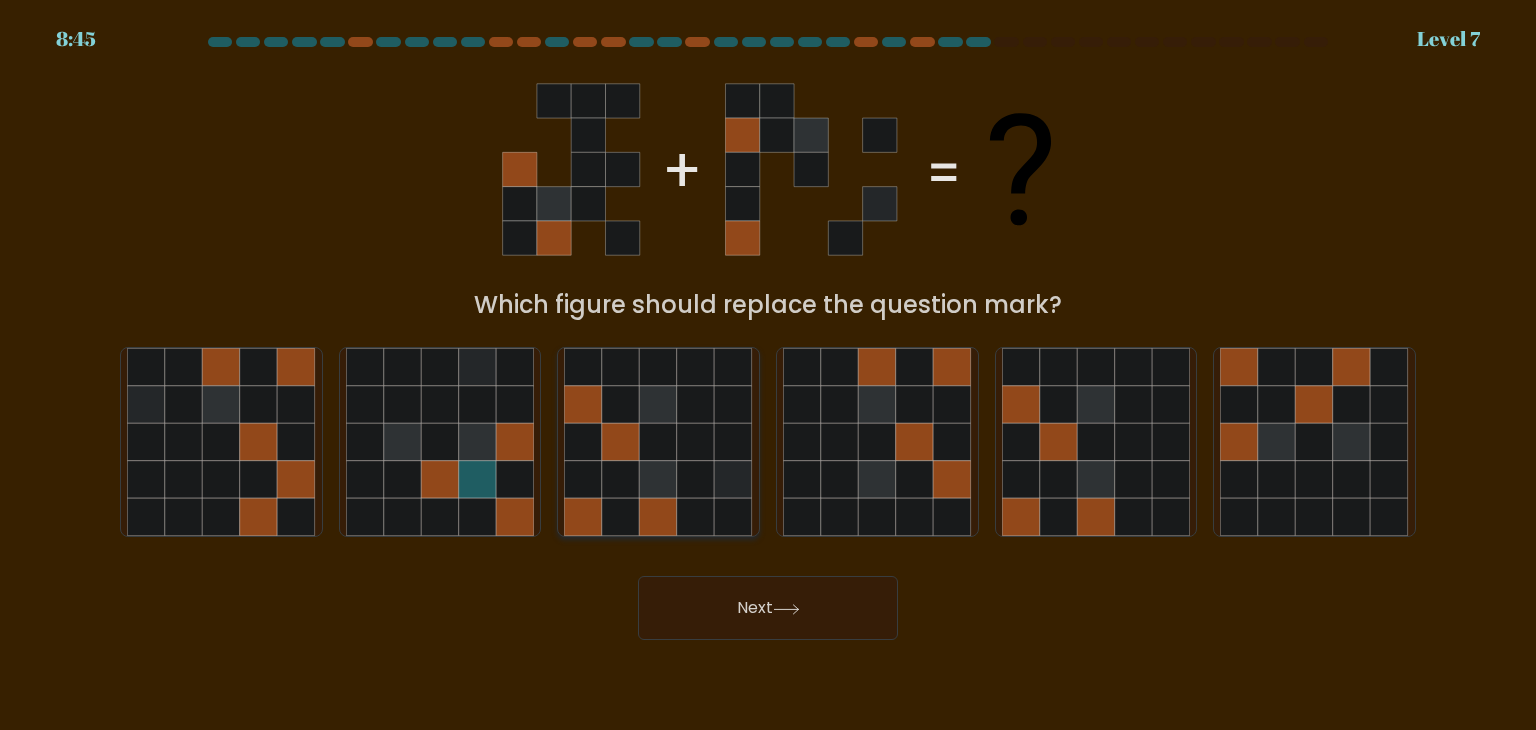 click 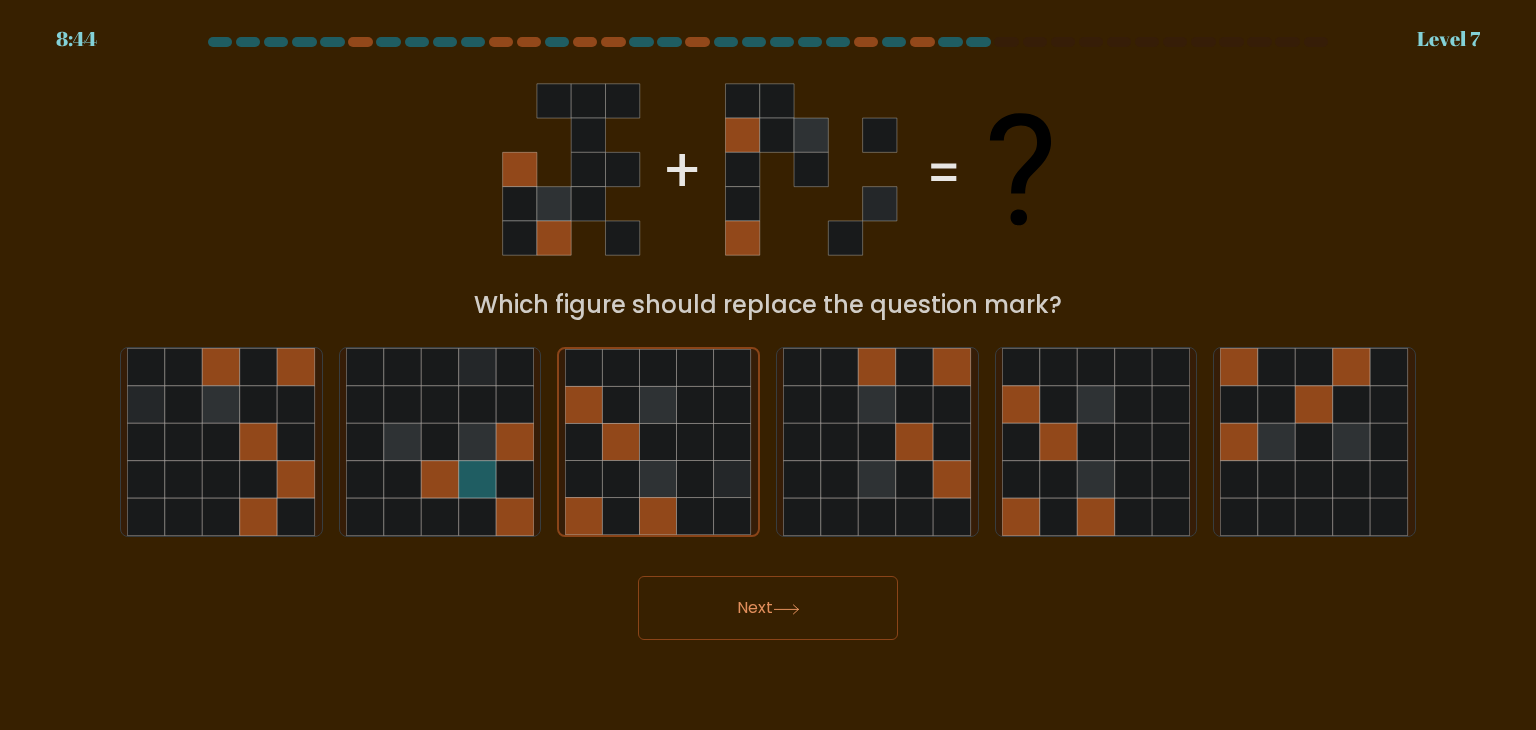 click on "Next" at bounding box center [768, 600] 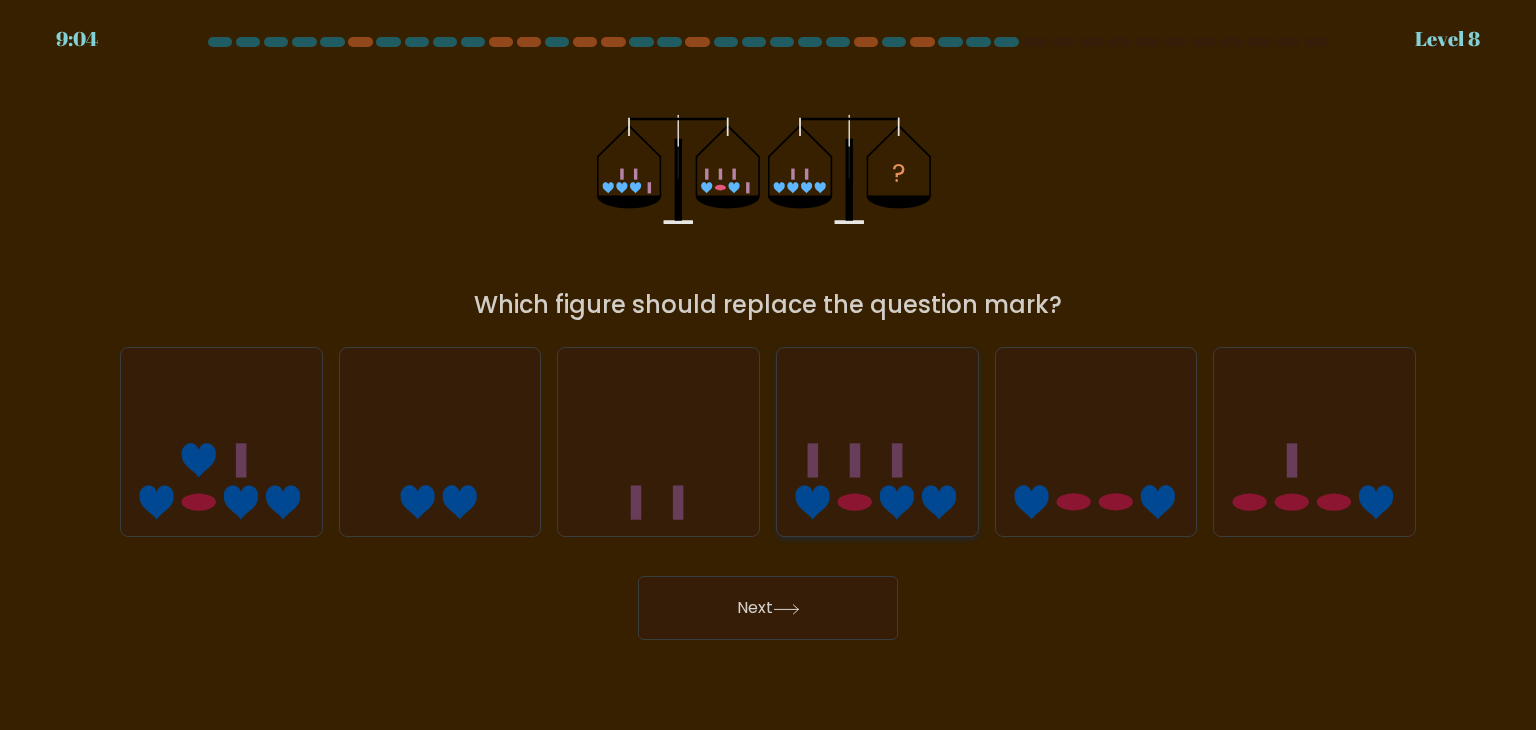 click 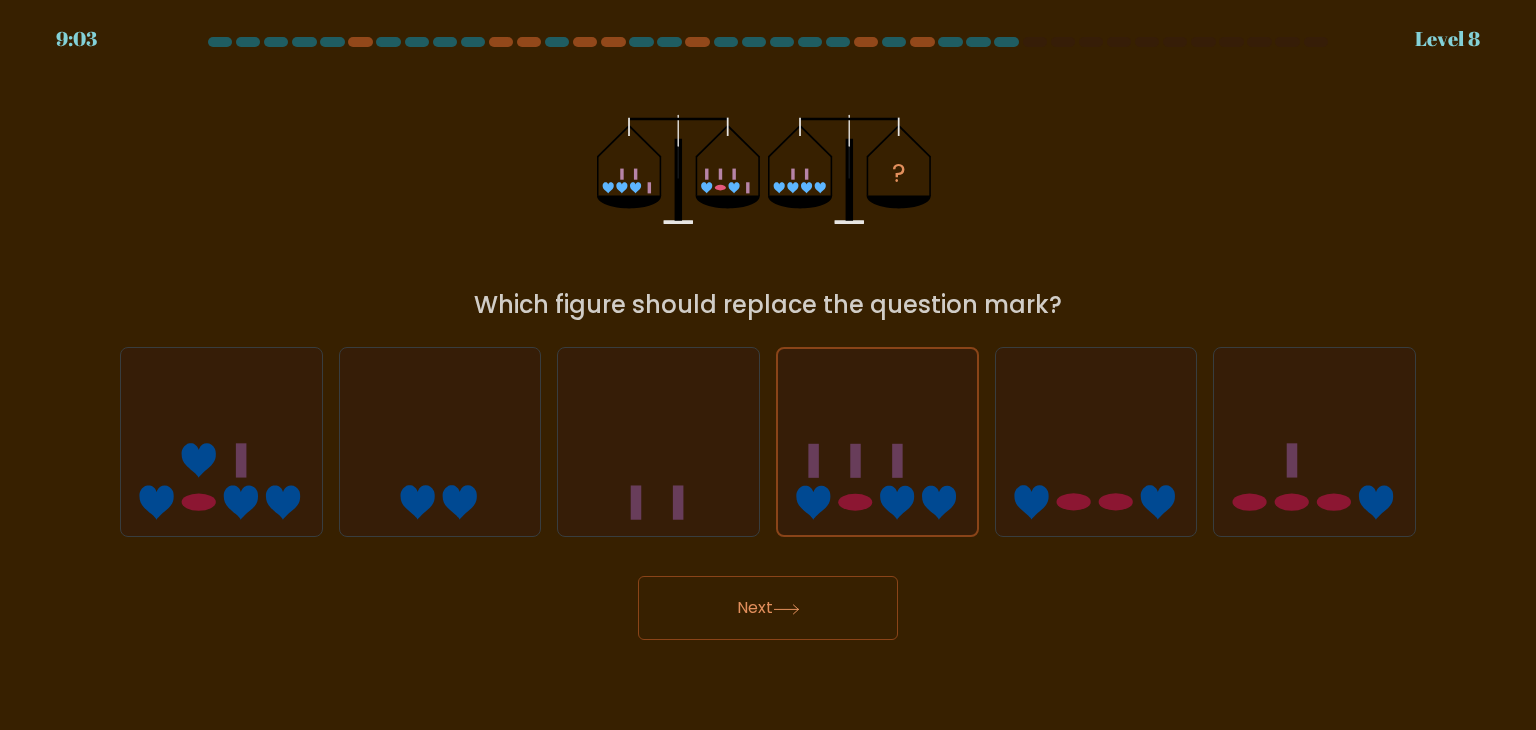 click on "Next" at bounding box center [768, 608] 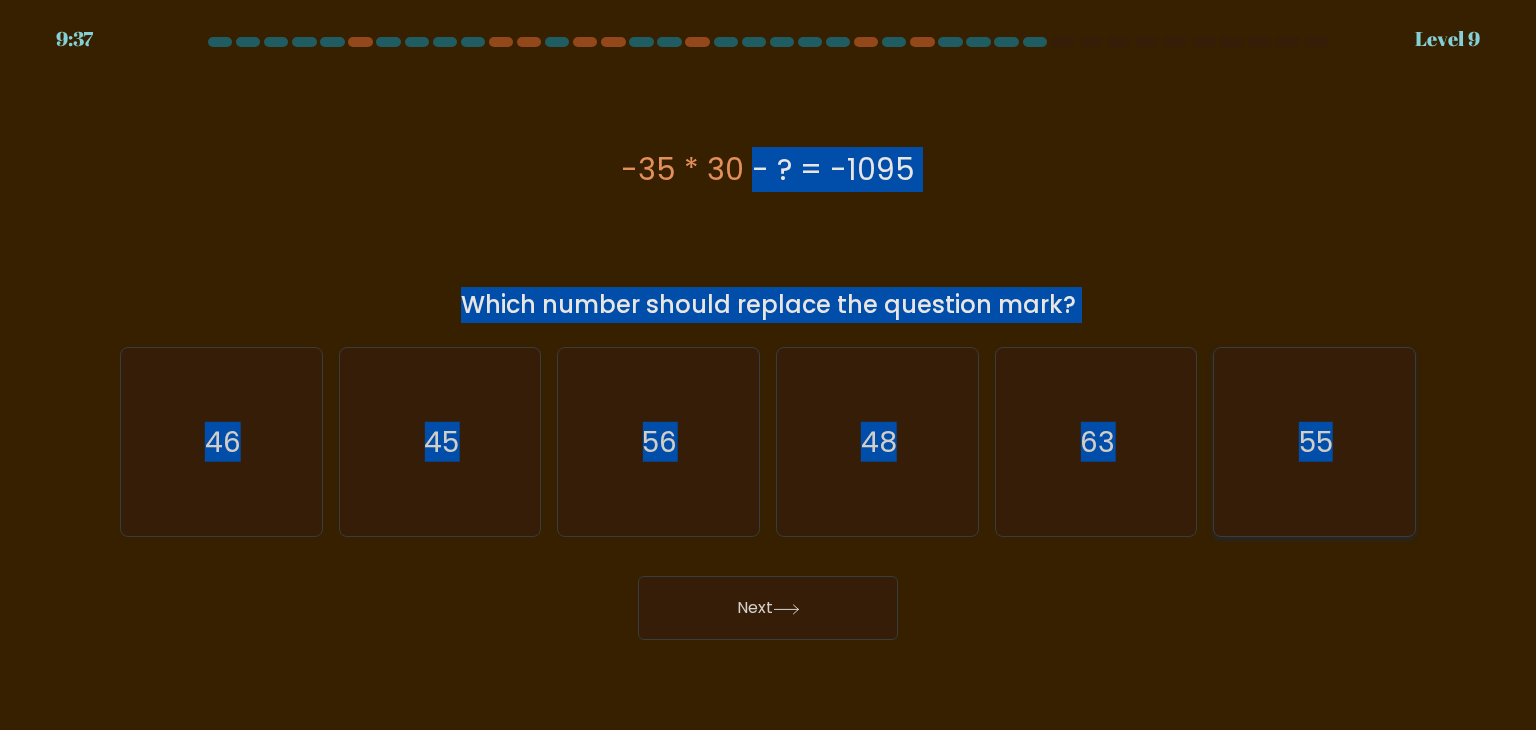 drag, startPoint x: 600, startPoint y: 175, endPoint x: 1348, endPoint y: 467, distance: 802.9745 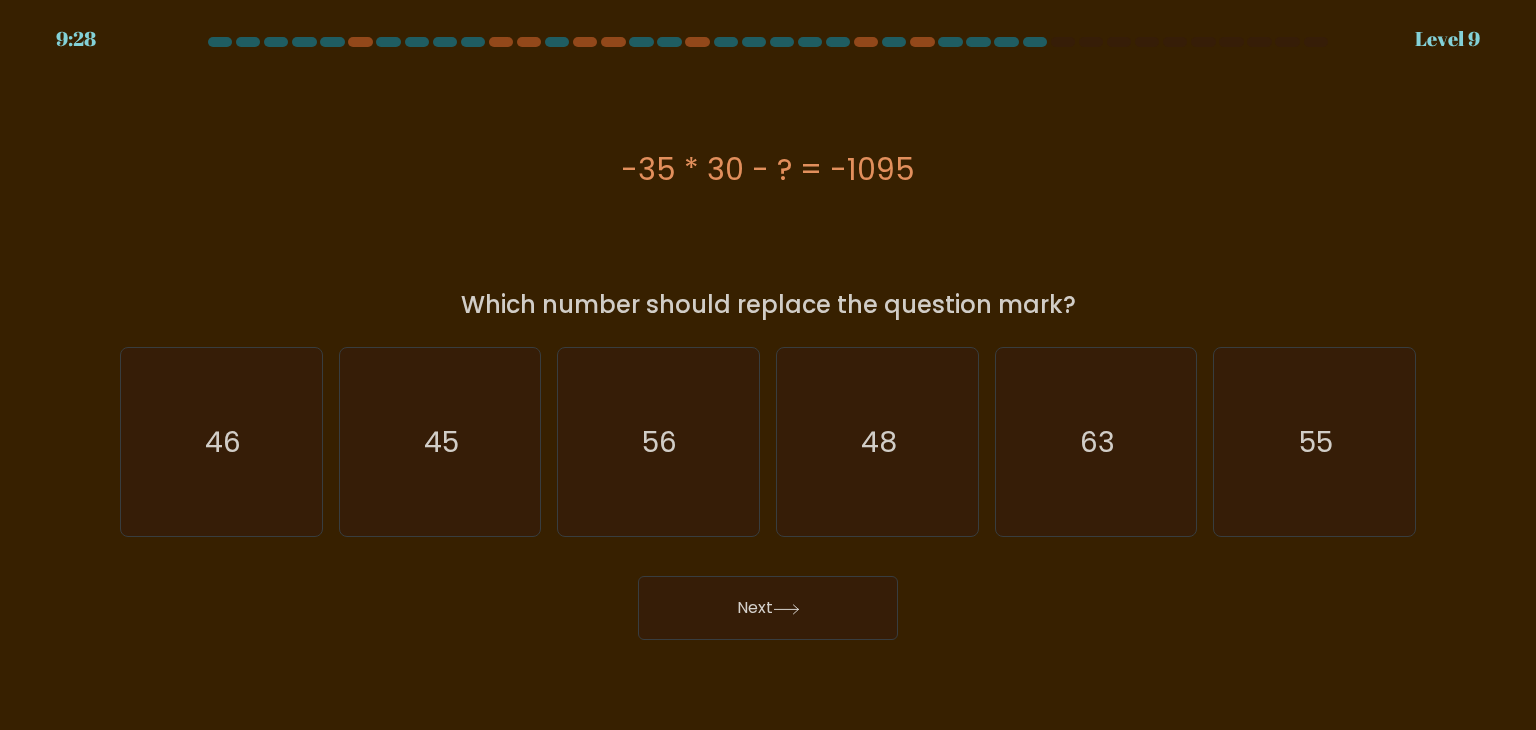 click on "Next" at bounding box center [768, 600] 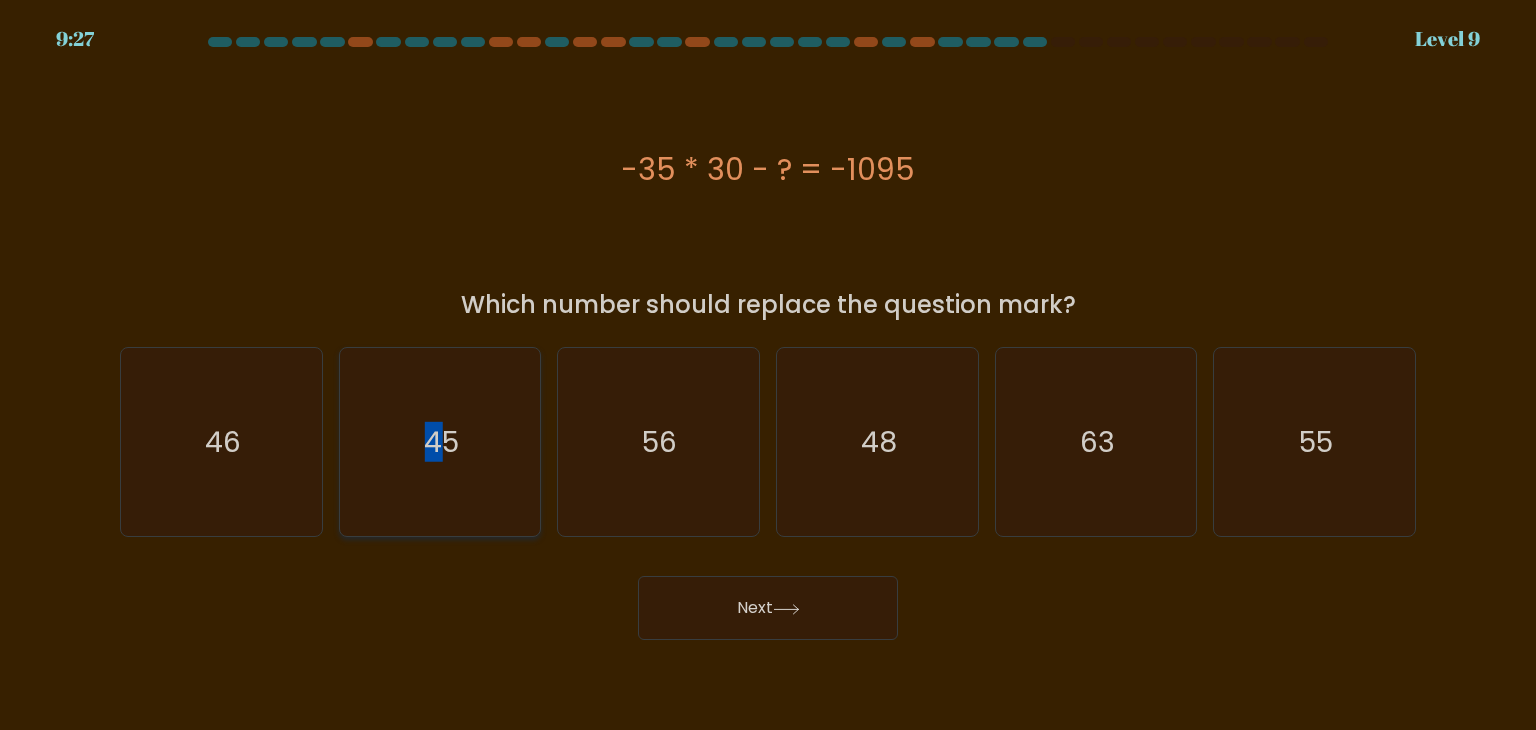 drag, startPoint x: 432, startPoint y: 457, endPoint x: 498, endPoint y: 480, distance: 69.89278 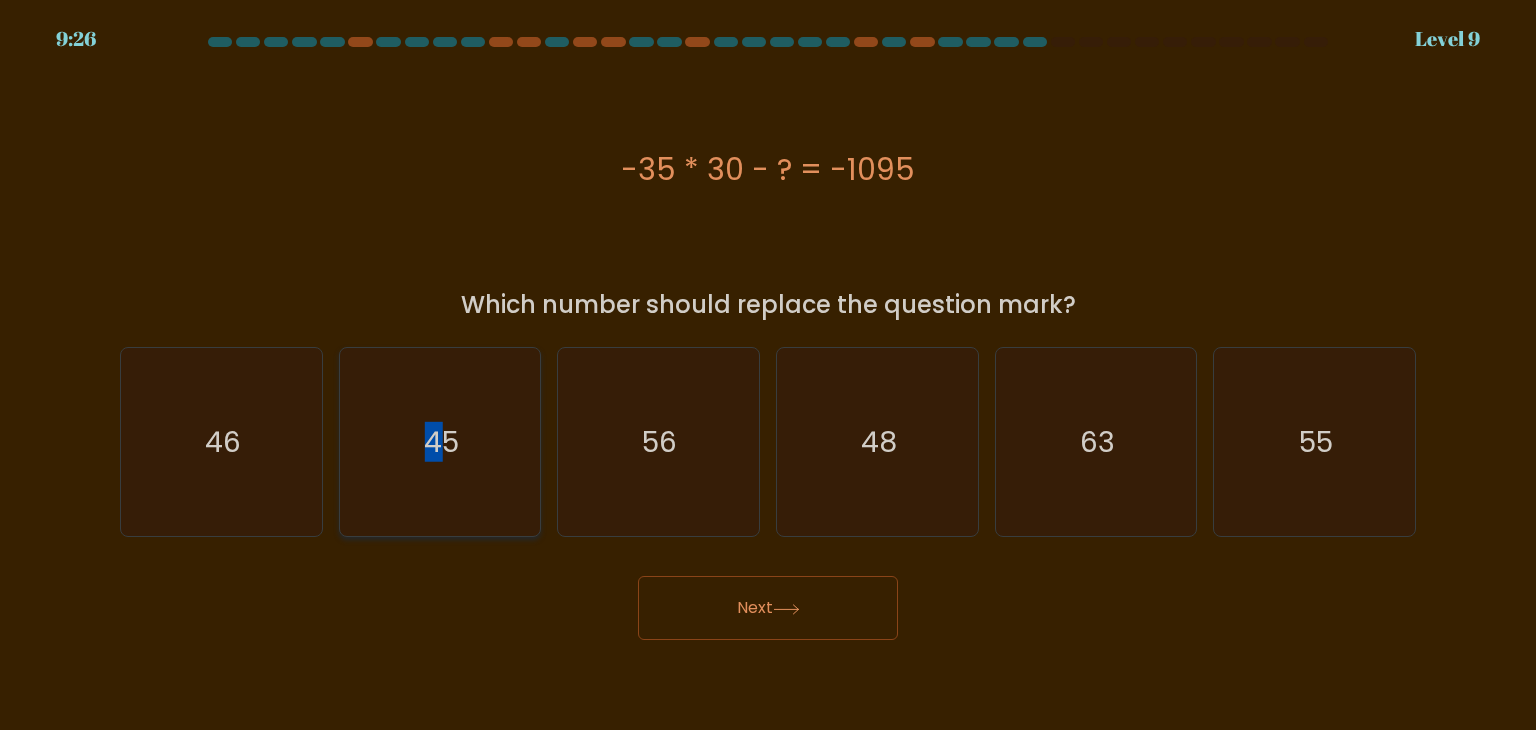 click on "45" 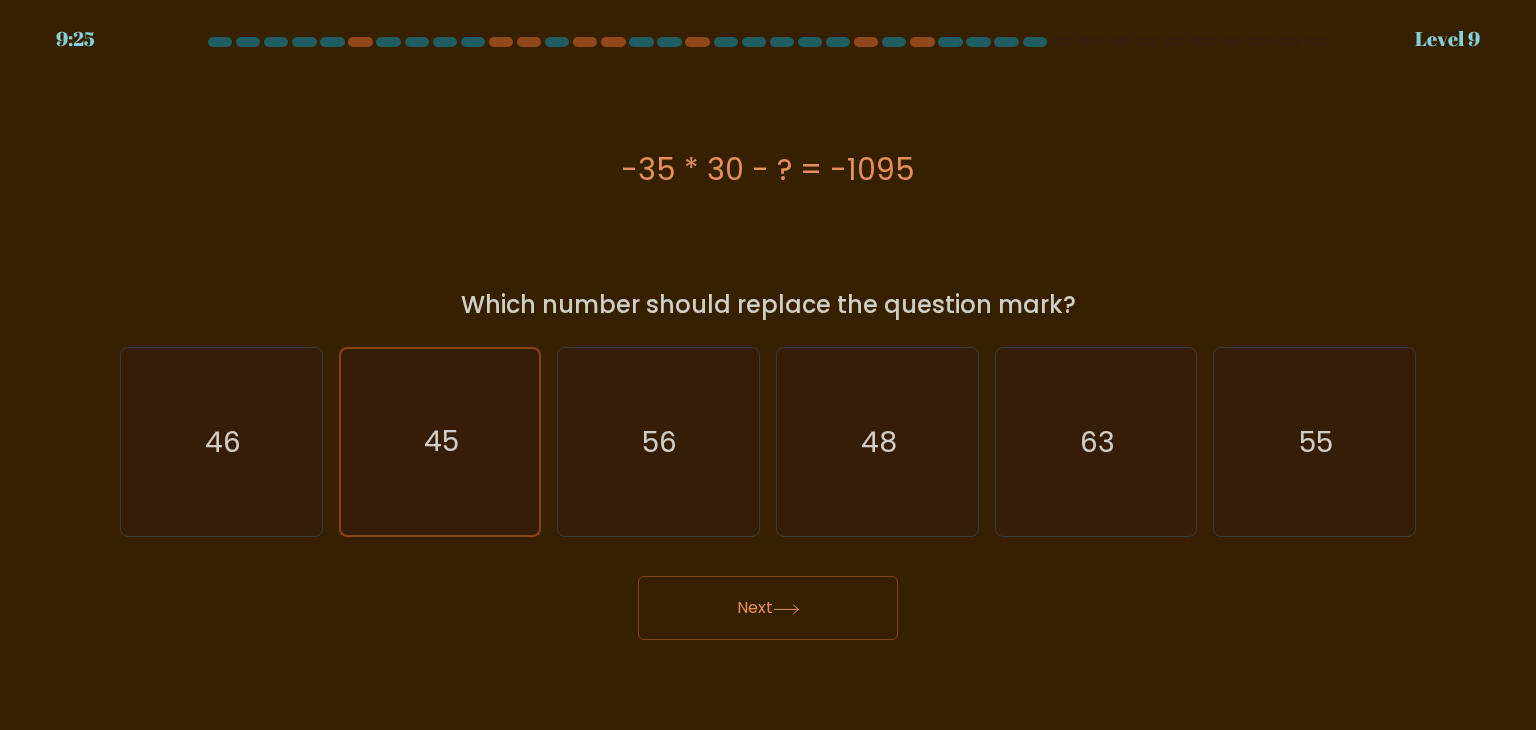 click on "Next" at bounding box center (768, 608) 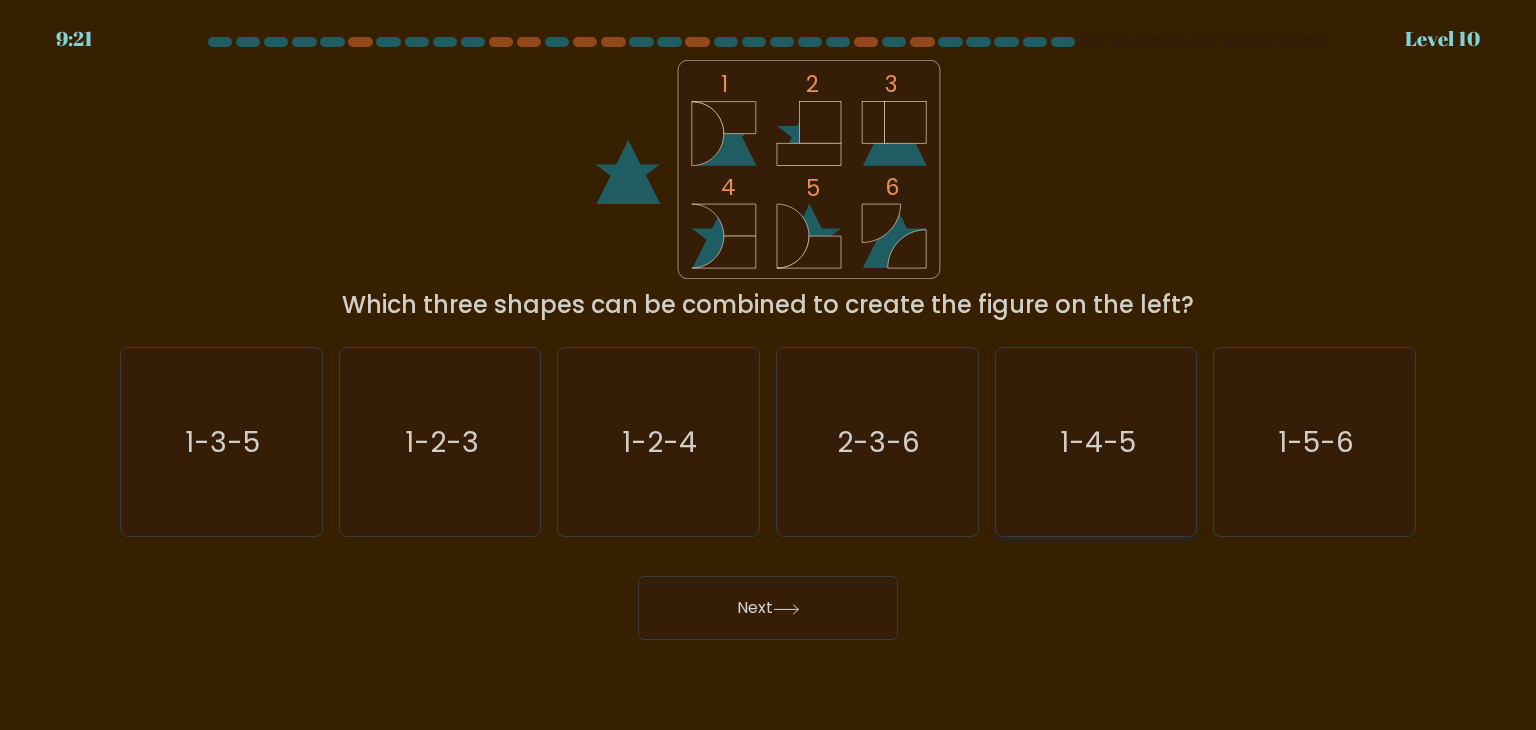 click on "1-4-5" 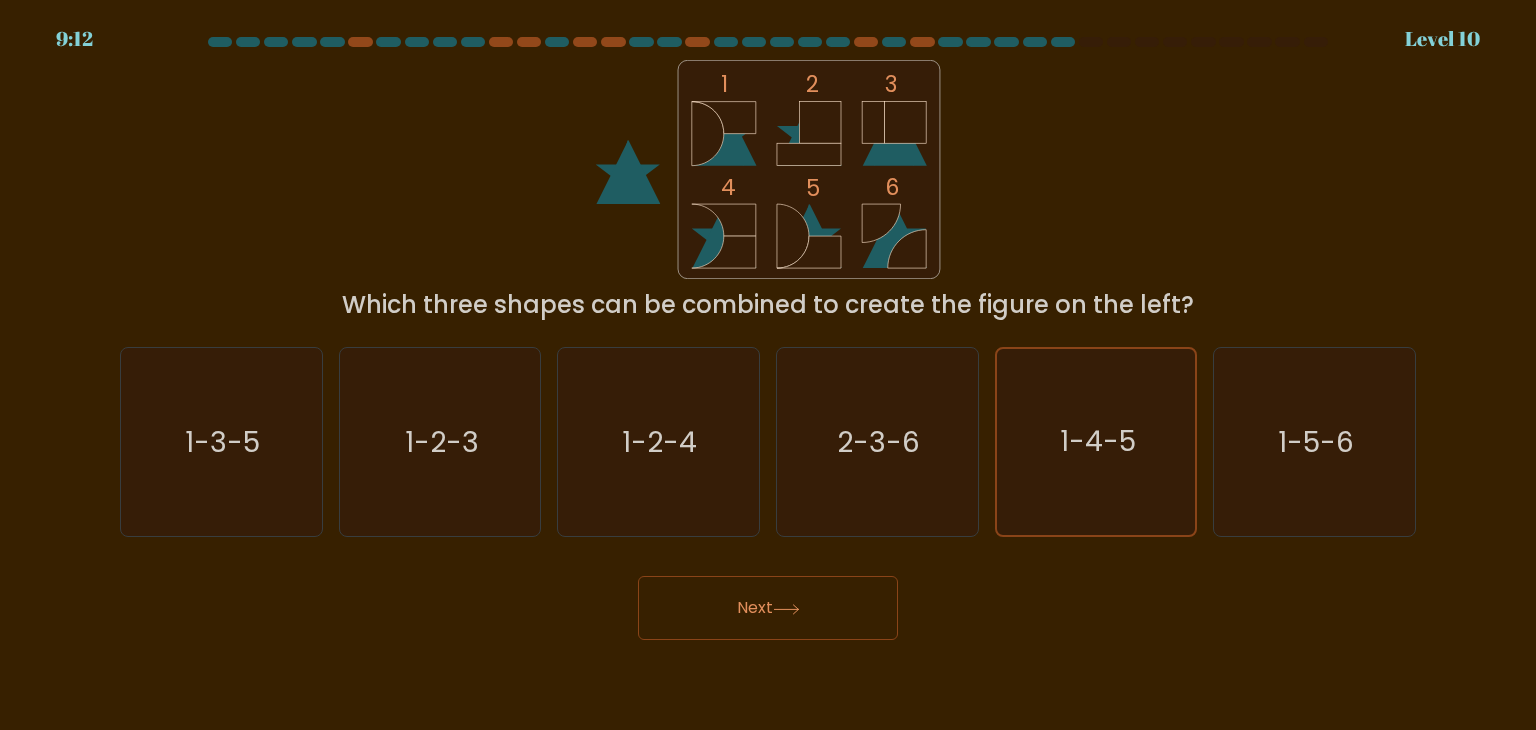 click on "Next" at bounding box center (768, 608) 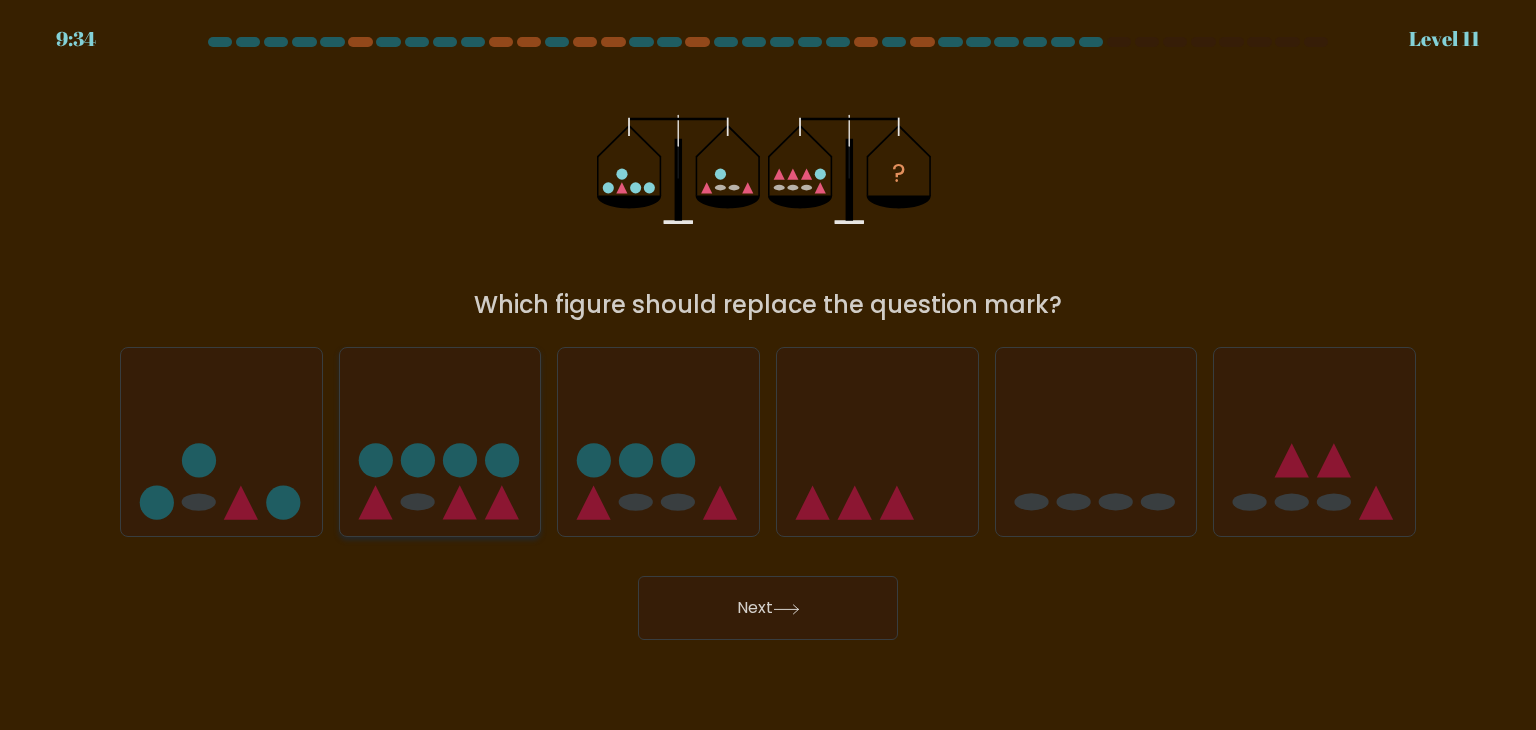 click 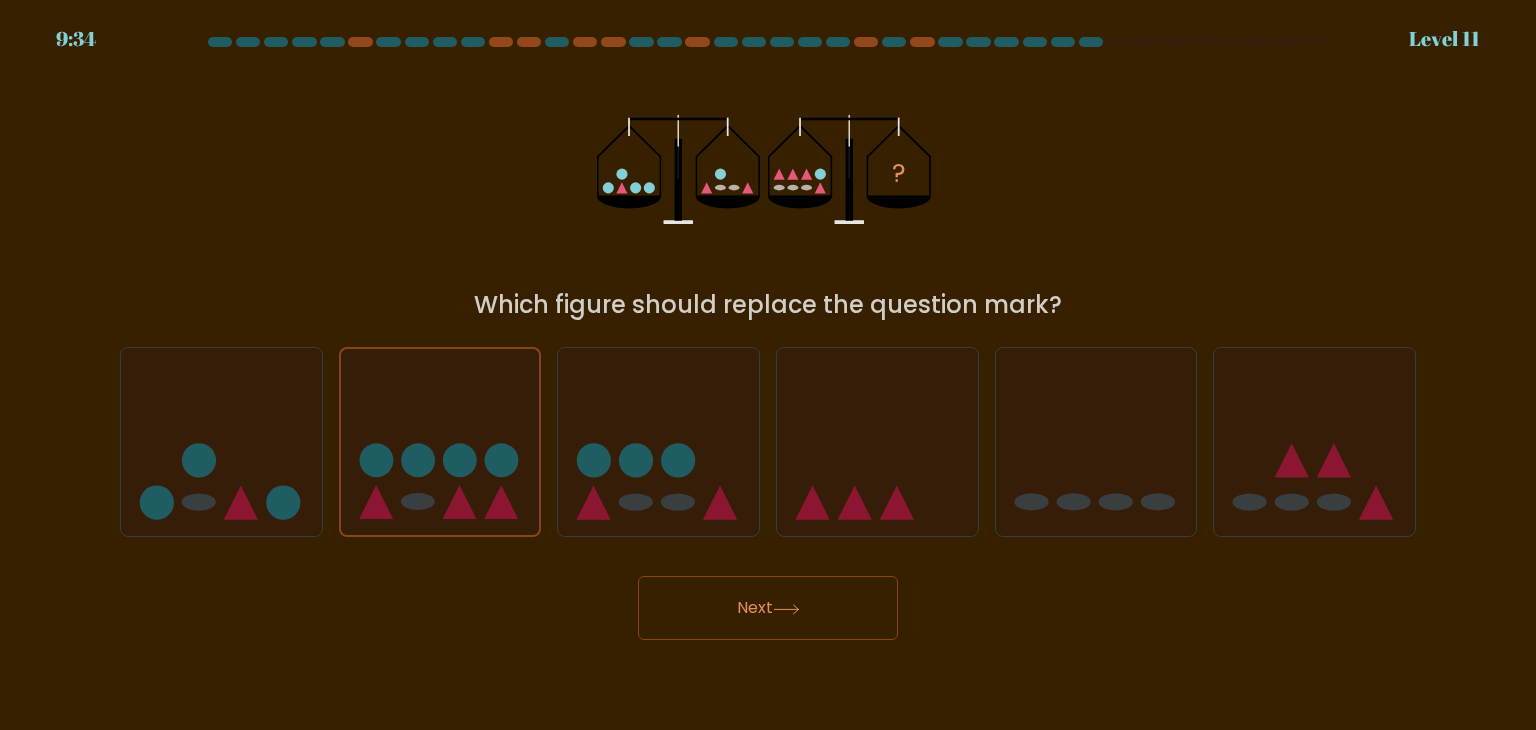 click on "Next" at bounding box center (768, 608) 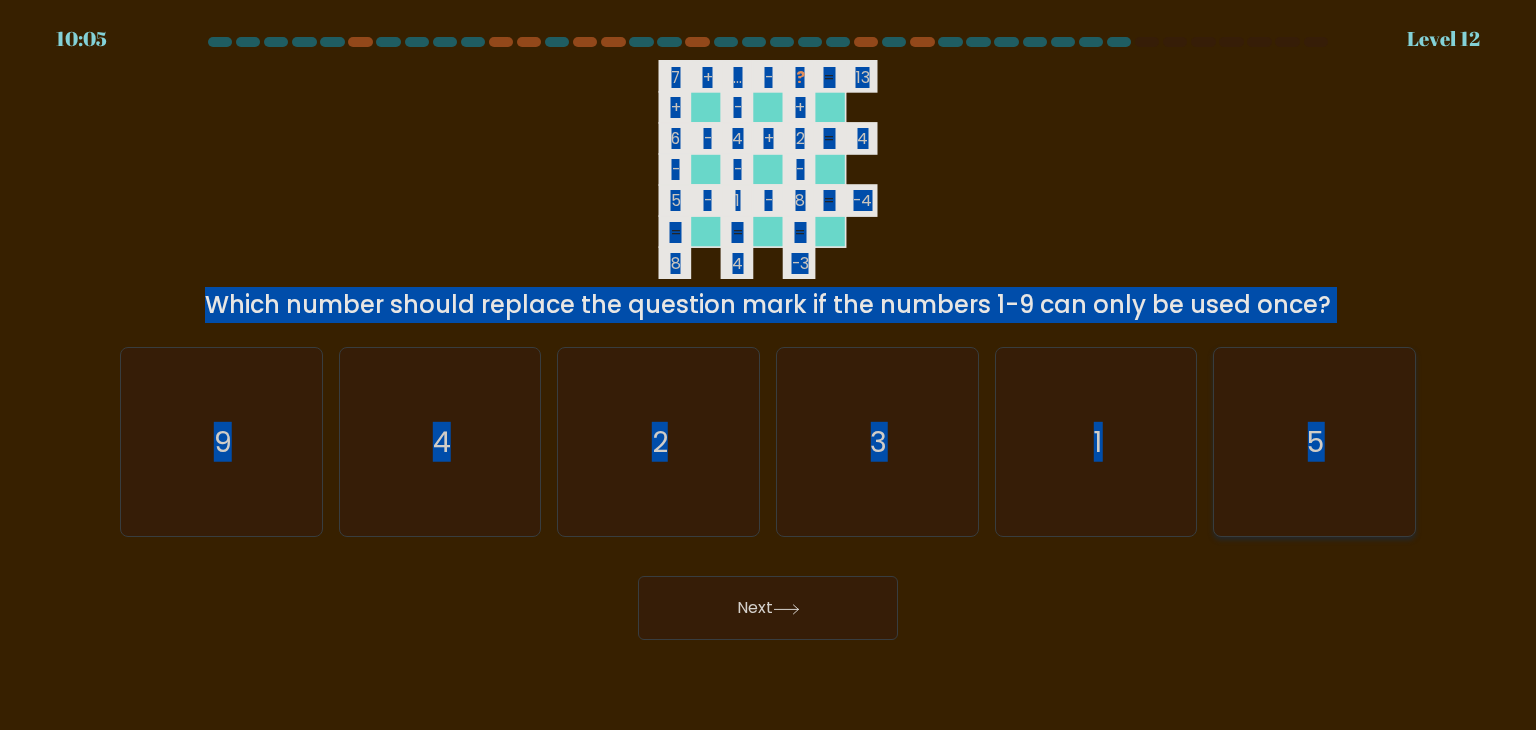 drag, startPoint x: 788, startPoint y: 131, endPoint x: 1326, endPoint y: 473, distance: 637.50134 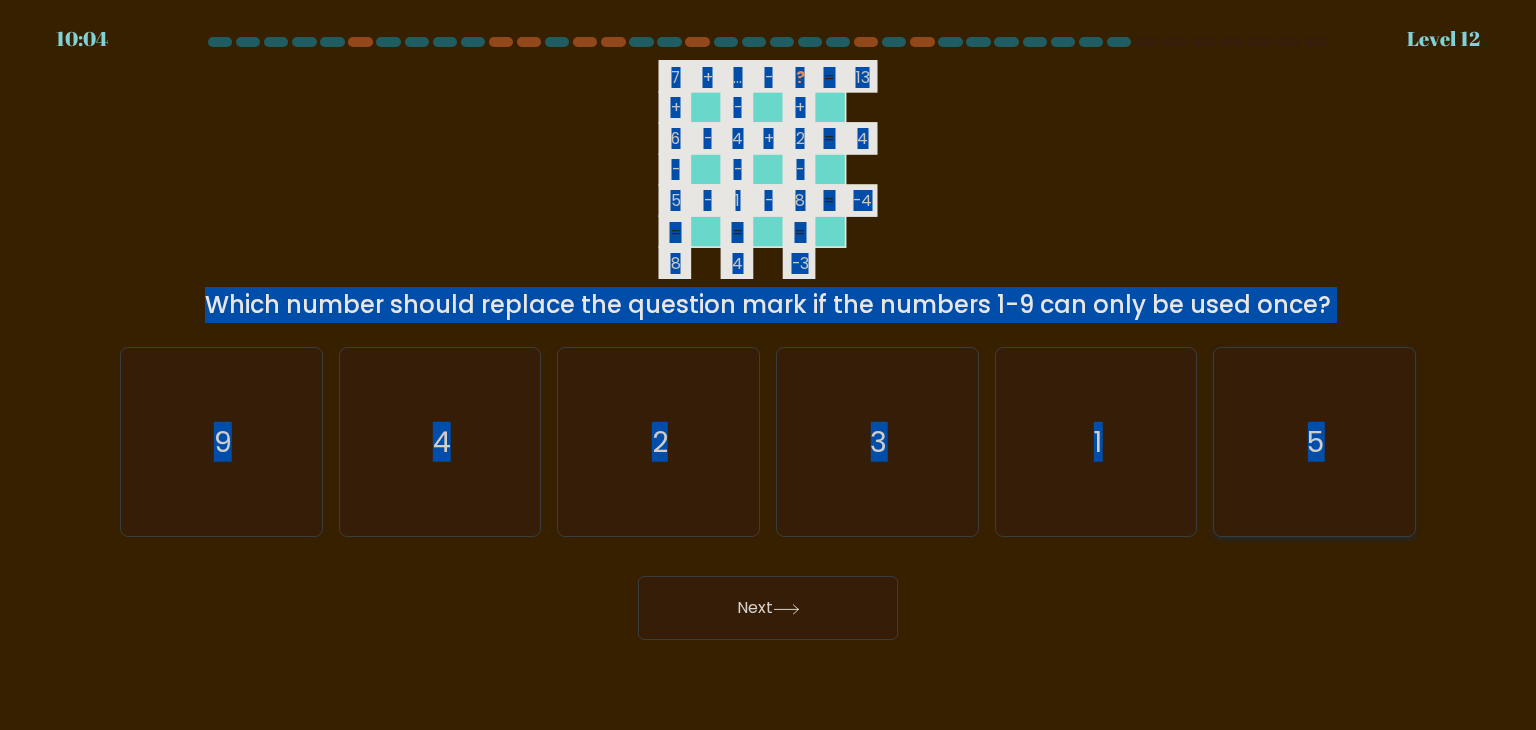 copy on "7    +    ...    -    ?    13    +    -    +    6    -    4    +    2    4    -    -    -    5    -    1    -    8    =   -4    =   =   =   =   8    4    -3    =
Which number should replace the question mark if the numbers 1-9 can only be used once?
a.
9
b.
4
c.
2
d.
3
e.
1
f.
5" 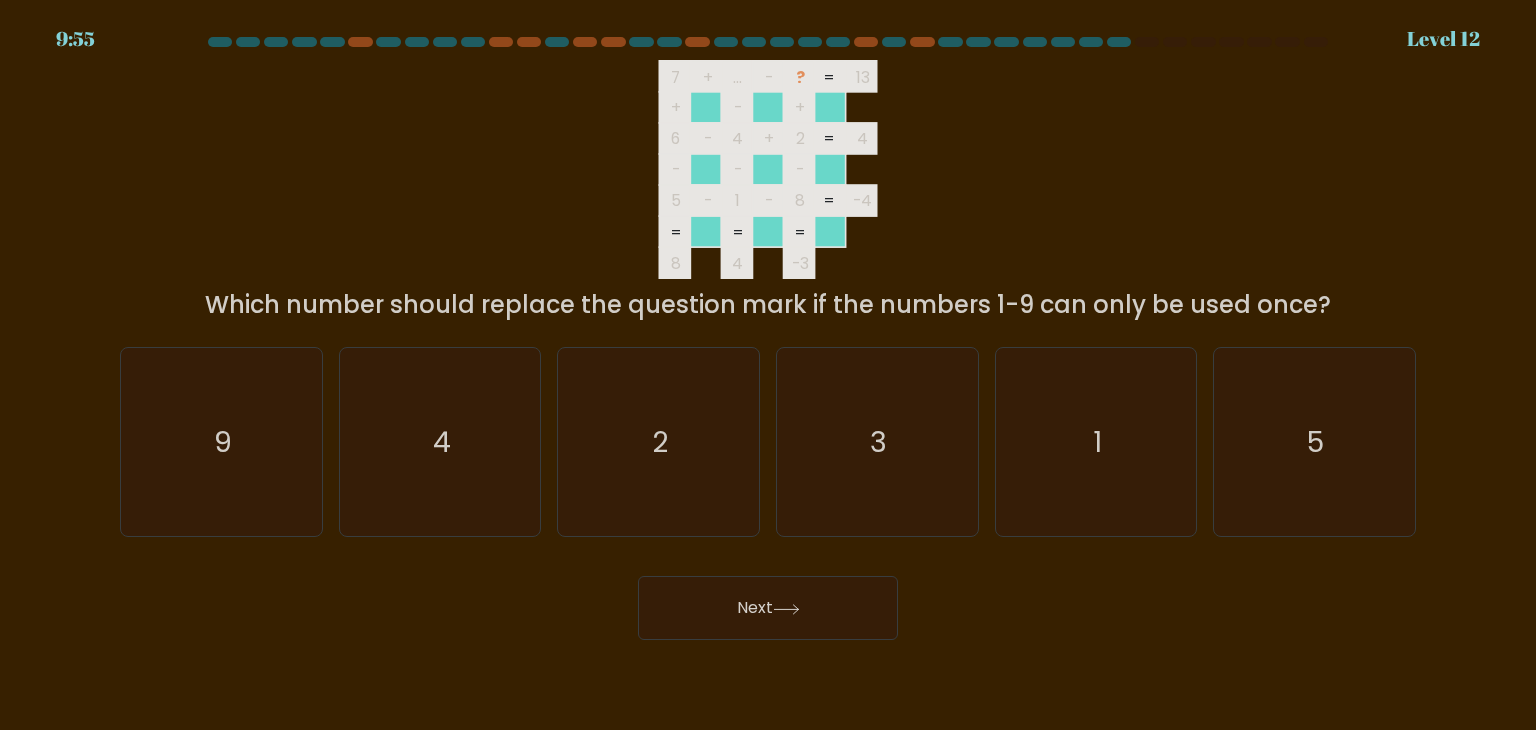 drag, startPoint x: 1241, startPoint y: 641, endPoint x: 1219, endPoint y: 573, distance: 71.470276 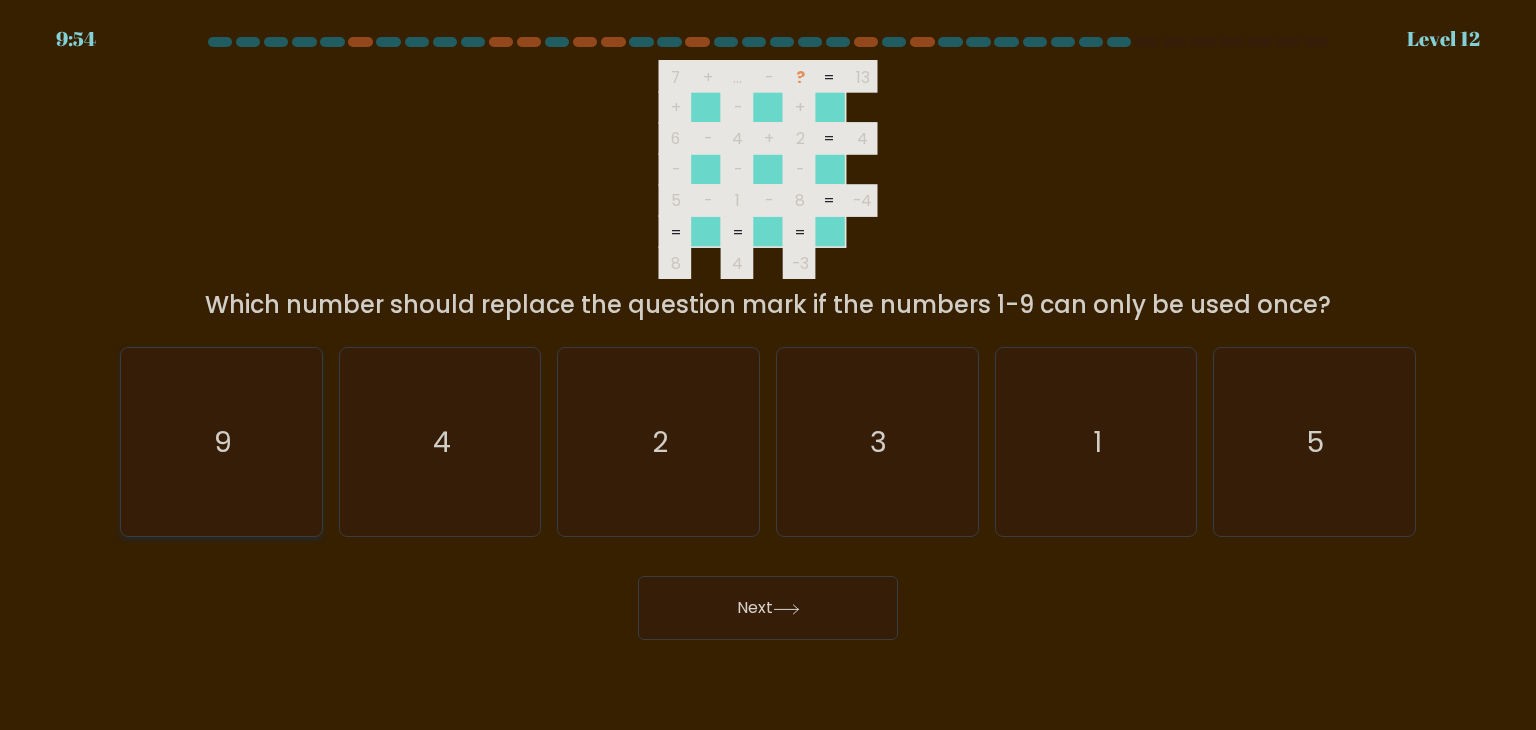 click on "9" 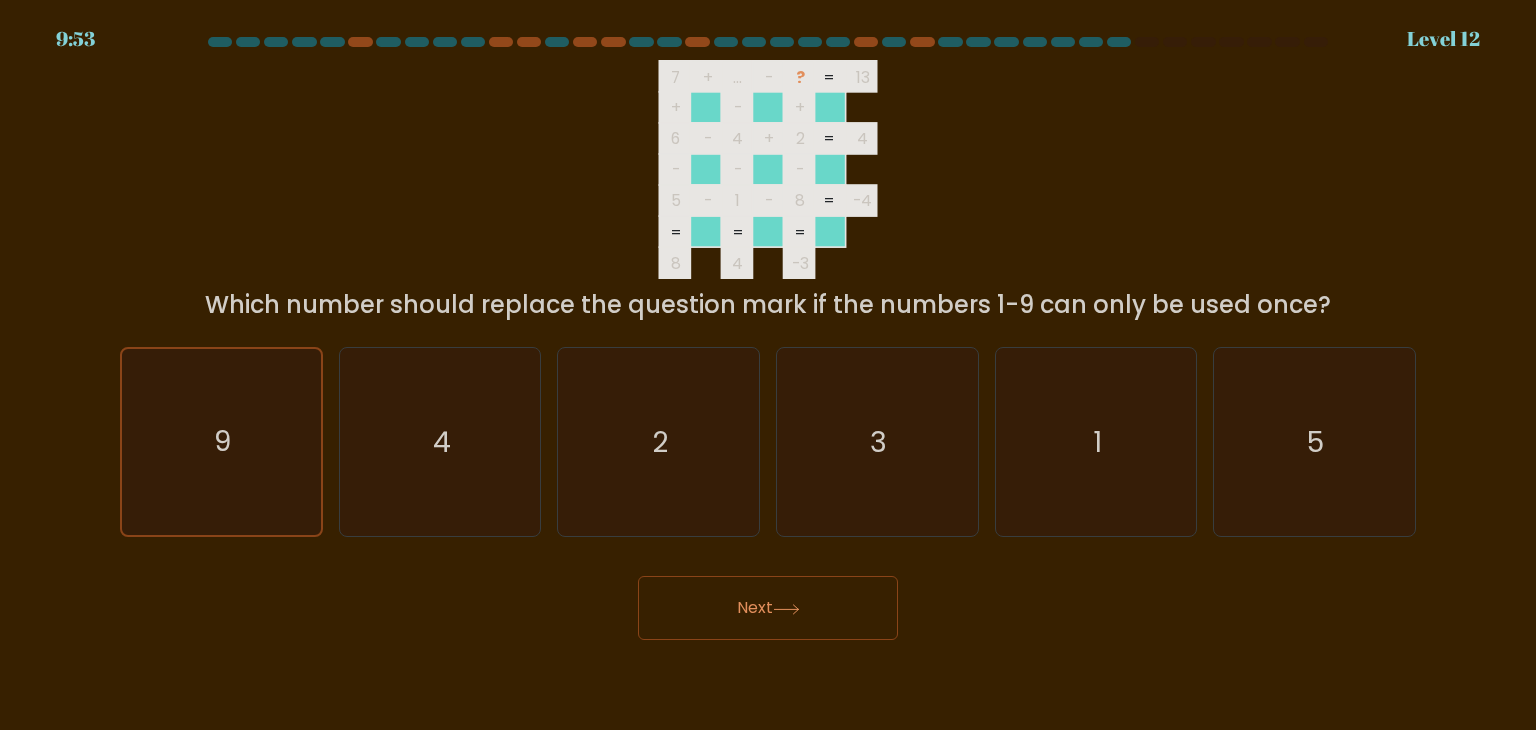 click on "Next" at bounding box center (768, 608) 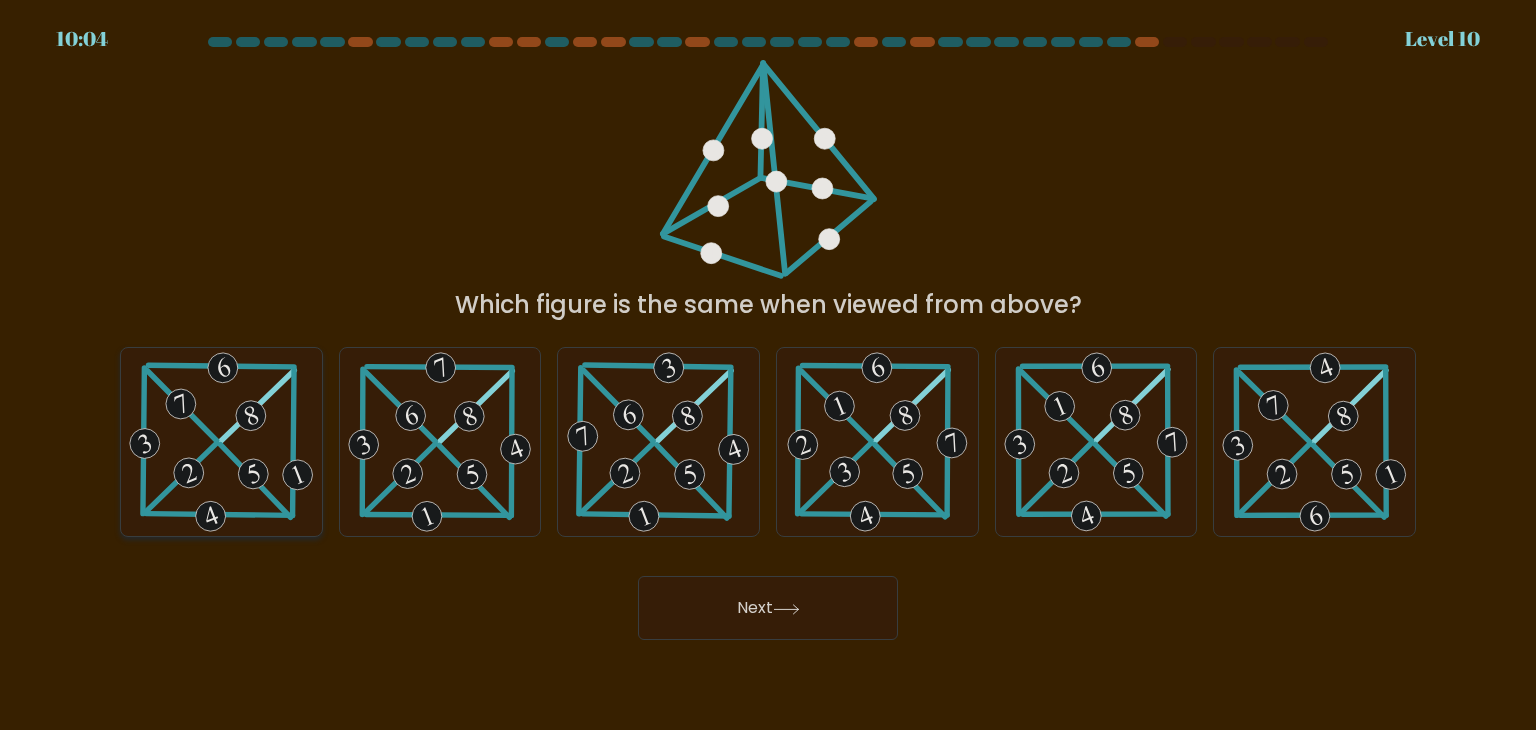 click 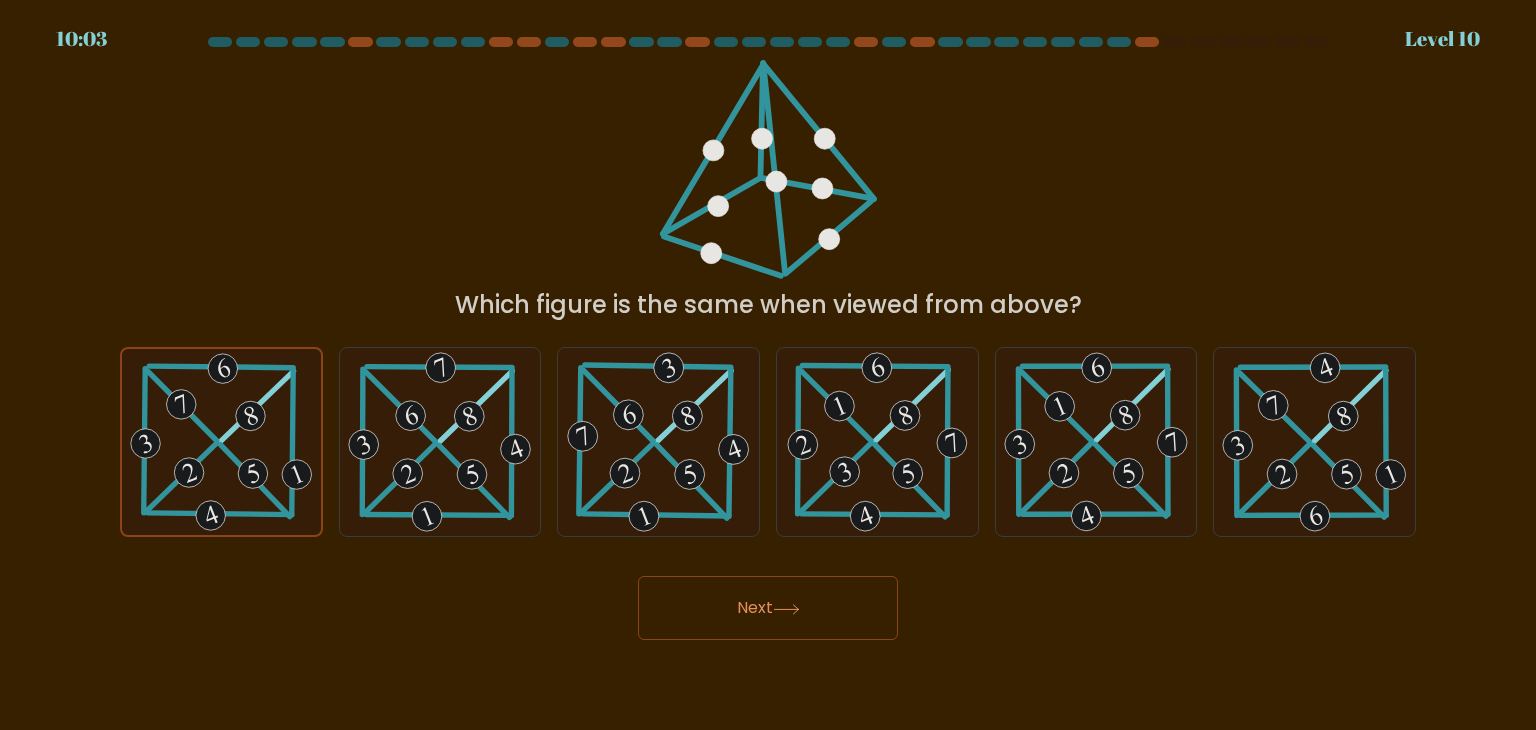 click on "Next" at bounding box center [768, 608] 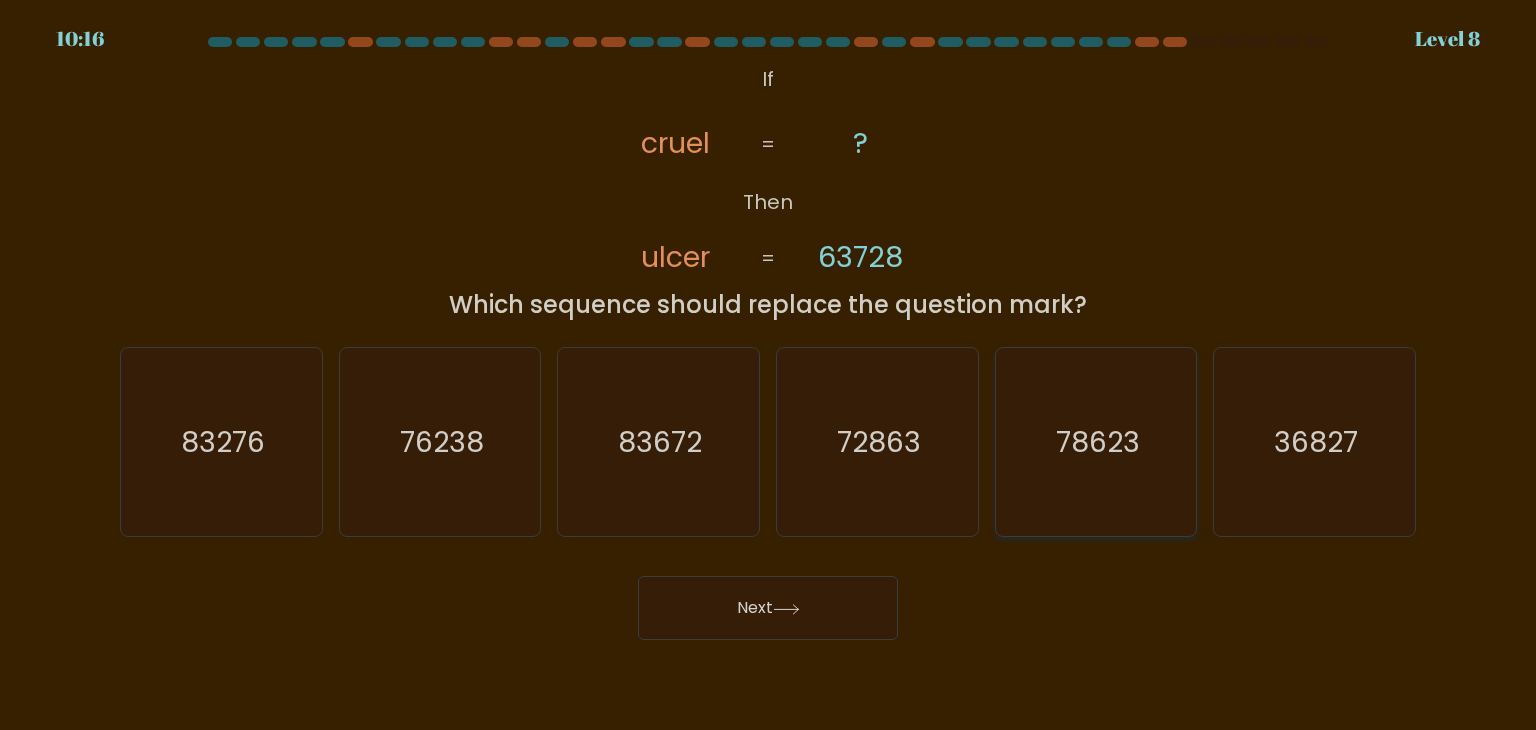 click on "78623" 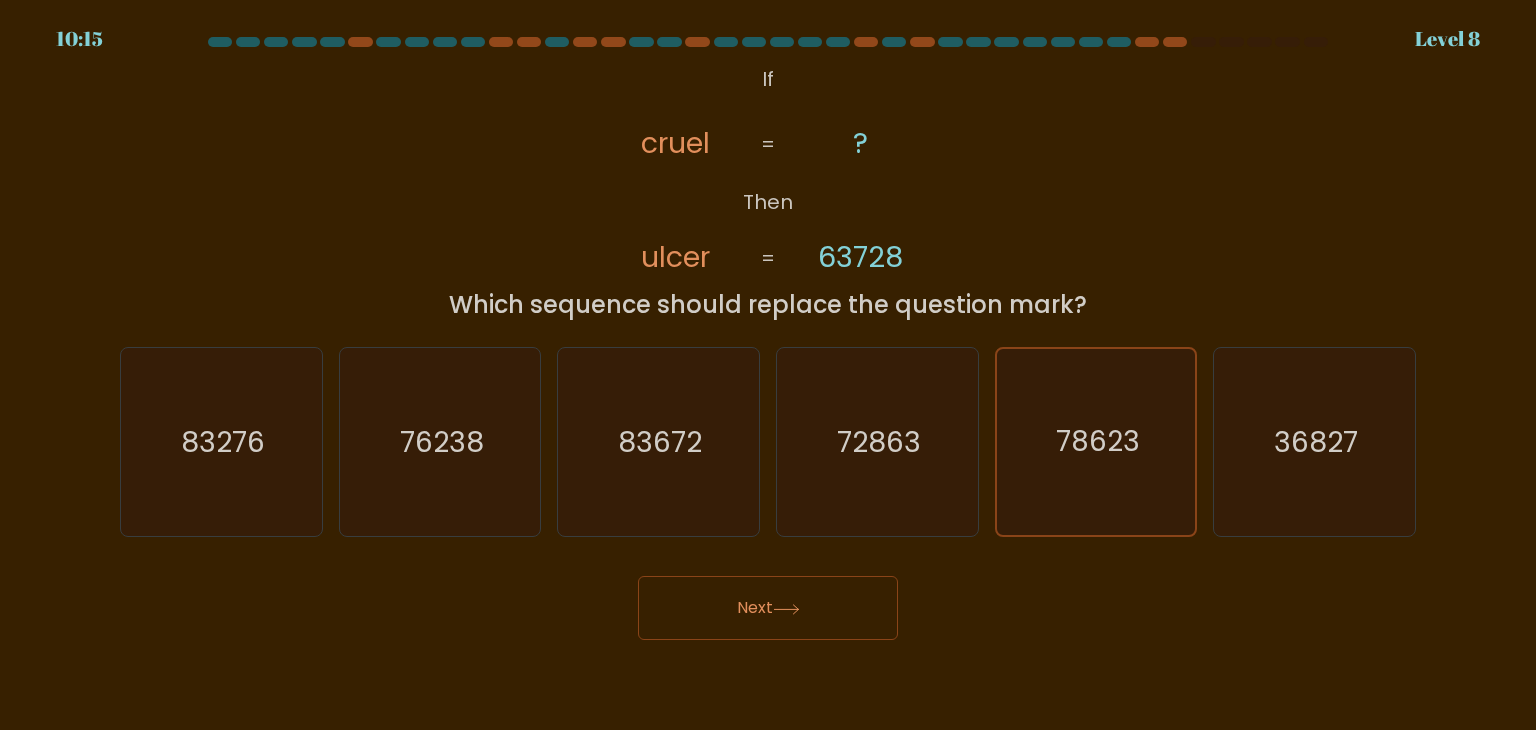 click on "Next" at bounding box center [768, 608] 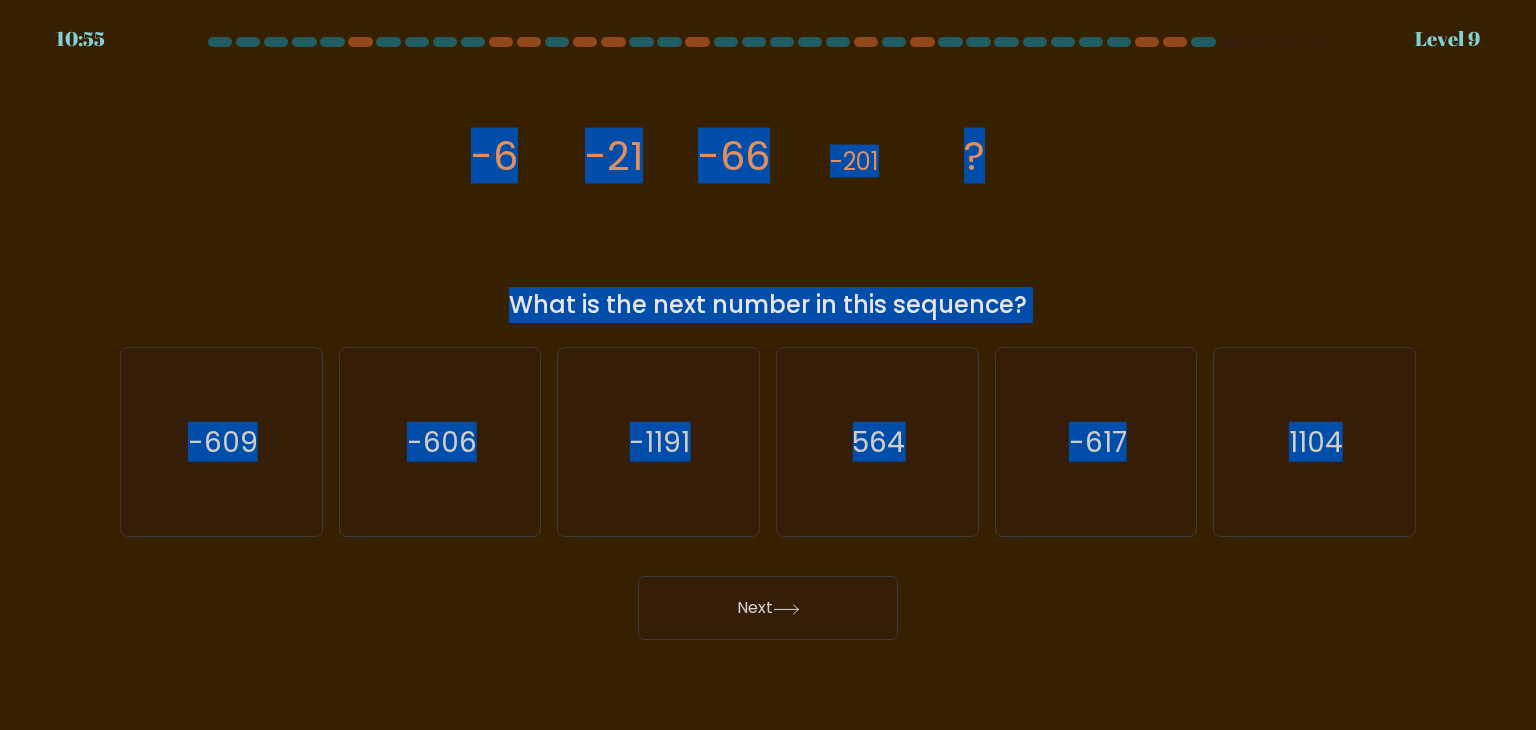 drag, startPoint x: 558, startPoint y: 190, endPoint x: 1432, endPoint y: 417, distance: 902.9978 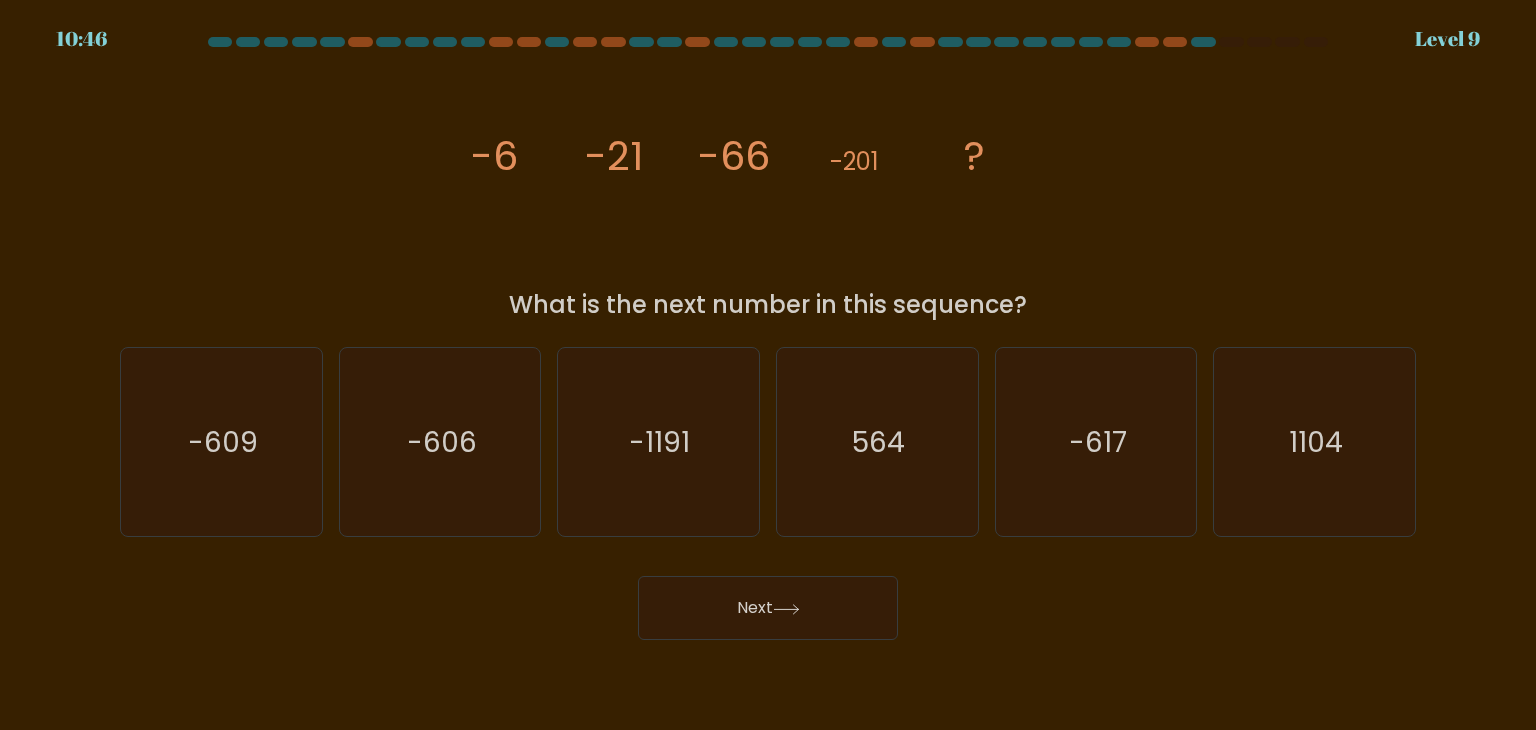 click on "Next" at bounding box center (768, 600) 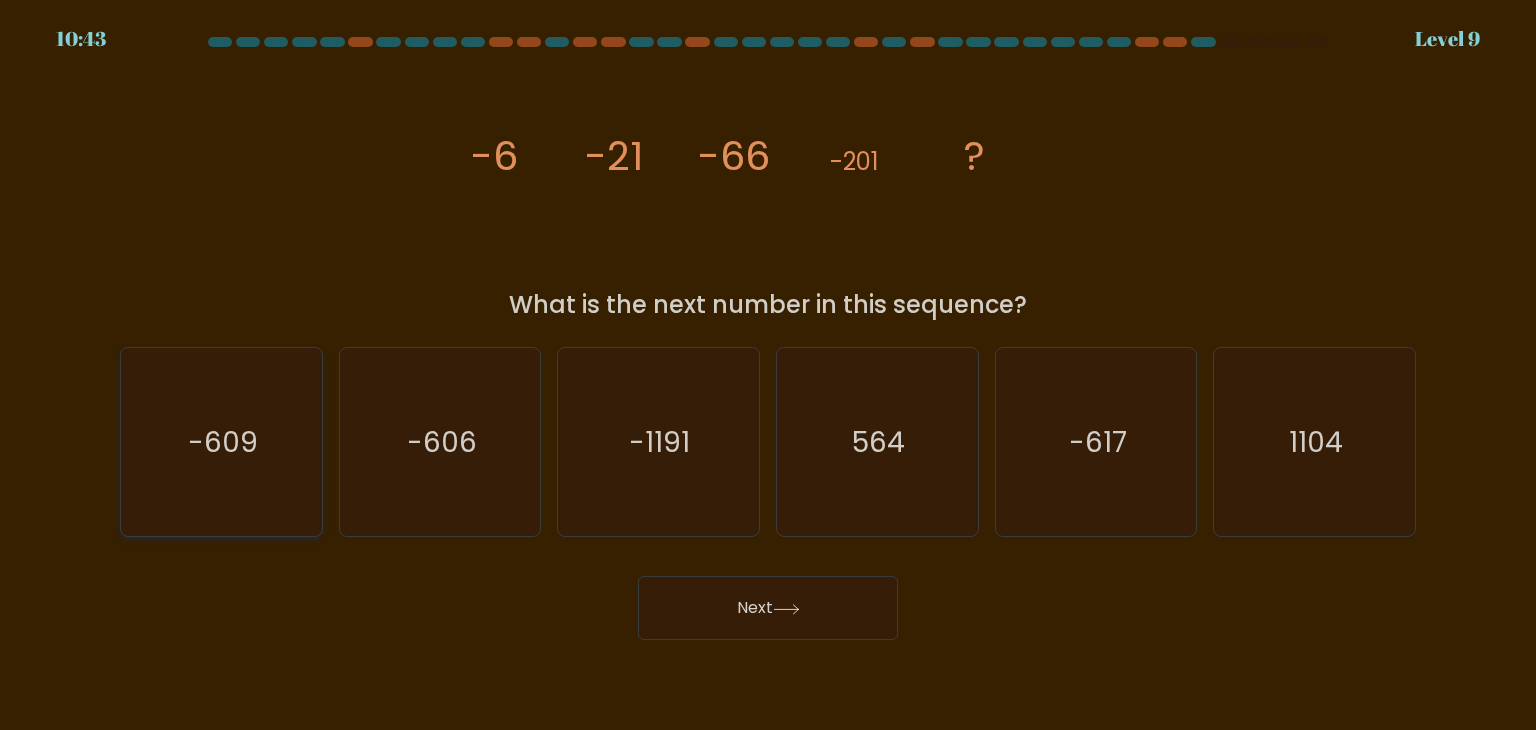click on "-609" 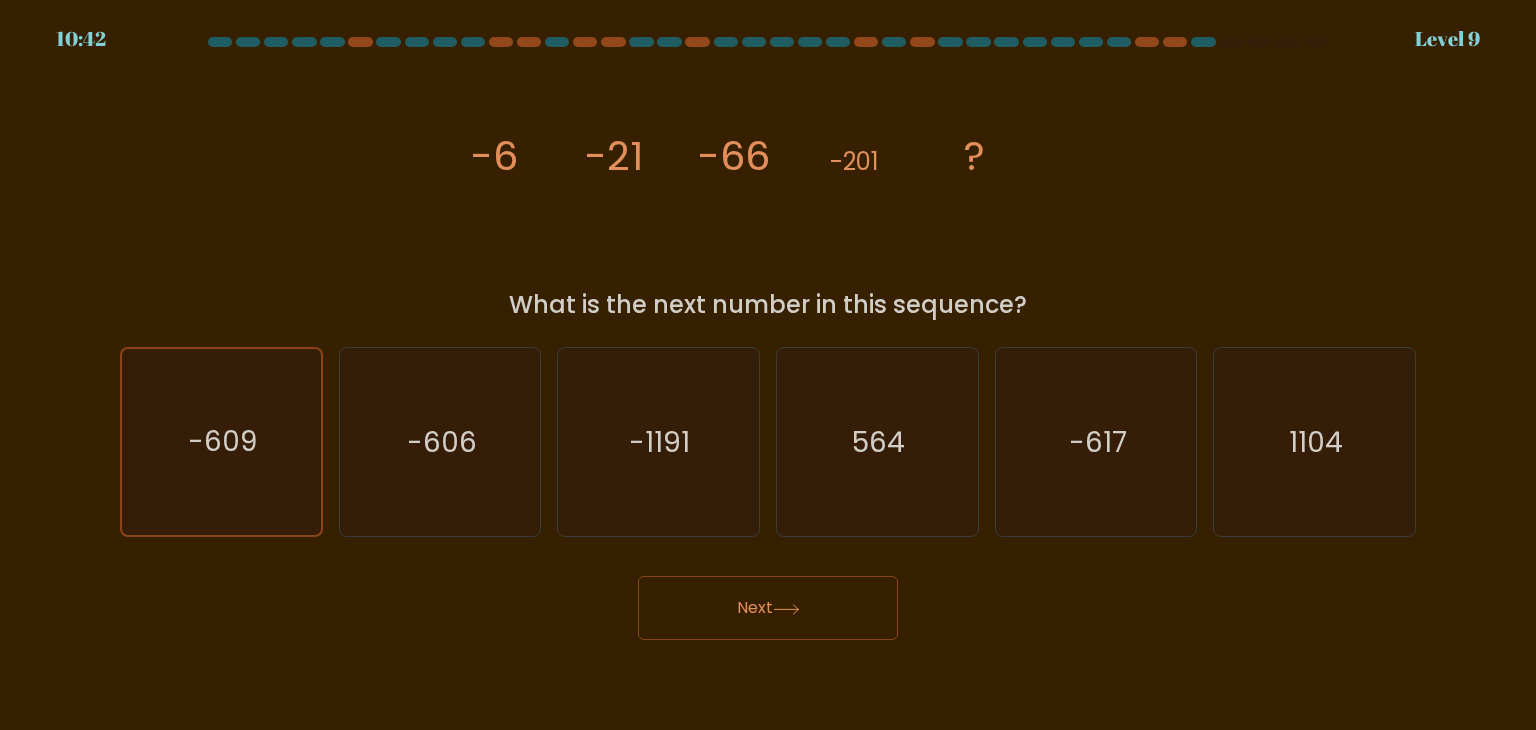 click on "Next" at bounding box center (768, 608) 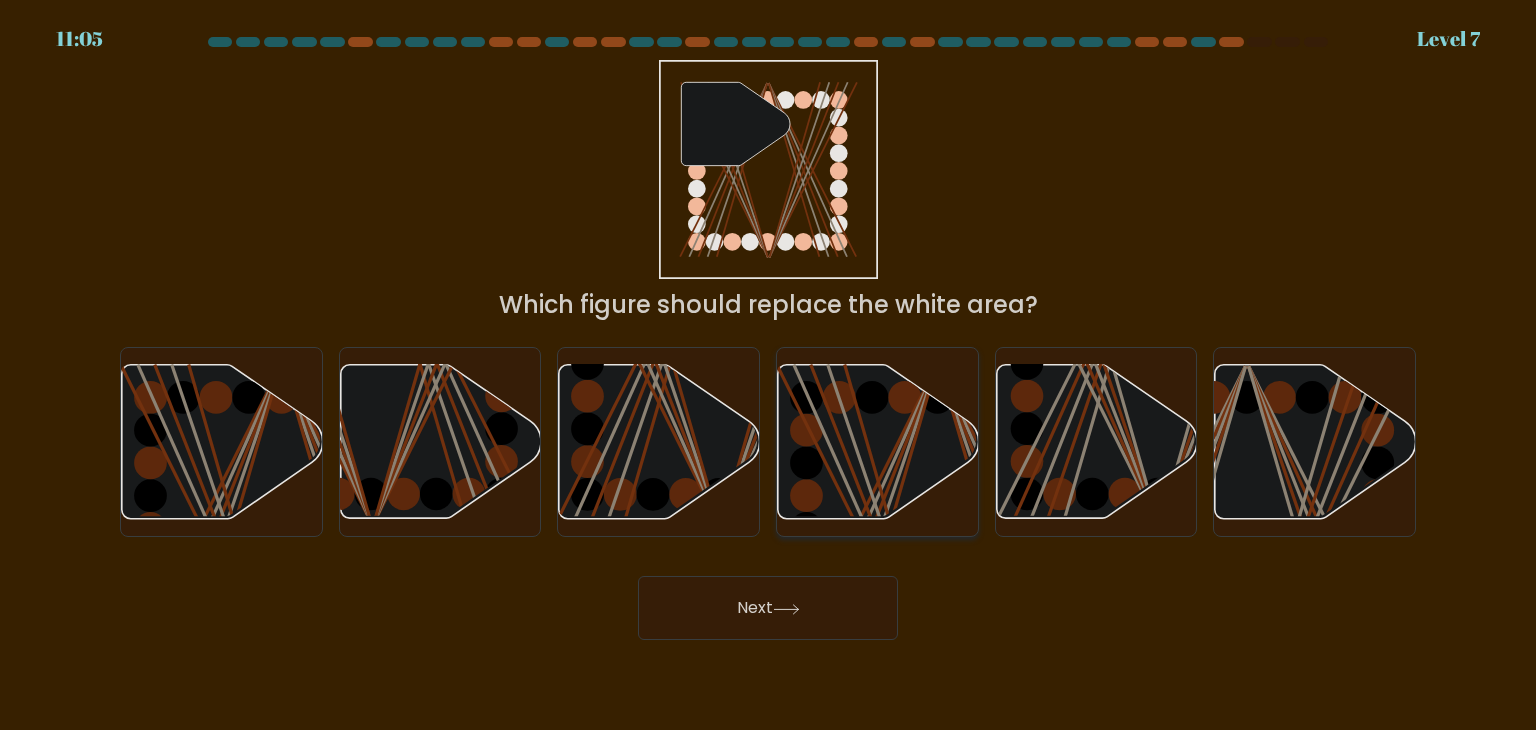click 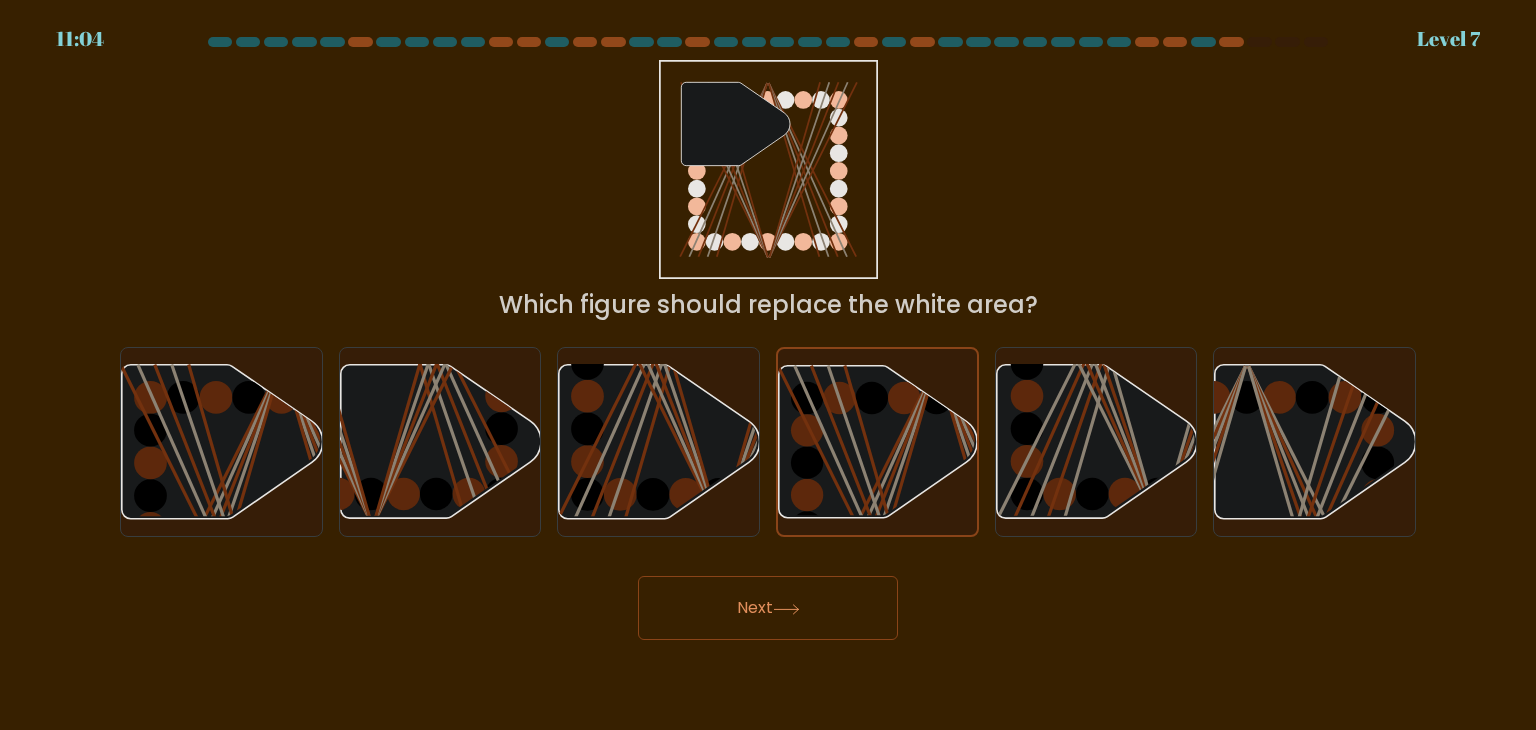 click on "Next" at bounding box center [768, 608] 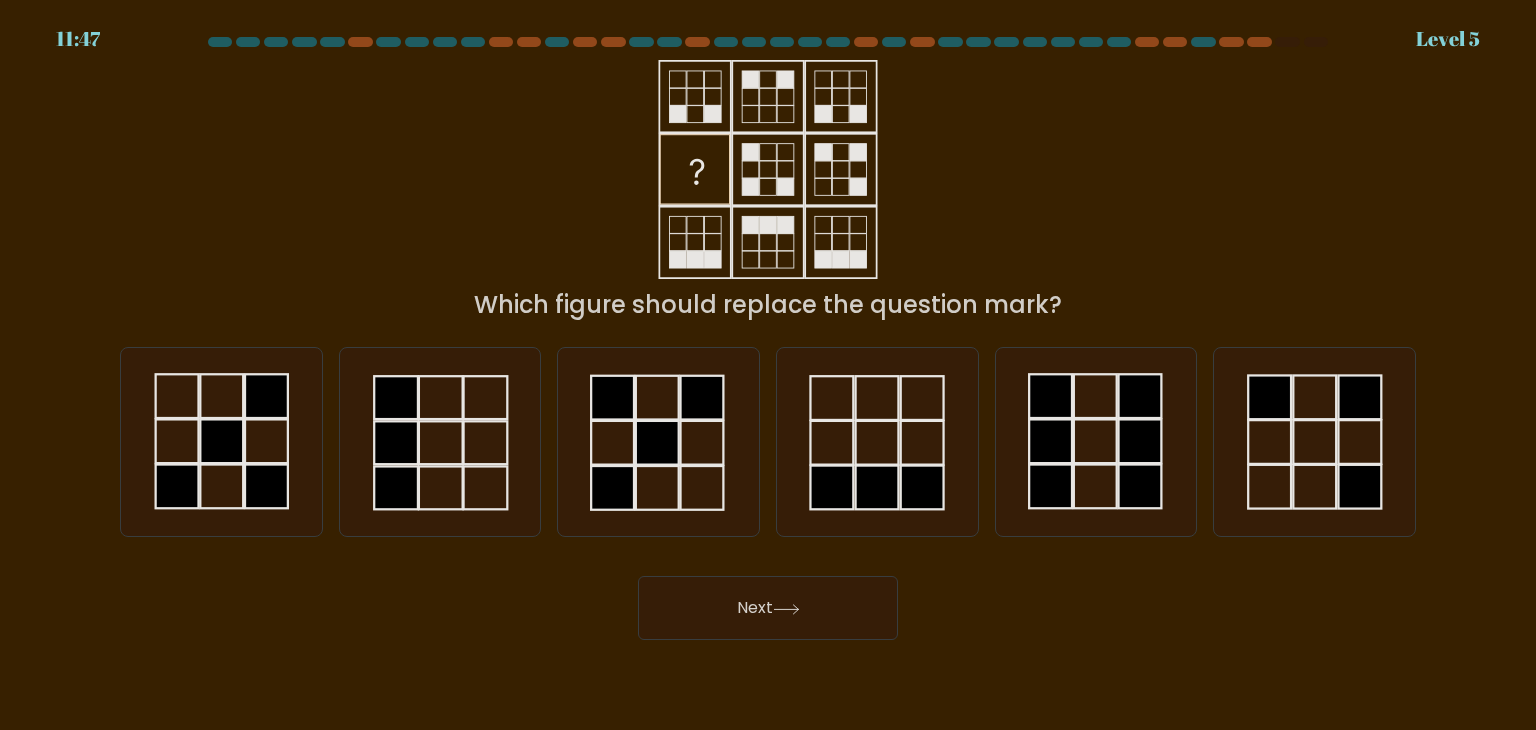 click on "Next" at bounding box center (768, 608) 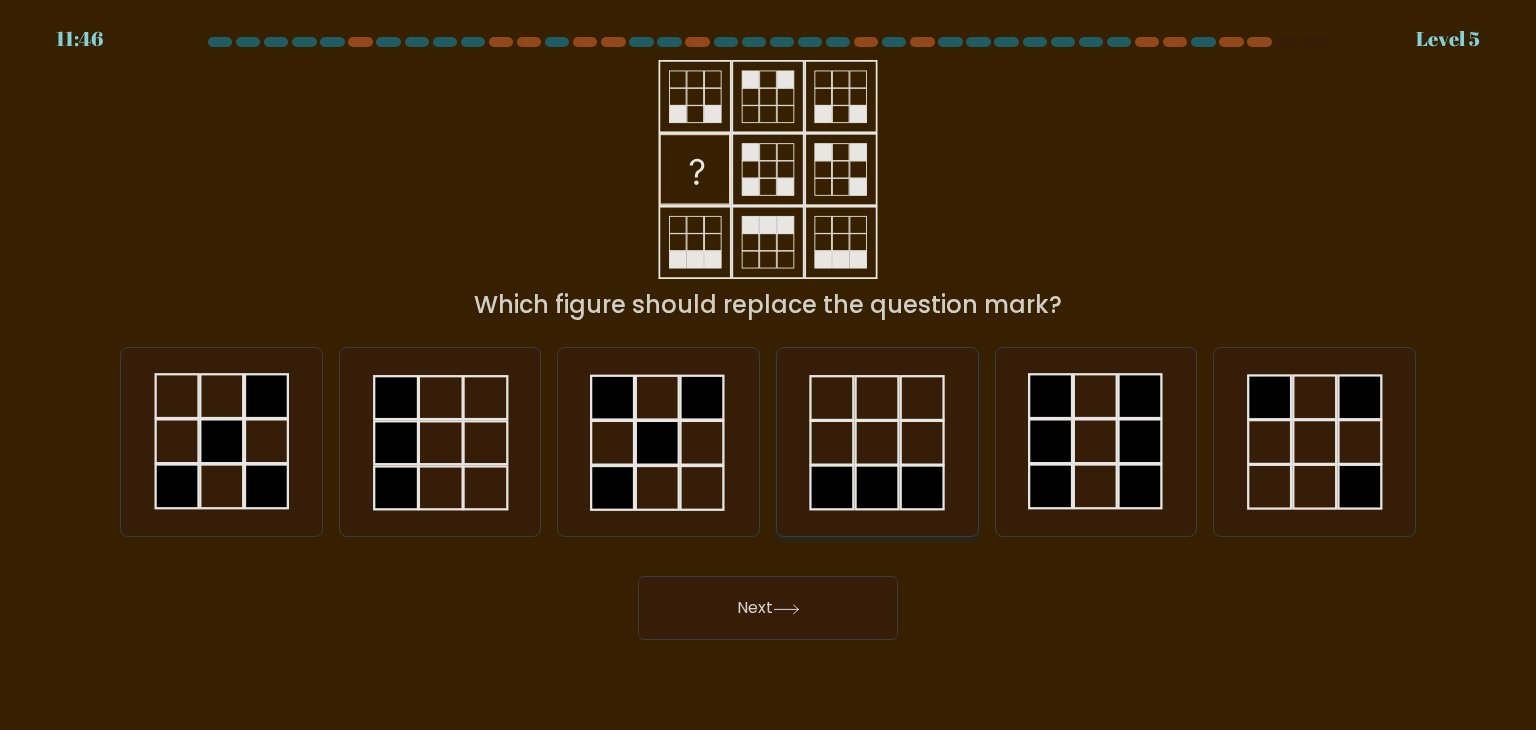 click 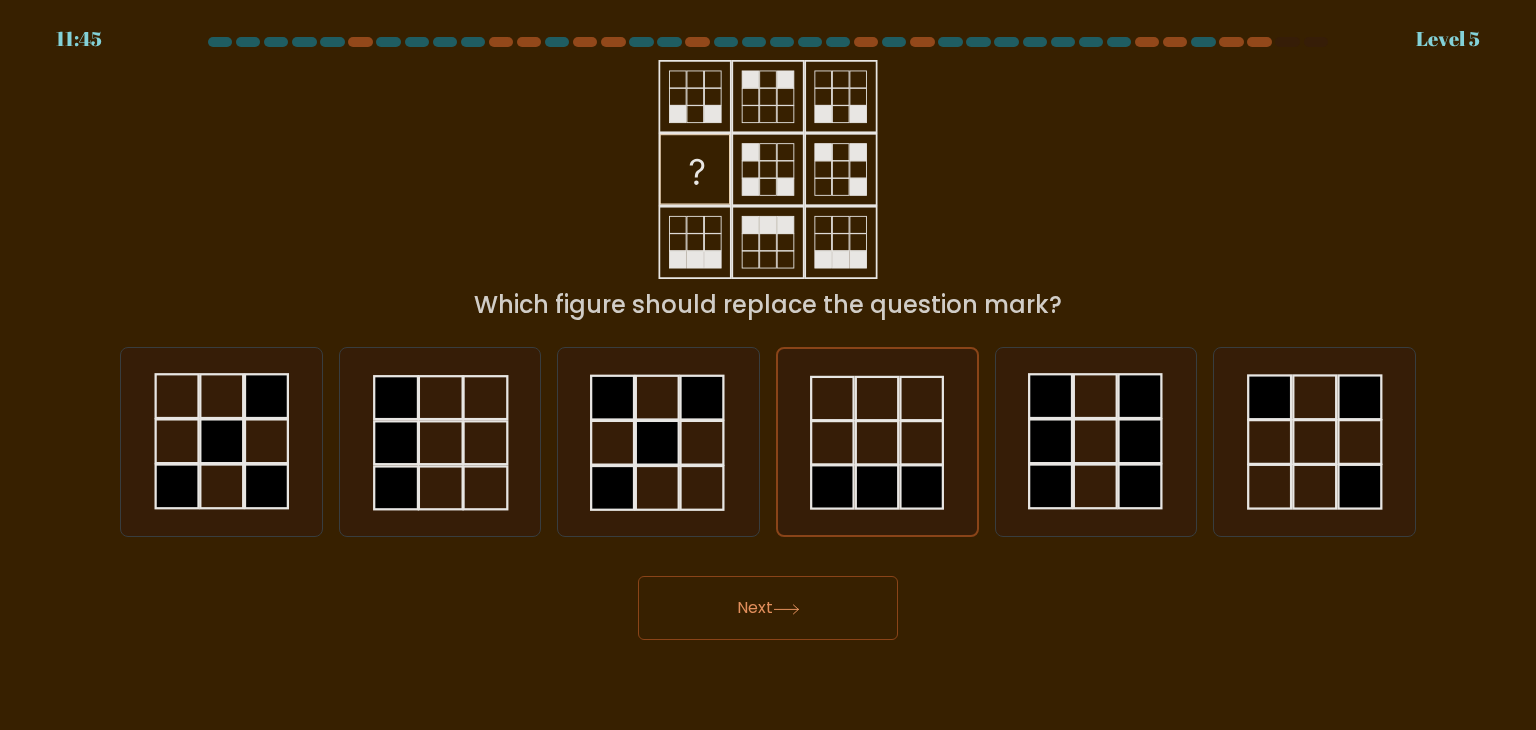 click on "Next" at bounding box center [768, 608] 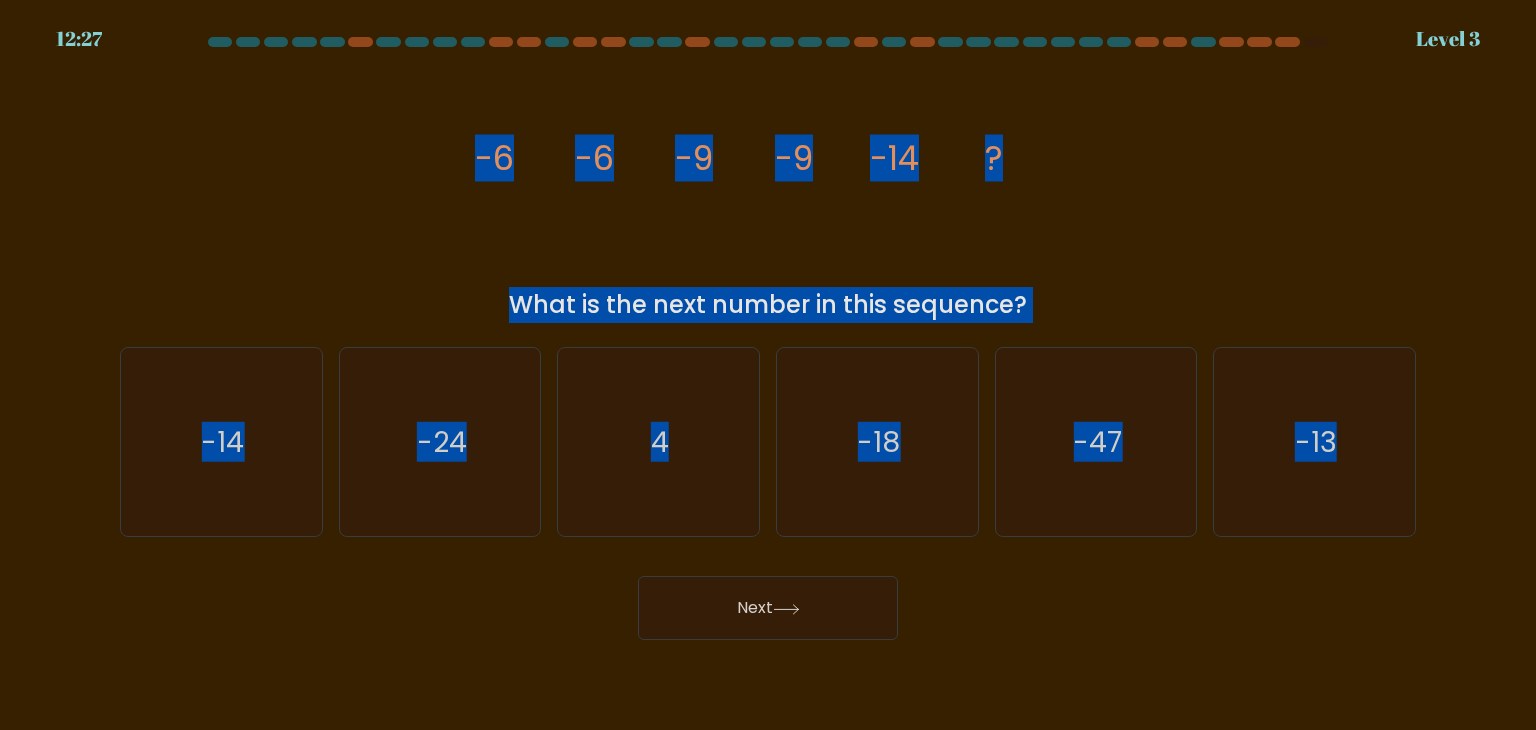 drag, startPoint x: 458, startPoint y: 153, endPoint x: 1438, endPoint y: 454, distance: 1025.1833 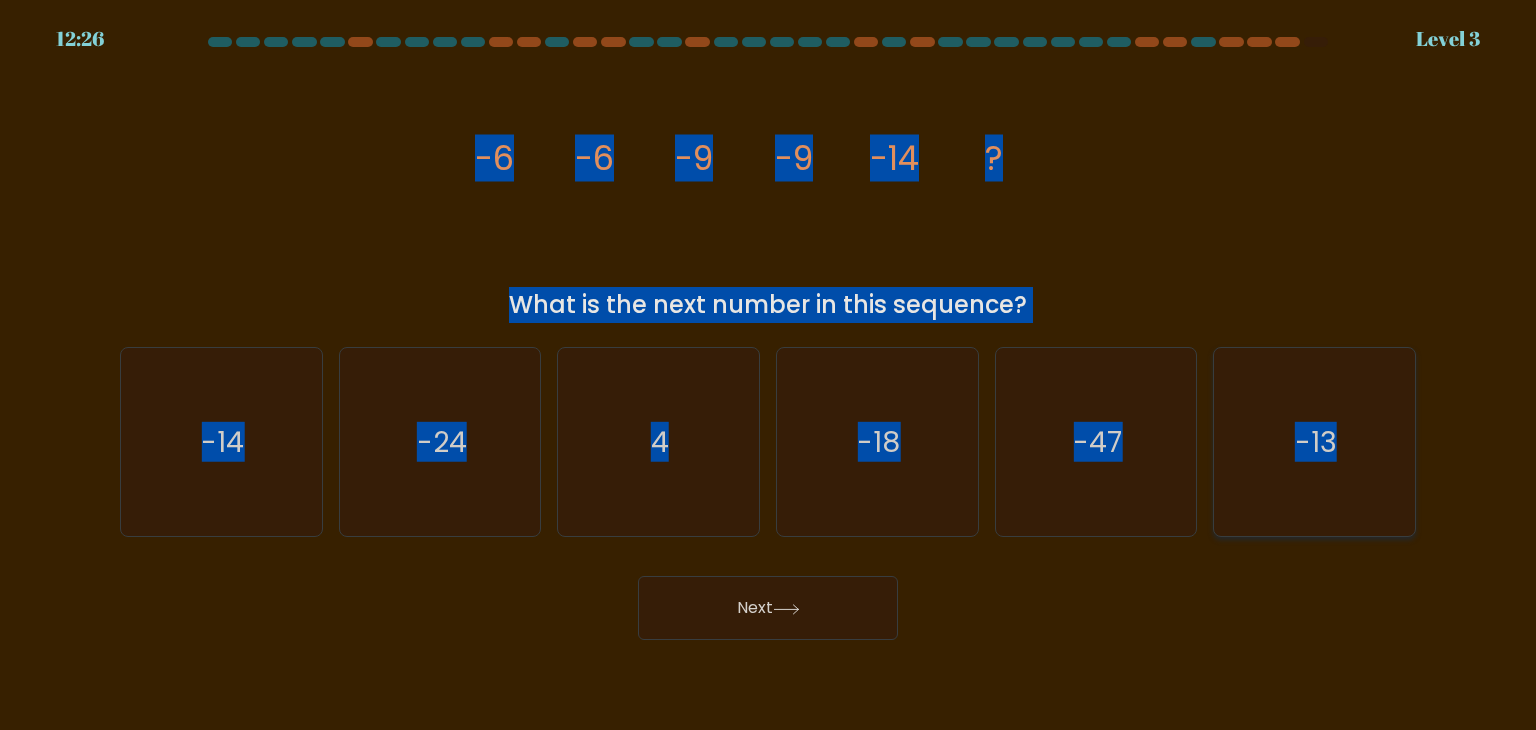 copy on "-6
-6
-9
-9
-14
?
What is the next number in this sequence?
a.
-14
b.
-24
c.
4
d.
-18
e.
-47
f.
-13" 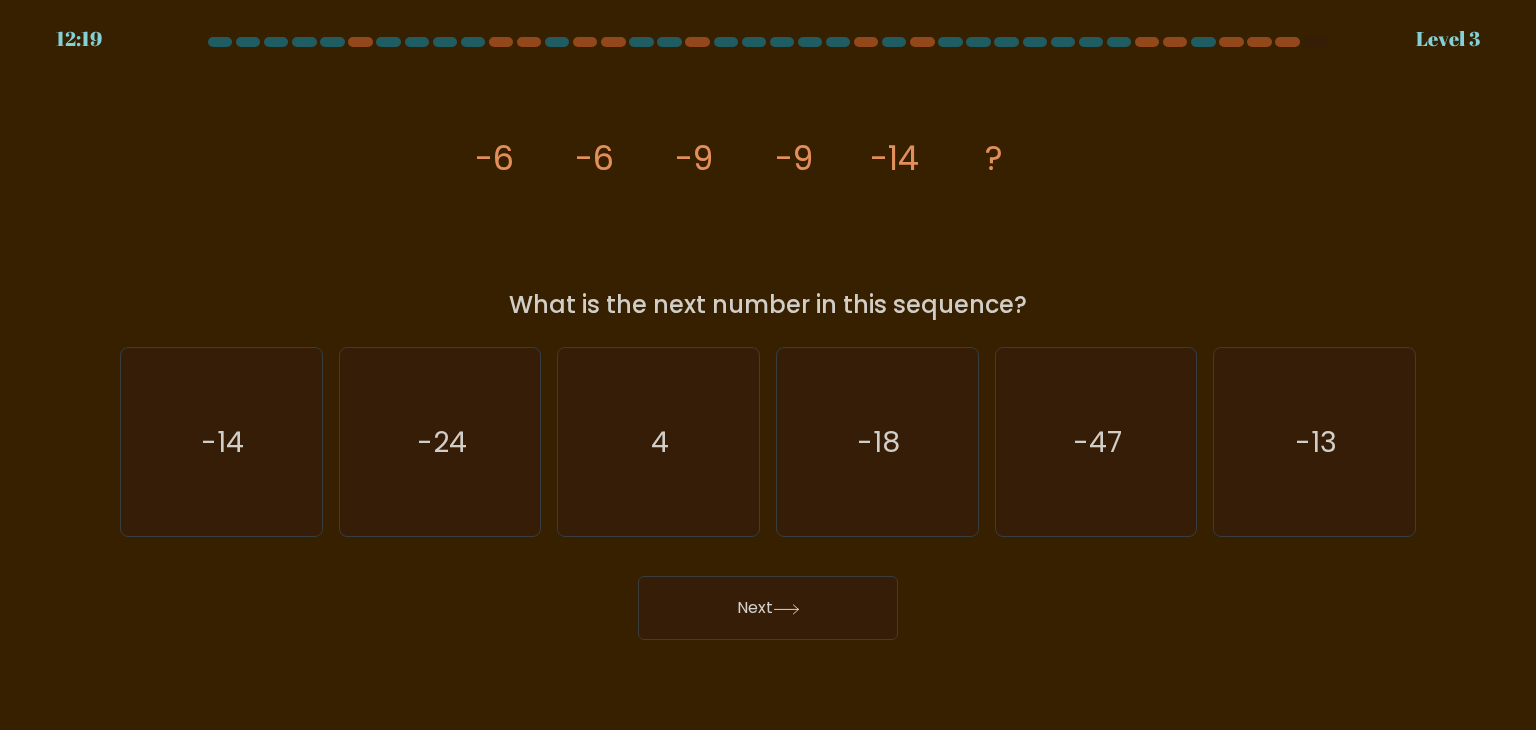 drag, startPoint x: 1205, startPoint y: 671, endPoint x: 940, endPoint y: 599, distance: 274.607 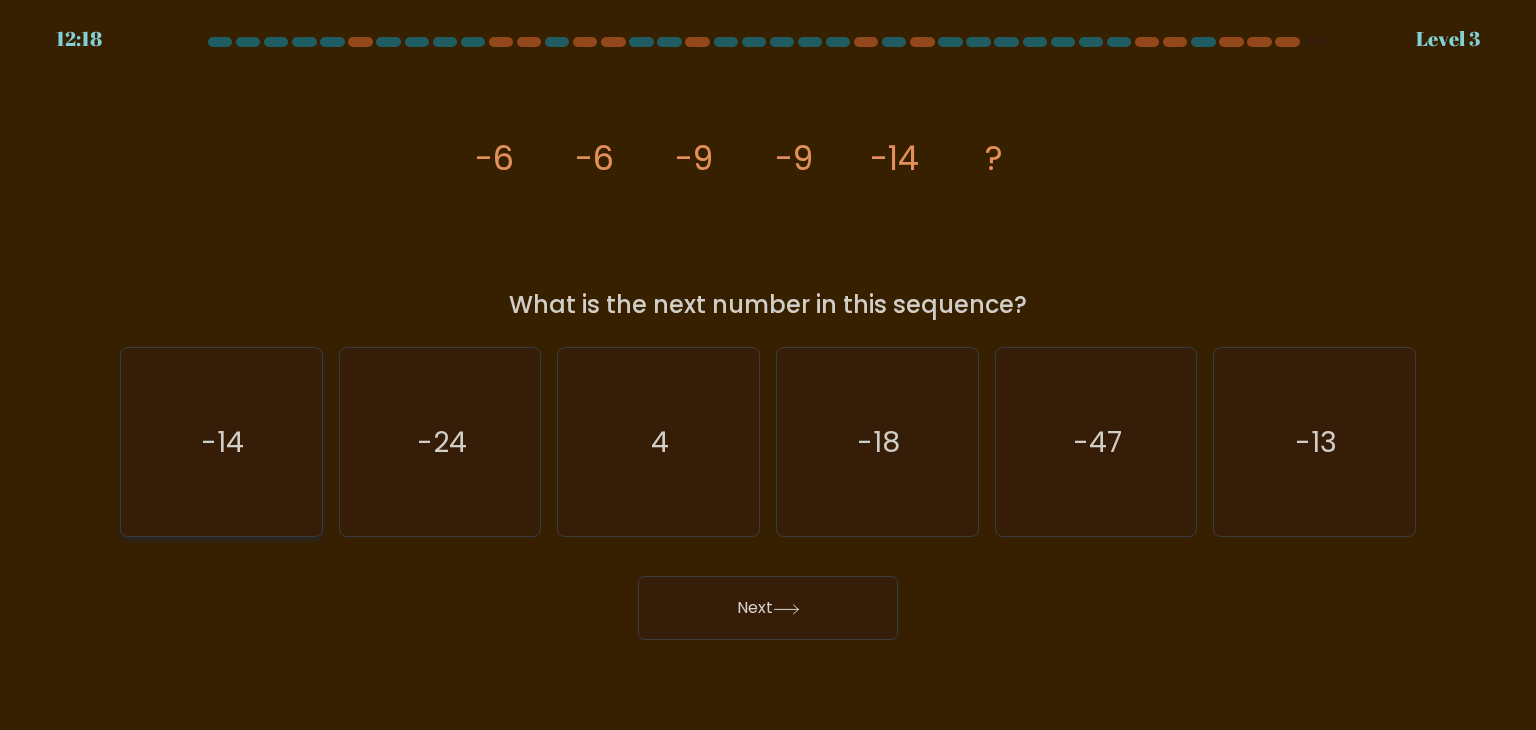 click on "-14" 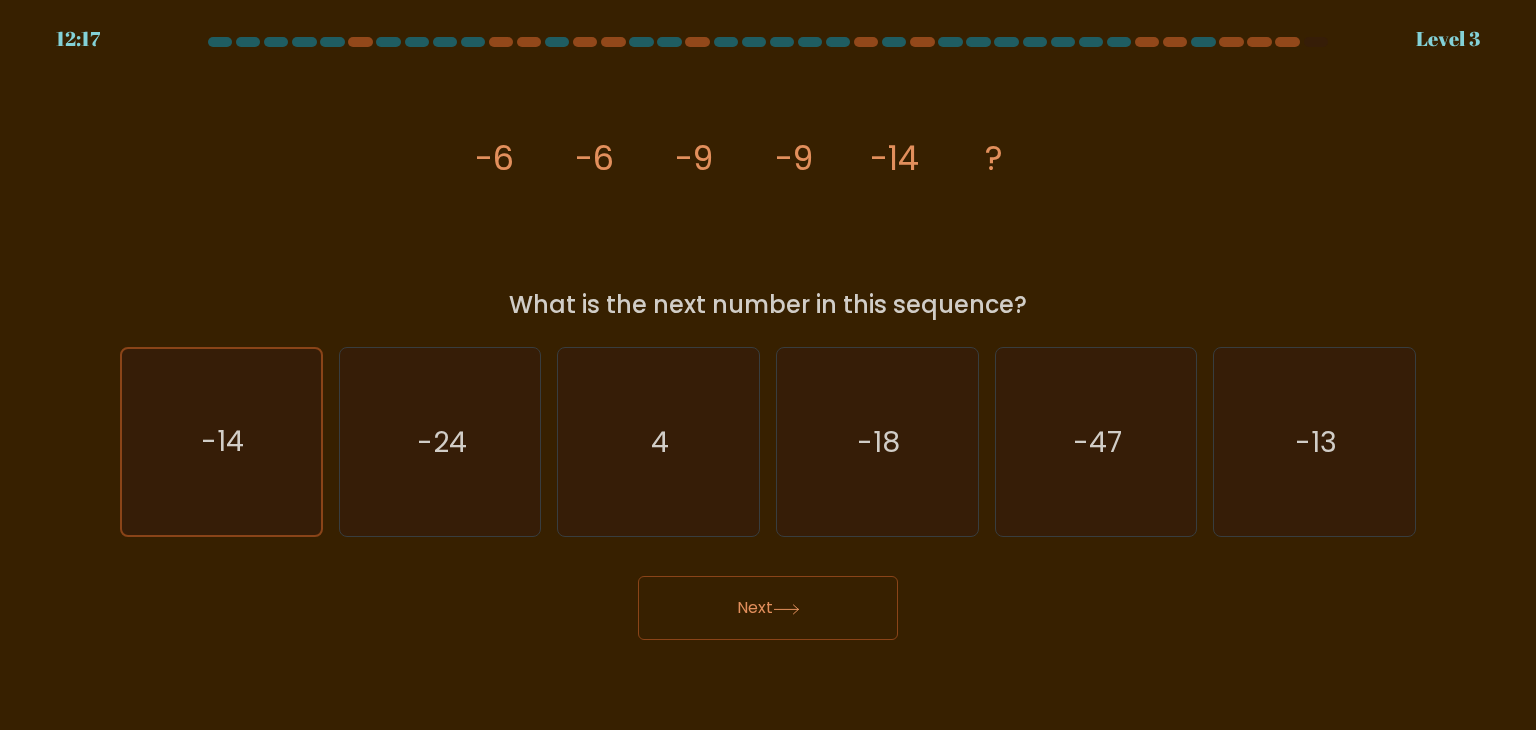 click on "Next" at bounding box center (768, 608) 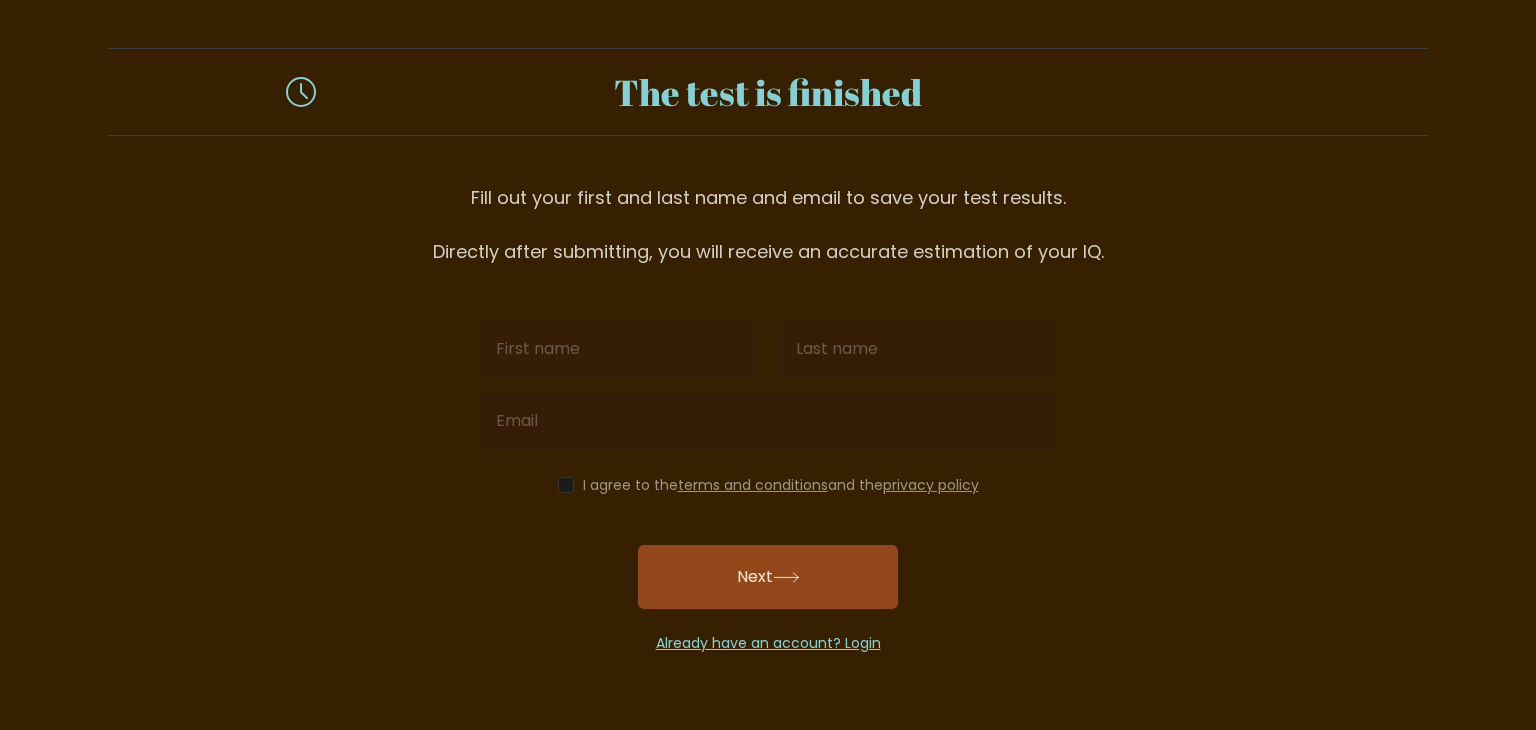 scroll, scrollTop: 0, scrollLeft: 0, axis: both 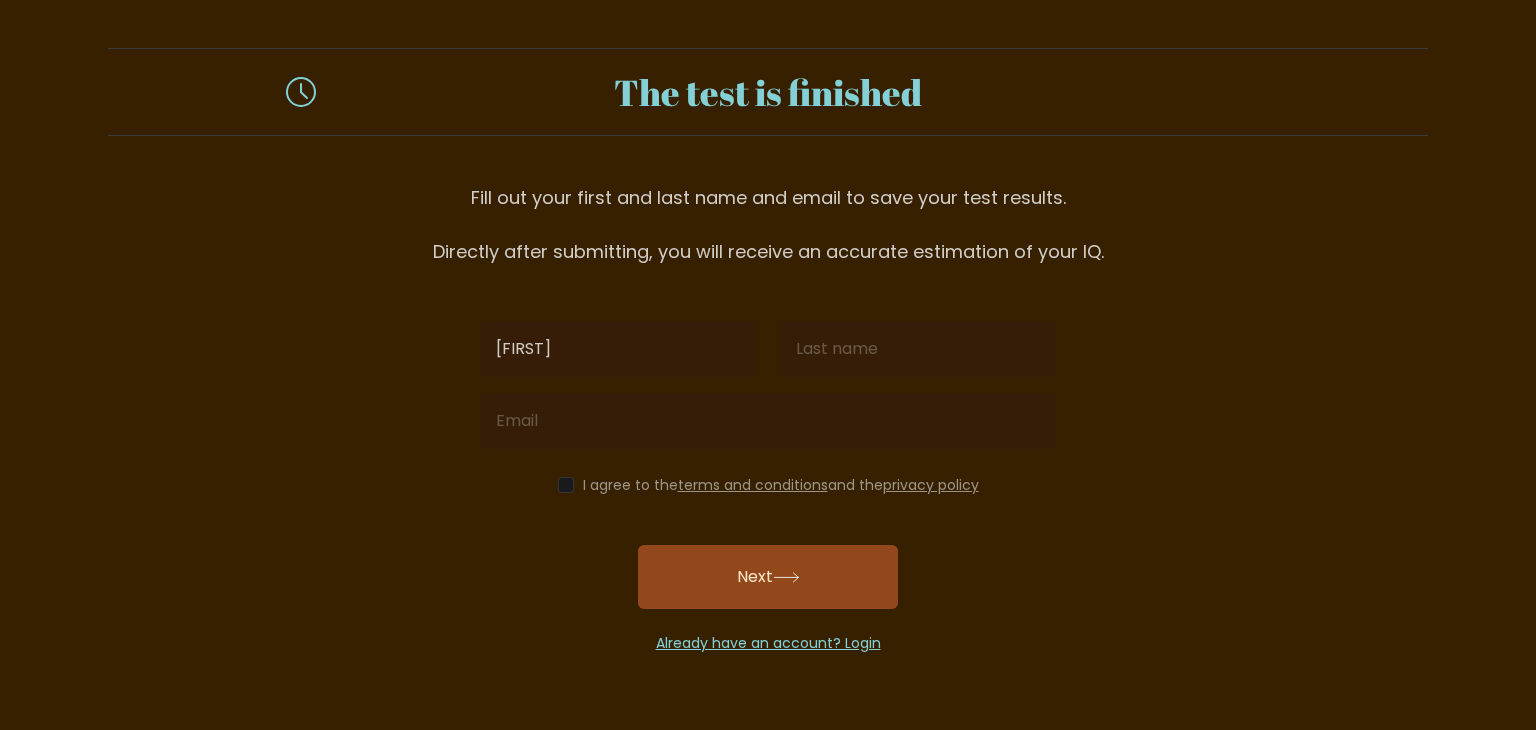 type on "Aung" 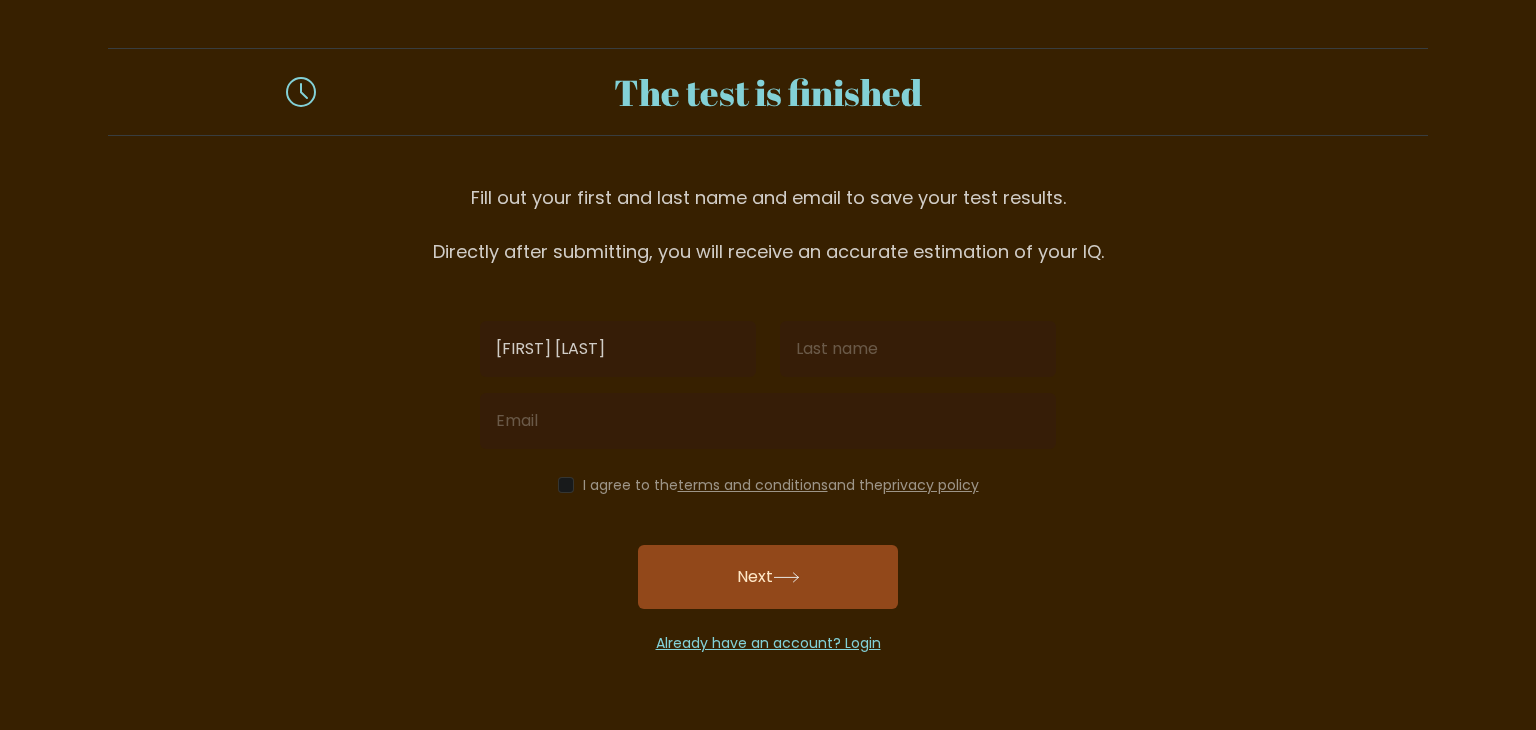 type on "Maru Aung" 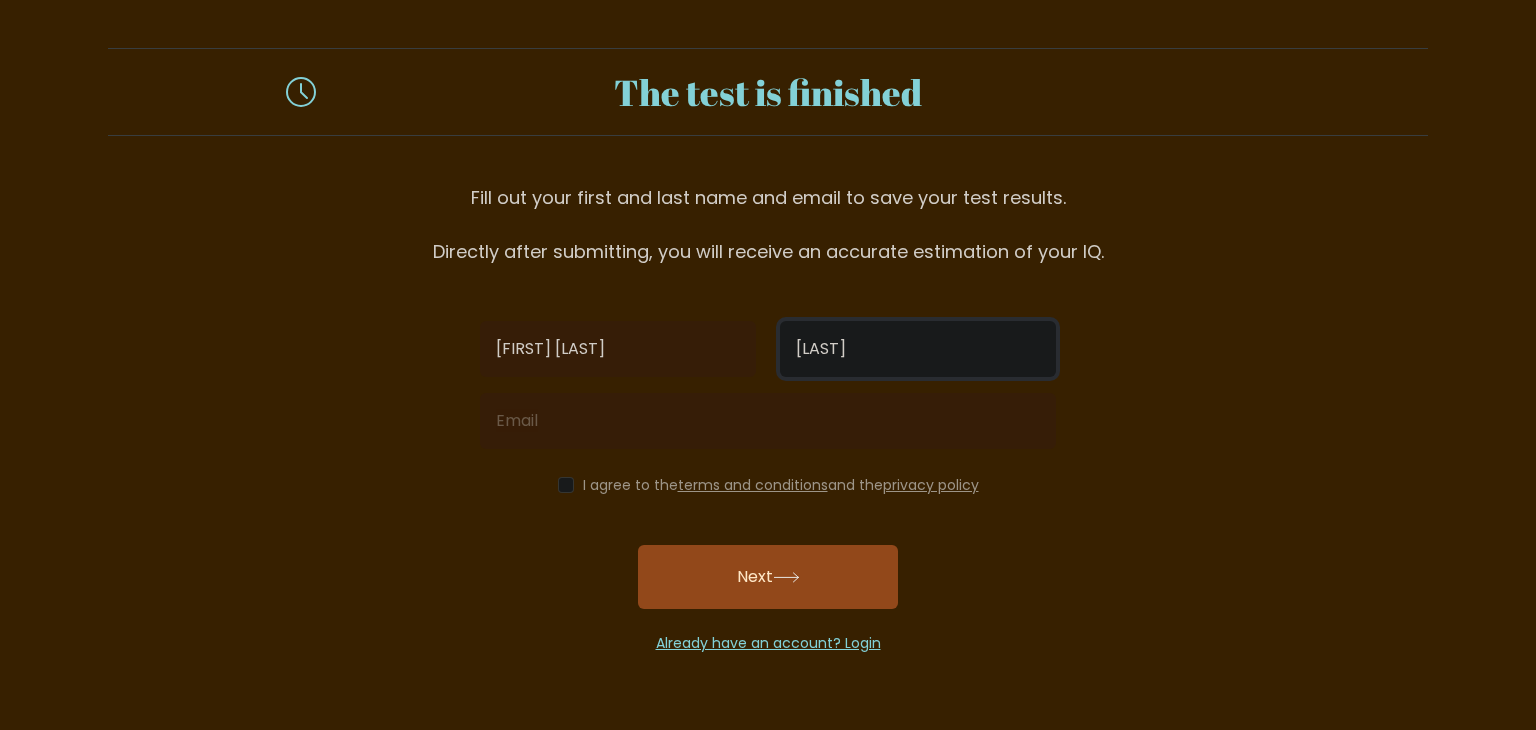 type on "Latt" 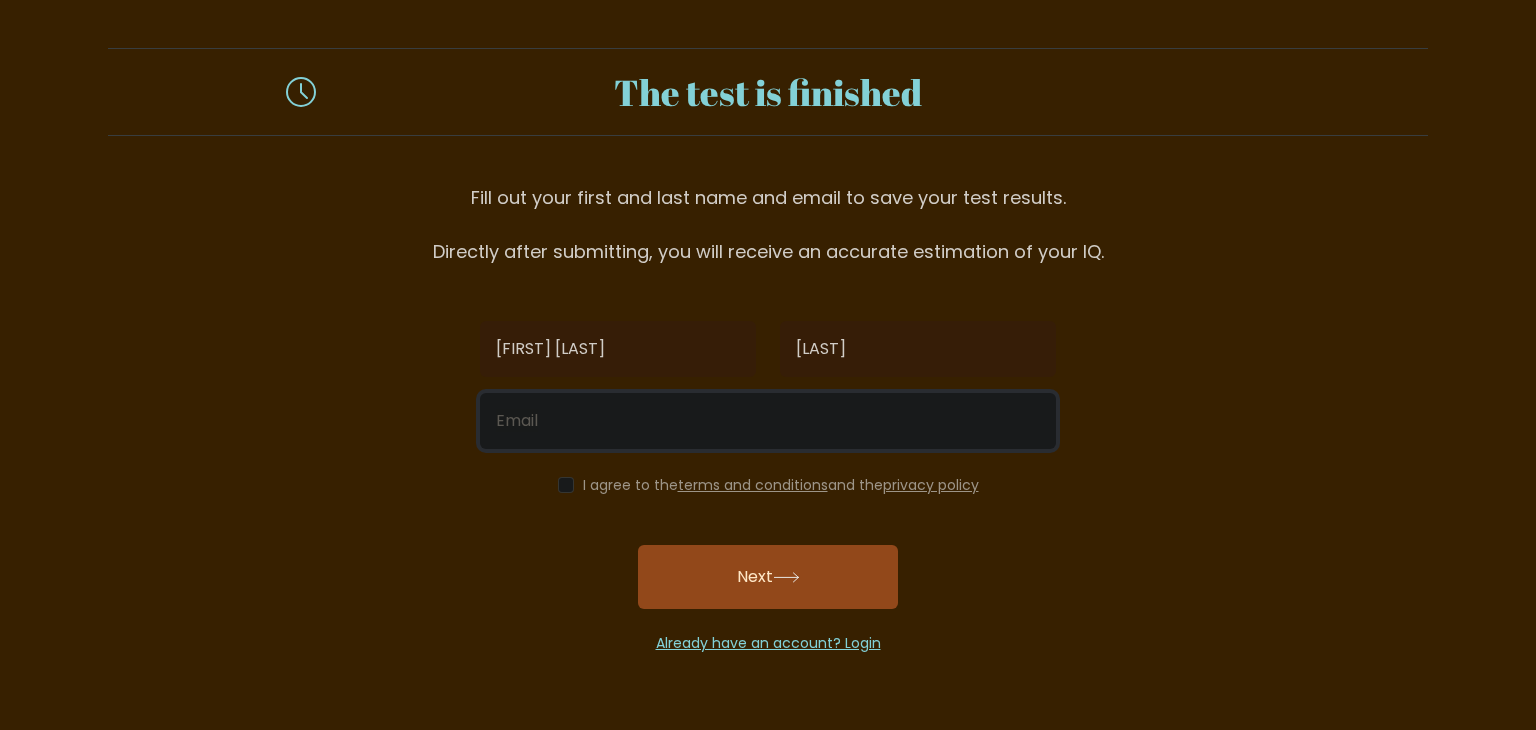 click at bounding box center (768, 421) 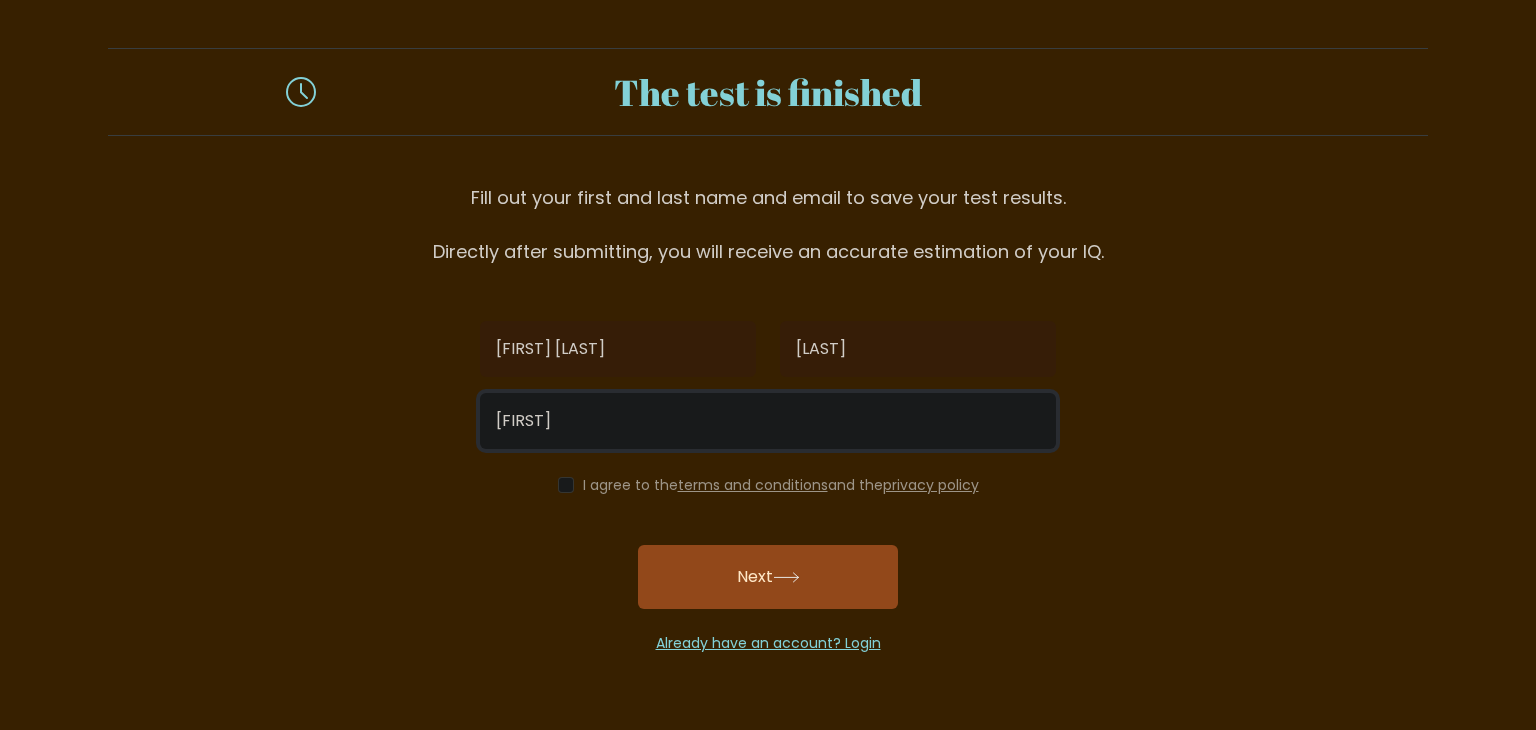type on "marutbaunglatt@gmail.com" 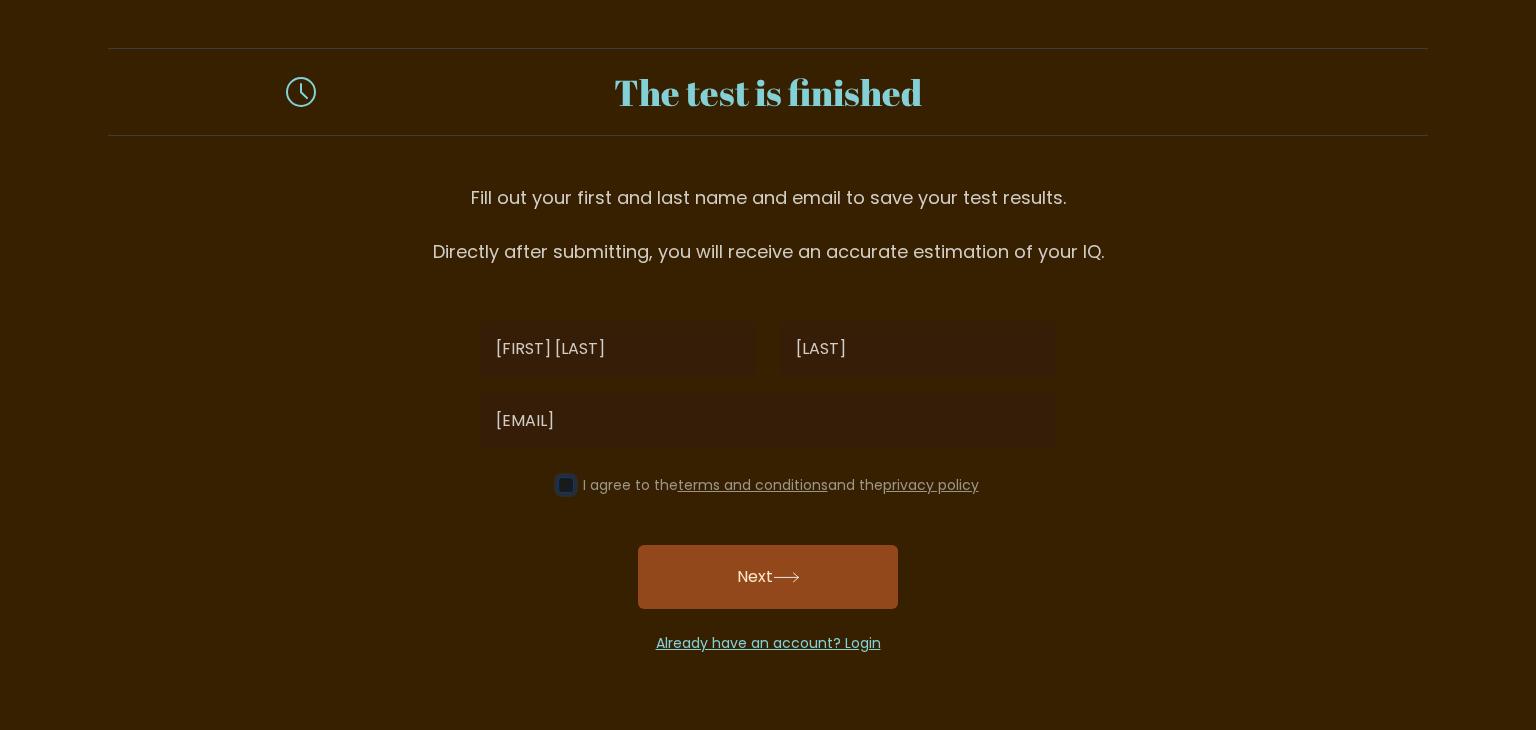 click at bounding box center (566, 485) 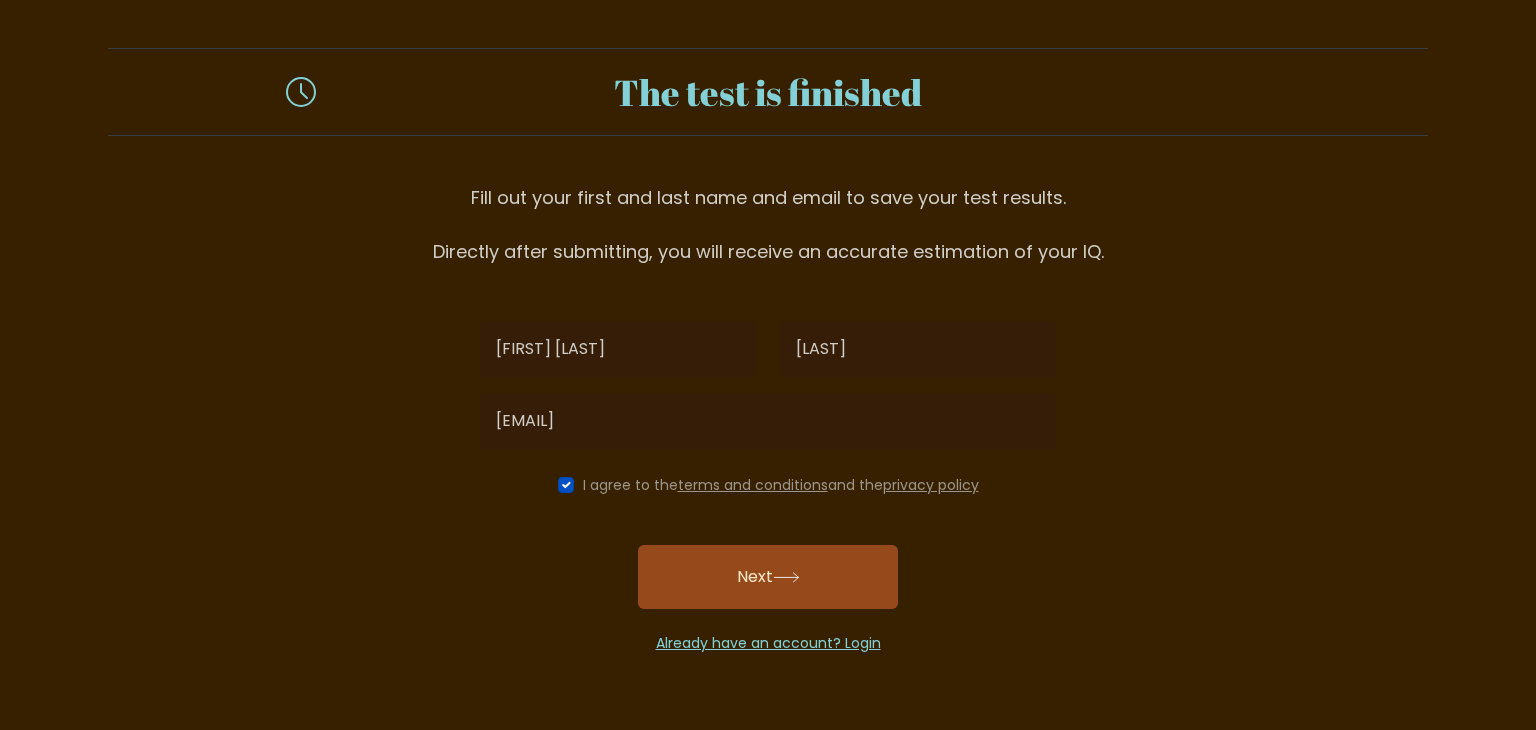 click on "Next" at bounding box center [768, 577] 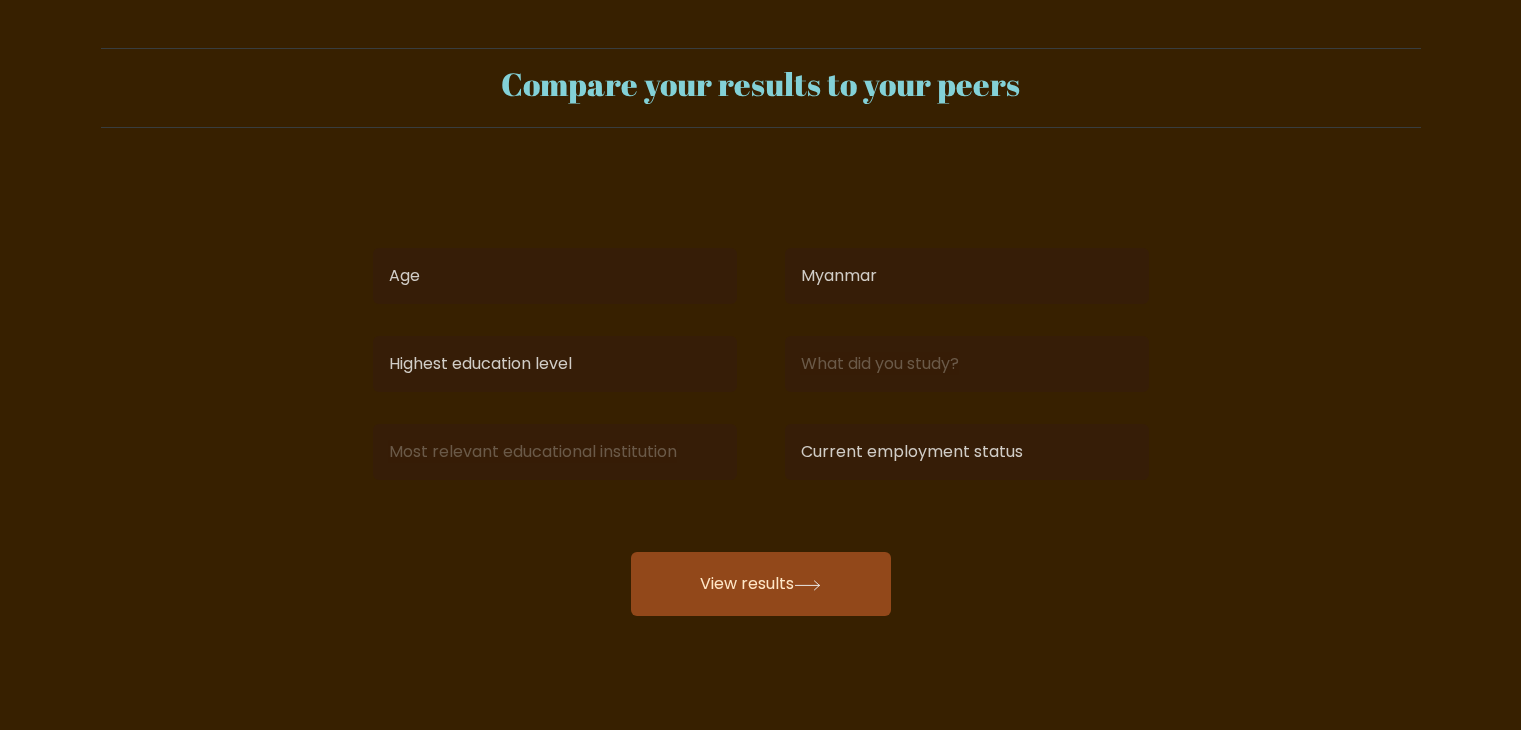 select on "MM" 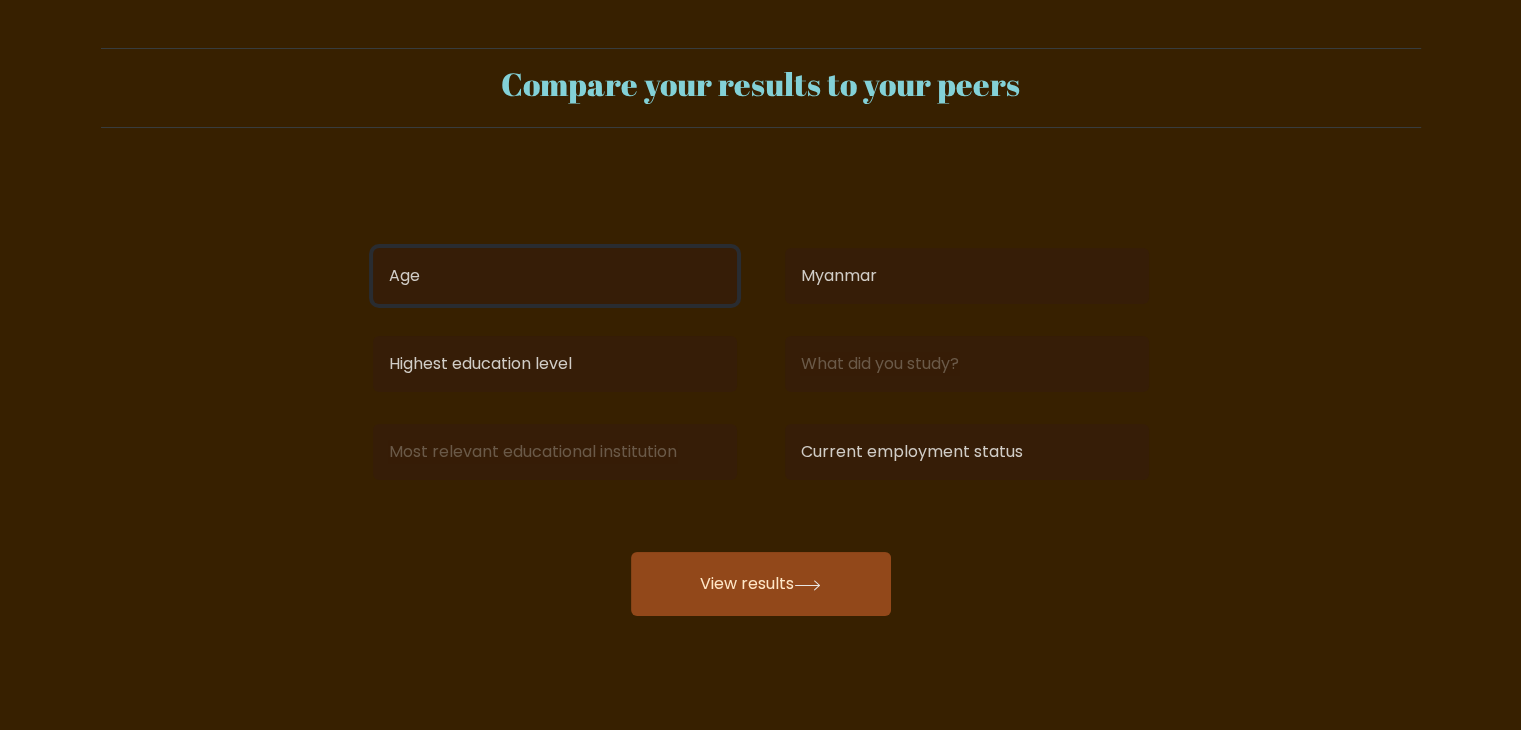 click on "Age
Under 18 years old
18-24 years old
25-34 years old
35-44 years old
45-54 years old
55-64 years old
65 years old and above" at bounding box center (555, 276) 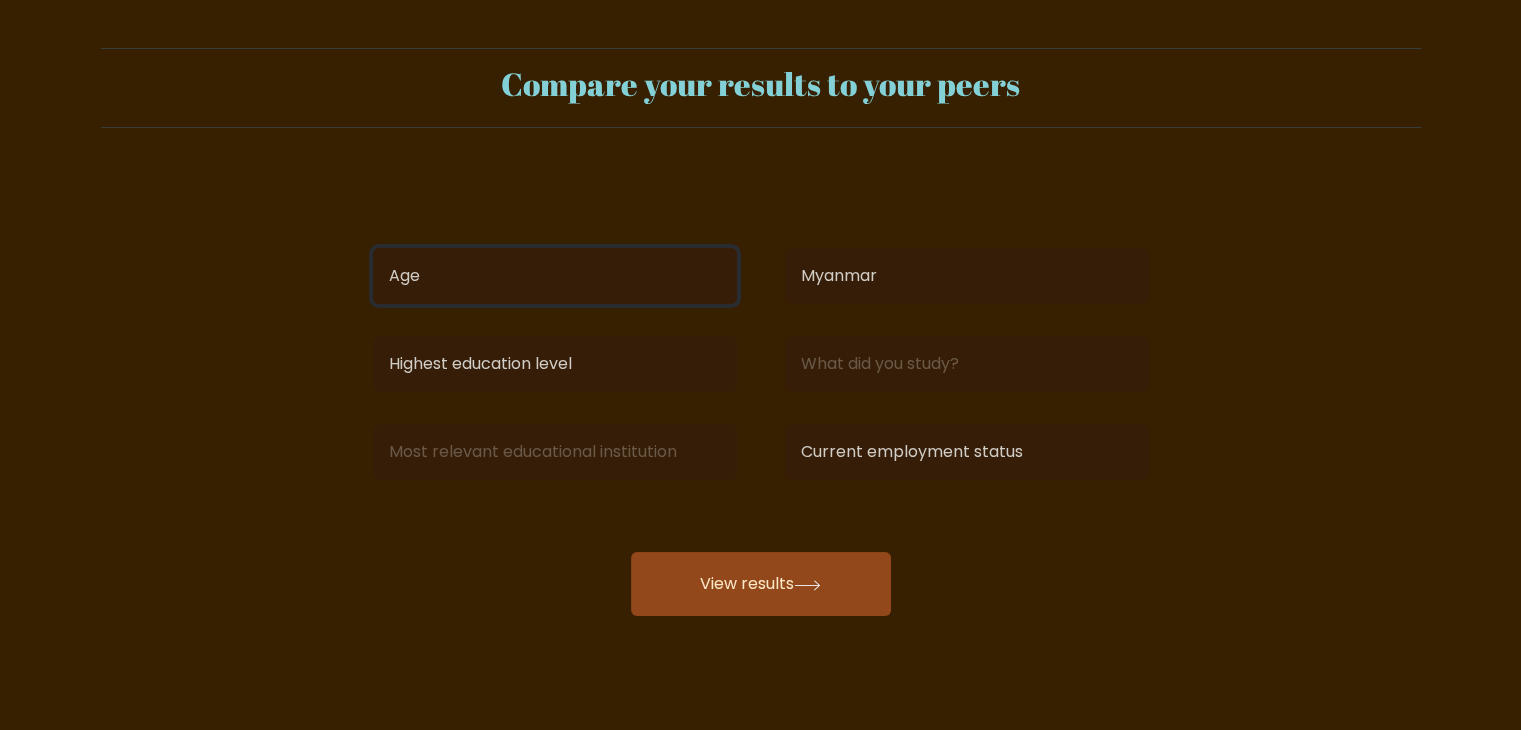 select on "25_34" 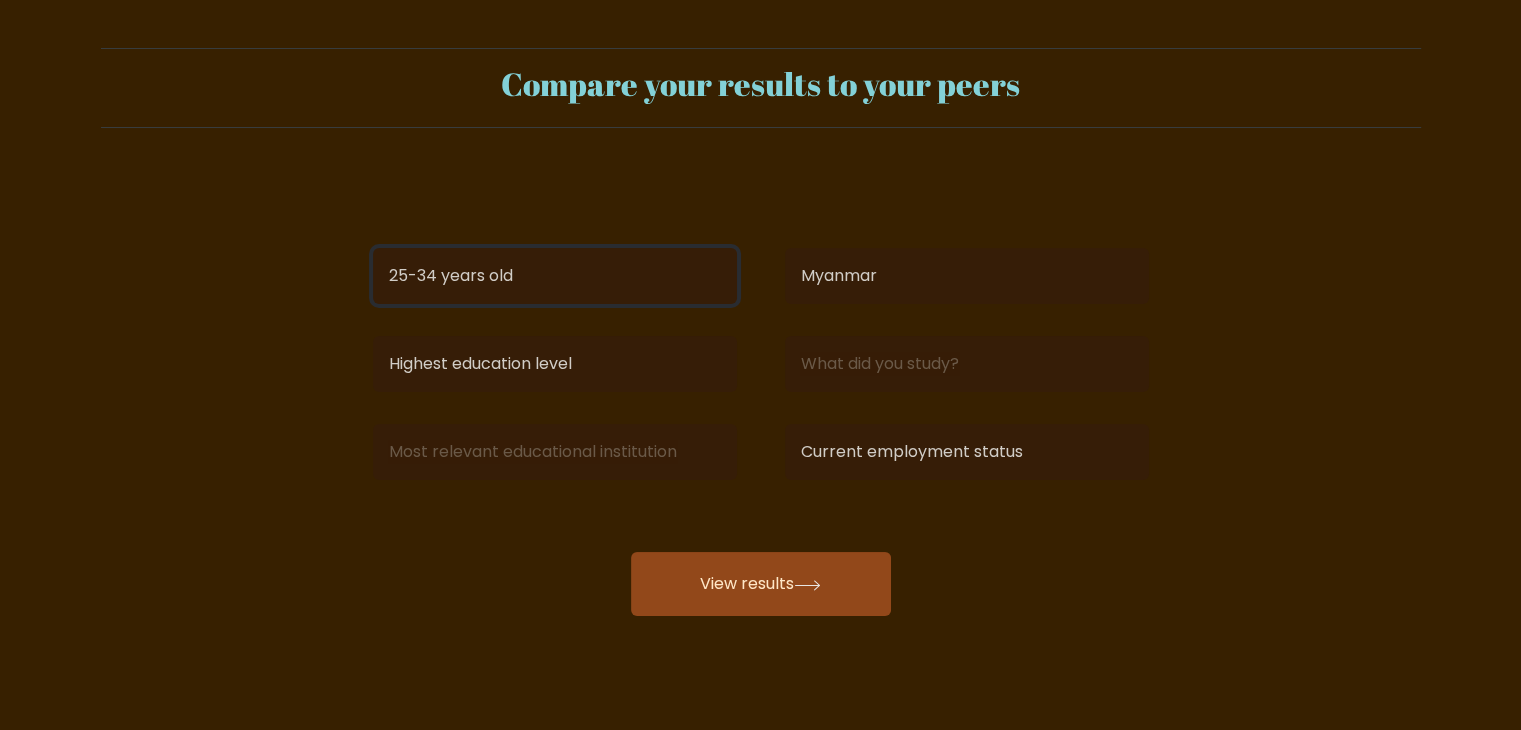 click on "Age
Under 18 years old
18-24 years old
25-34 years old
35-44 years old
45-54 years old
55-64 years old
65 years old and above" at bounding box center [555, 276] 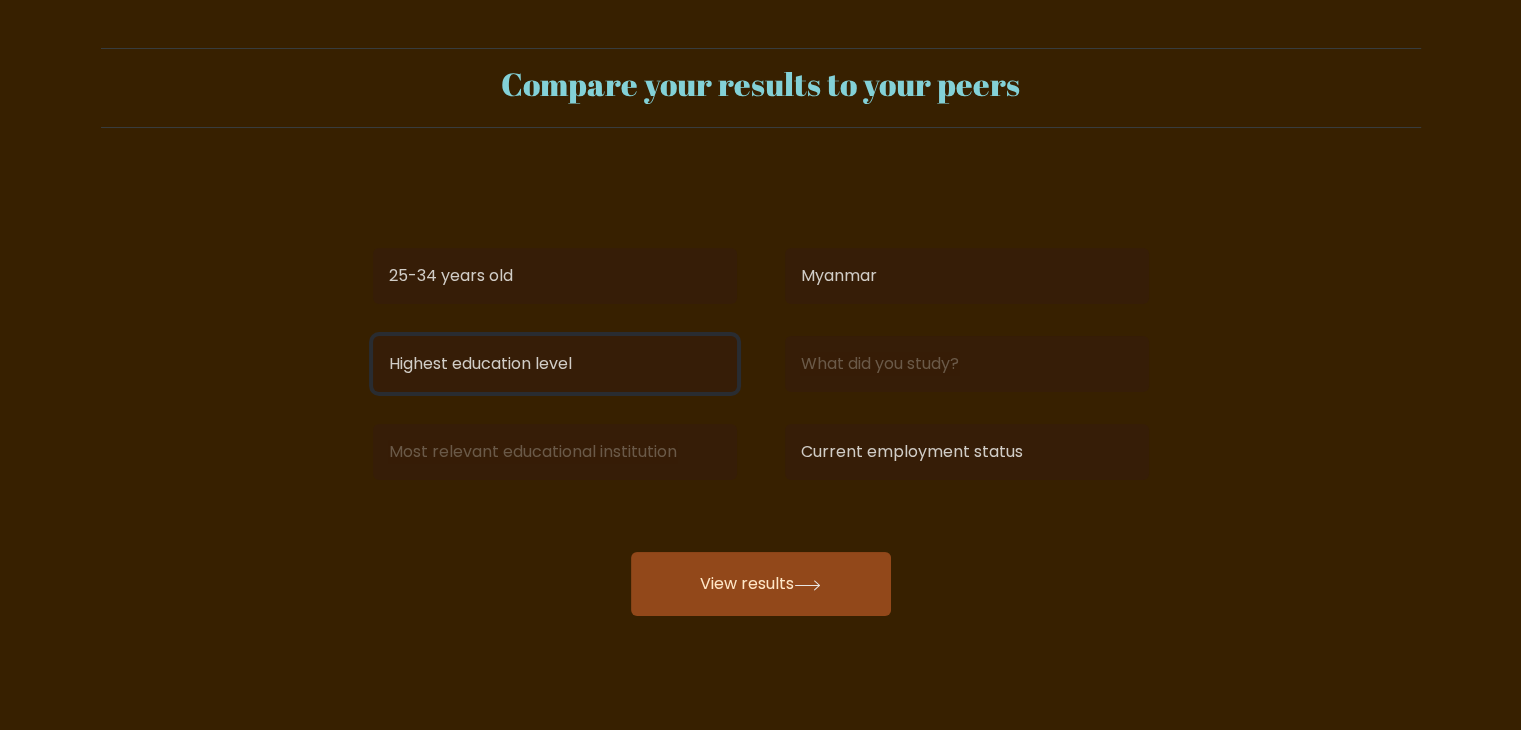 click on "Highest education level
No schooling
Primary
Lower Secondary
Upper Secondary
Occupation Specific
Bachelor's degree
Master's degree
Doctoral degree" at bounding box center (555, 364) 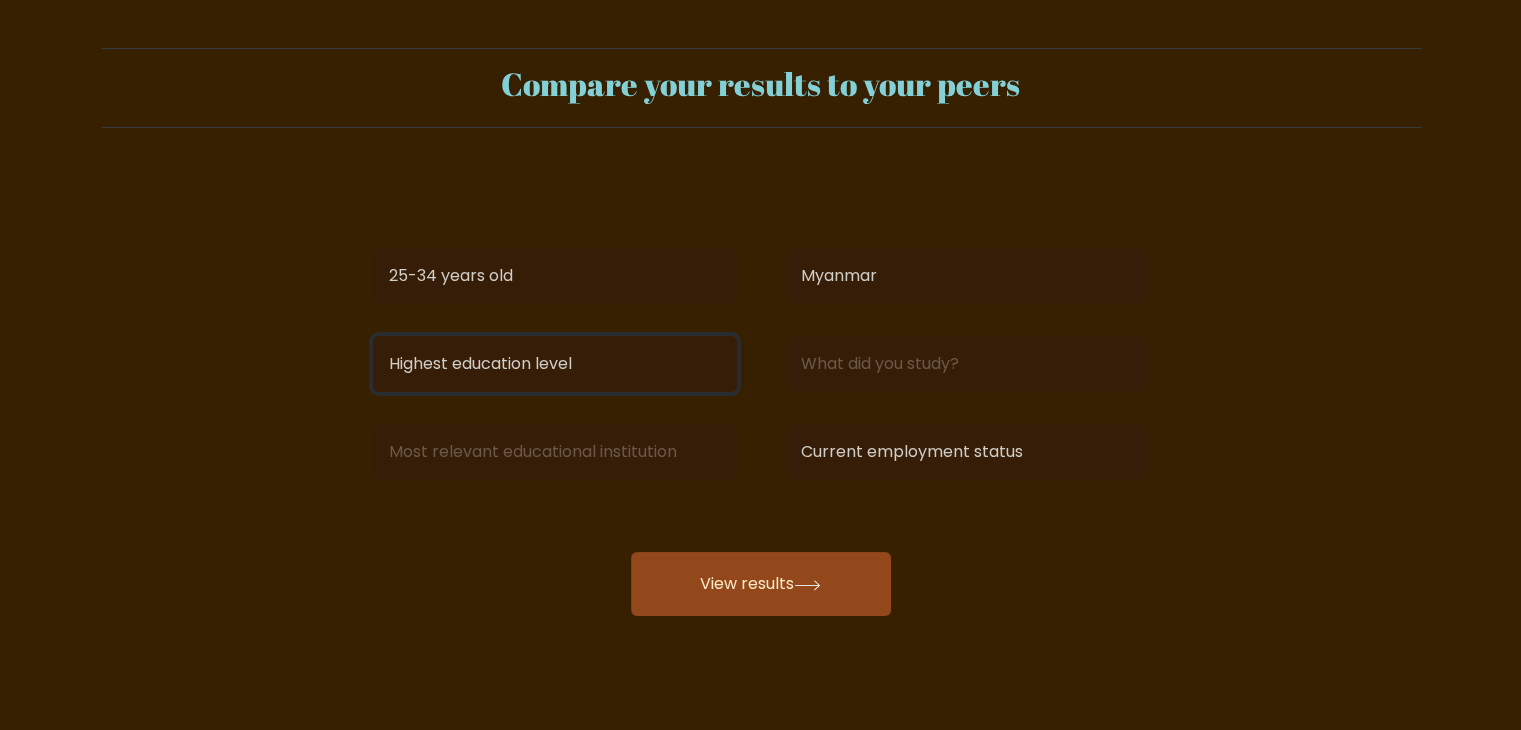 select on "bachelors_degree" 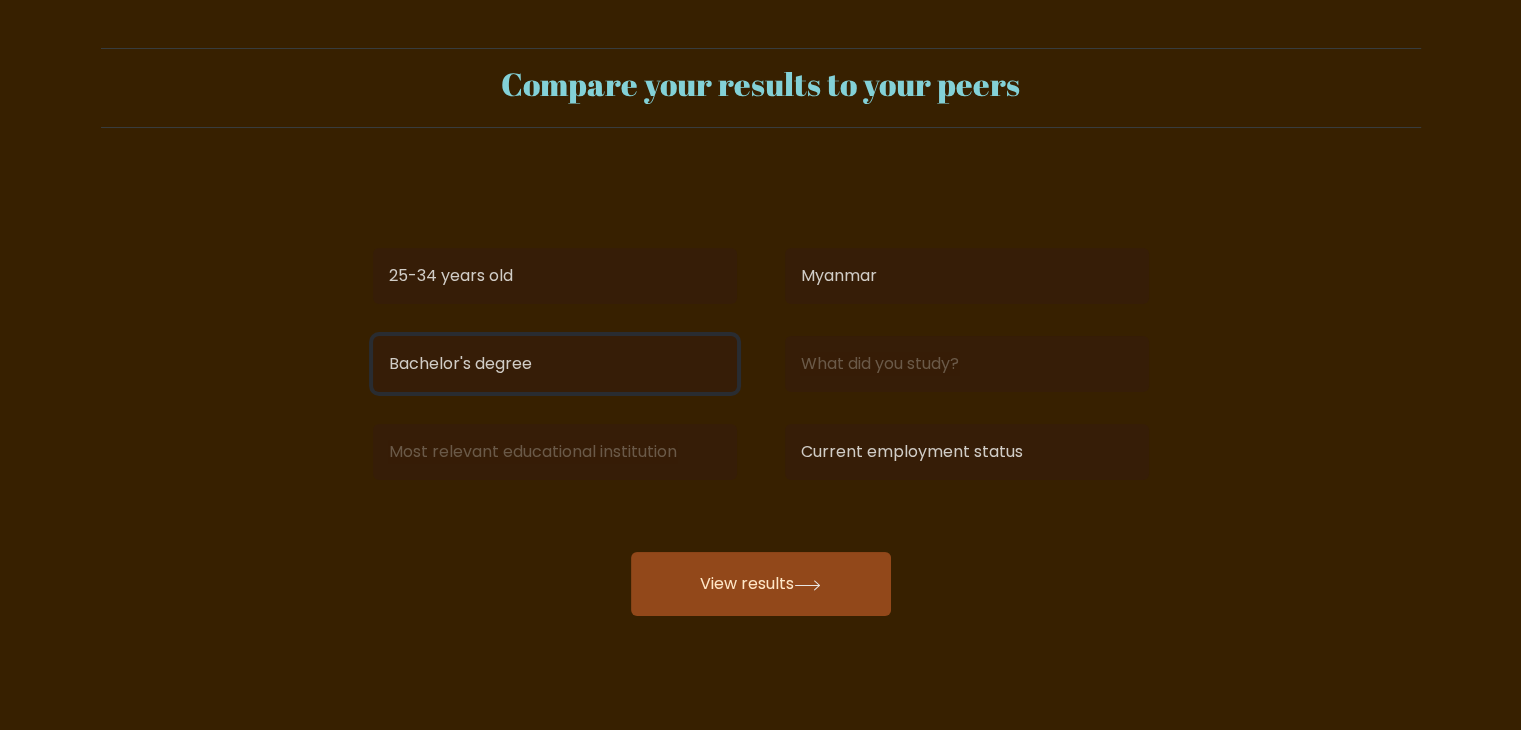 click on "Highest education level
No schooling
Primary
Lower Secondary
Upper Secondary
Occupation Specific
Bachelor's degree
Master's degree
Doctoral degree" at bounding box center (555, 364) 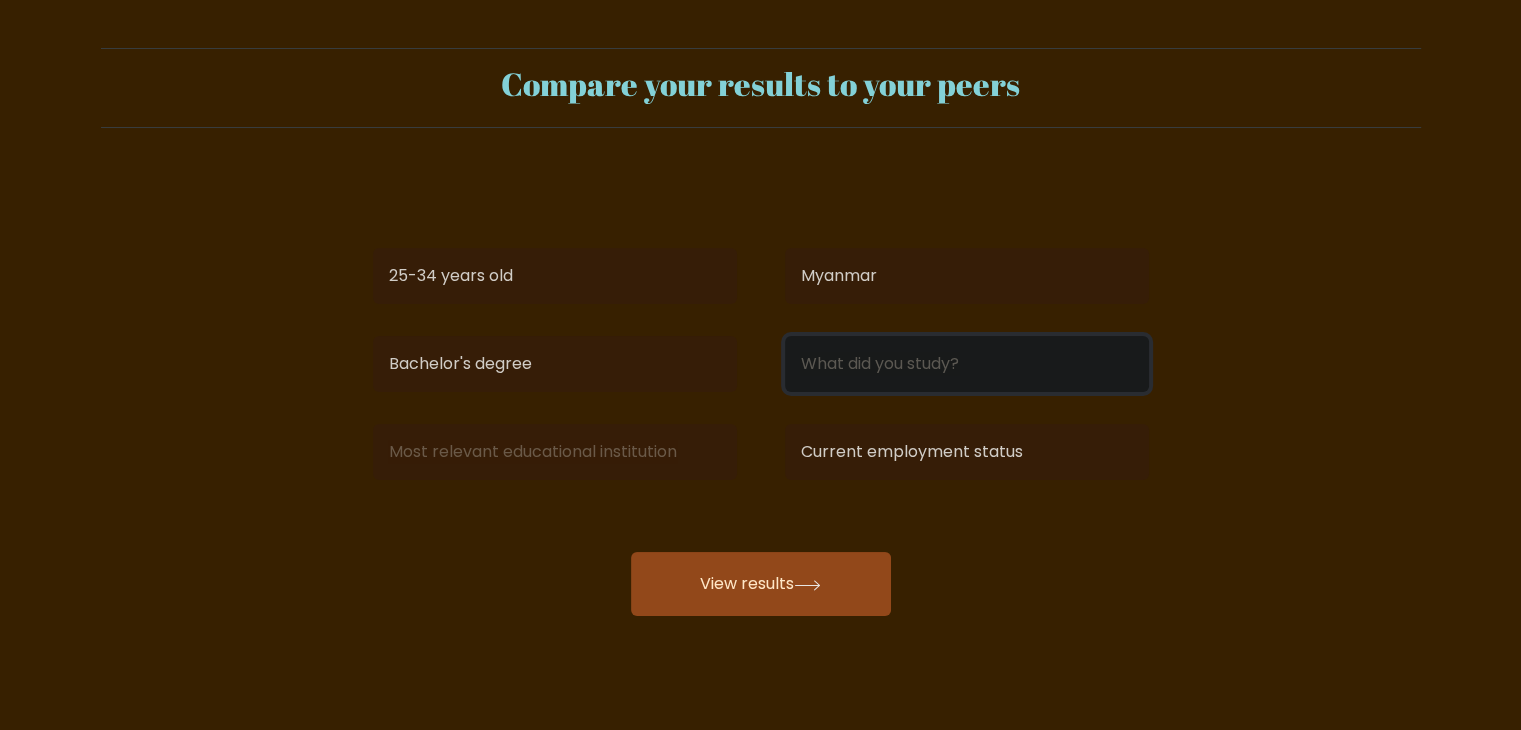 click at bounding box center [967, 364] 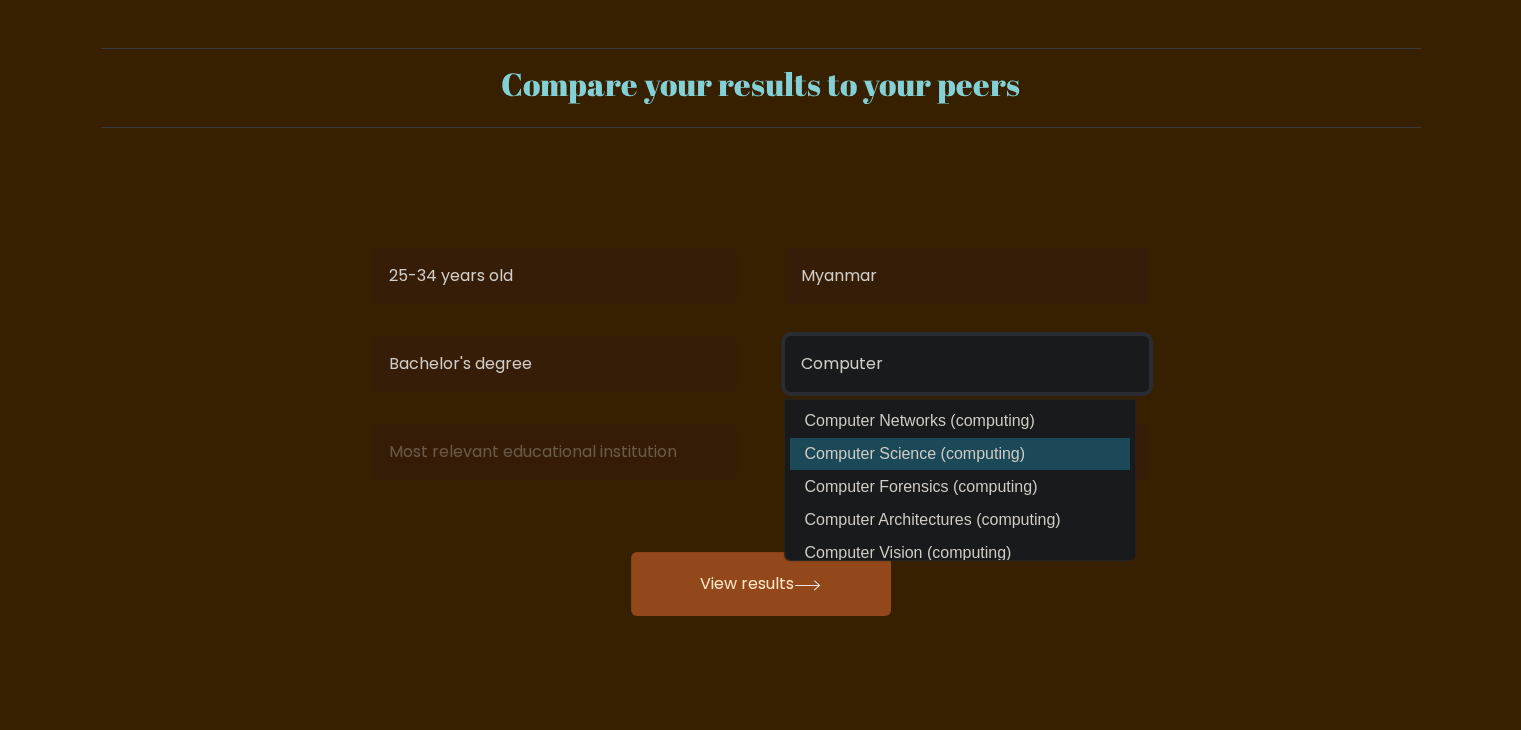 type on "Computer" 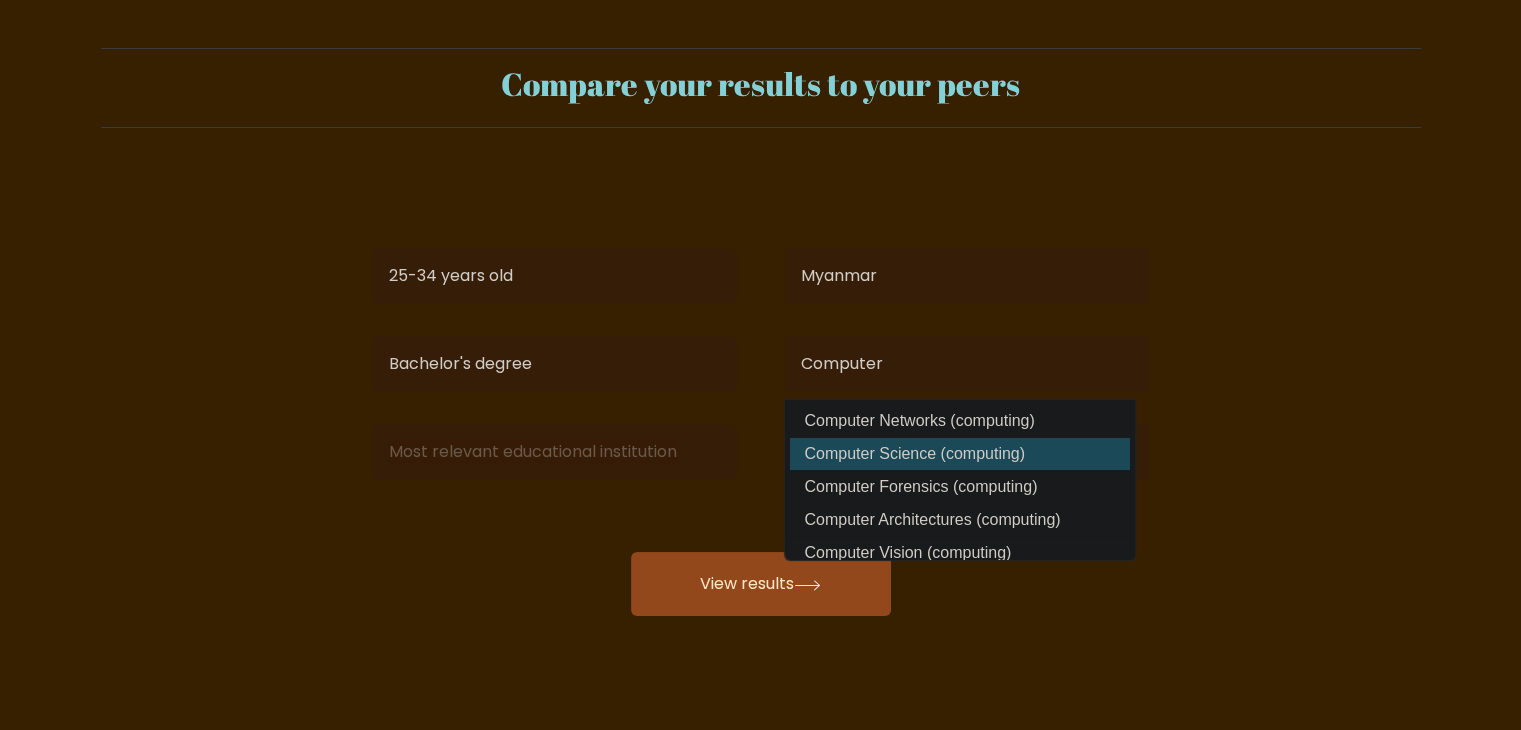 click on "Maru Aung
[LAST]
Age
Under 18 years old
18-24 years old
25-34 years old
35-44 years old
45-54 years old
55-64 years old
65 years old and above
Country
Afghanistan
Albania
Algeria
American Samoa
Andorra
Angola
Anguilla
Antarctica
Antigua and Barbuda
Argentina
Armenia
Aruba
Australia
Austria
Azerbaijan
Bahamas
Bahrain
Bangladesh
Barbados
Belarus
Belgium
Belize
Benin
Bermuda
Bhutan
Bolivia
Bonaire, Sint Eustatius and Saba
Bosnia and Herzegovina
Botswana
Bouvet Island
Brazil
Brunei" at bounding box center [761, 396] 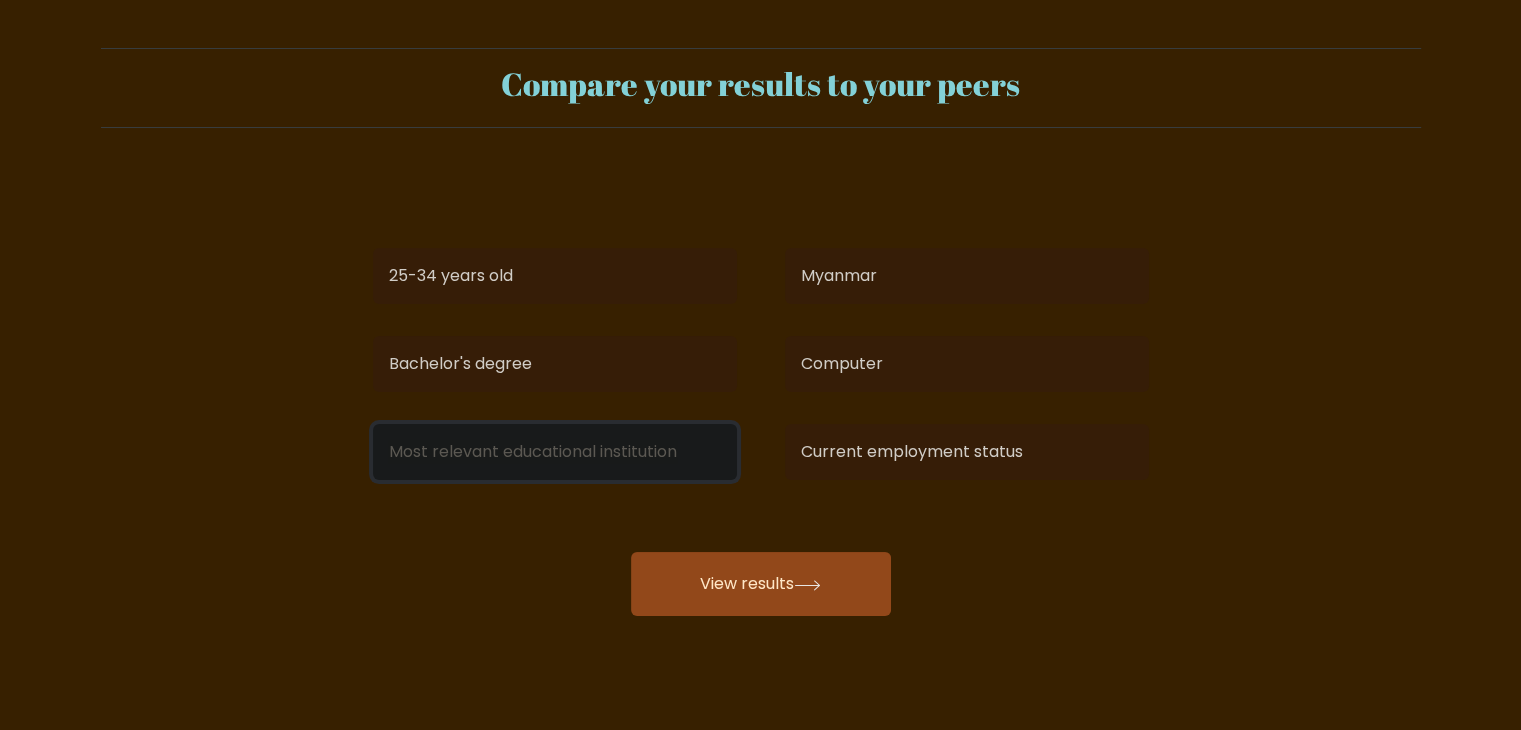 click at bounding box center (555, 452) 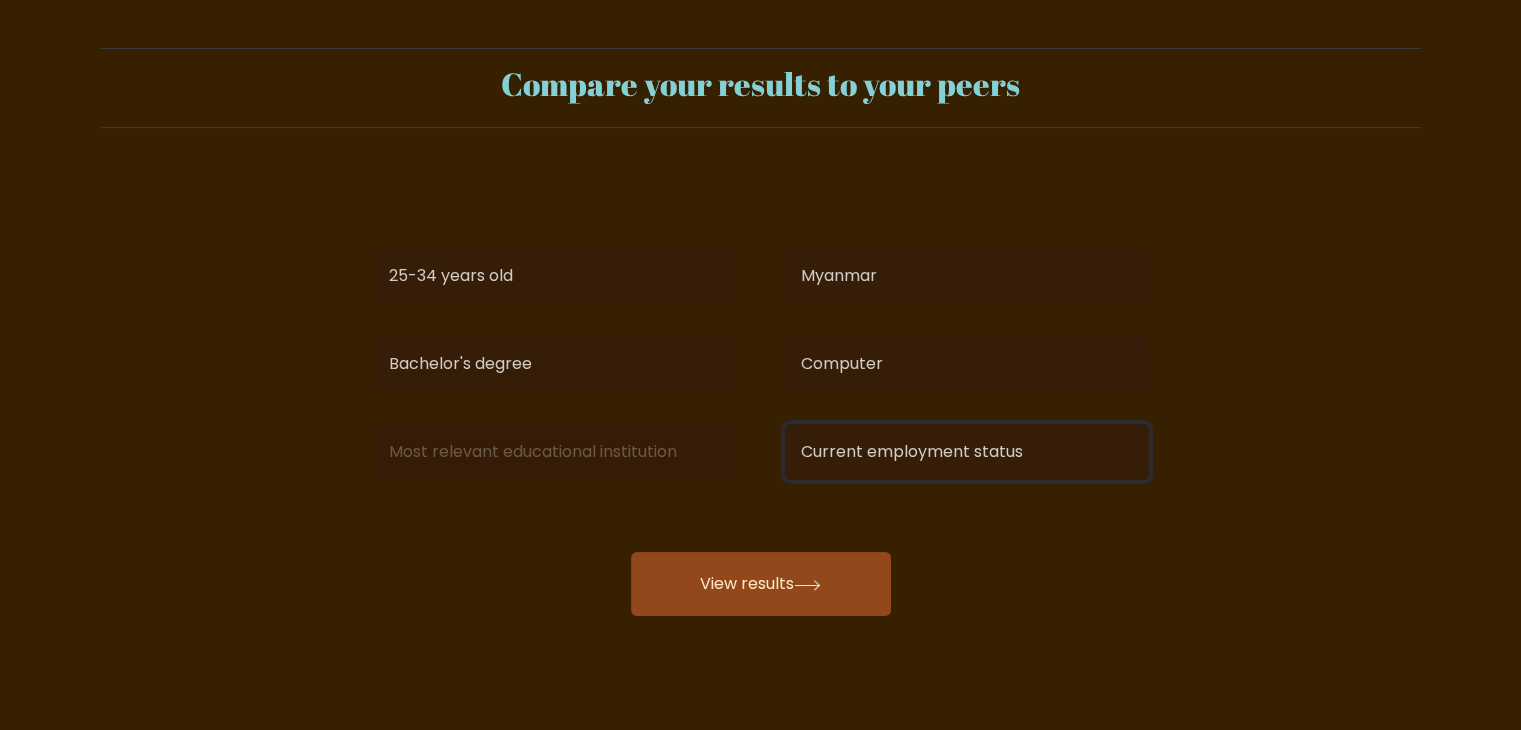 click on "Current employment status
Employed
Student
Retired
Other / prefer not to answer" at bounding box center (967, 452) 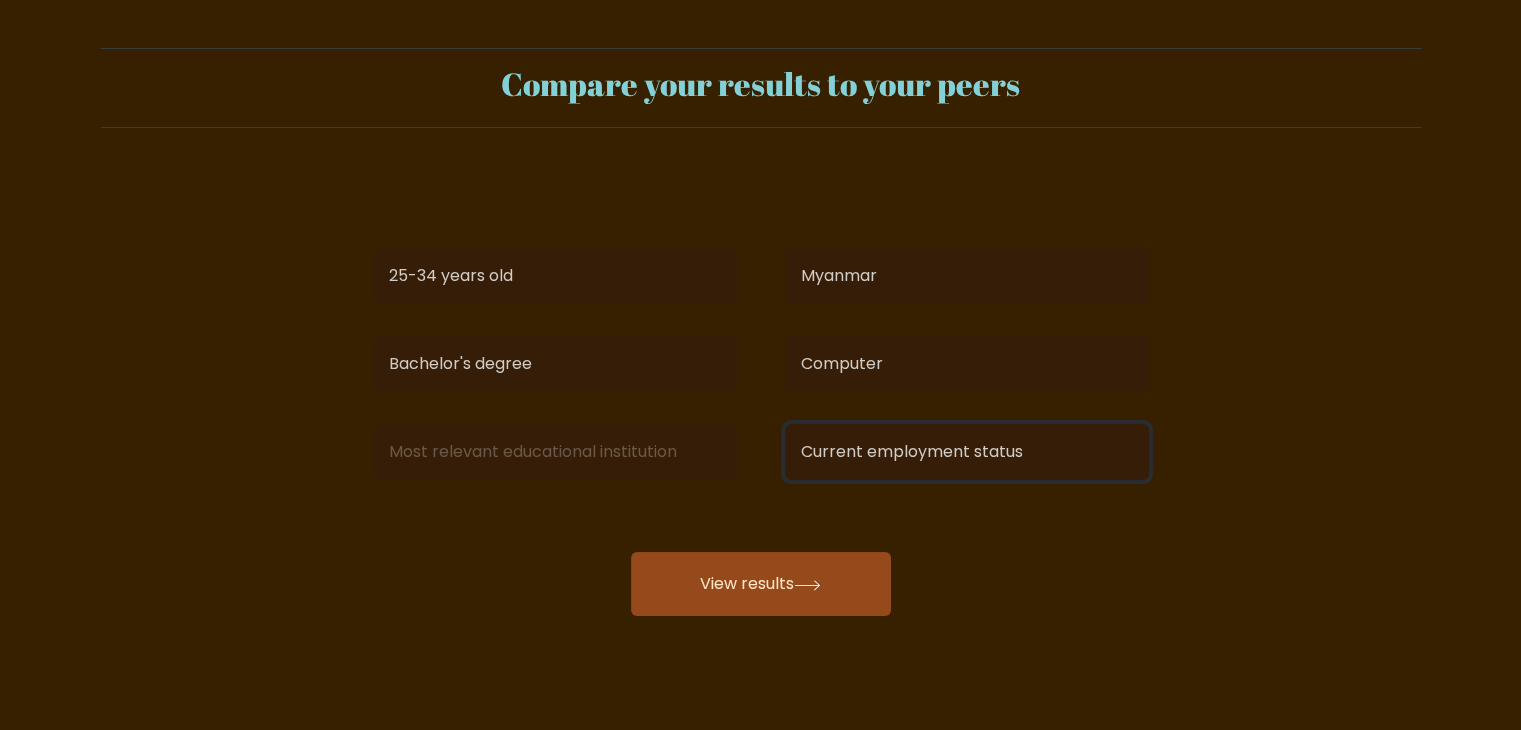 select on "employed" 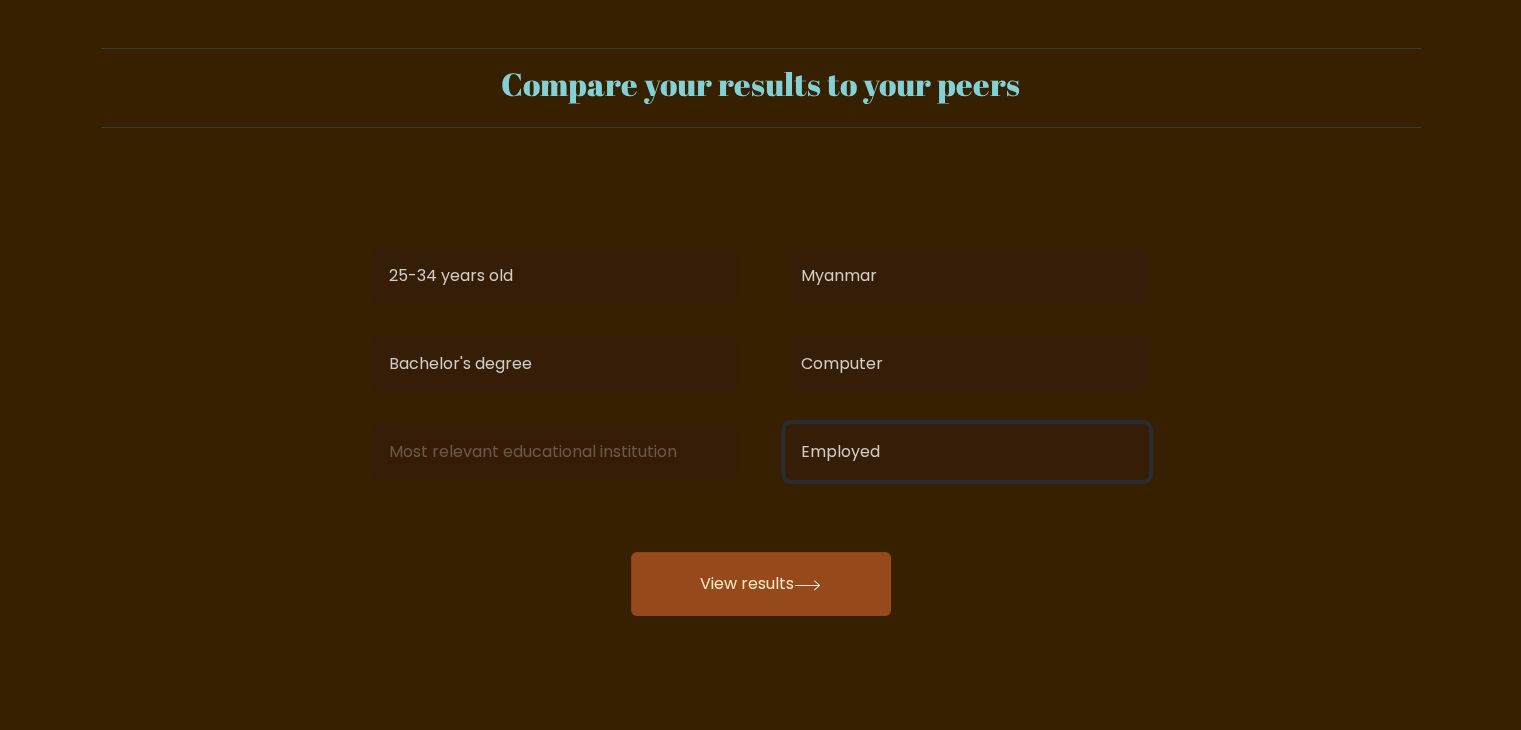 click on "Current employment status
Employed
Student
Retired
Other / prefer not to answer" at bounding box center [967, 452] 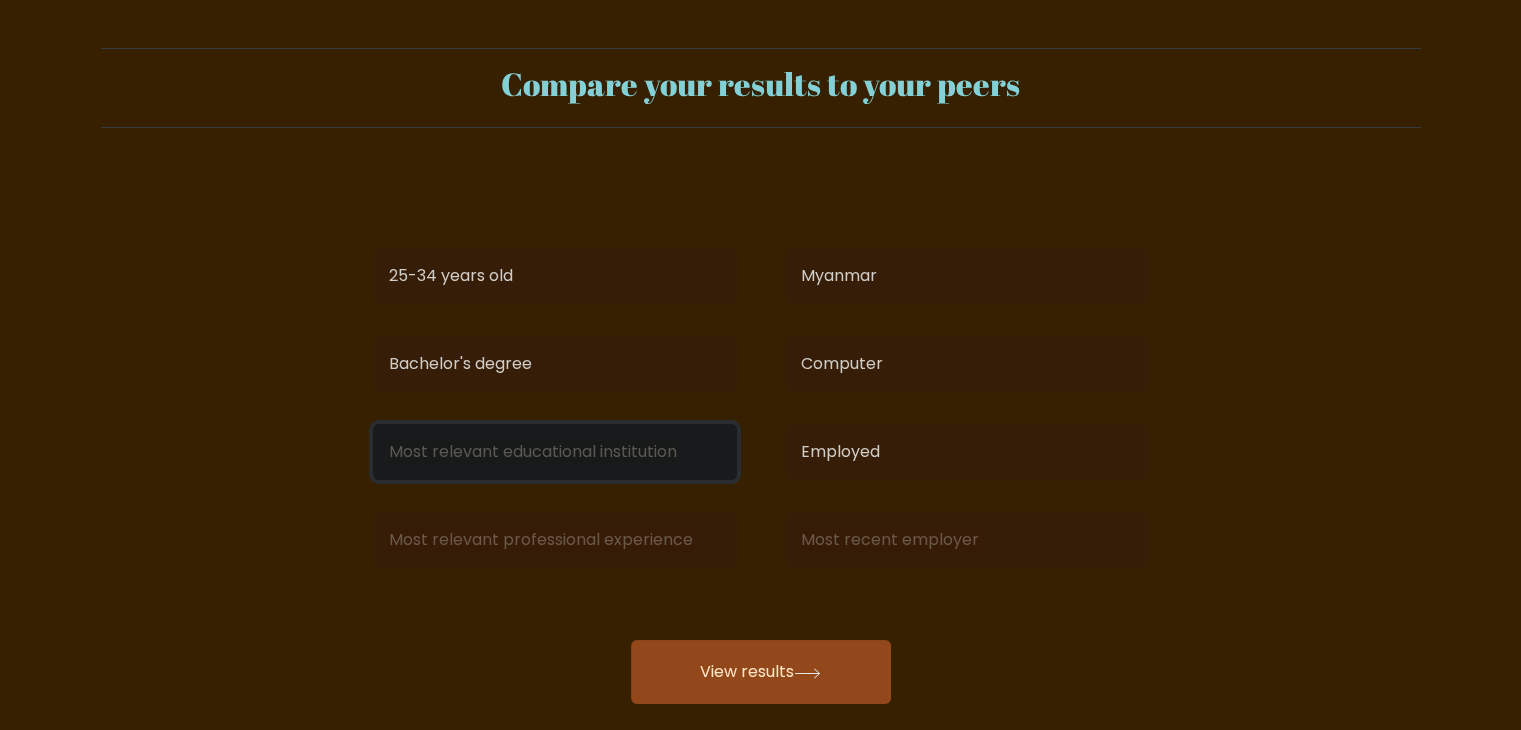 click at bounding box center (555, 452) 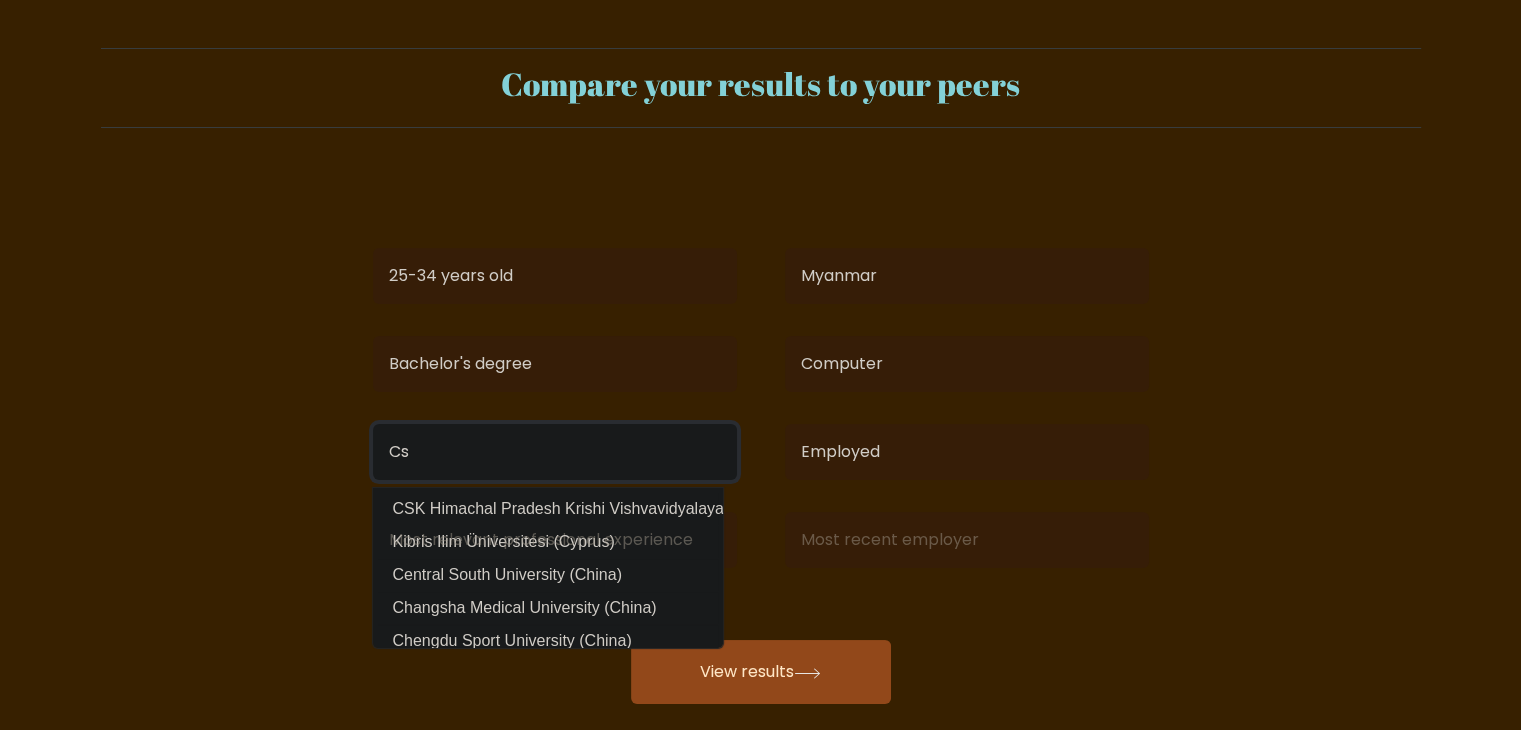 type on "C" 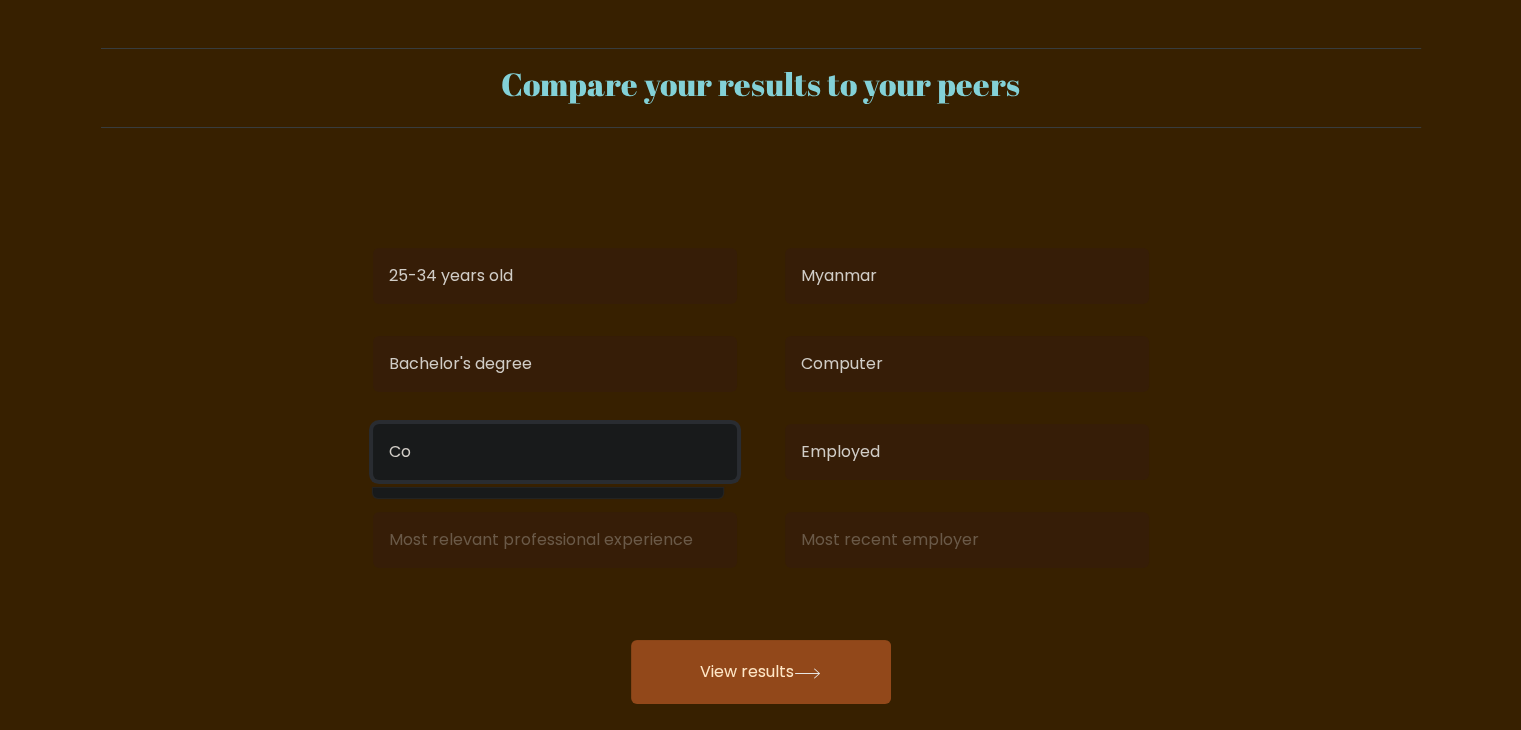 type on "C" 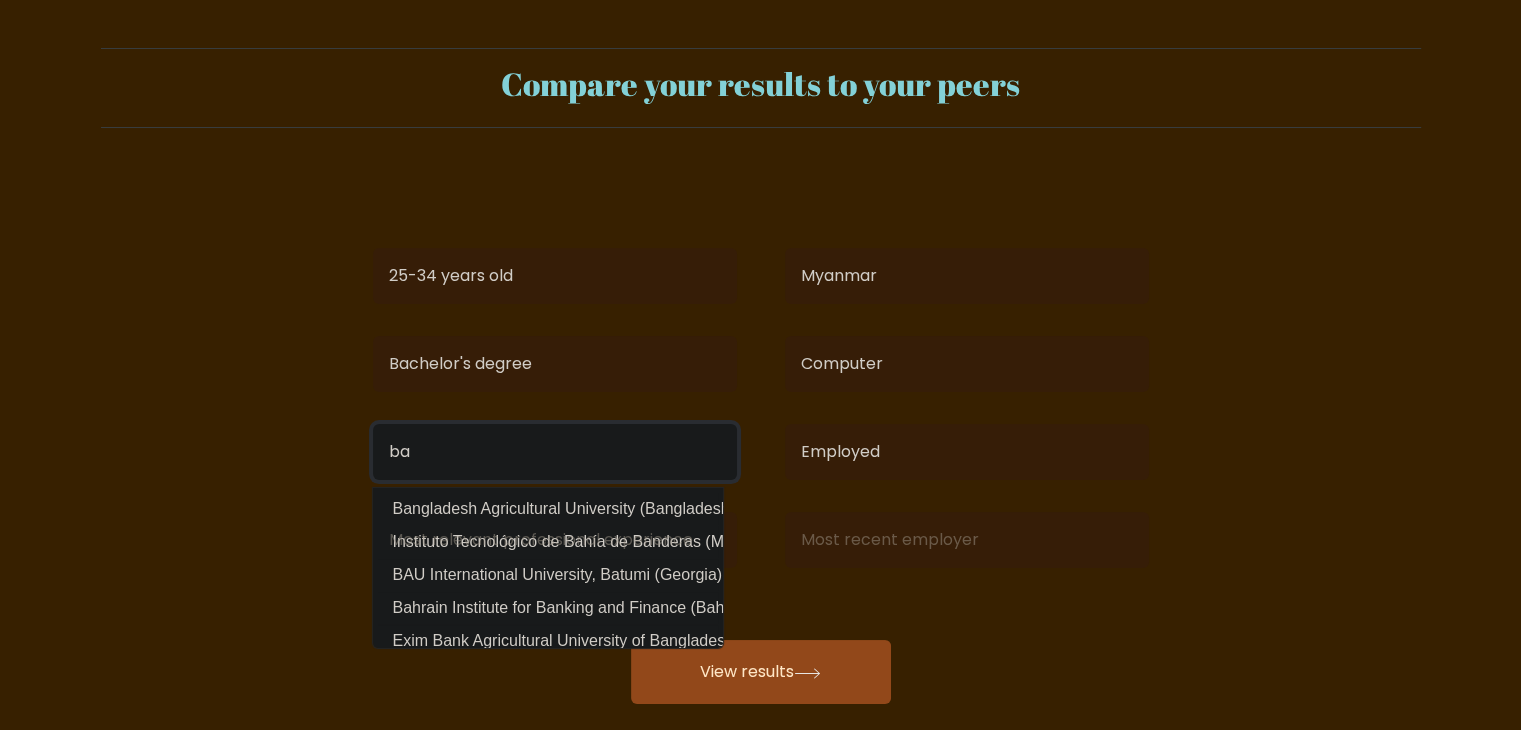 type on "b" 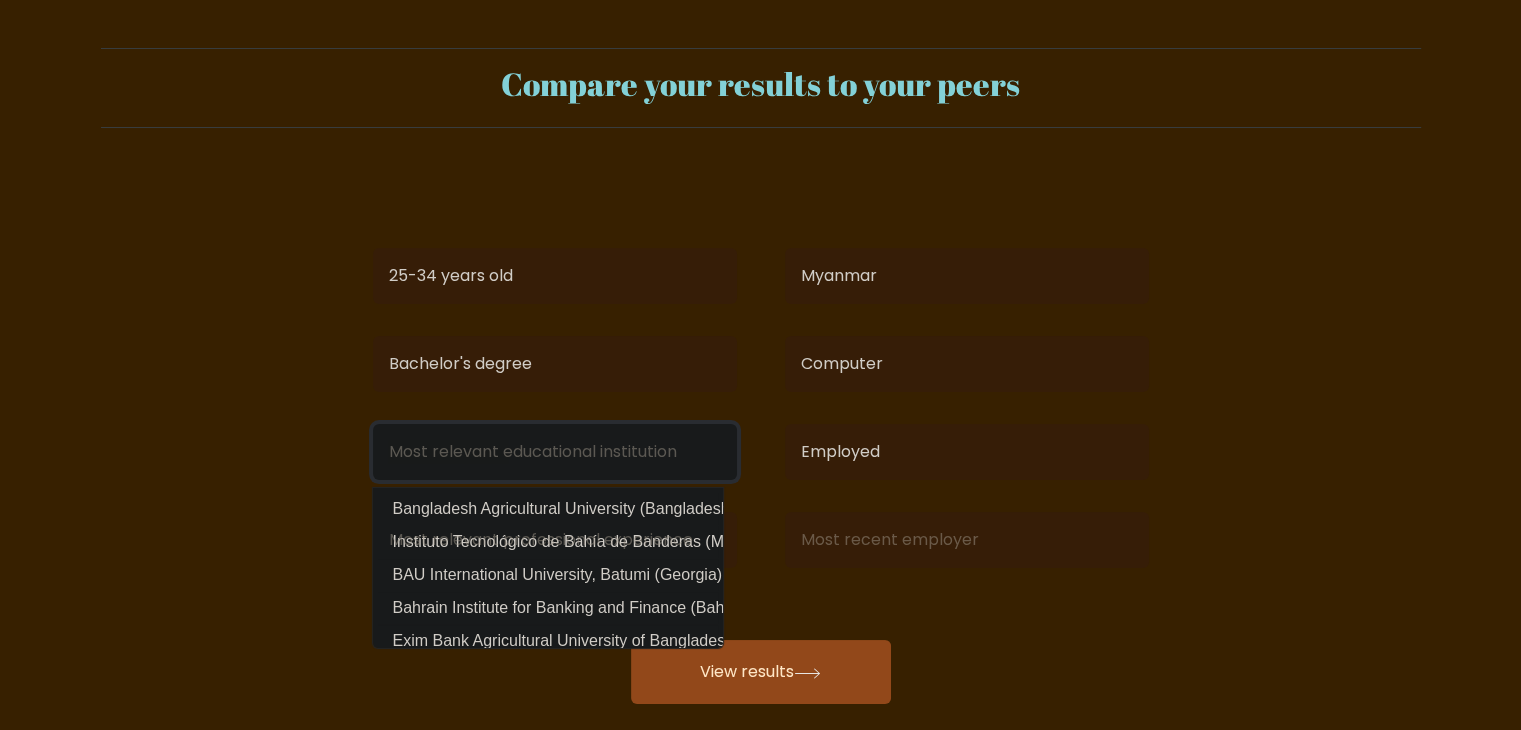 type on "C" 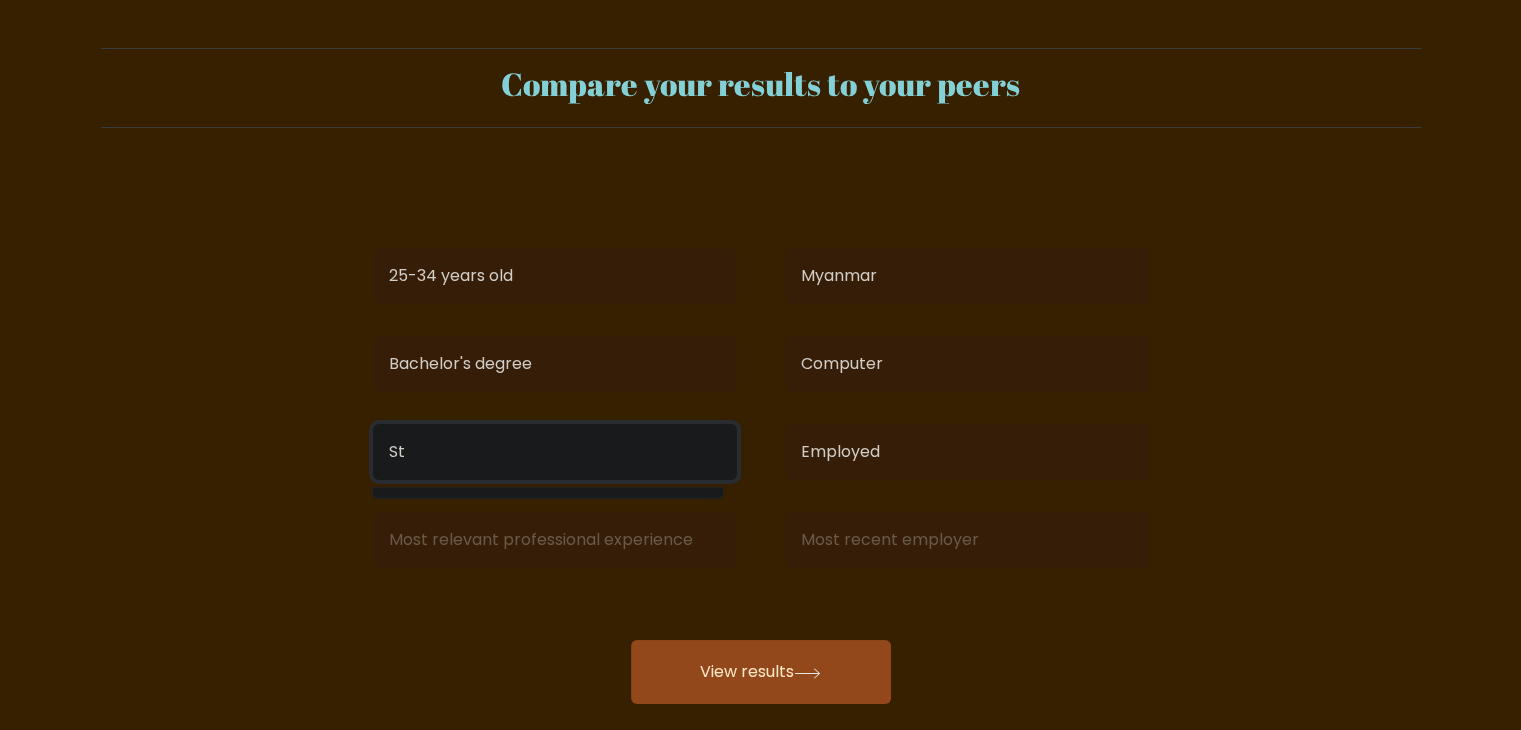 type on "S" 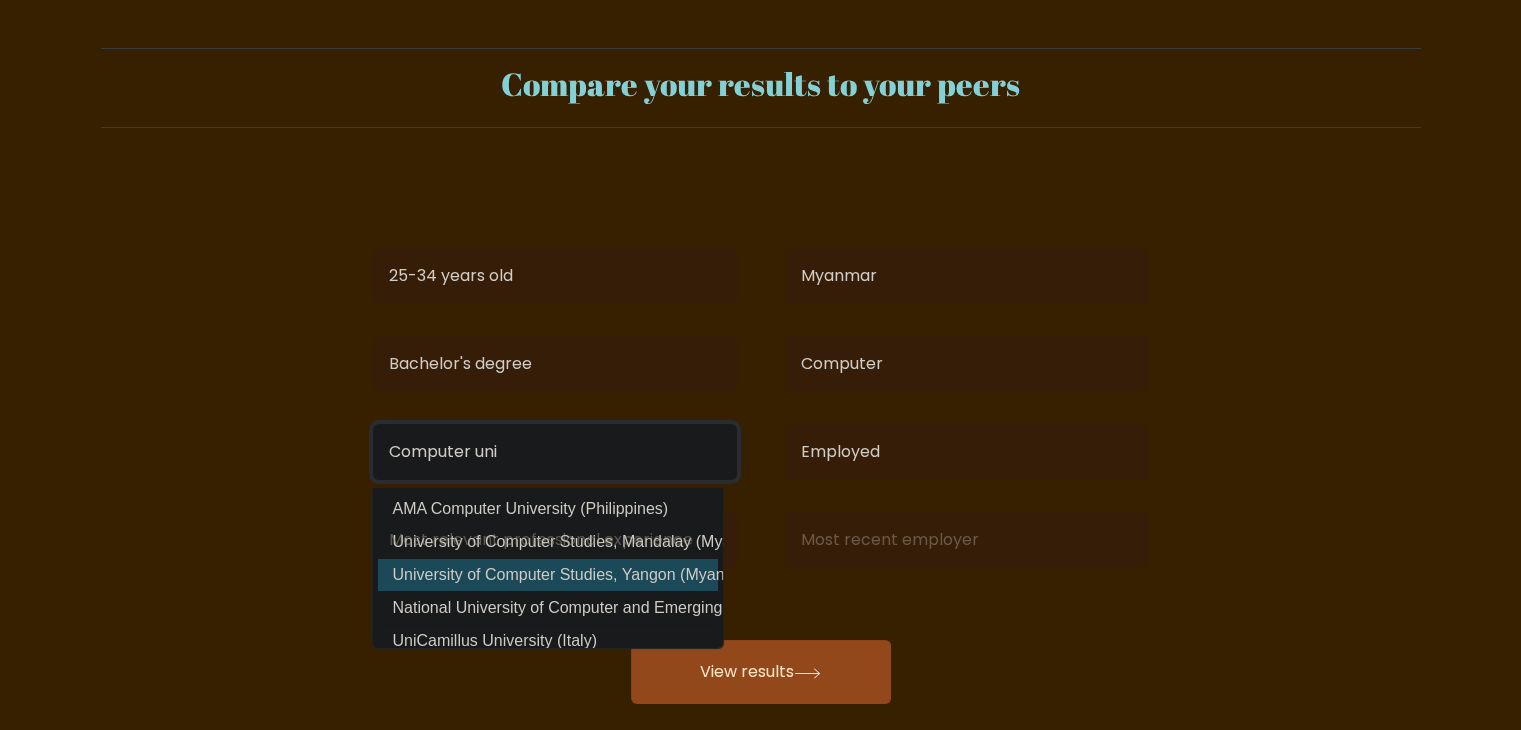 type on "Computer uni" 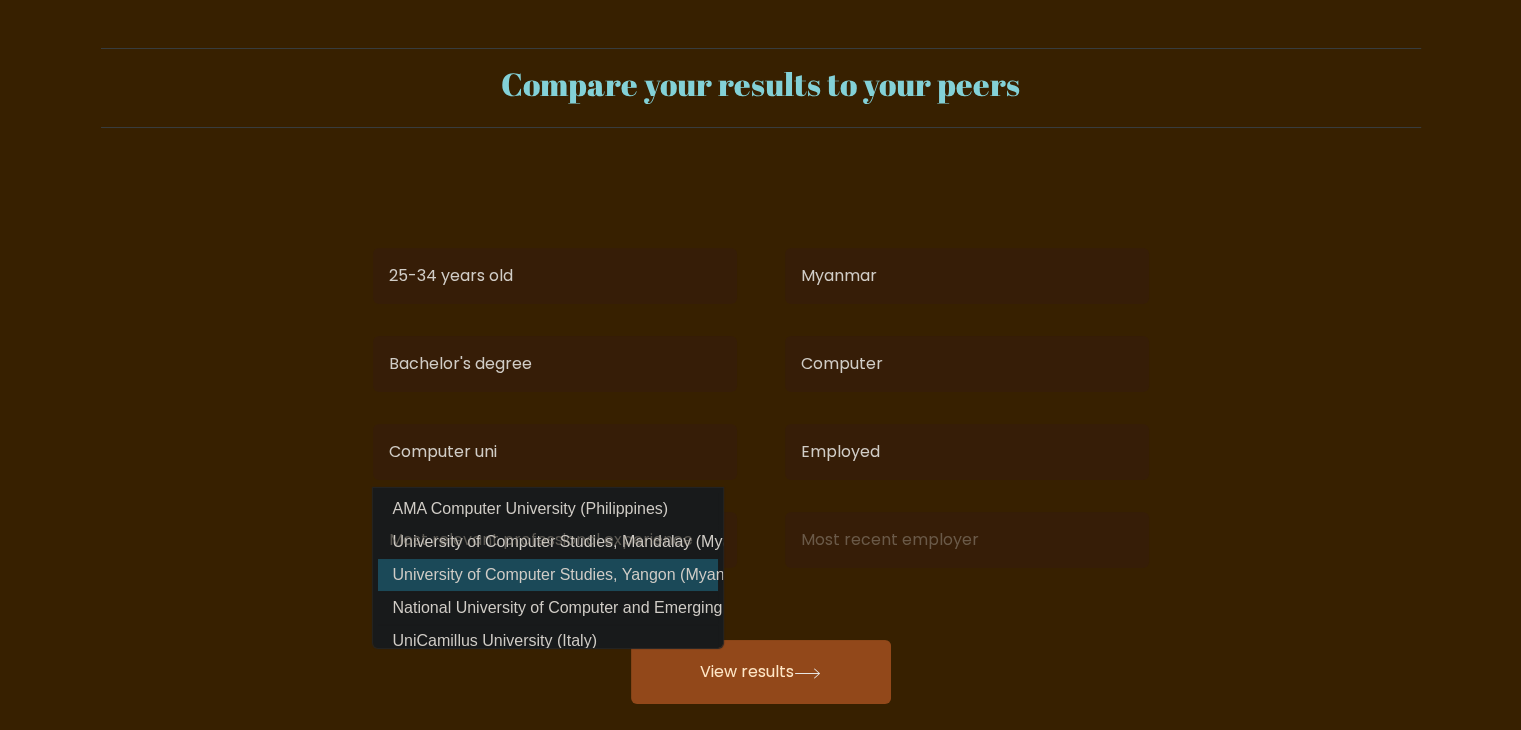 click on "Maru Aung
Latt
Age
Under 18 years old
18-24 years old
25-34 years old
35-44 years old
45-54 years old
55-64 years old
65 years old and above
Country
Afghanistan
Albania
Algeria
American Samoa
Andorra
Angola
Anguilla
Antarctica
Antigua and Barbuda
Argentina
Armenia
Aruba
Australia
Austria
Azerbaijan
Bahamas
Bahrain
Bangladesh
Barbados
Belarus
Belgium
Belize
Benin
Bermuda
Bhutan
Bolivia
Bonaire, Sint Eustatius and Saba
Bosnia and Herzegovina
Botswana
Bouvet Island
Brazil
Brunei" at bounding box center (761, 440) 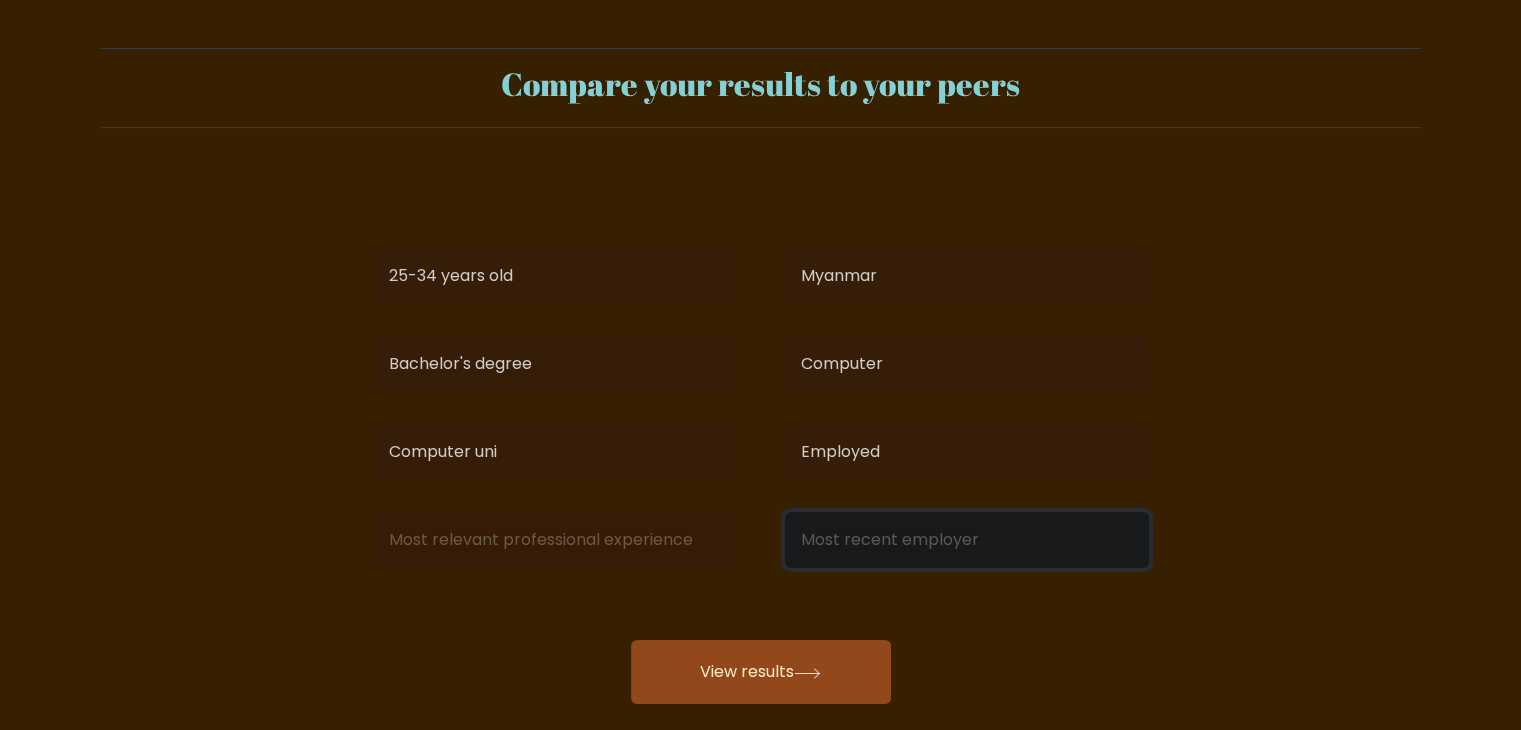 click at bounding box center [967, 540] 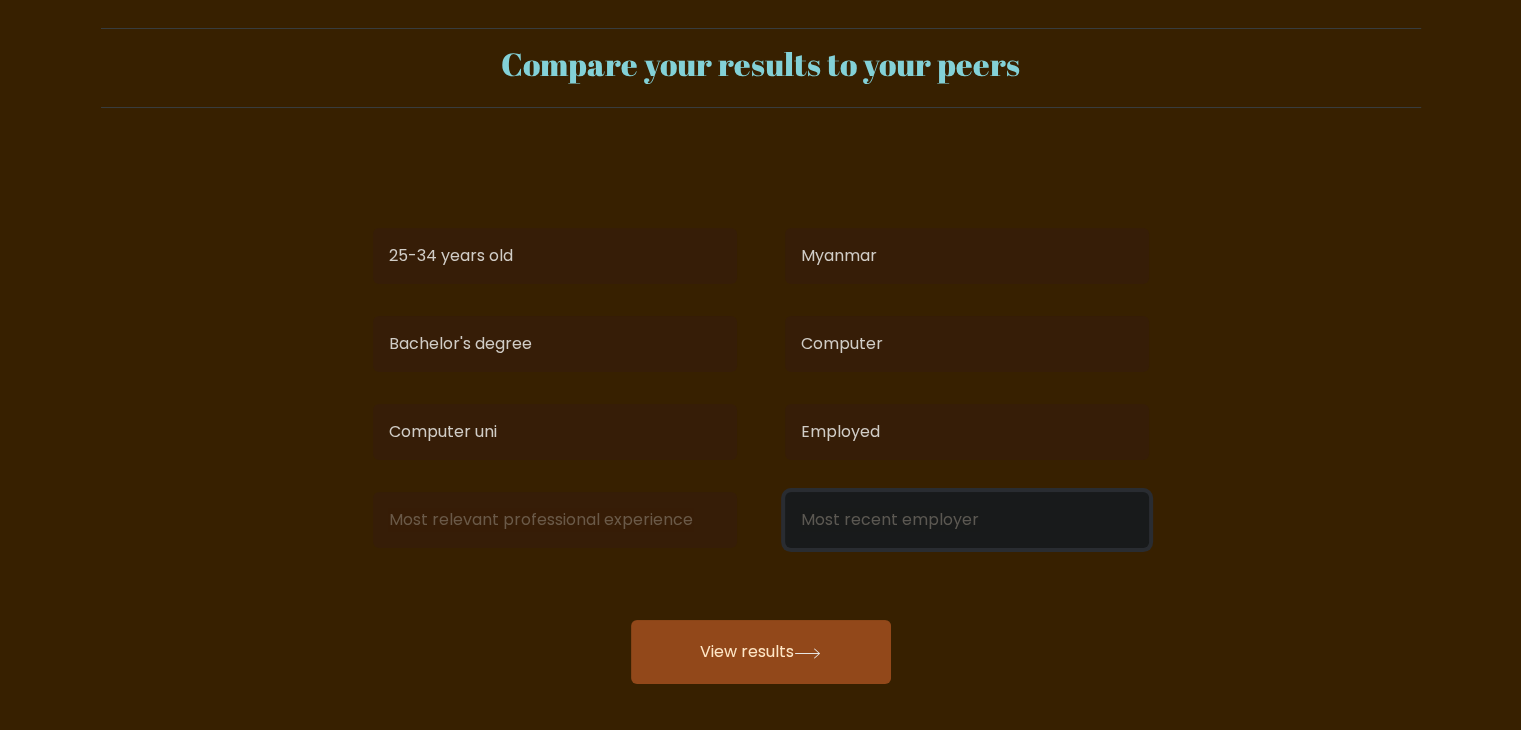 scroll, scrollTop: 28, scrollLeft: 0, axis: vertical 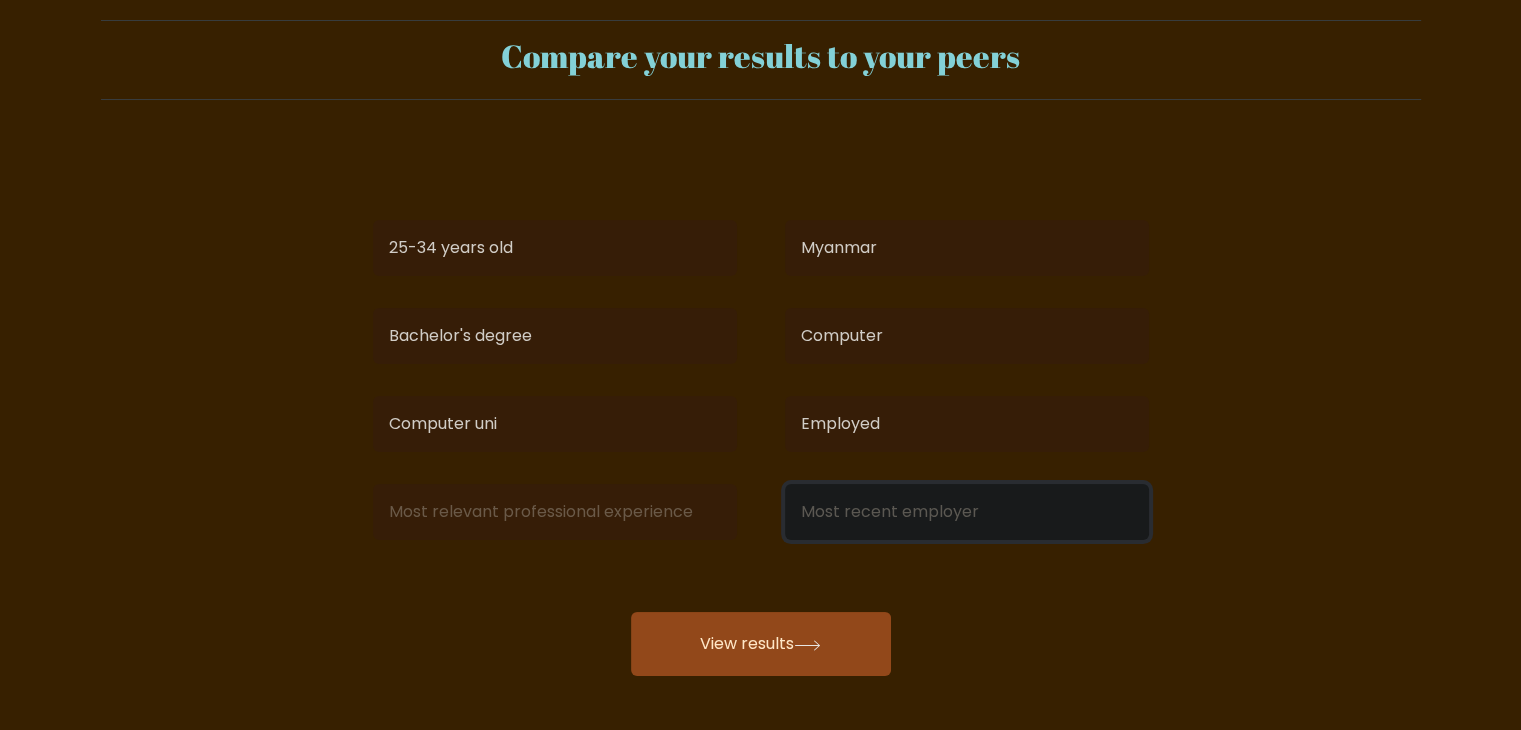 type on "D" 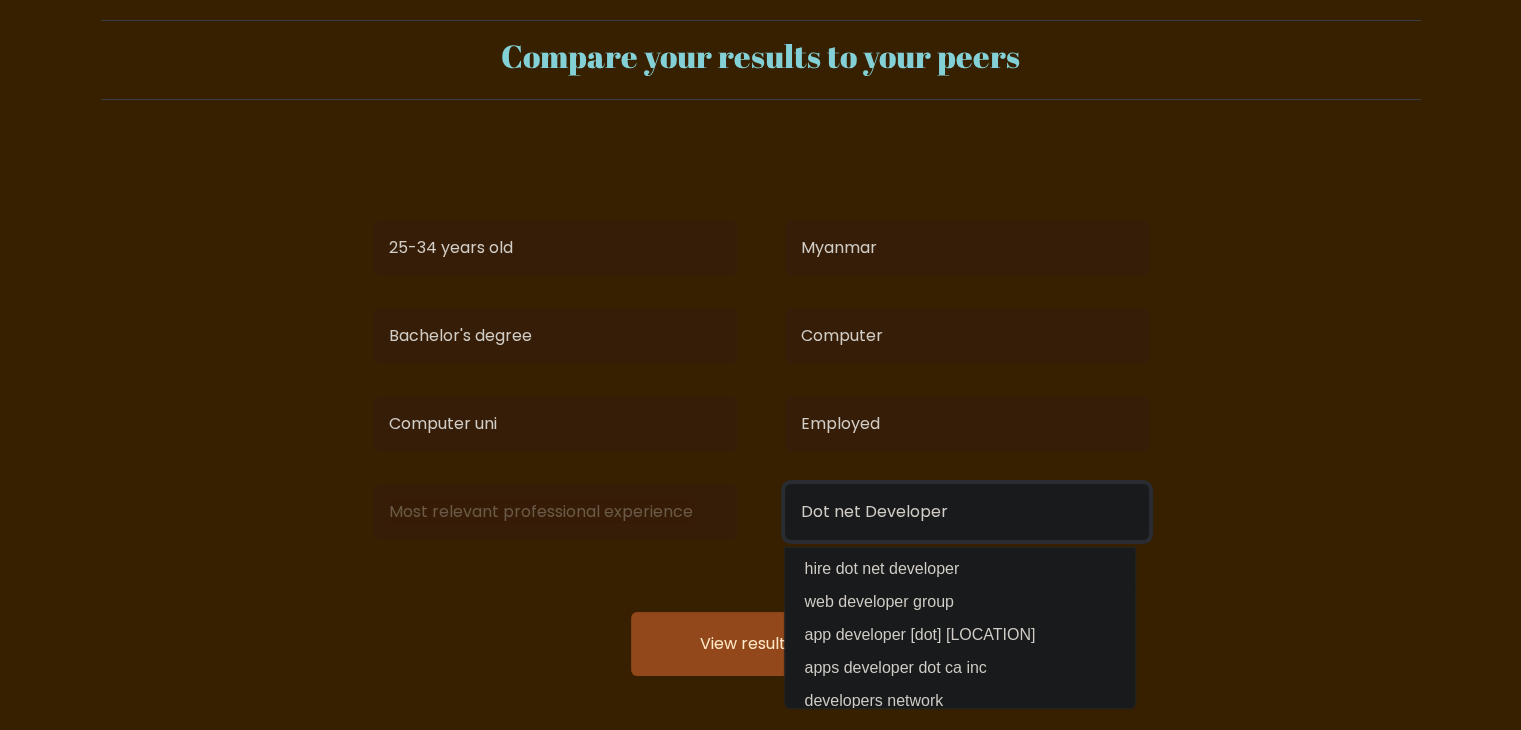 type on "Dot net Developer" 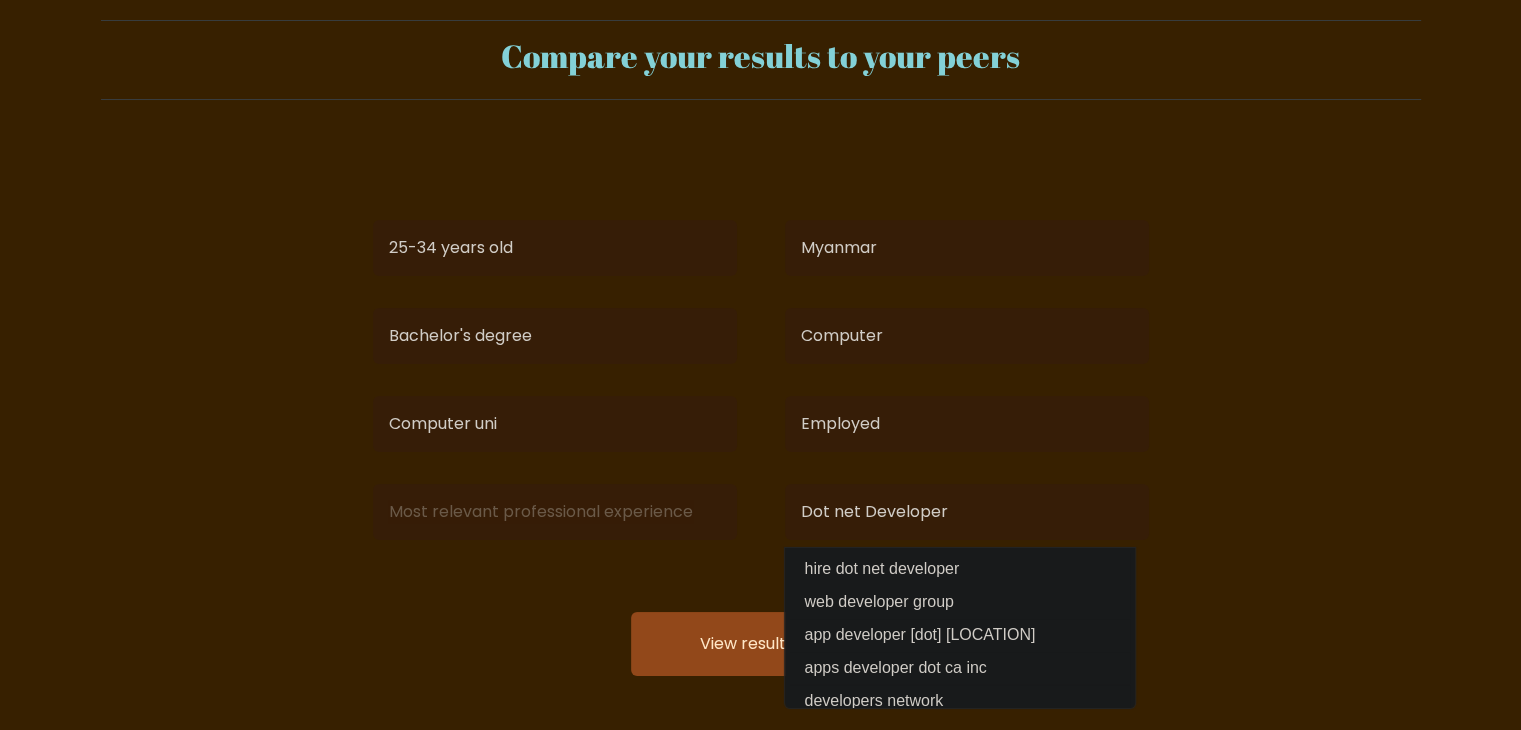 click on "Maru Aung
Latt
Age
Under 18 years old
18-24 years old
25-34 years old
35-44 years old
45-54 years old
55-64 years old
65 years old and above
Country
Afghanistan
Albania
Algeria
American Samoa
Andorra
Angola
Anguilla
Antarctica
Antigua and Barbuda
Argentina
Armenia
Aruba
Australia
Austria
Azerbaijan
Bahamas
Bahrain
Bangladesh
Barbados
Belarus
Belgium
Belize
Benin
Bermuda
Bhutan
Bolivia
Bonaire, Sint Eustatius and Saba
Bosnia and Herzegovina
Botswana
Bouvet Island
Brazil
Brunei" at bounding box center [761, 412] 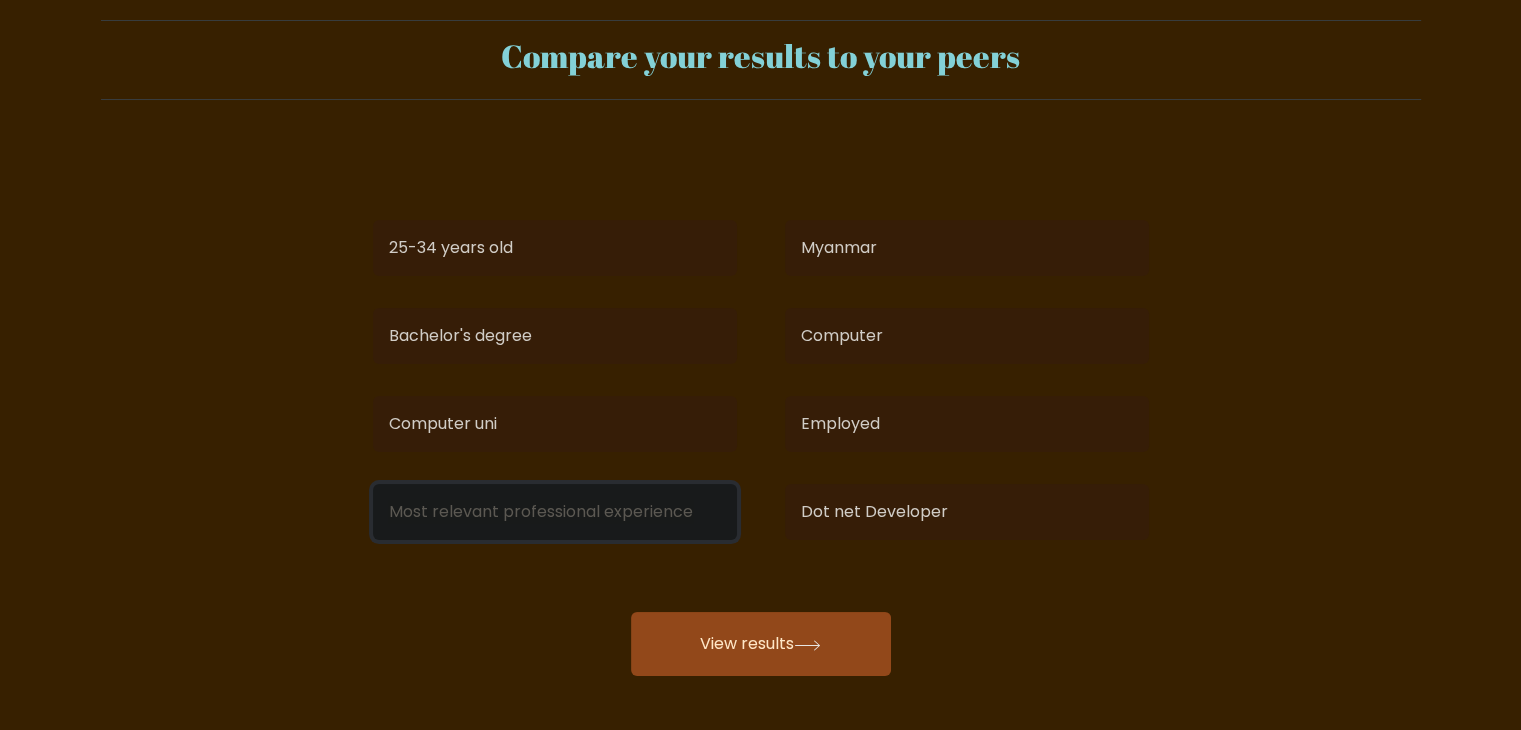 click at bounding box center [555, 512] 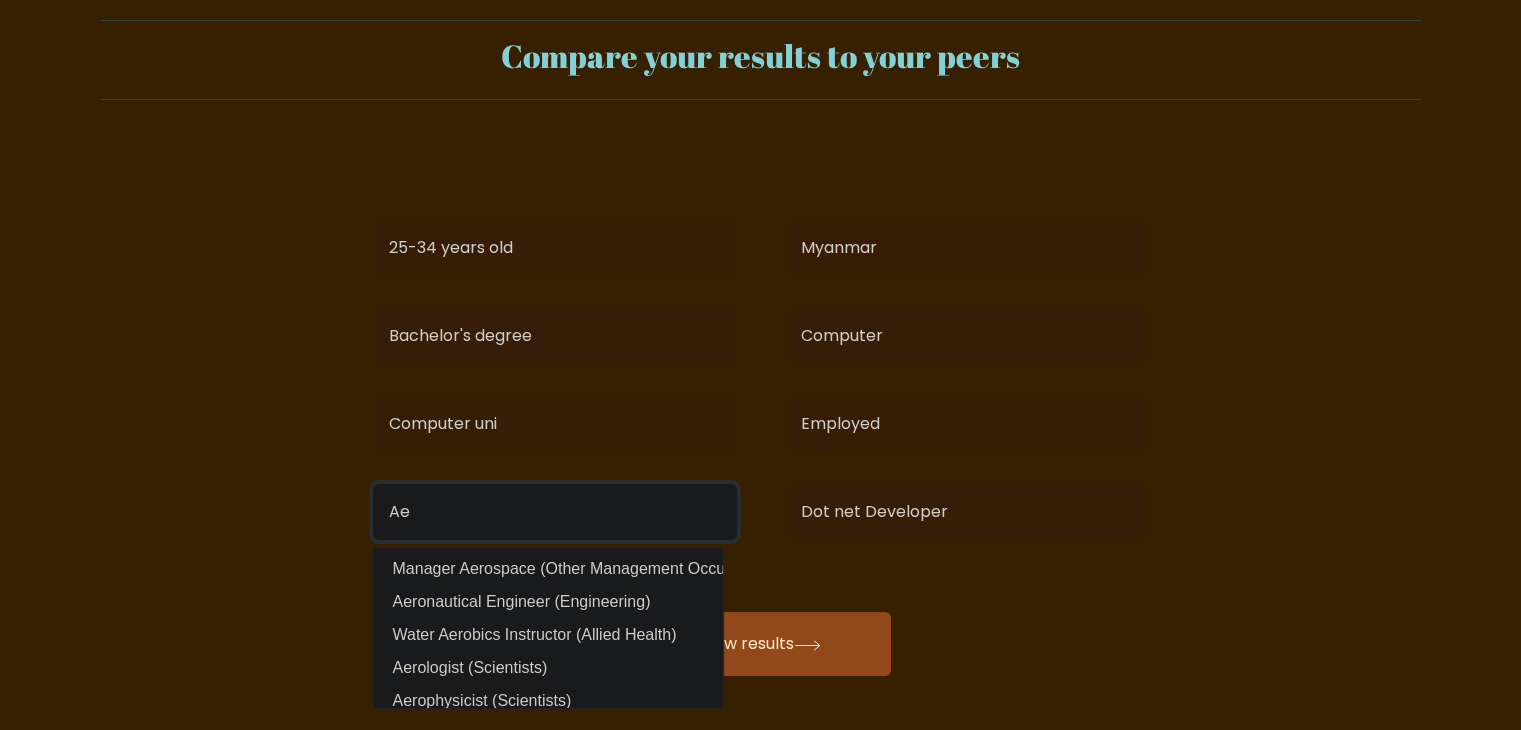 type on "A" 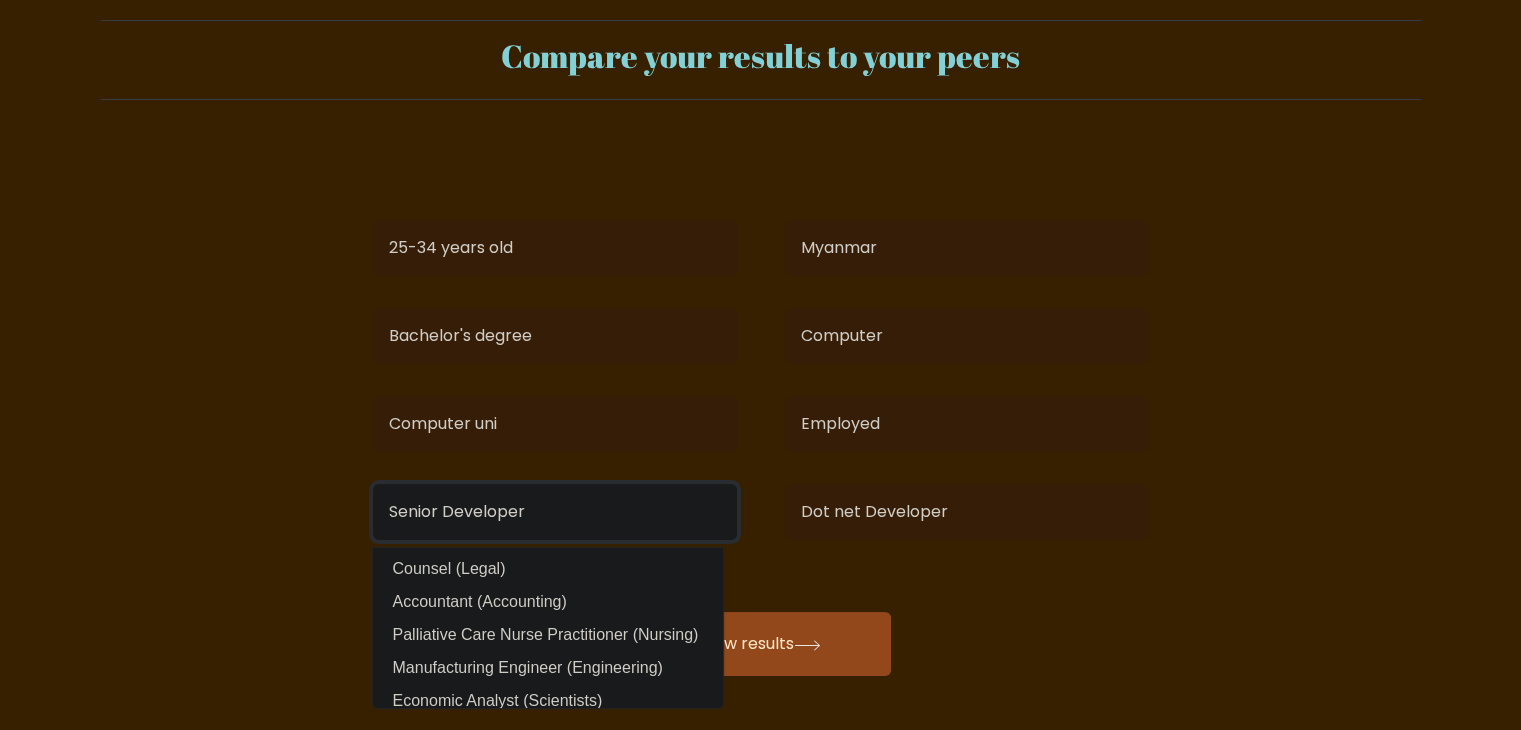 type on "Senior Developer" 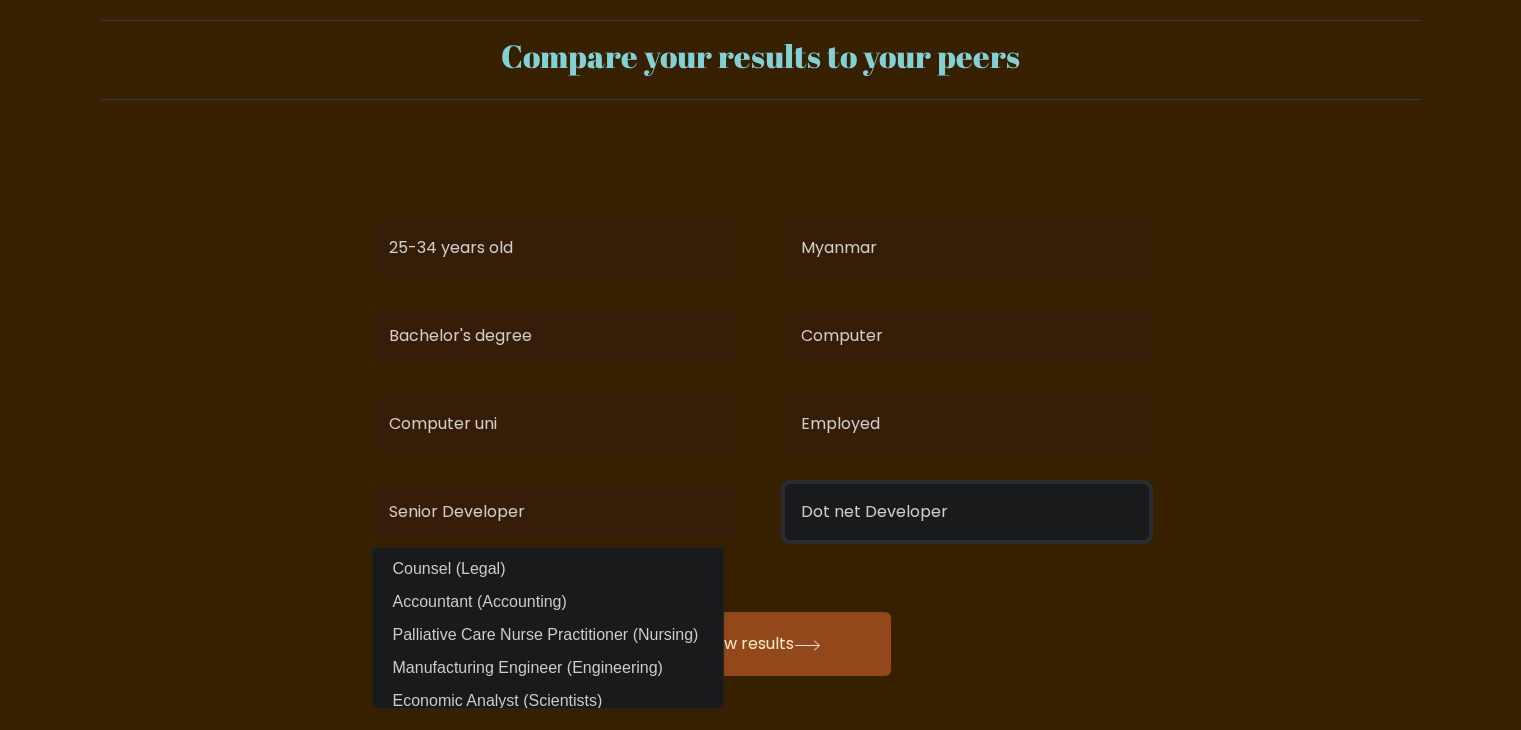 click on "Dot net Developer" at bounding box center [967, 512] 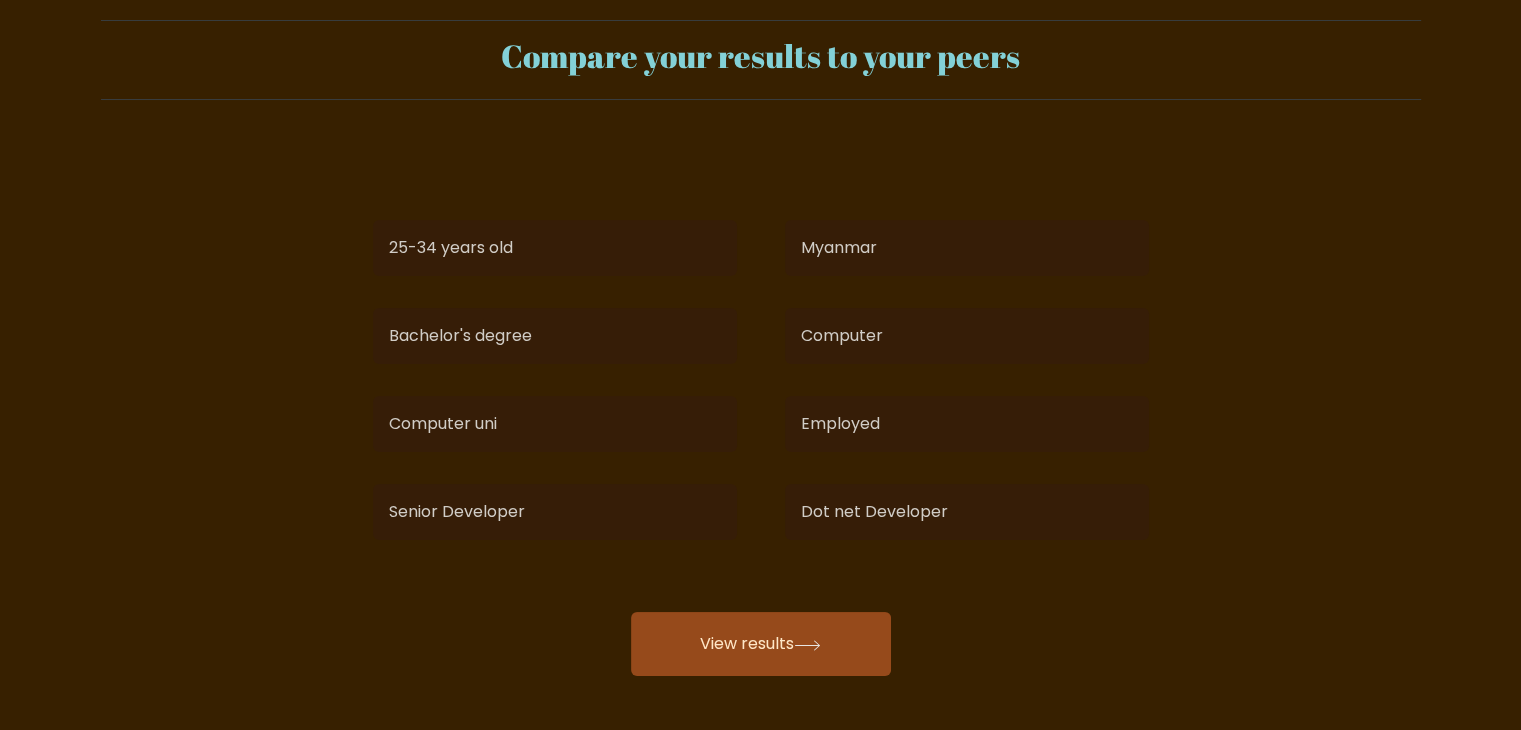 click 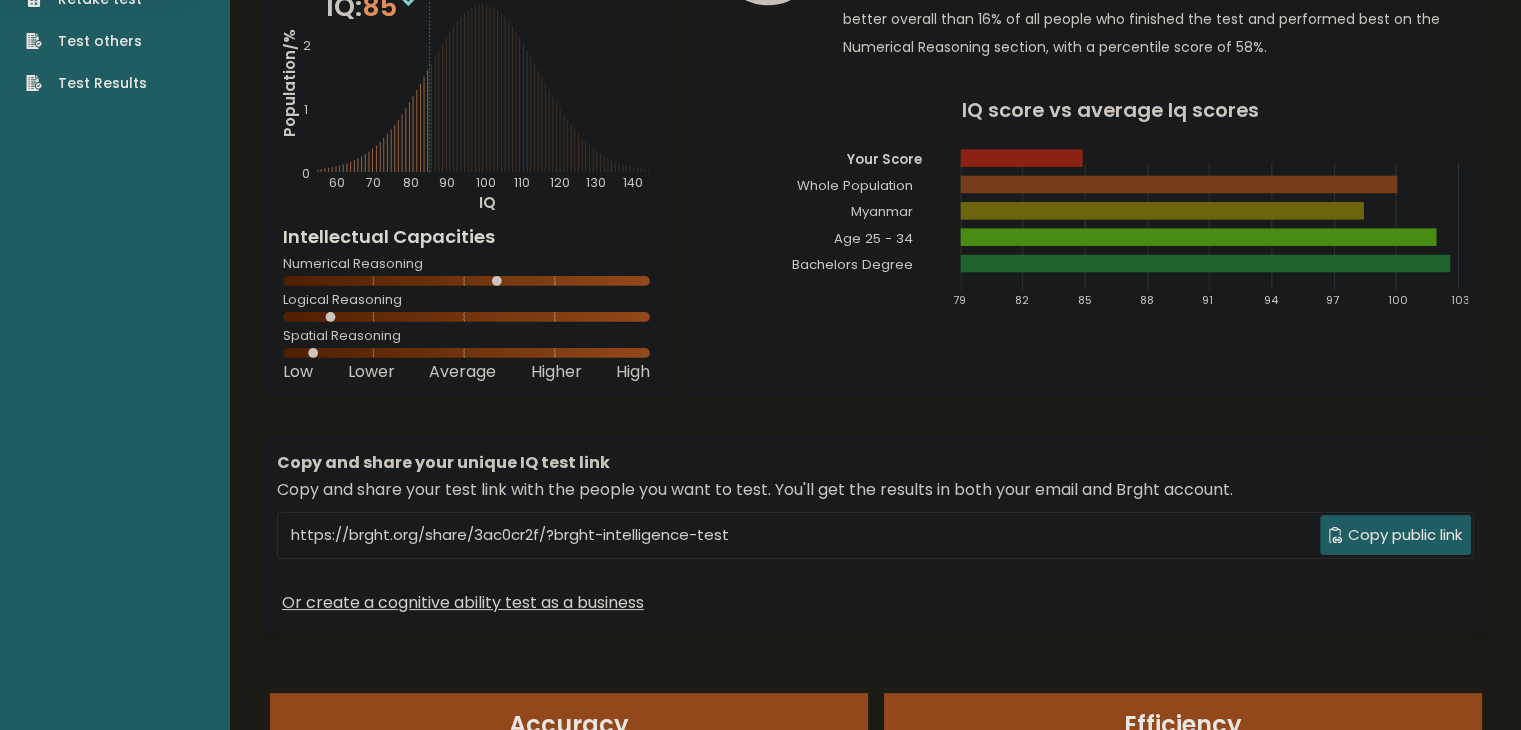 scroll, scrollTop: 0, scrollLeft: 0, axis: both 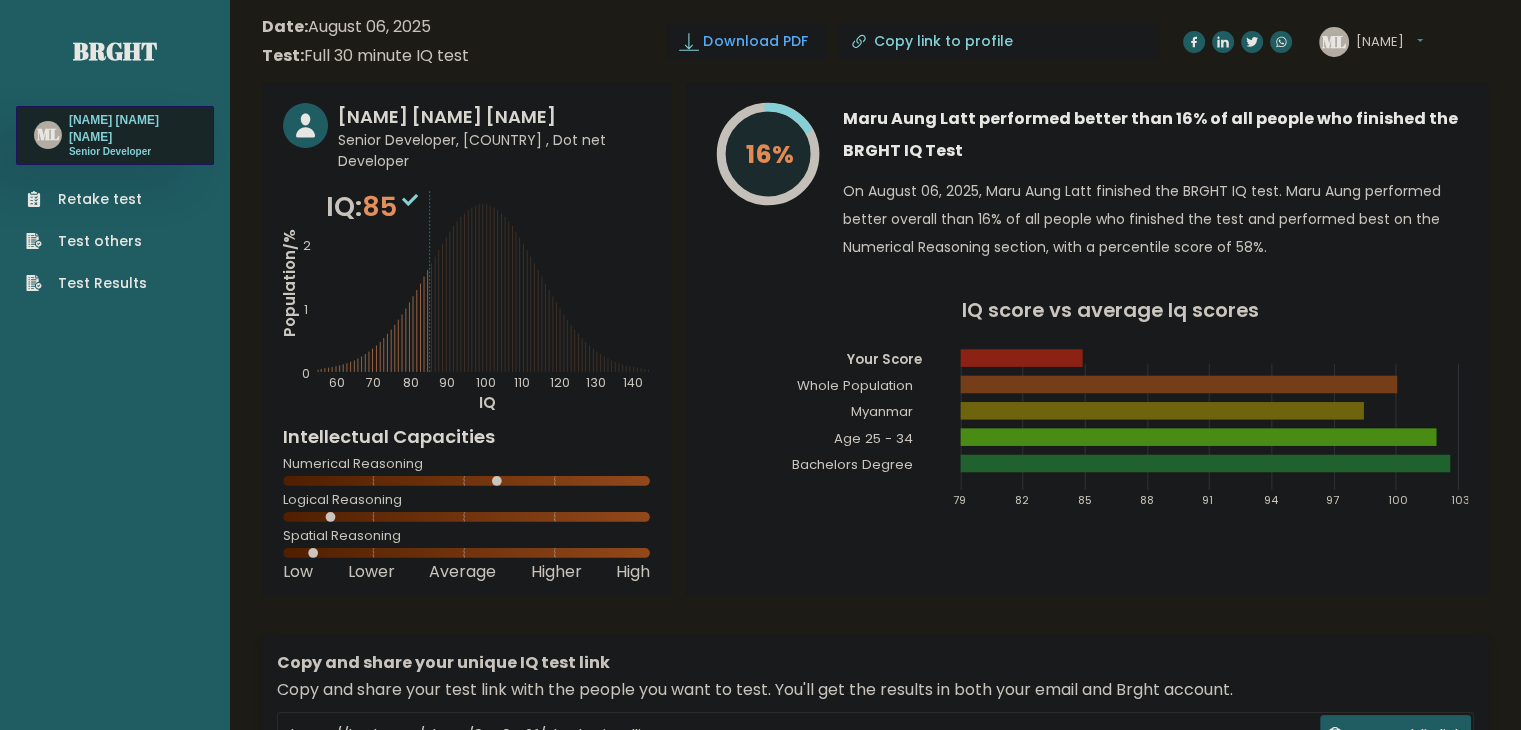 click on "Download PDF" at bounding box center (755, 41) 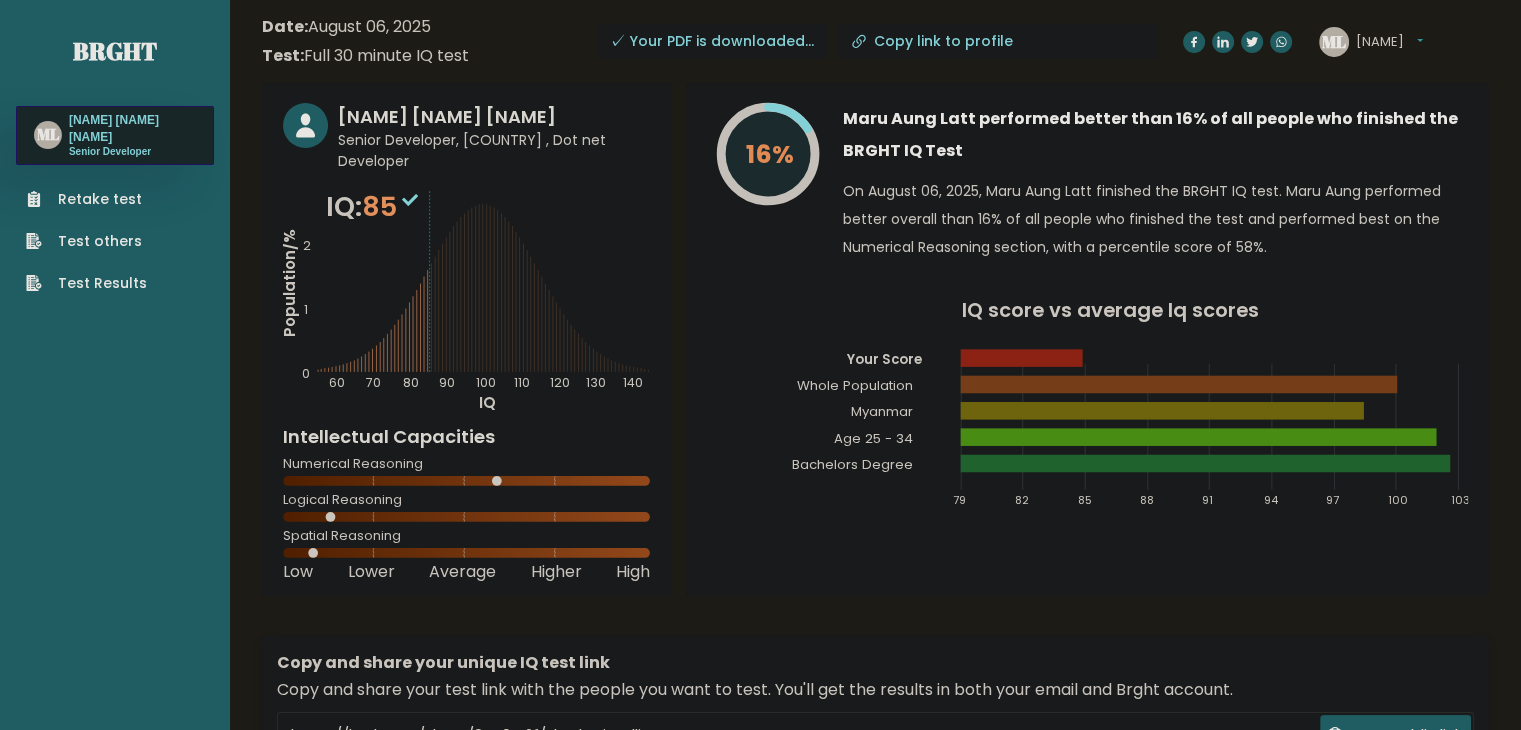 click on "Maru Aung" at bounding box center (1389, 42) 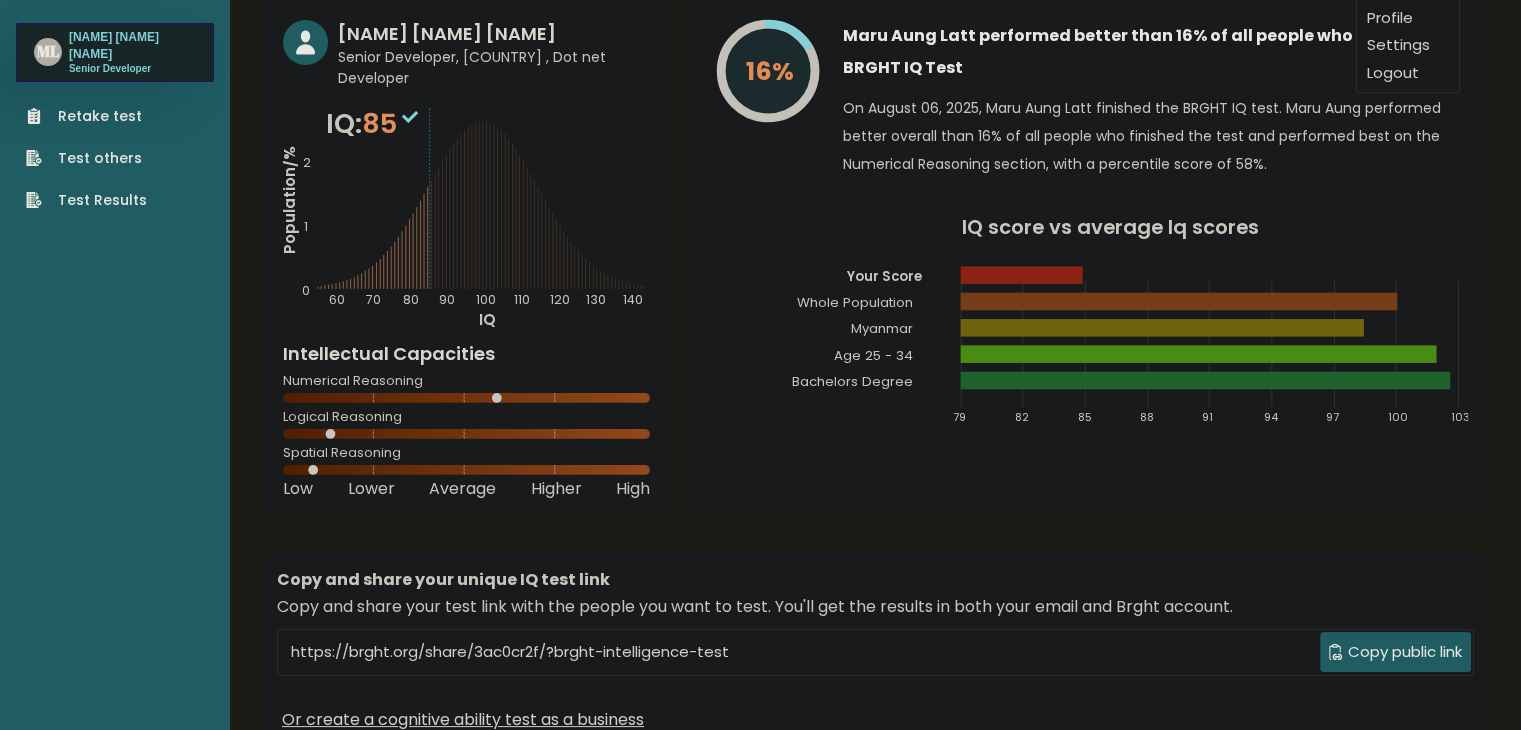 scroll, scrollTop: 0, scrollLeft: 0, axis: both 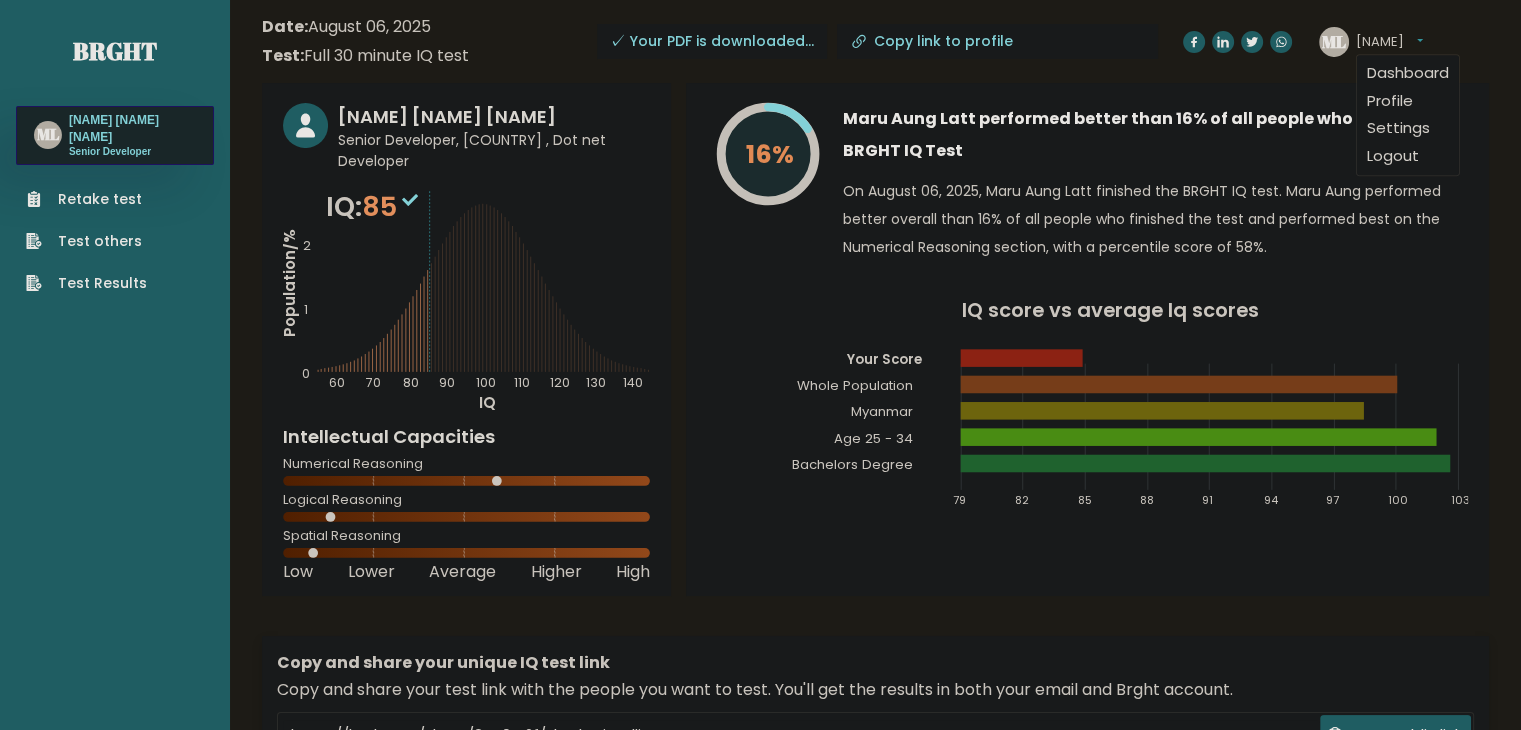 click on "Retake test" at bounding box center (86, 199) 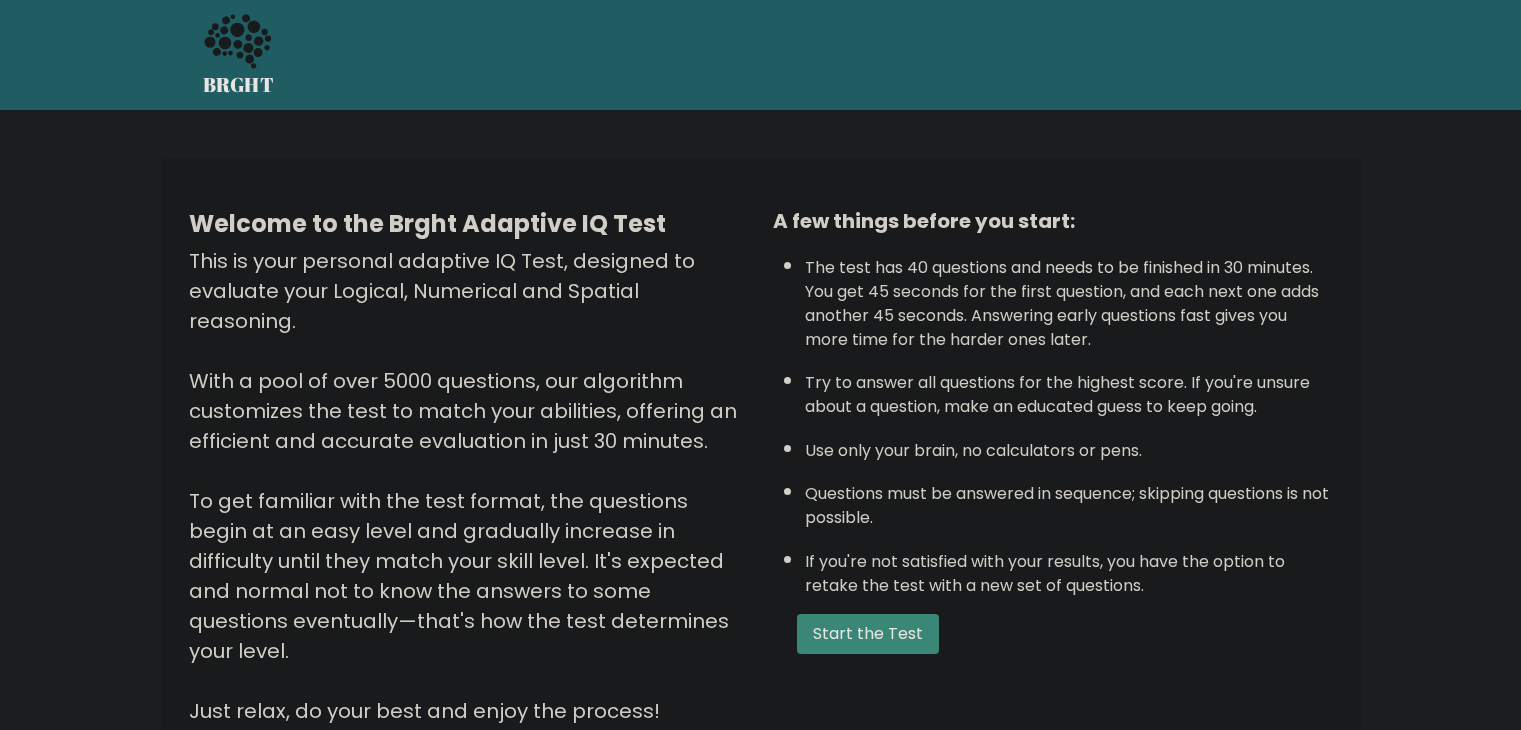 scroll, scrollTop: 0, scrollLeft: 0, axis: both 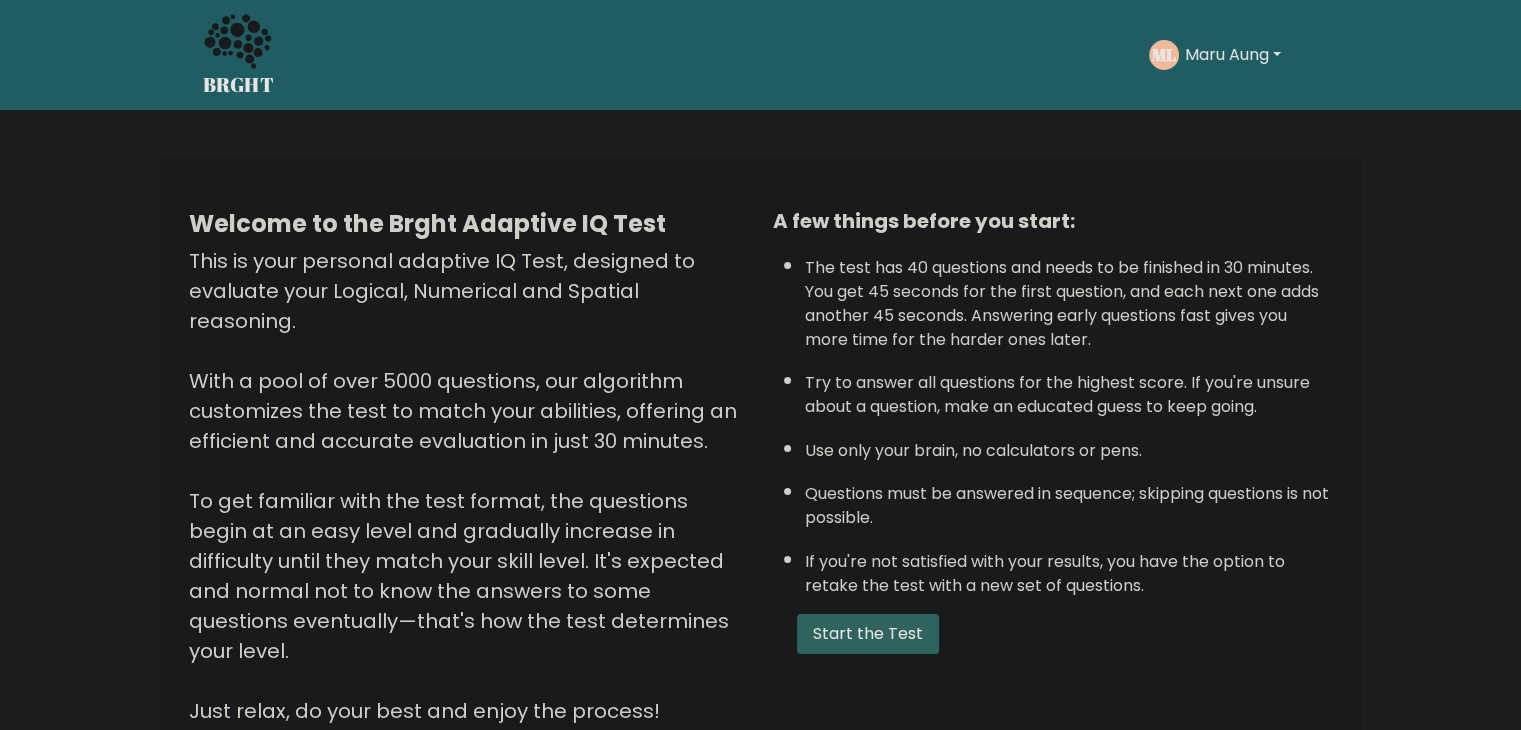 click on "Start the Test" at bounding box center (868, 634) 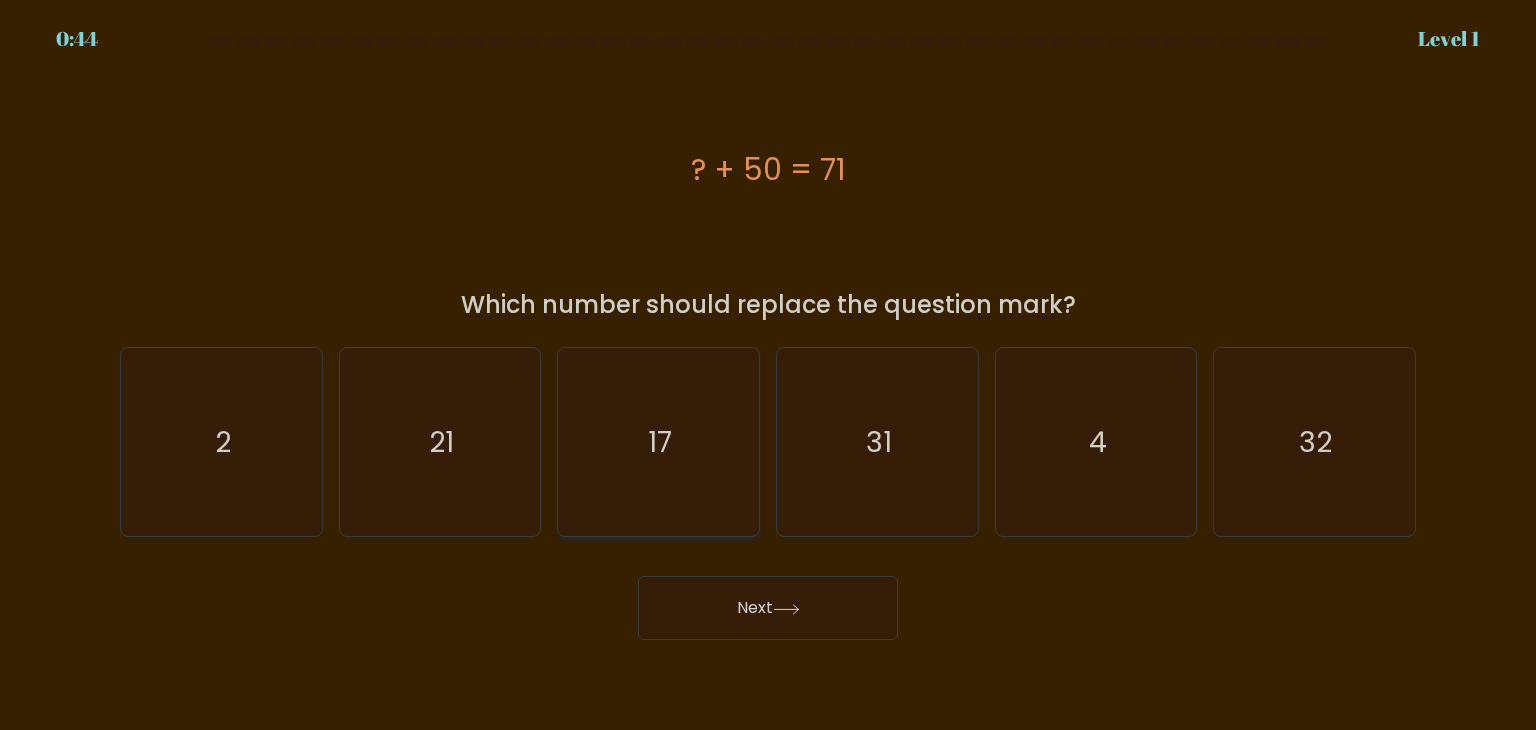 scroll, scrollTop: 0, scrollLeft: 0, axis: both 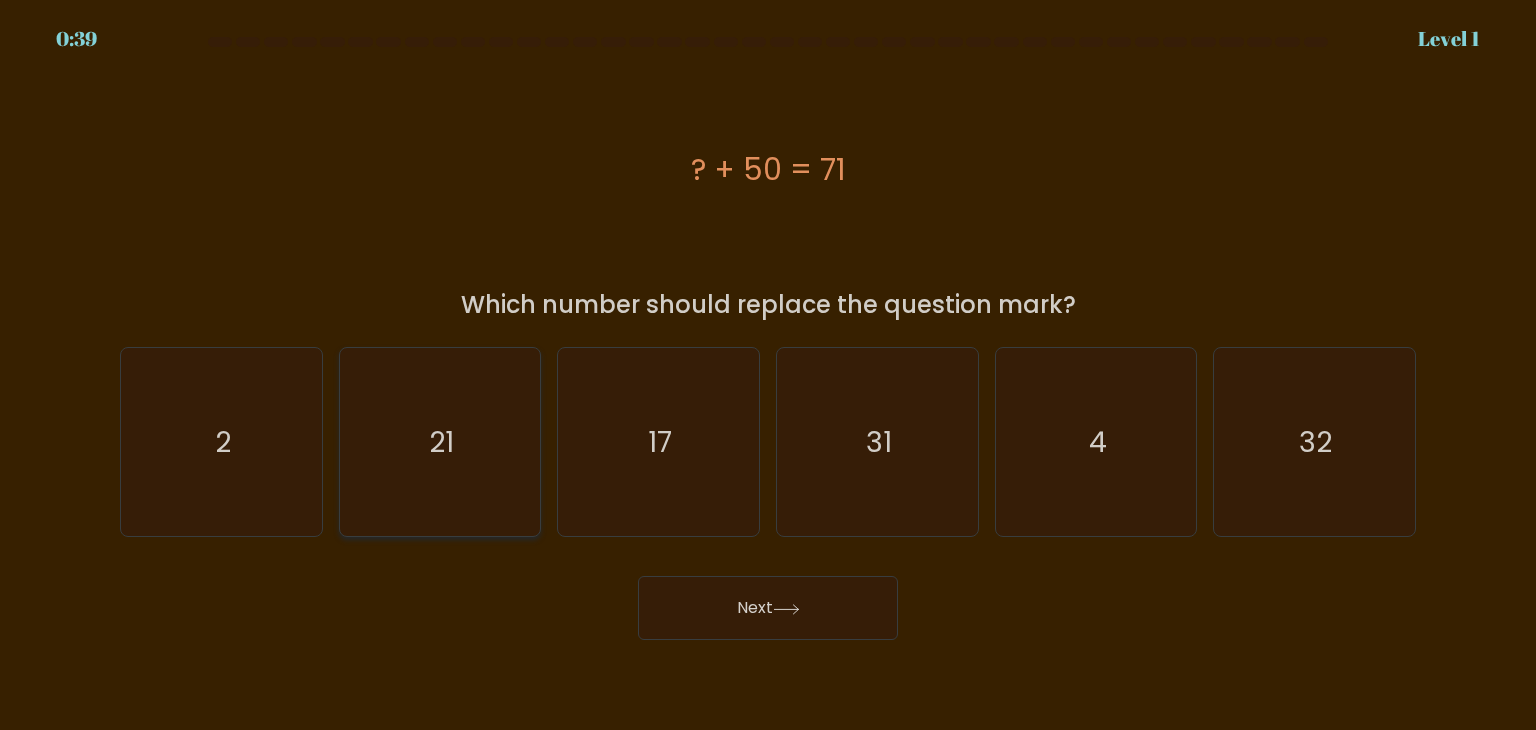 click on "21" 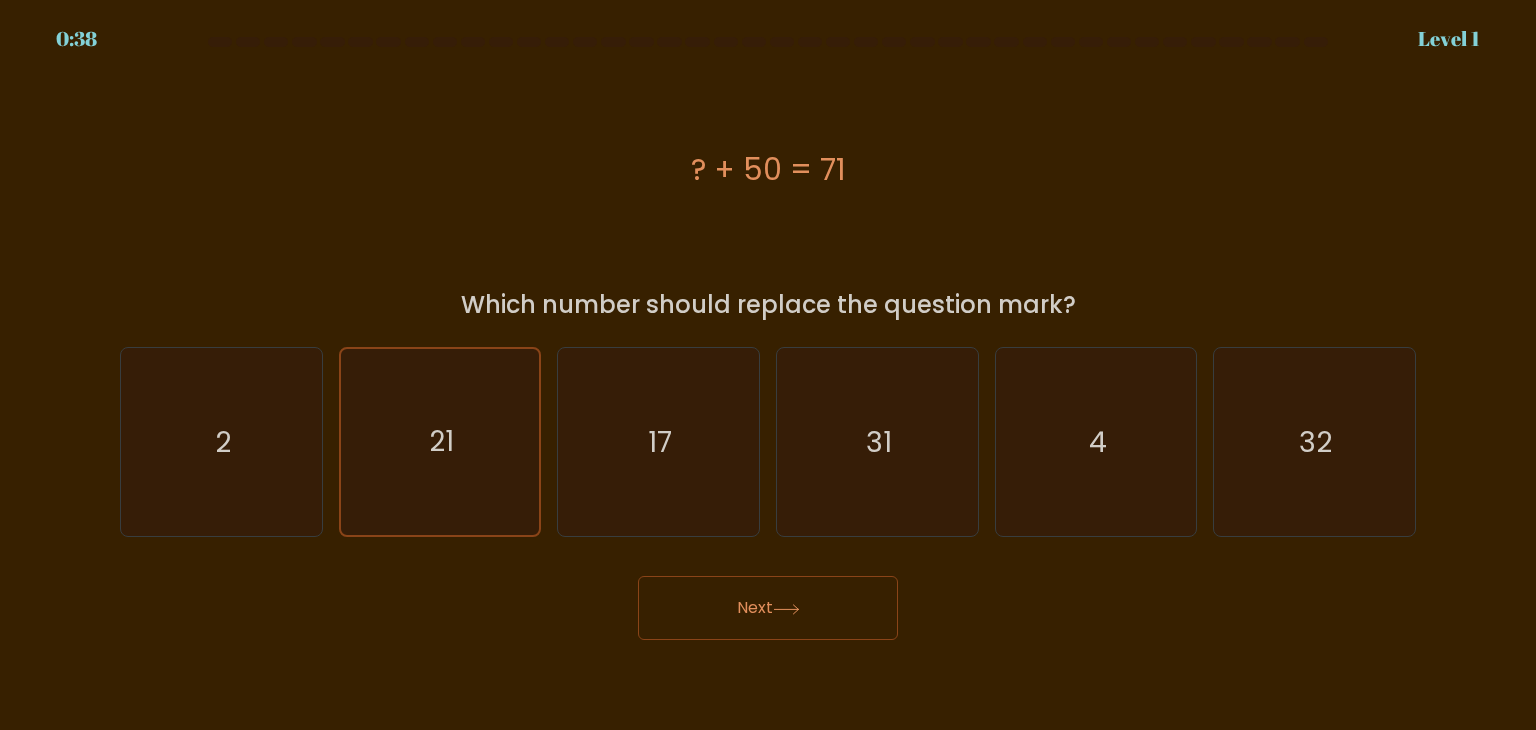 click on "Next" at bounding box center [768, 608] 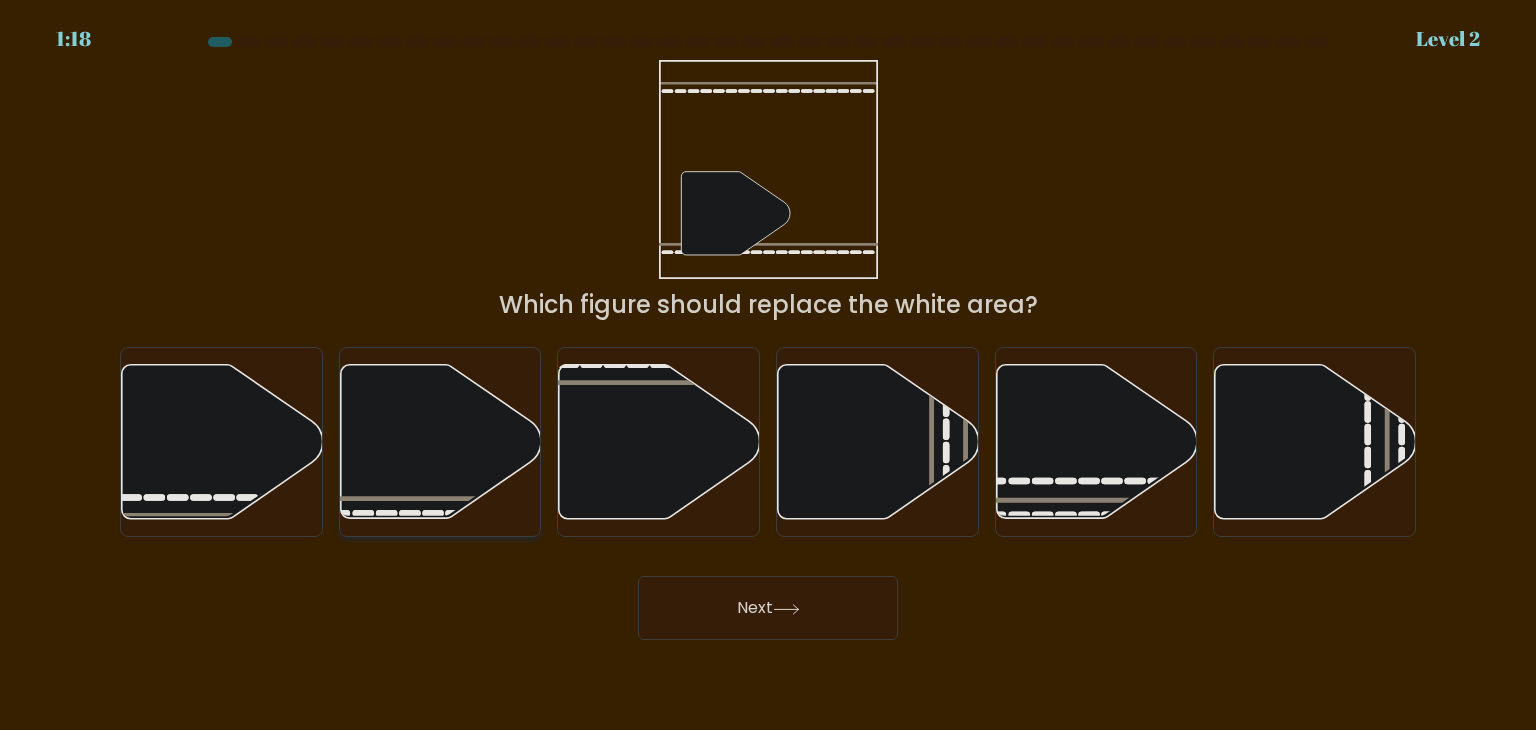 type 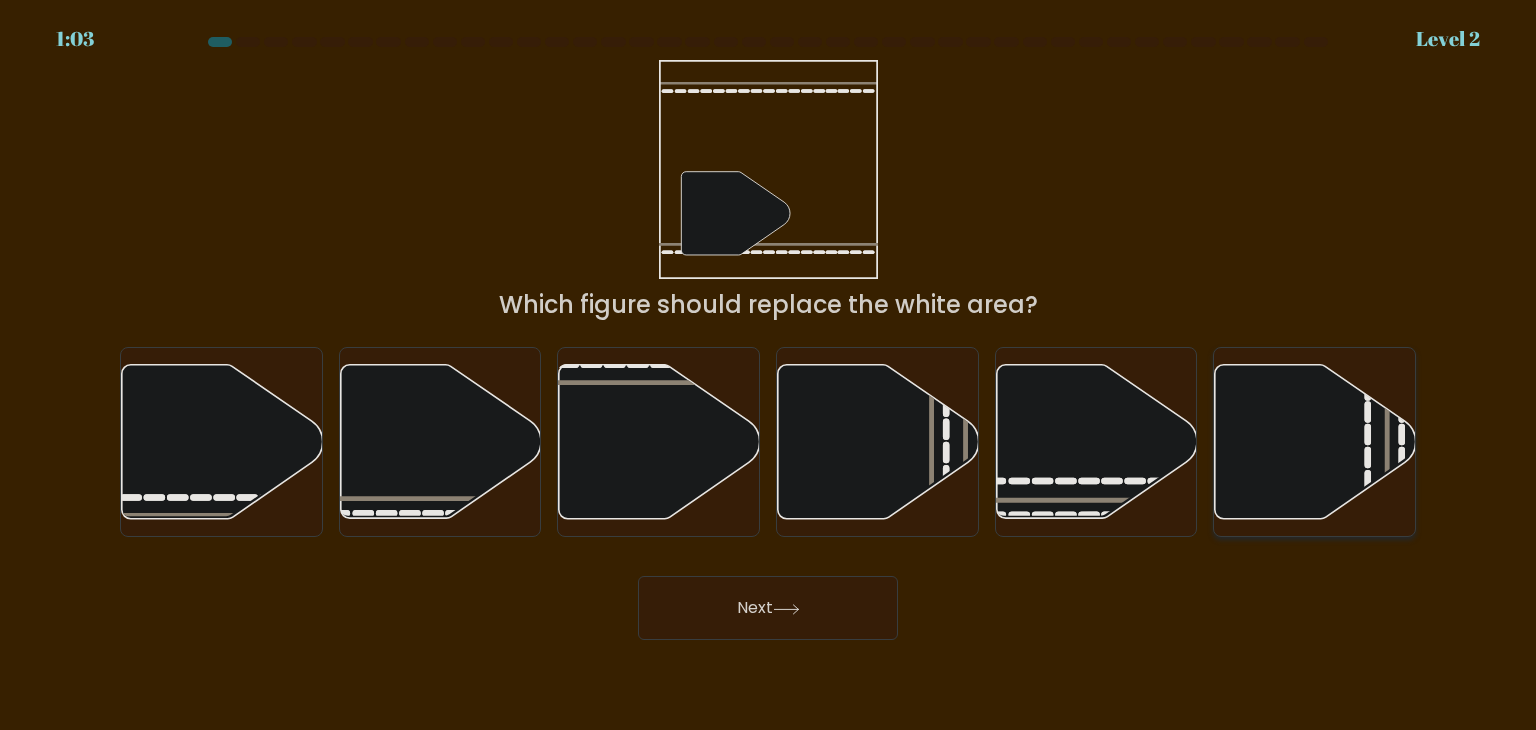 click 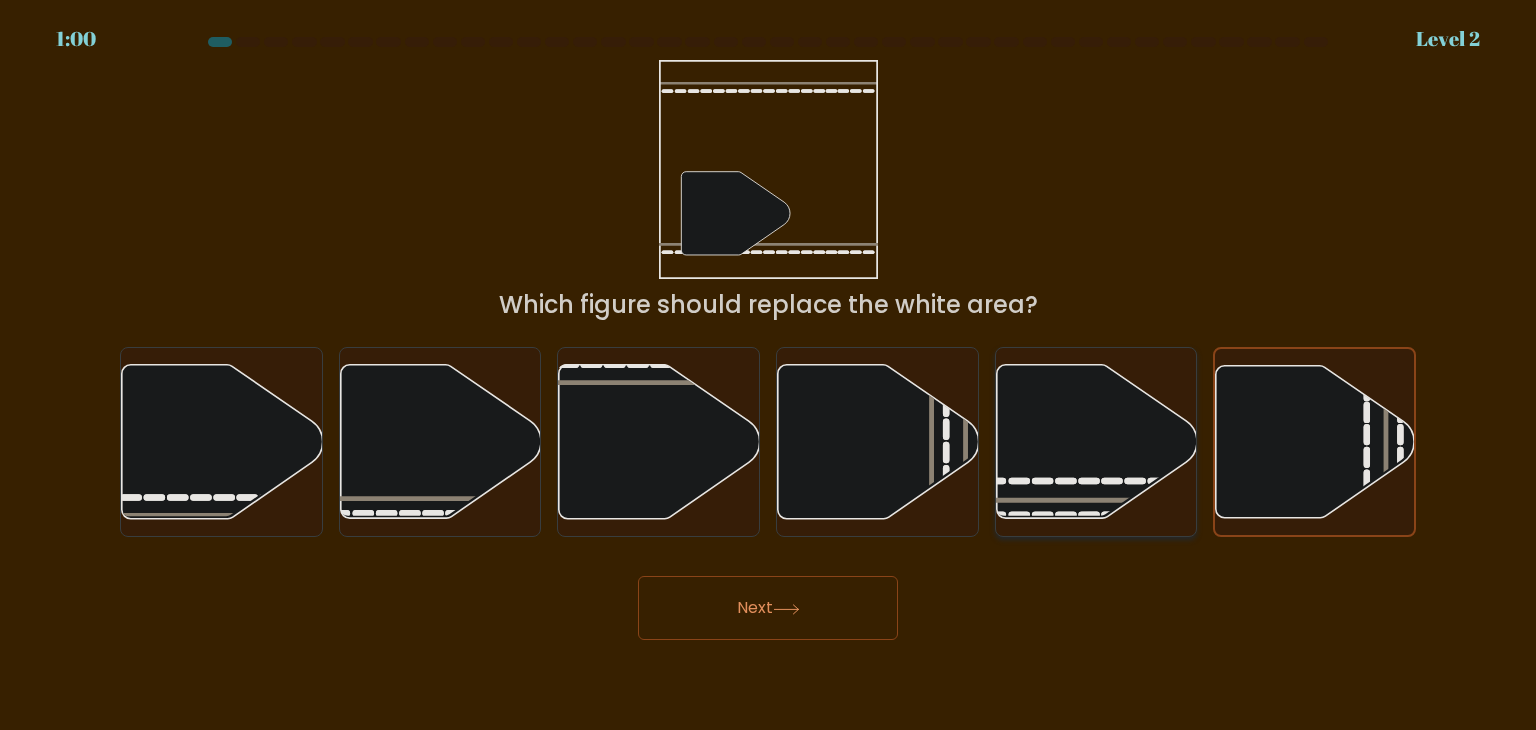 click 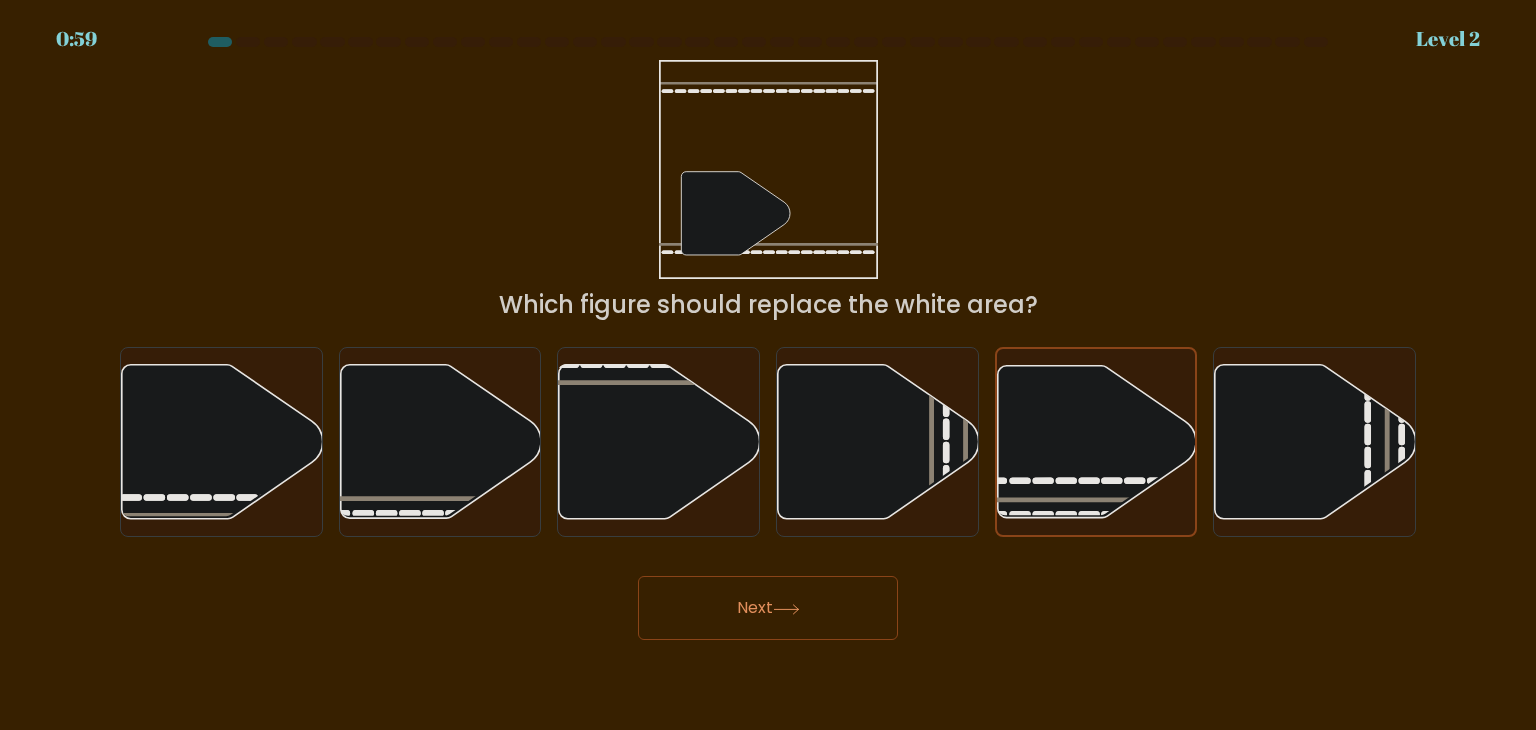 click on "Next" at bounding box center (768, 608) 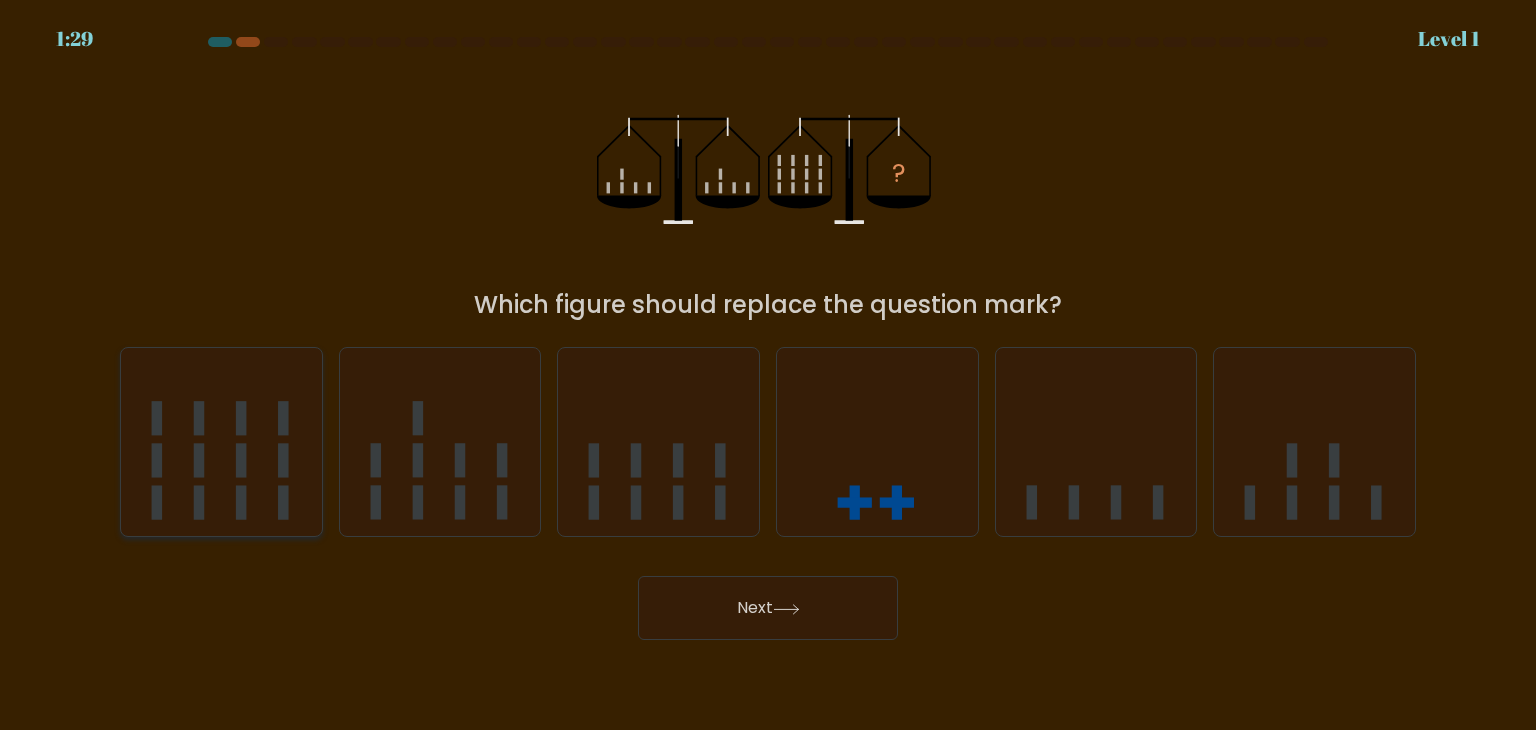 click 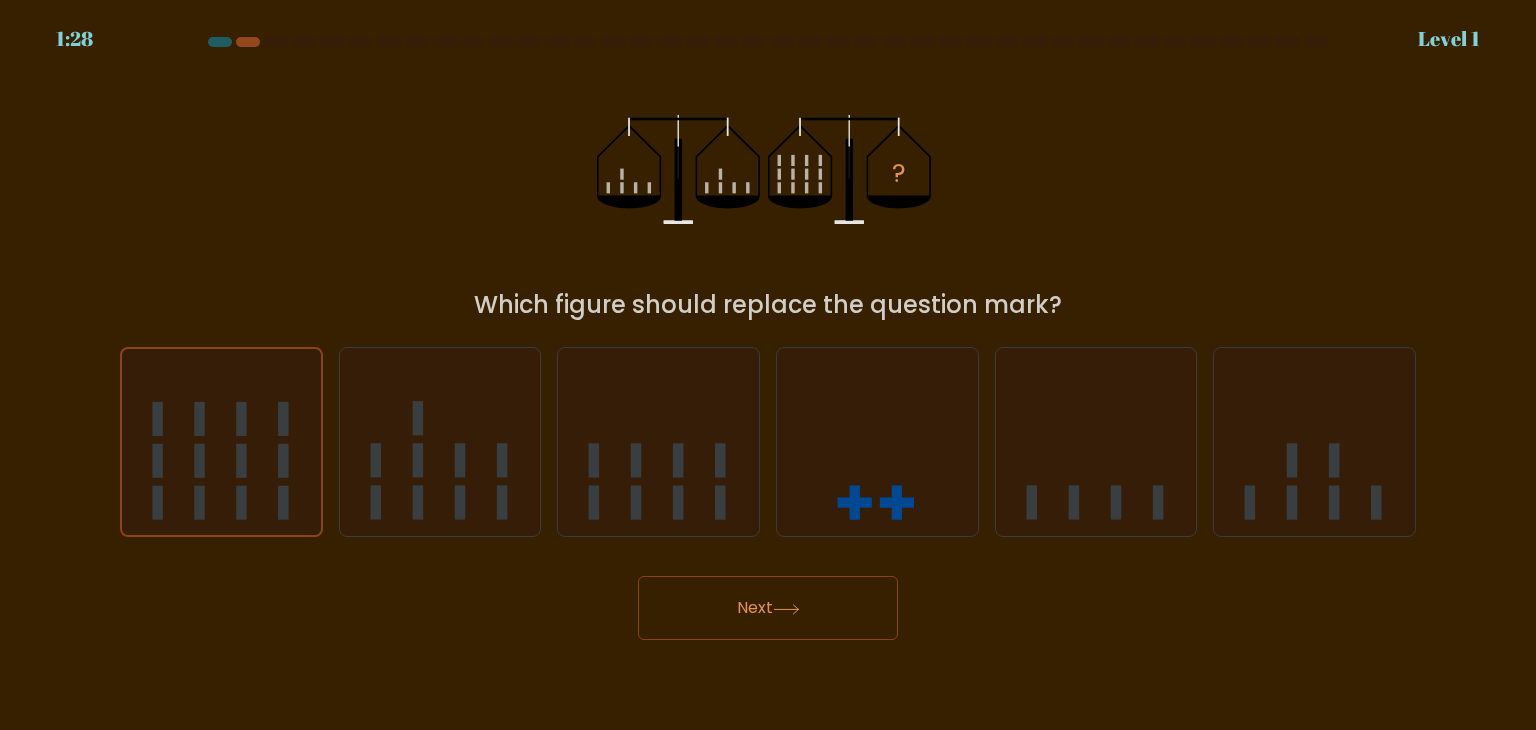 click on "Next" at bounding box center [768, 608] 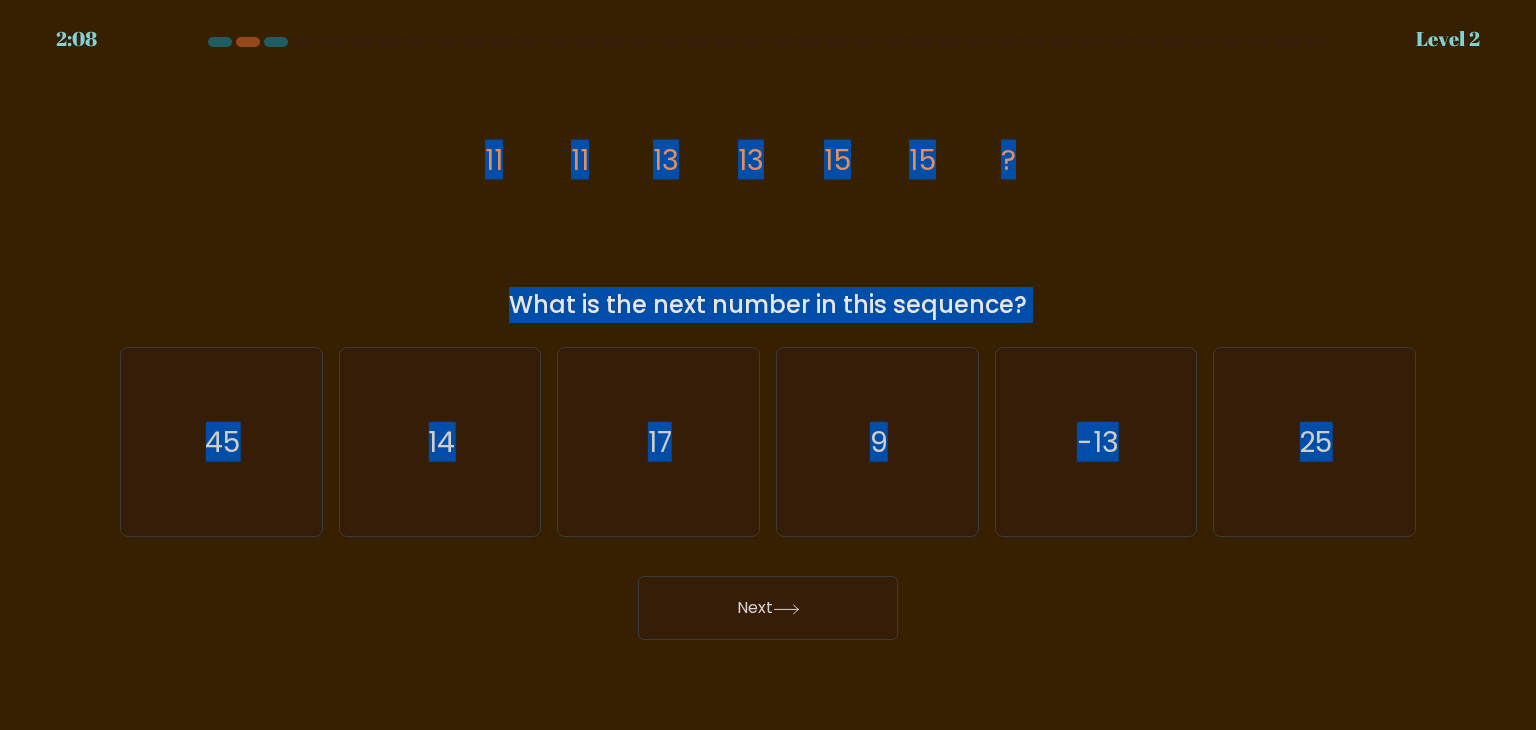 drag, startPoint x: 481, startPoint y: 152, endPoint x: 1455, endPoint y: 451, distance: 1018.86066 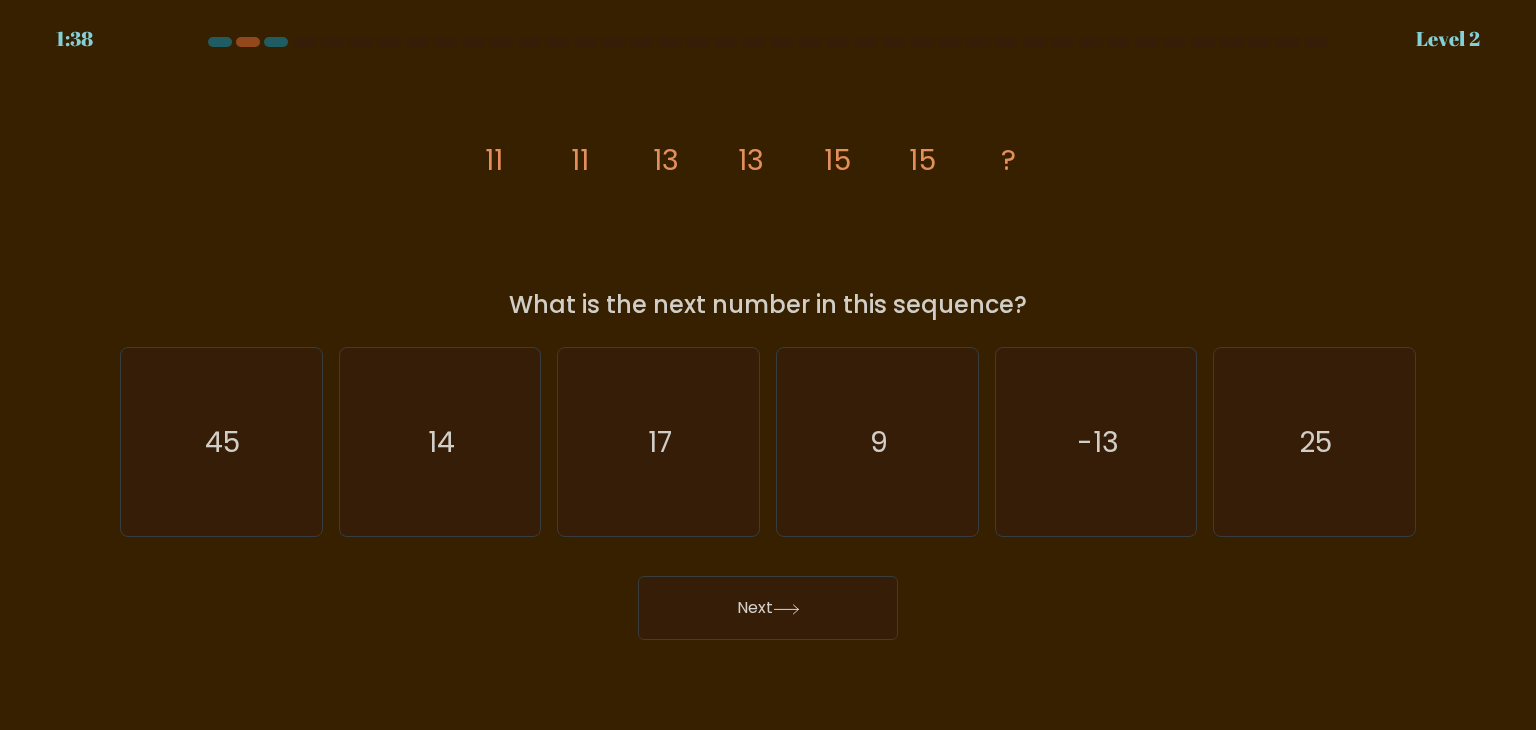 click on "Next" at bounding box center (768, 600) 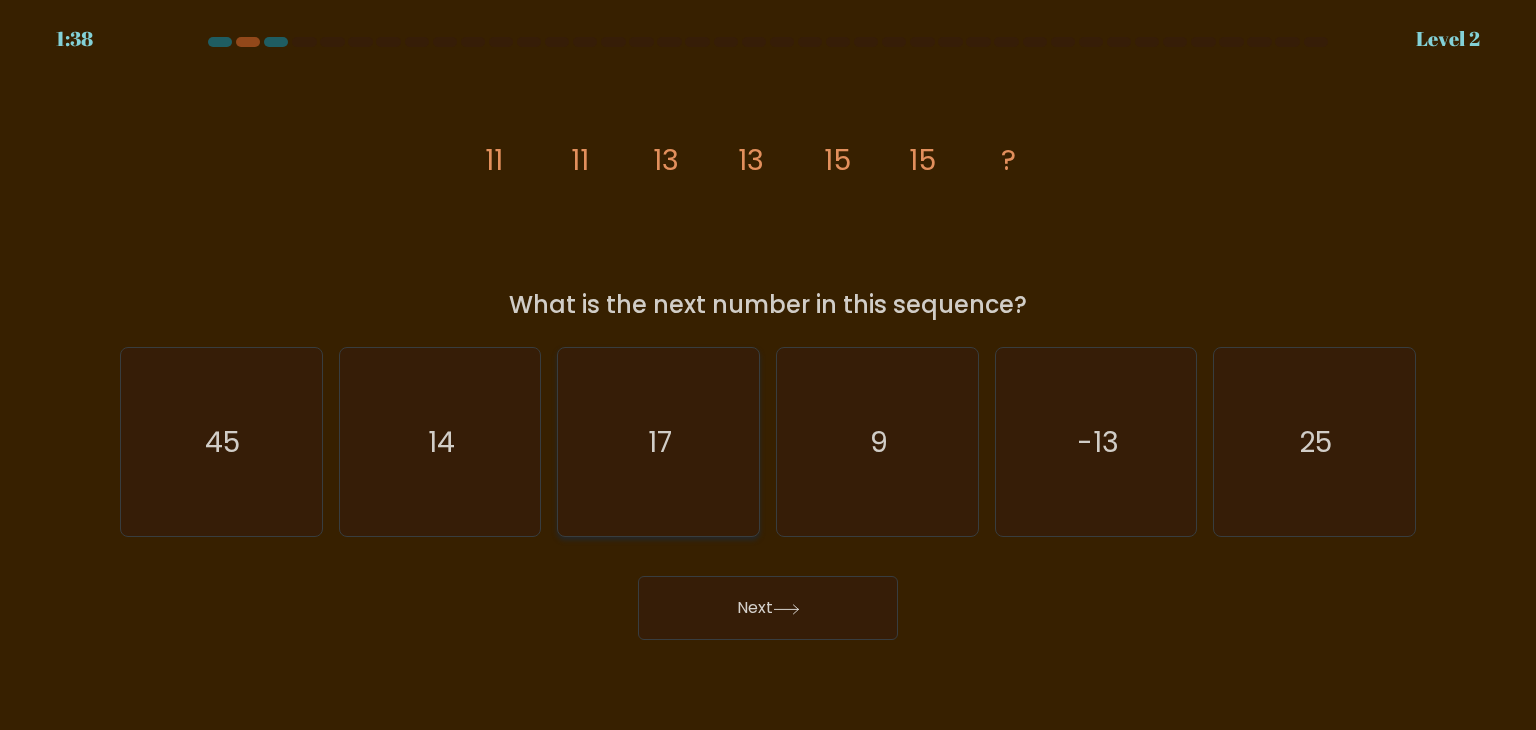 click on "17" 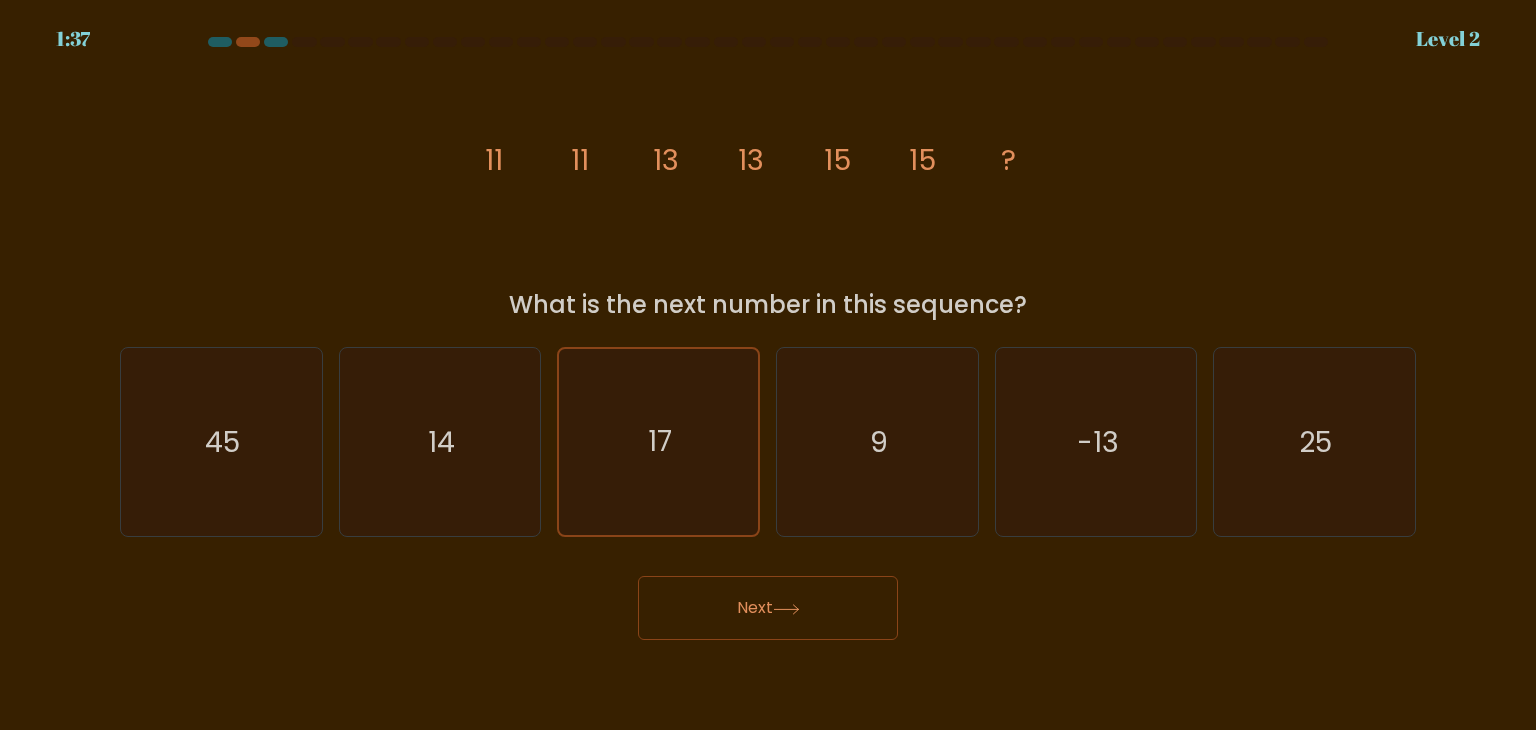 click 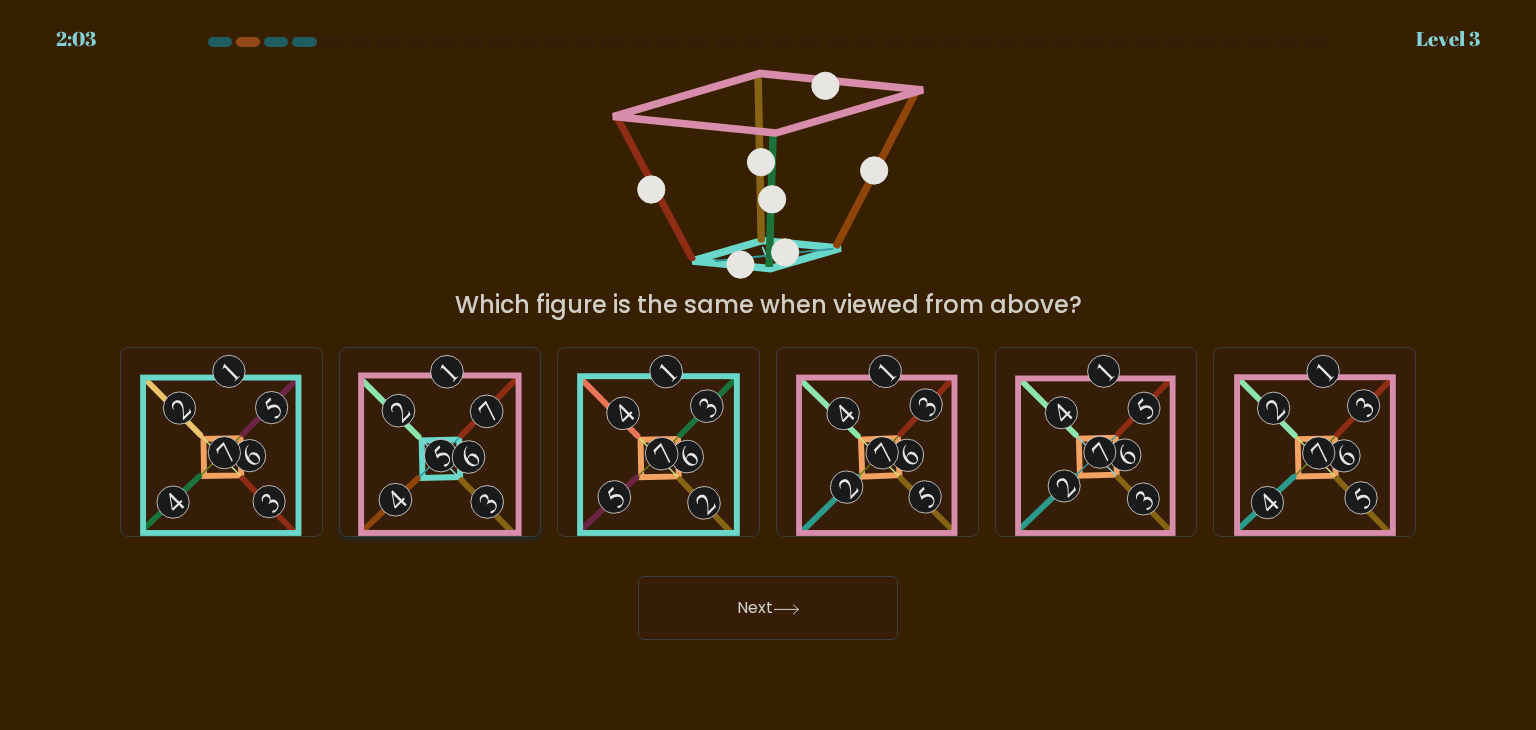 type 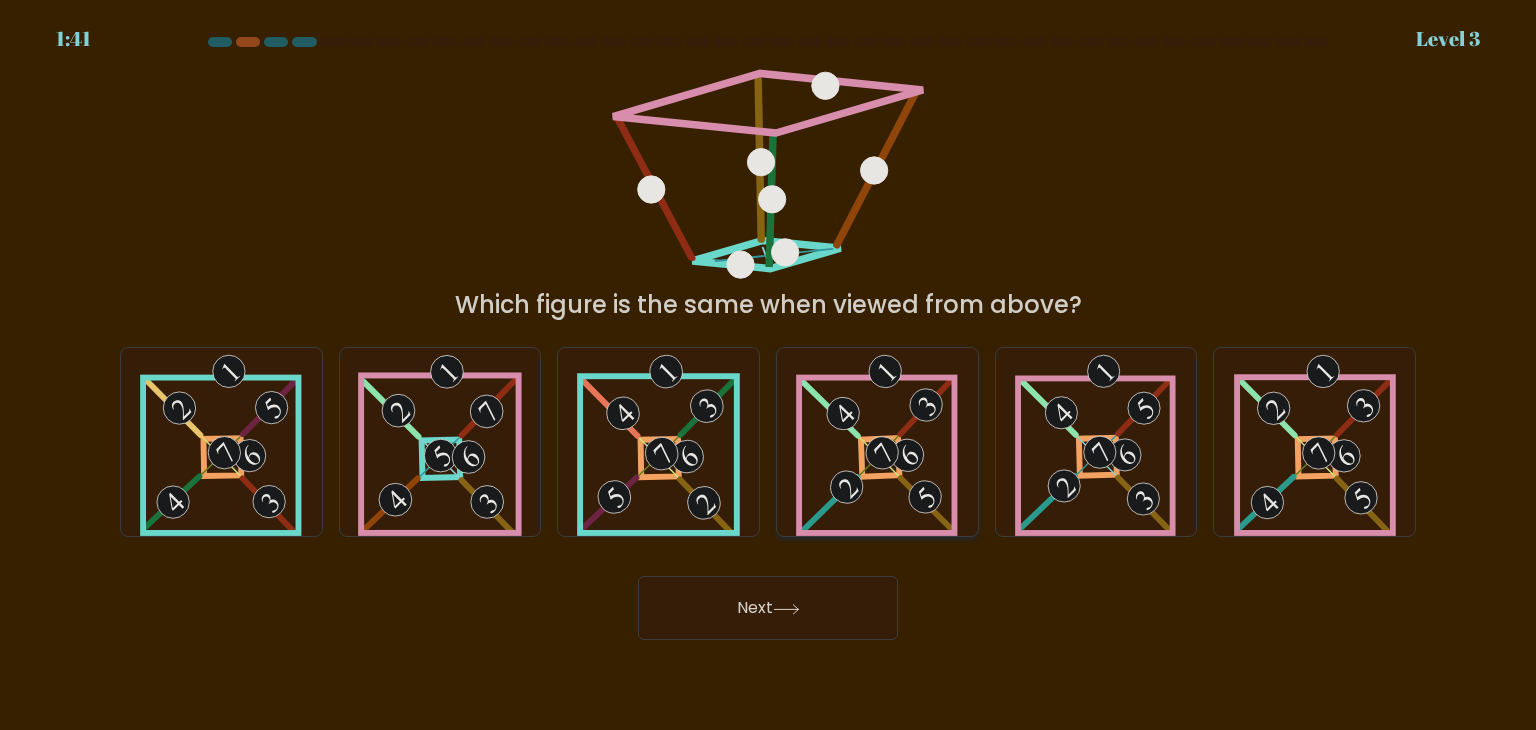 click 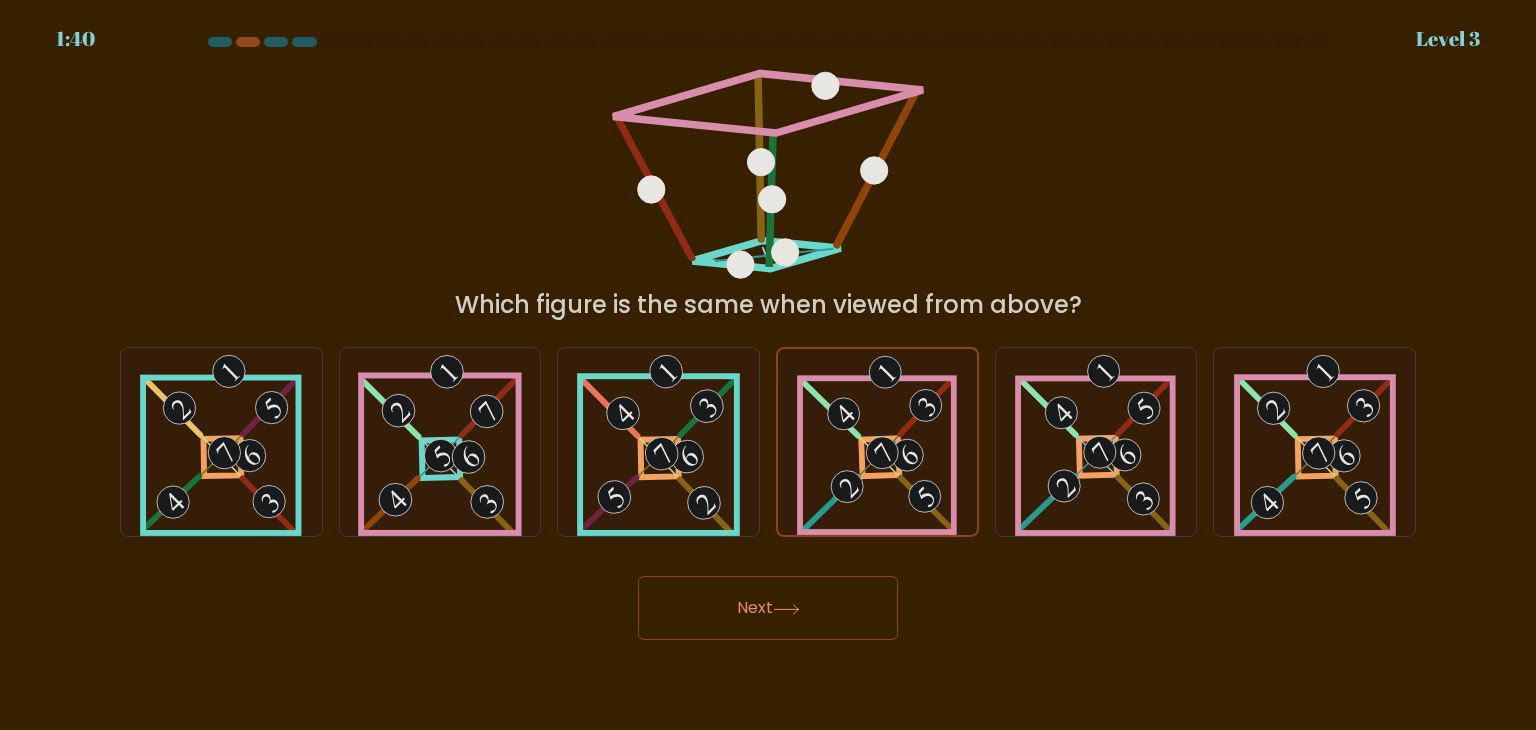 click 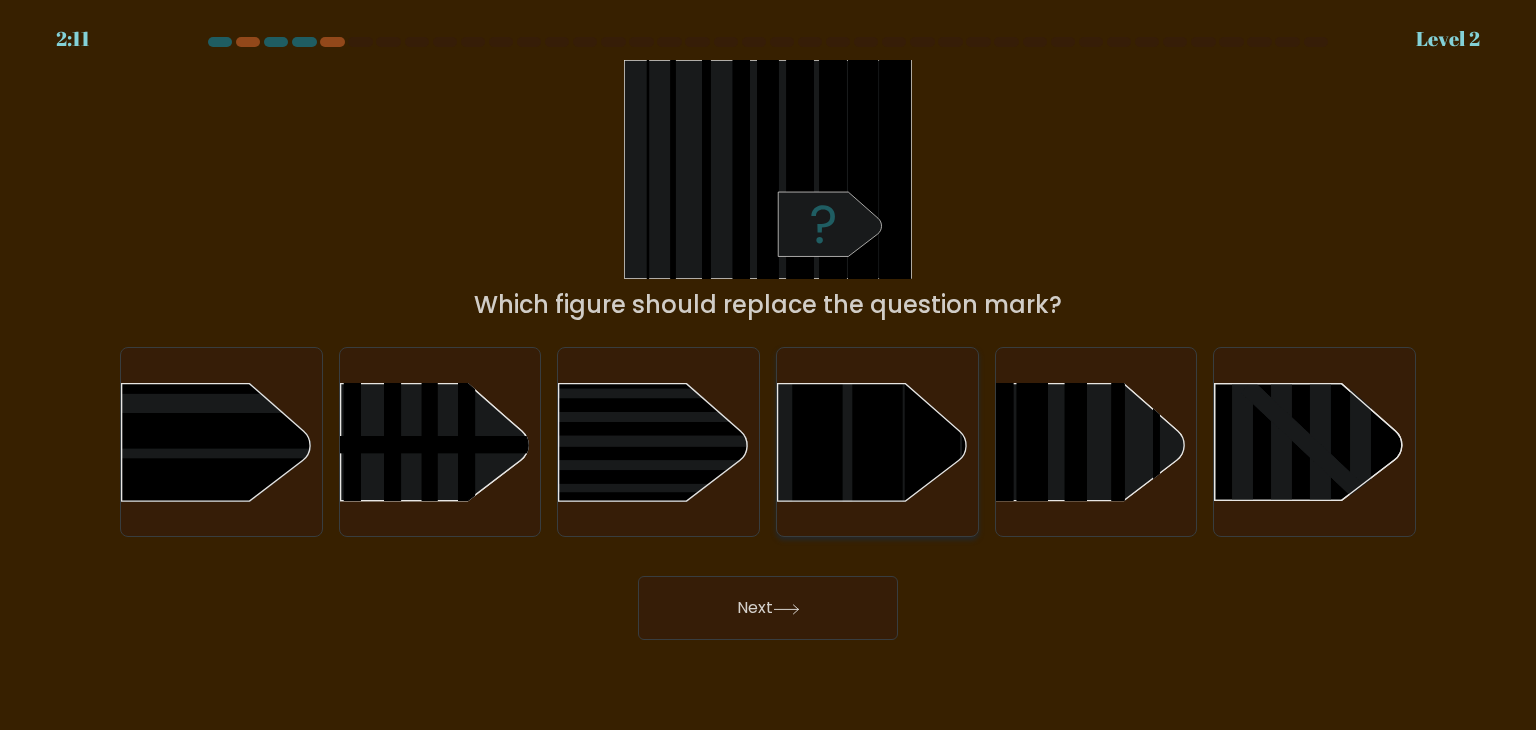 click 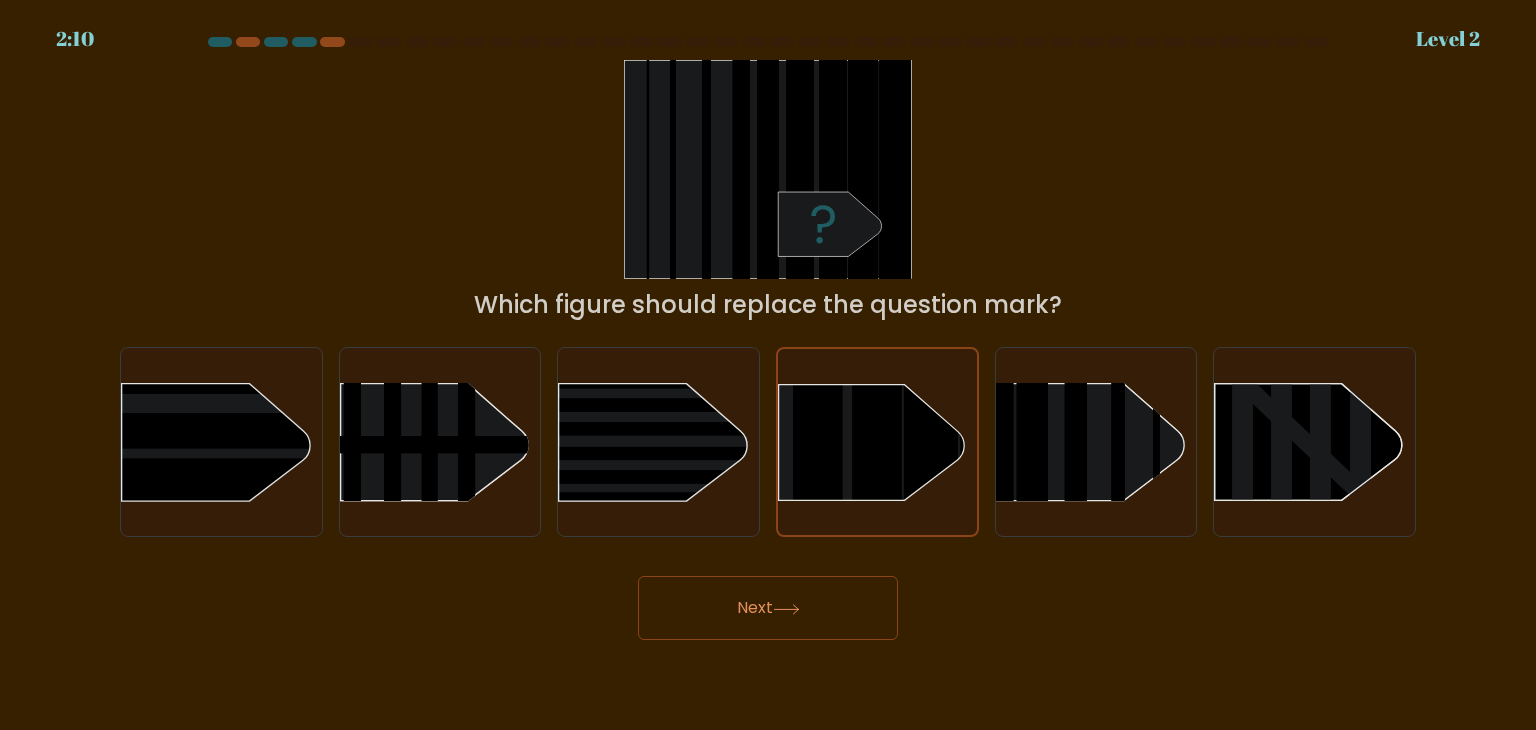 click on "Next" at bounding box center [768, 608] 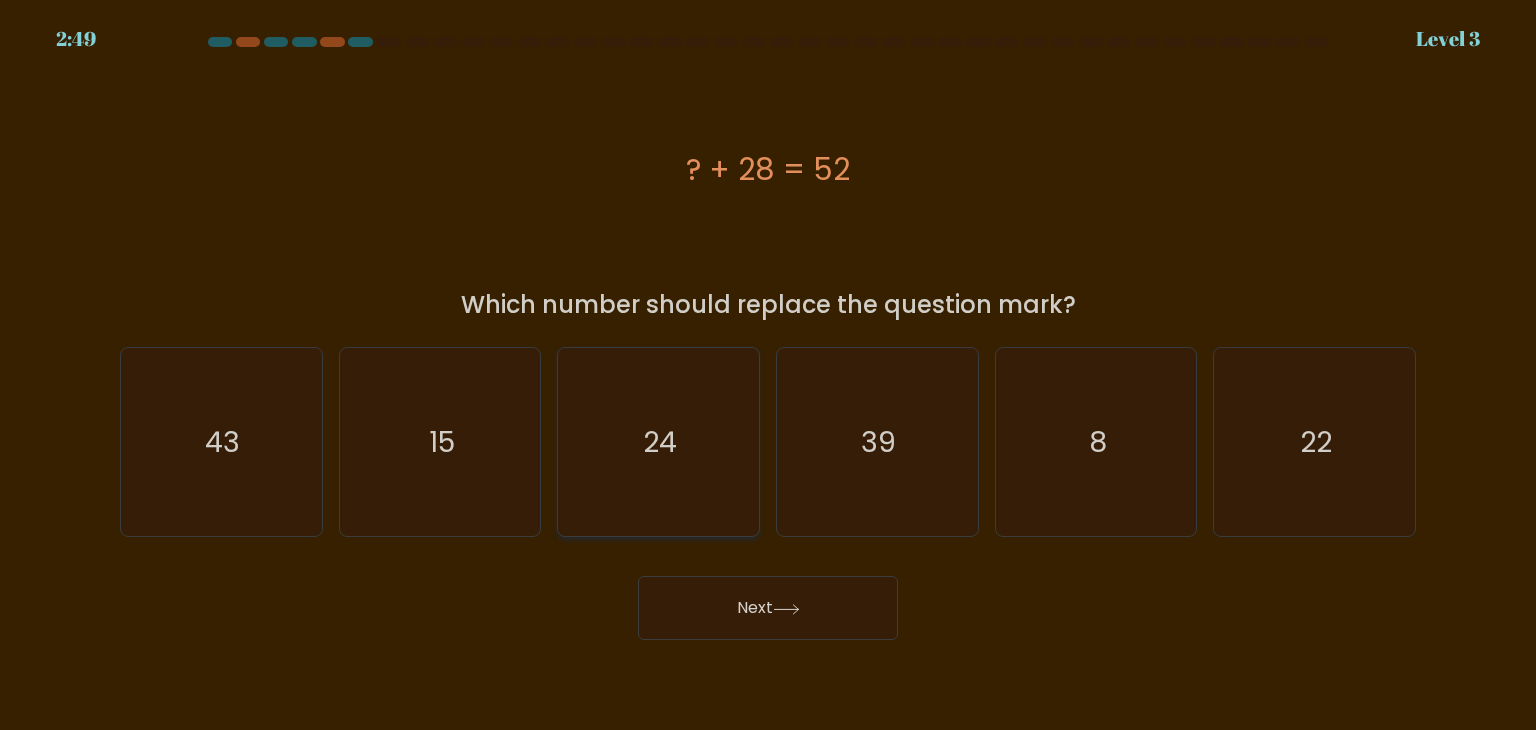 click on "24" 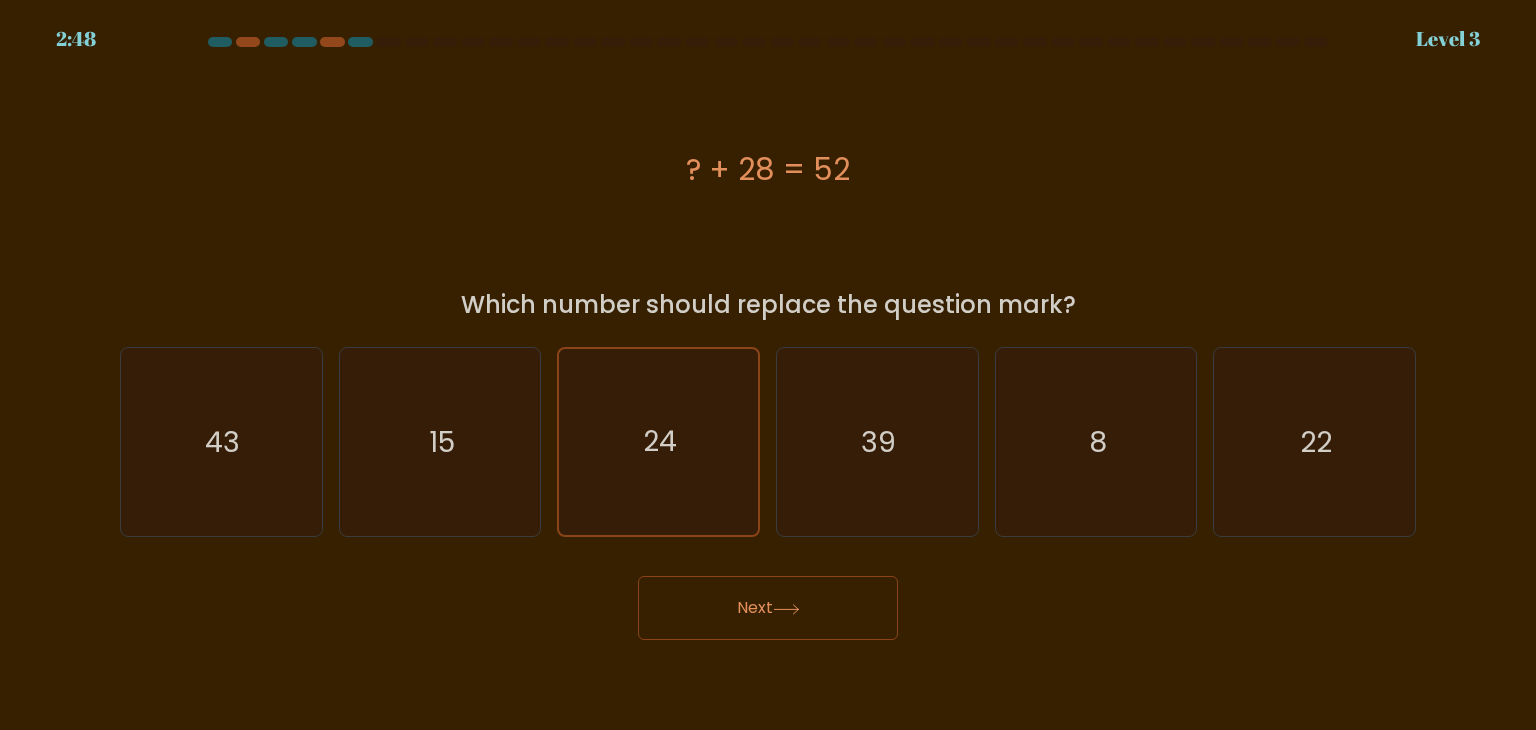 click 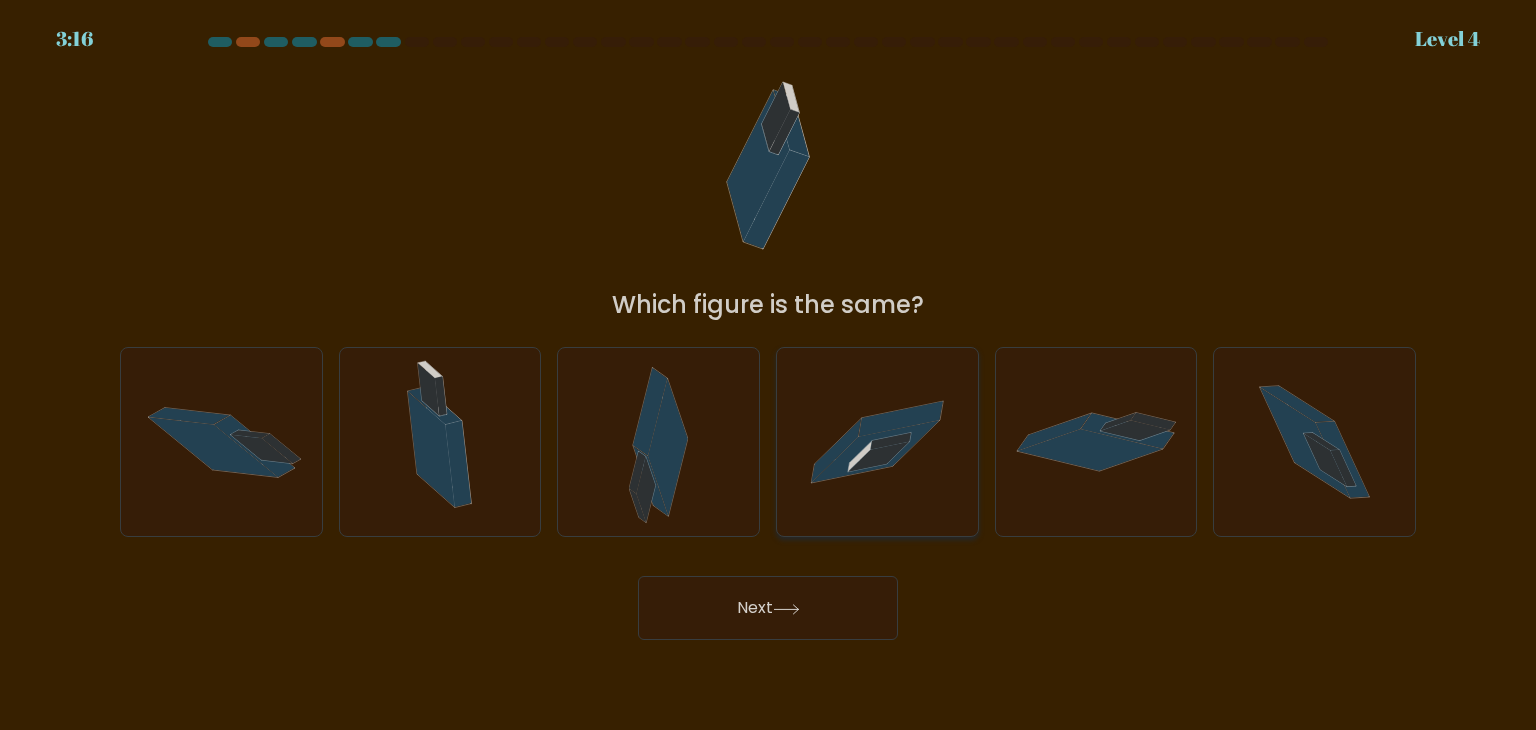 click 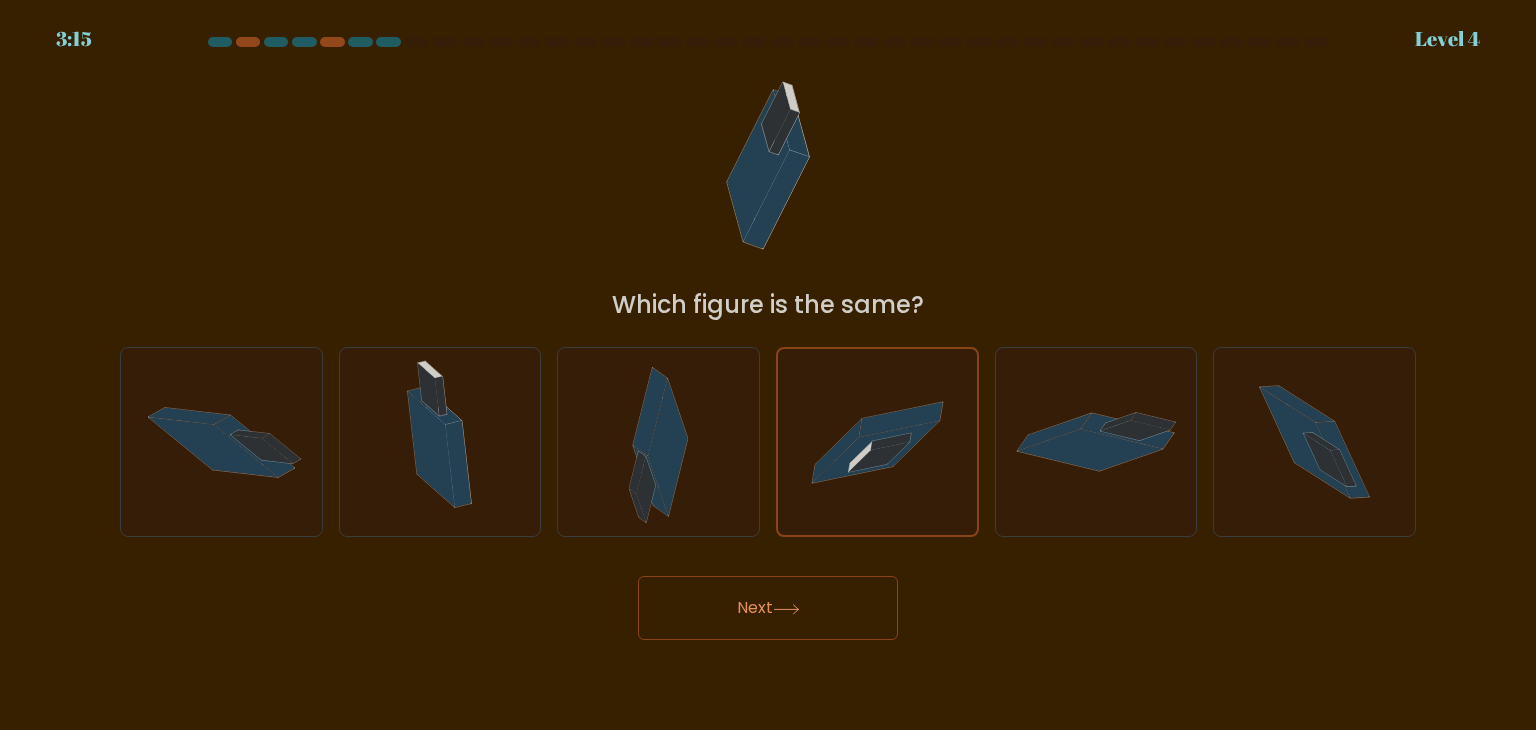 click on "Next" at bounding box center (768, 608) 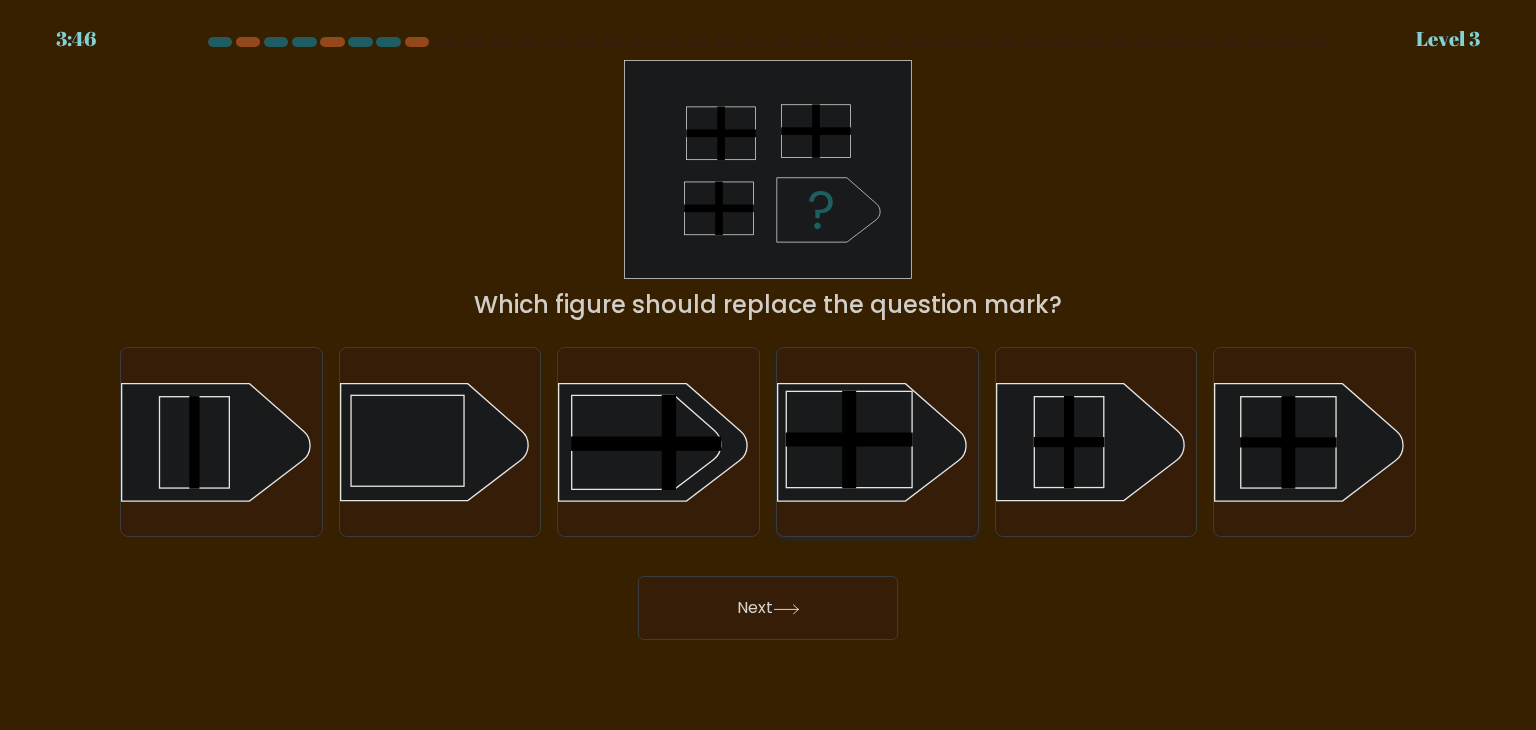 click 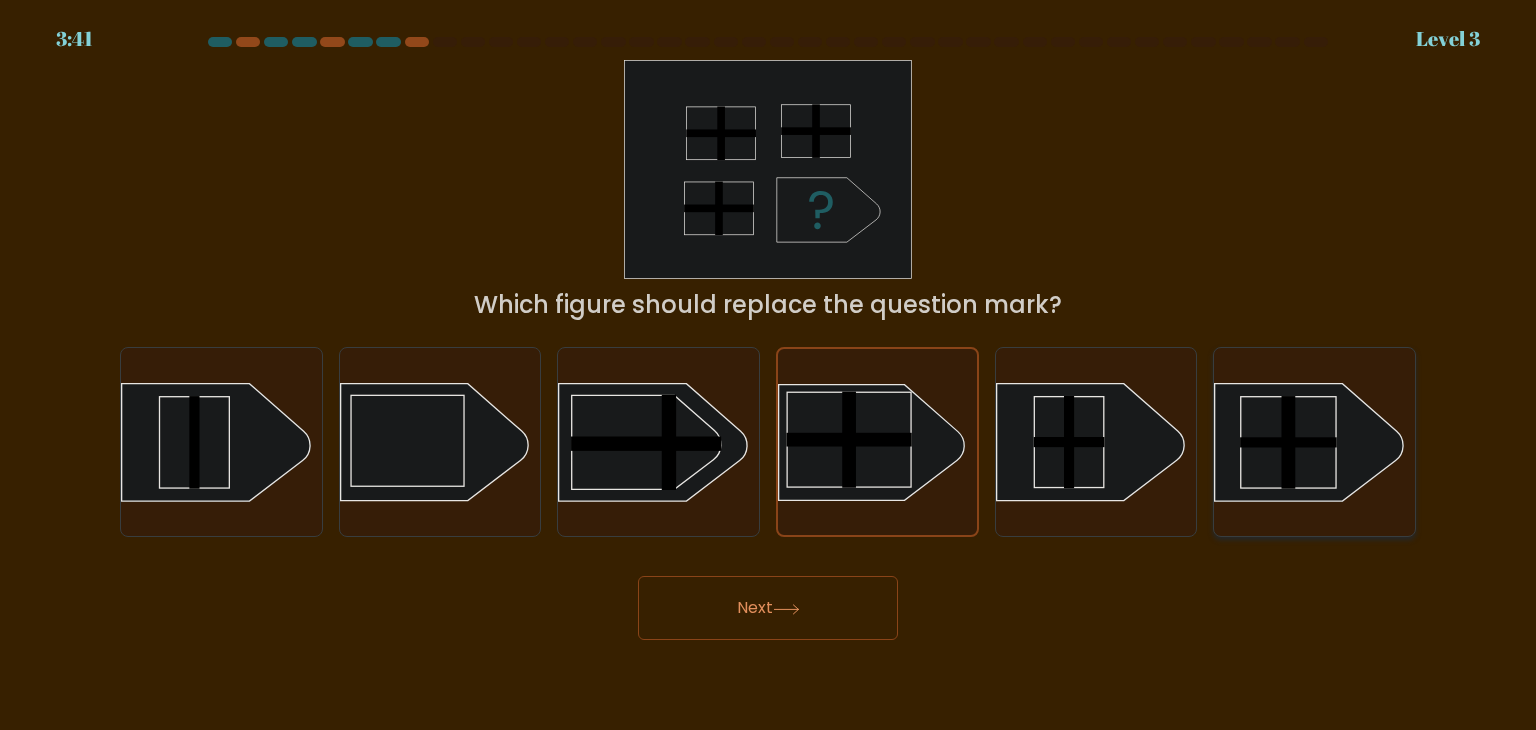 click 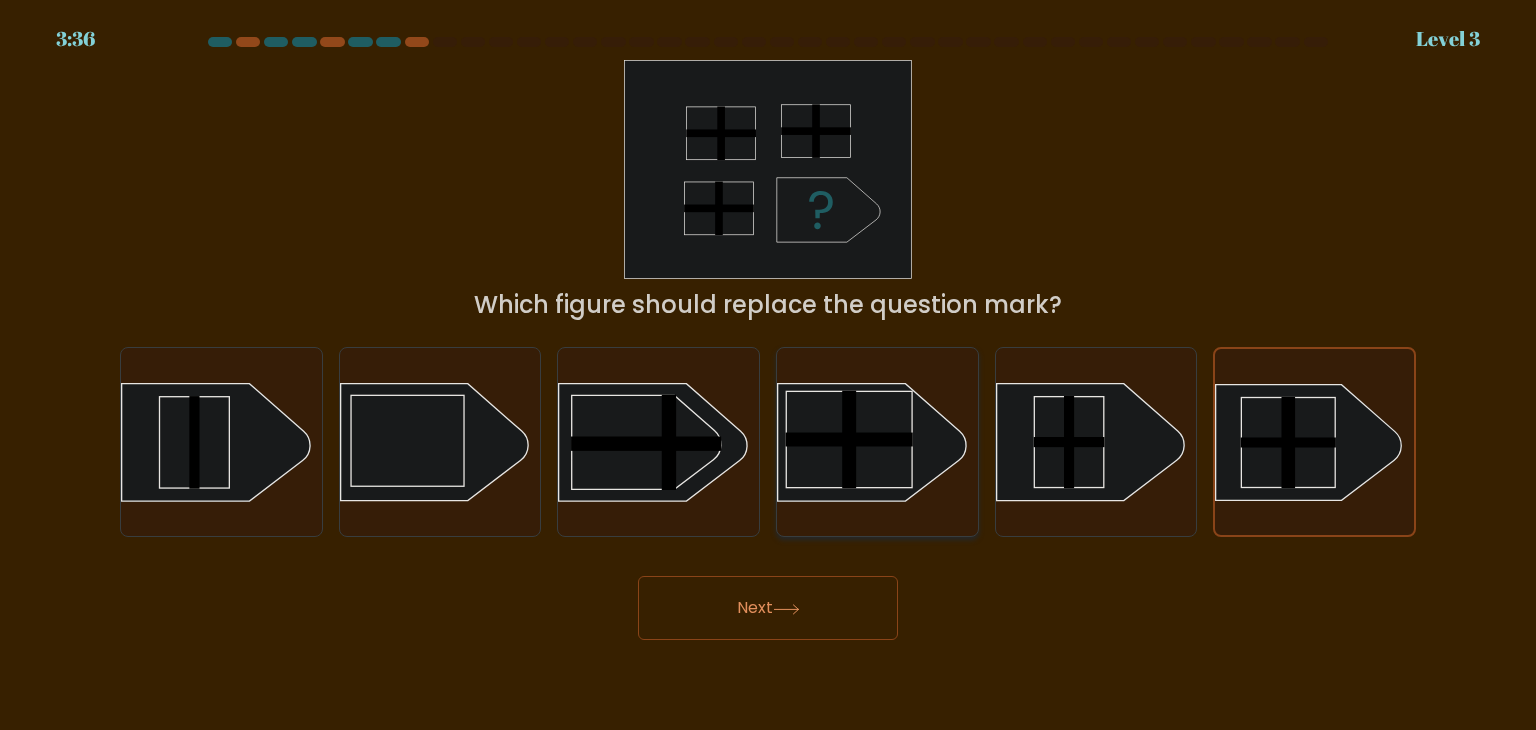 click 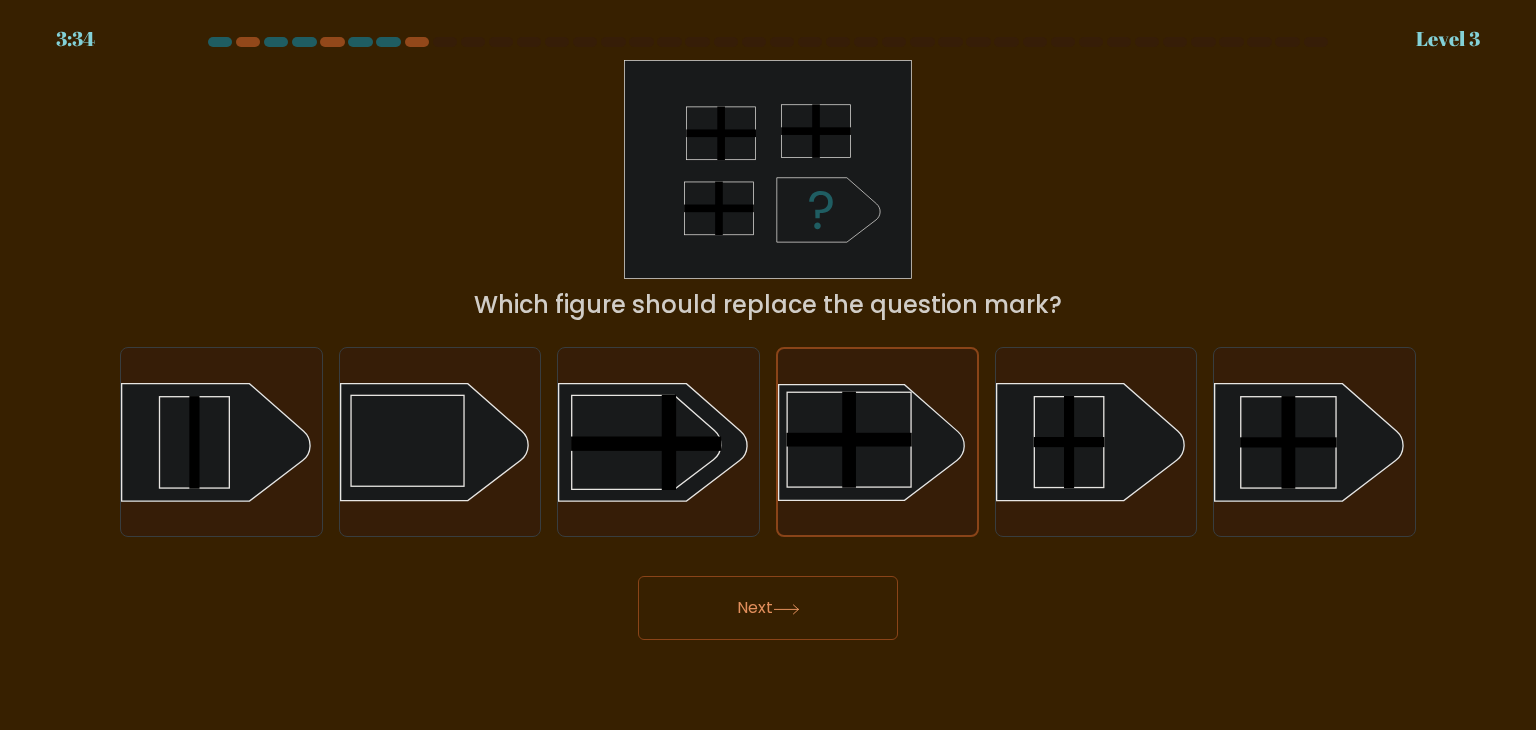 click on "Next" at bounding box center (768, 608) 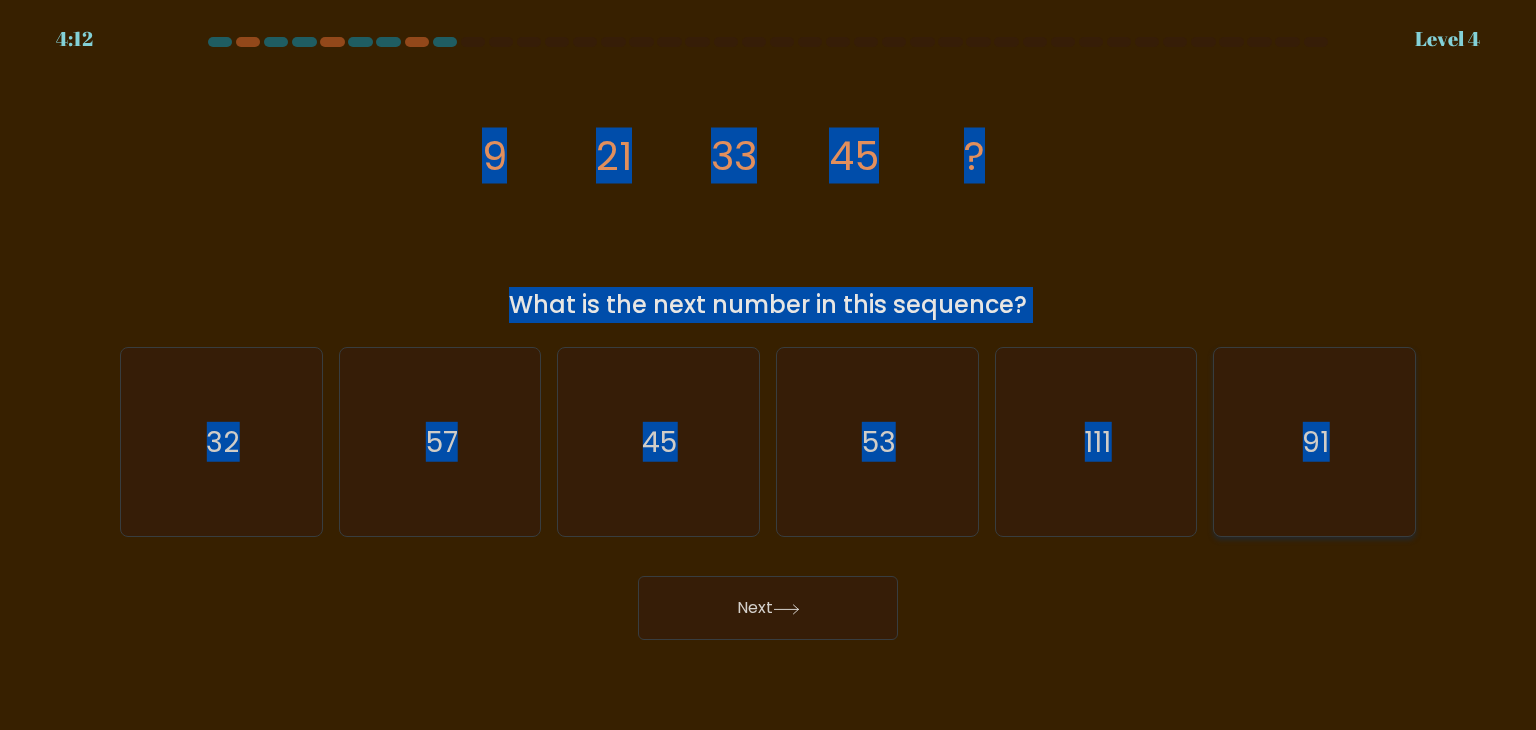 drag, startPoint x: 462, startPoint y: 146, endPoint x: 1400, endPoint y: 434, distance: 981.2176 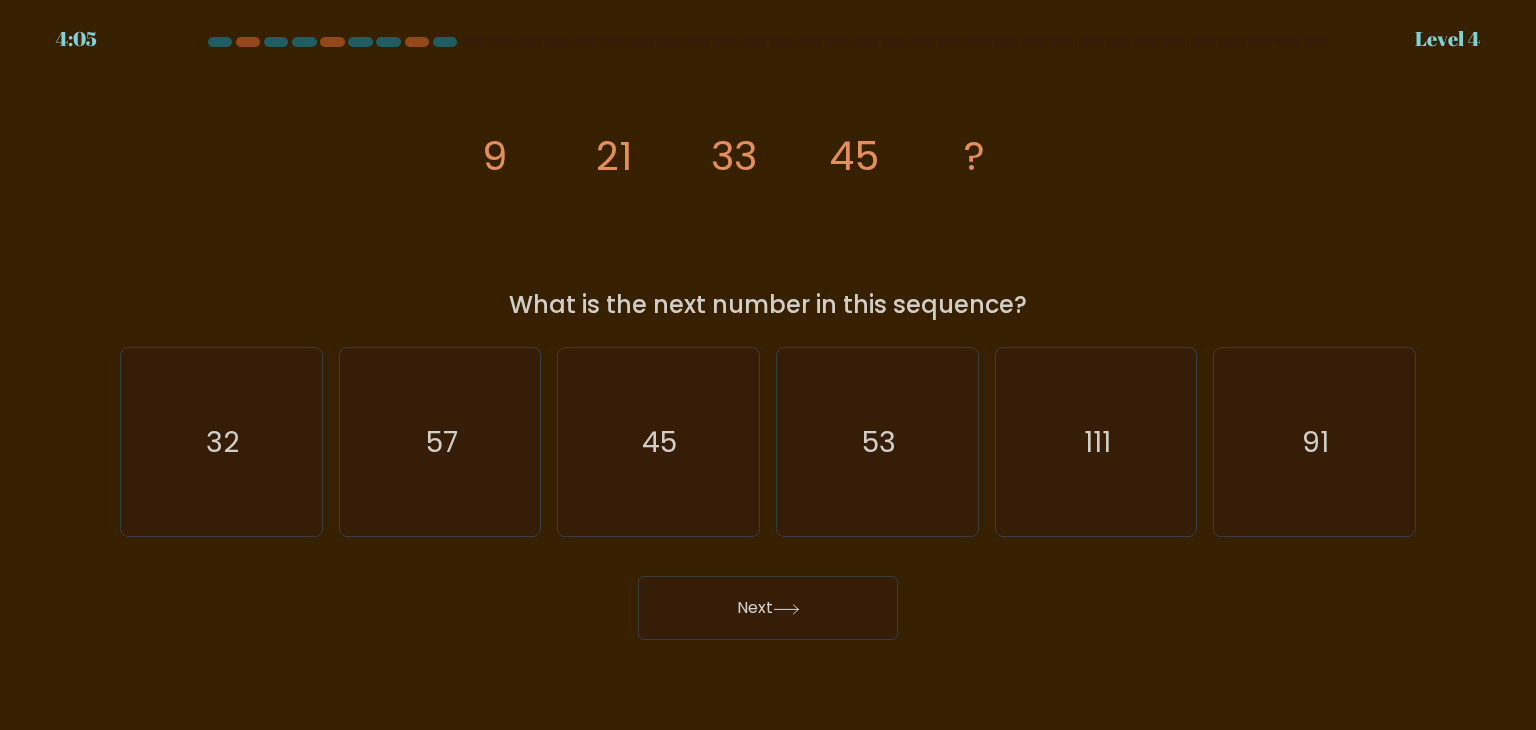 click on "Next" at bounding box center (768, 600) 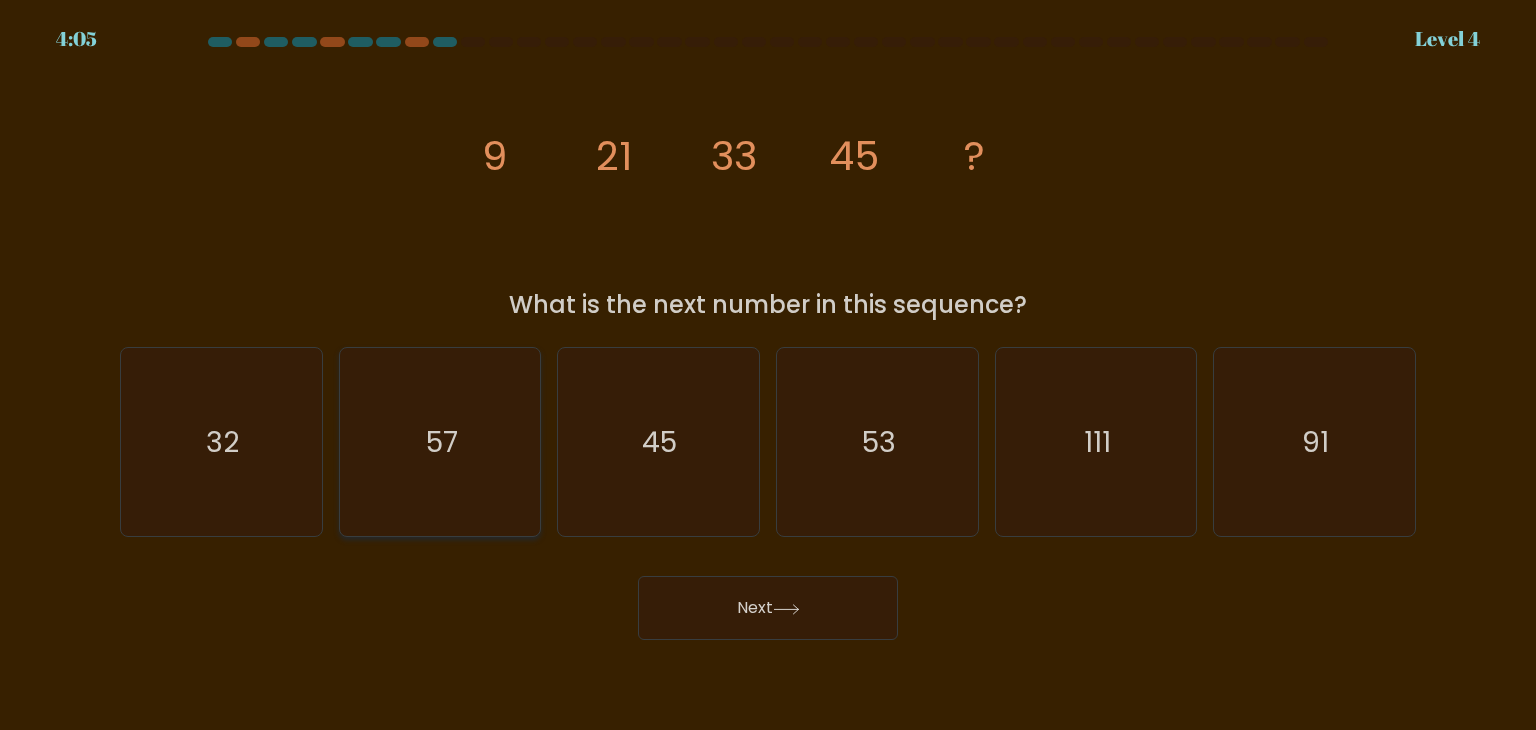 click on "57" 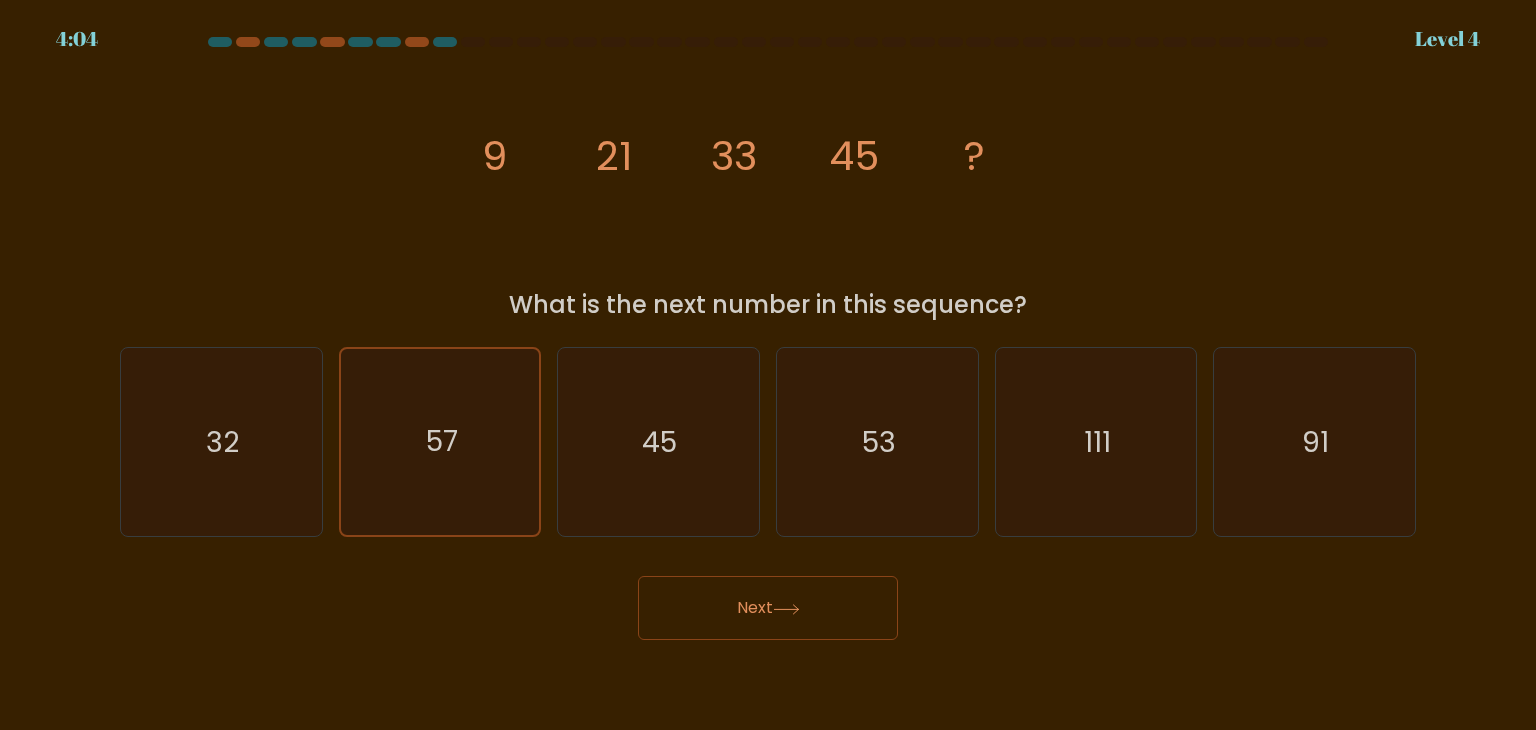 click 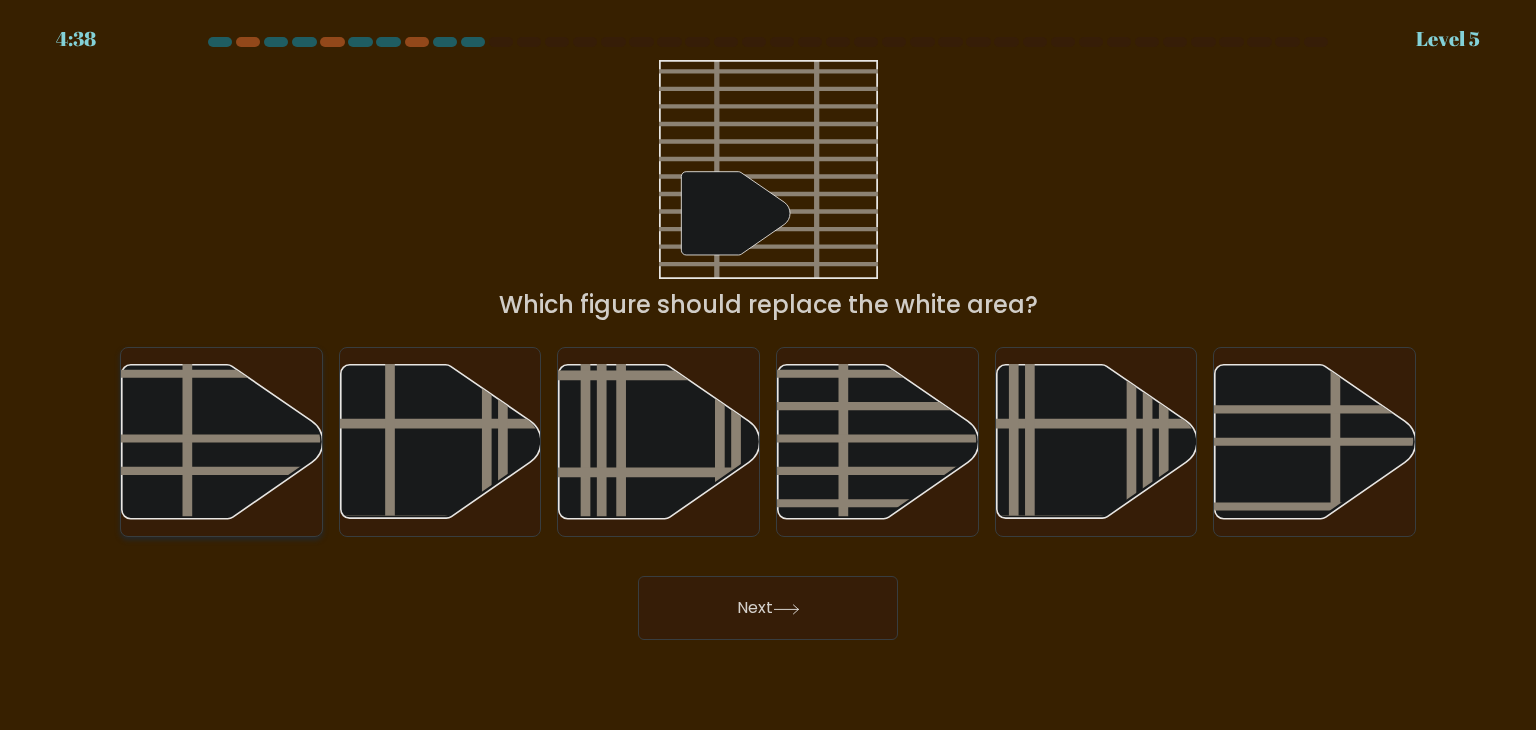 click 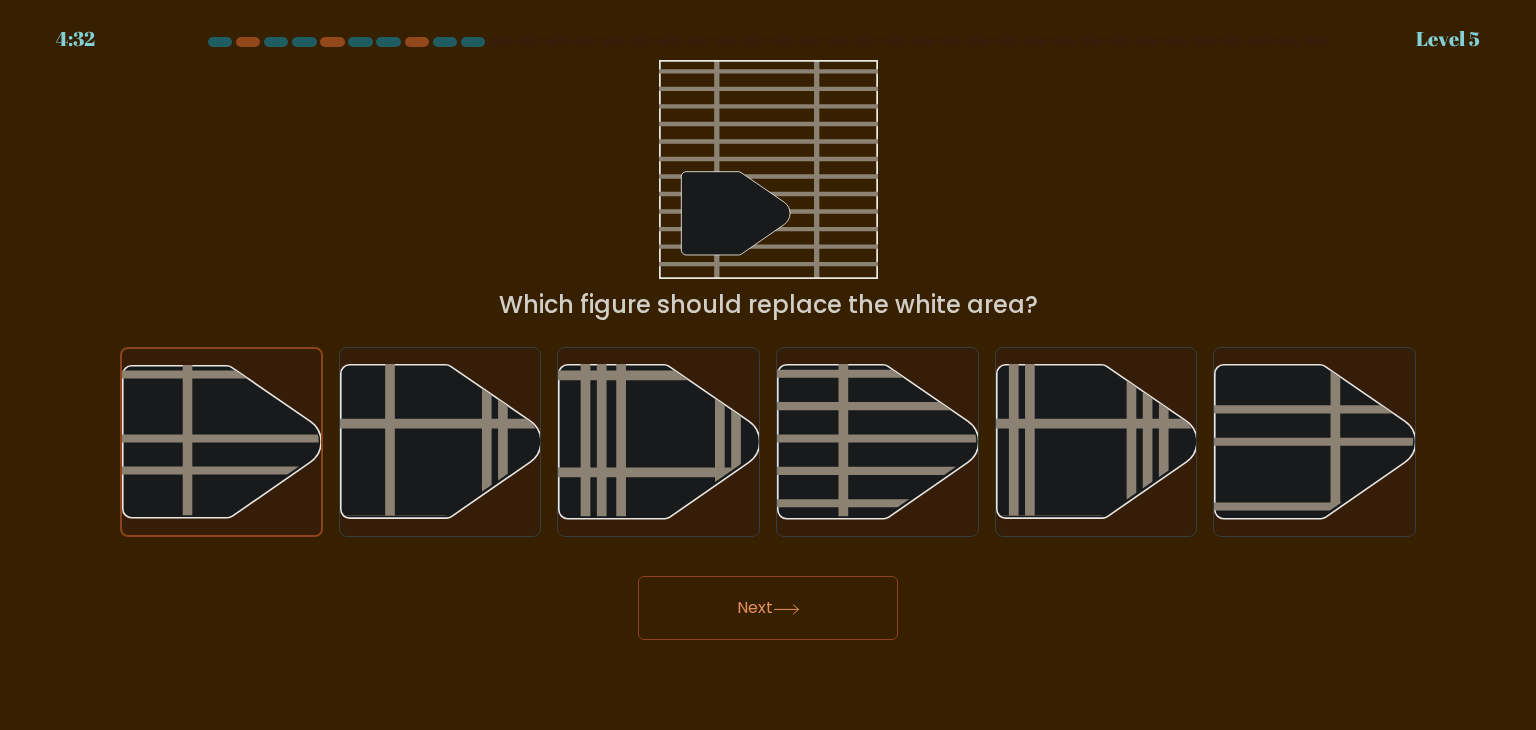 click 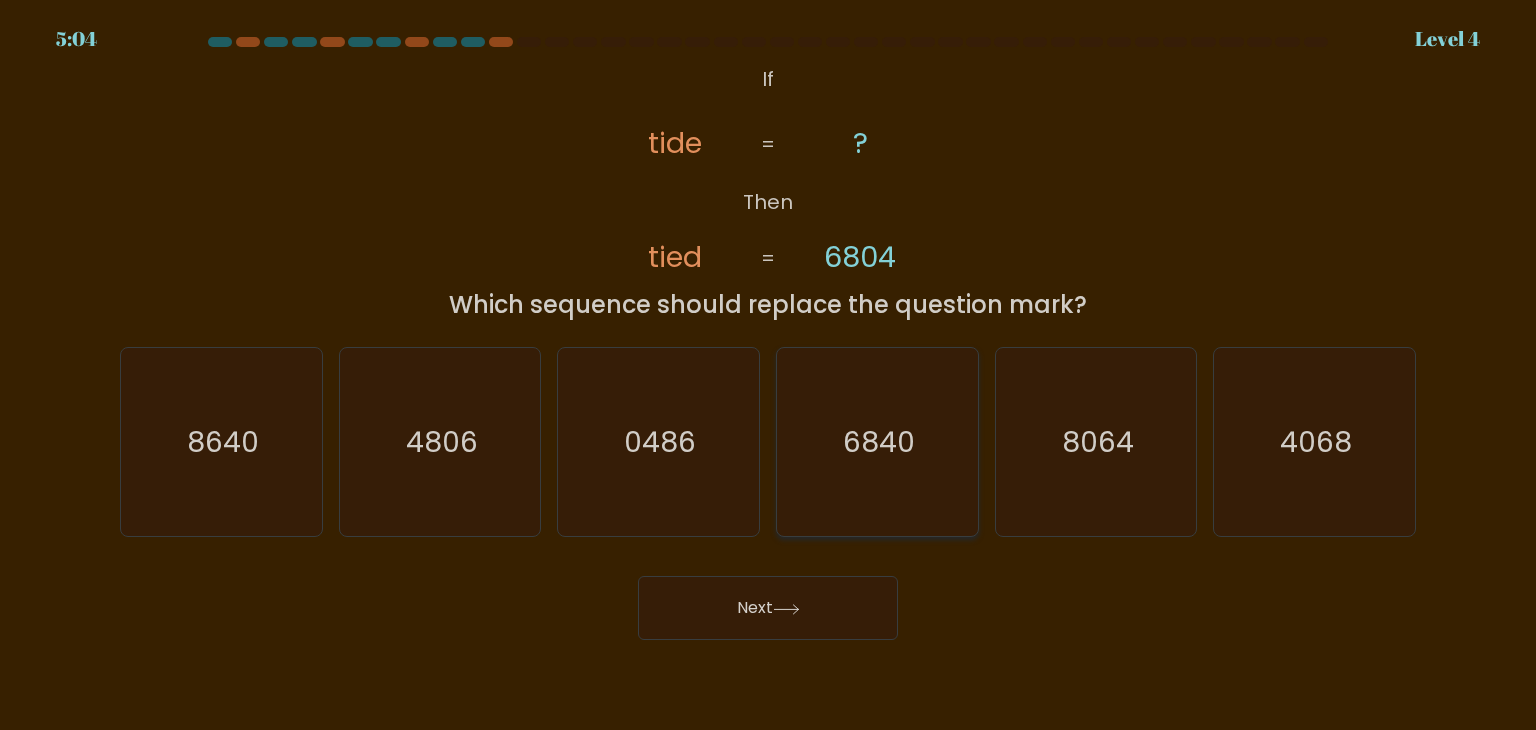 drag, startPoint x: 852, startPoint y: 440, endPoint x: 850, endPoint y: 459, distance: 19.104973 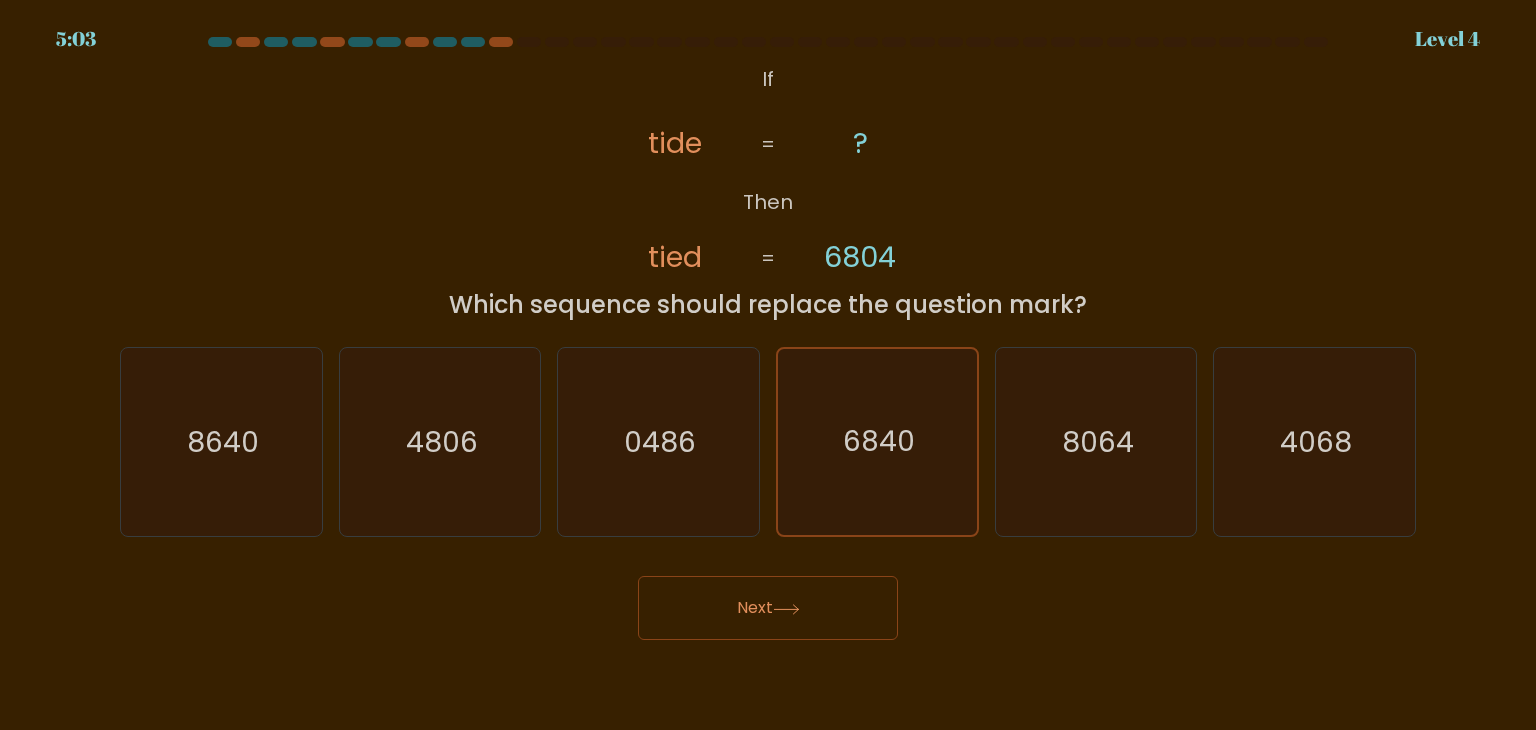 click on "Next" at bounding box center [768, 608] 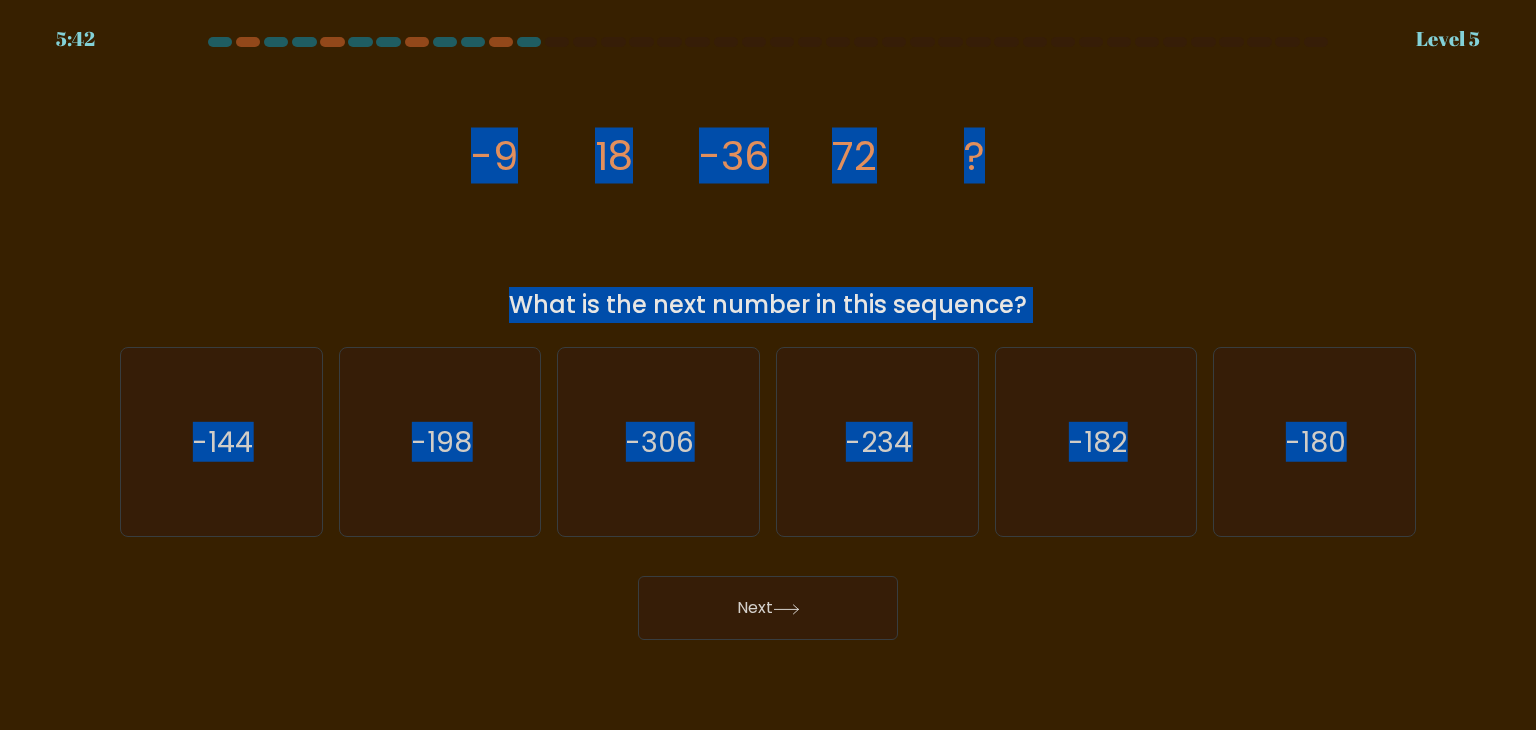 drag, startPoint x: 449, startPoint y: 129, endPoint x: 1433, endPoint y: 463, distance: 1039.14 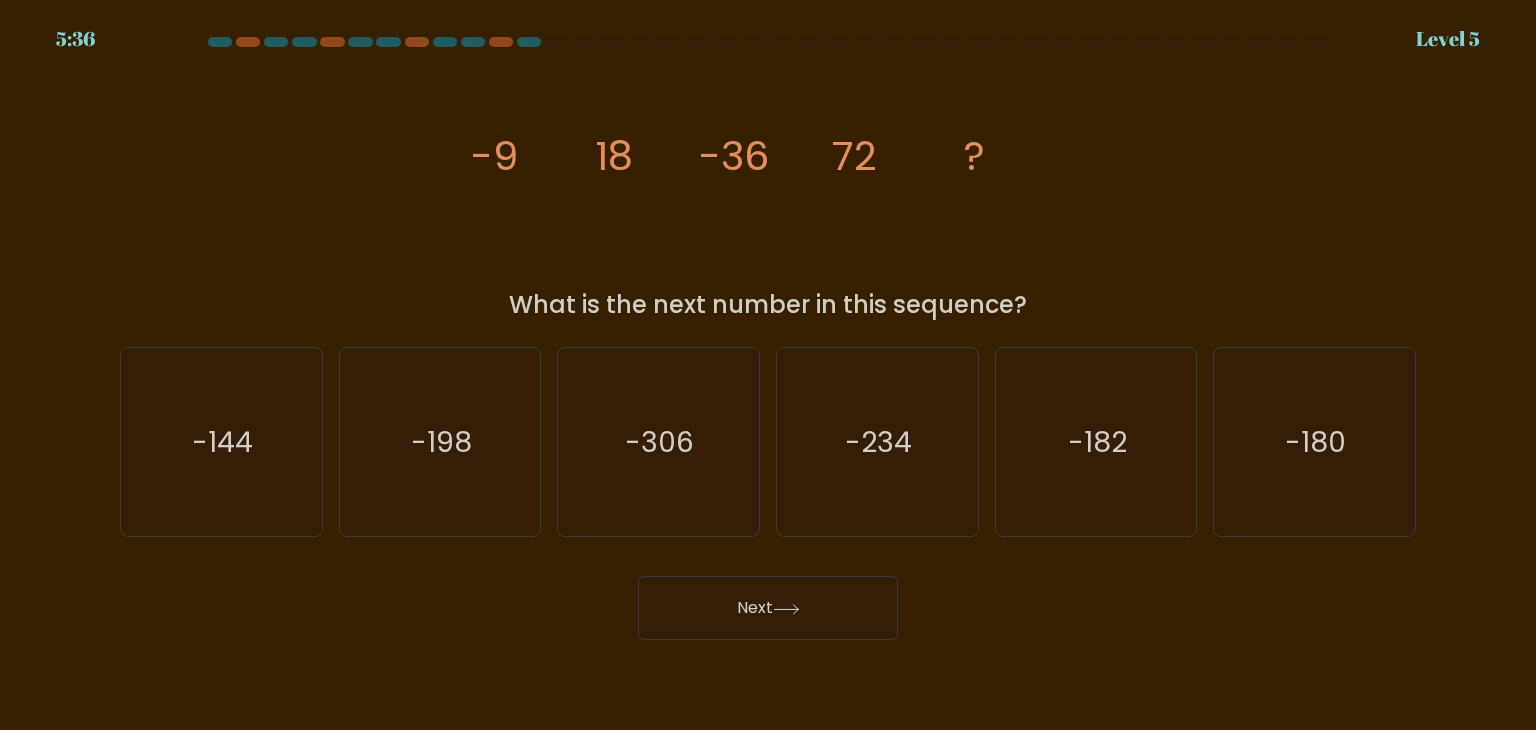 click on "Next" at bounding box center [768, 600] 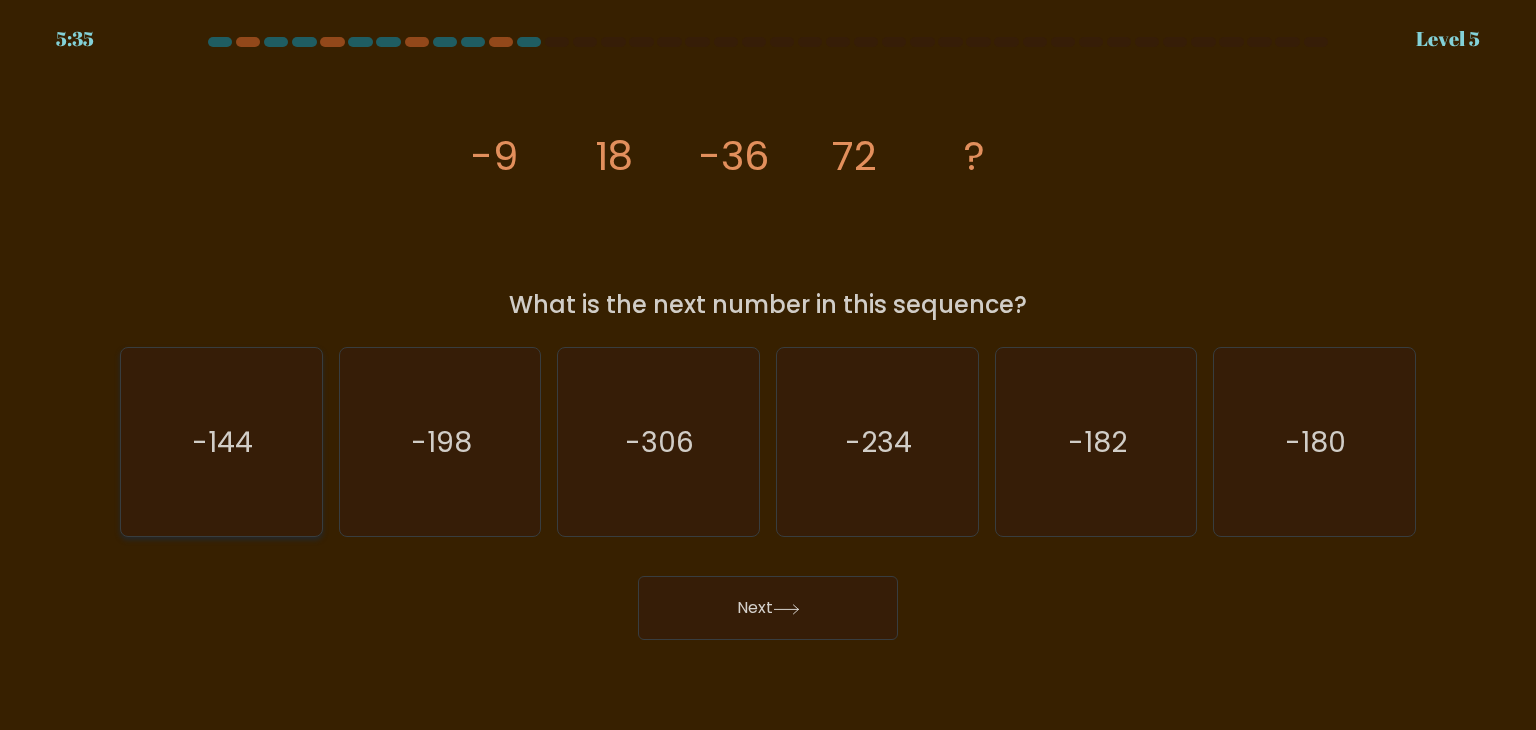 click on "-144" 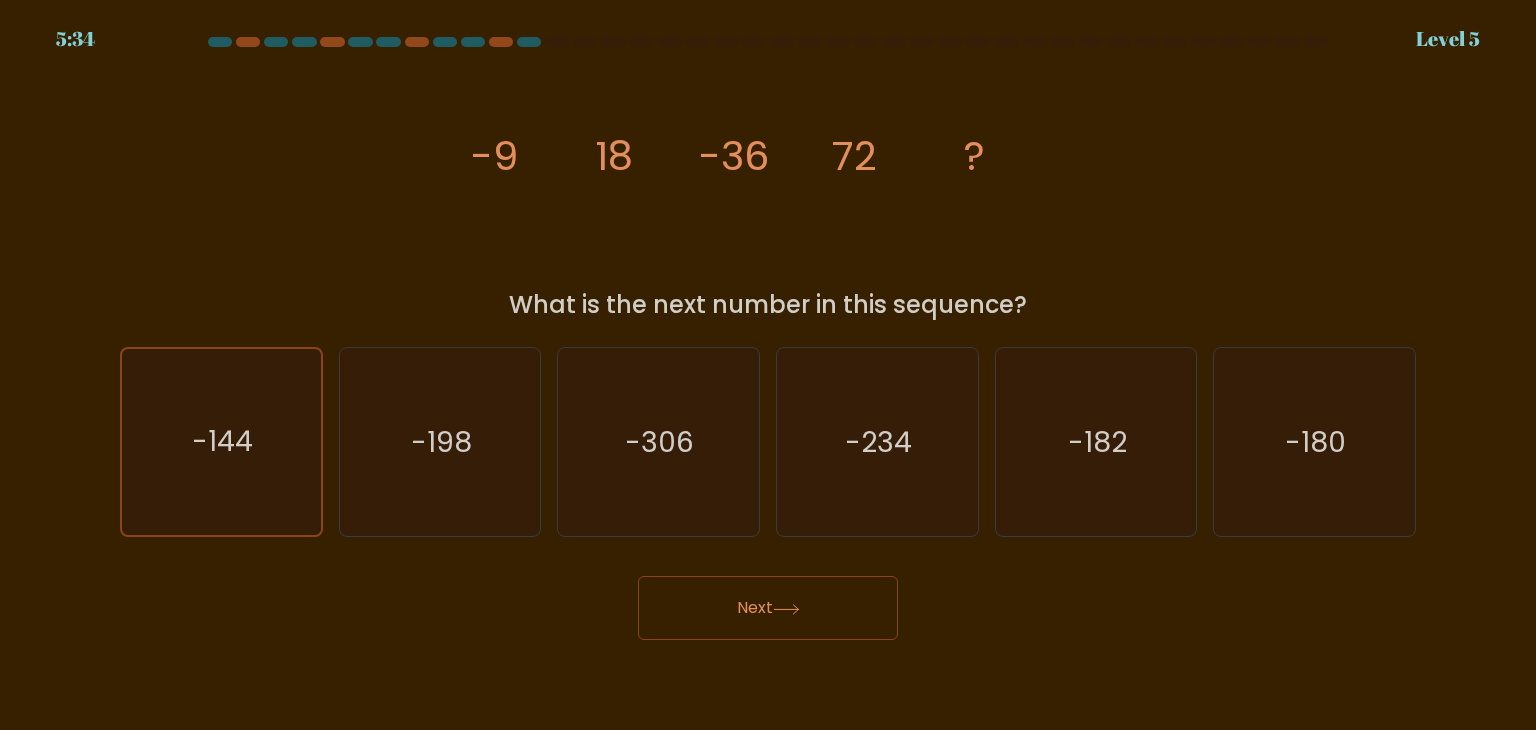 click on "Next" at bounding box center [768, 608] 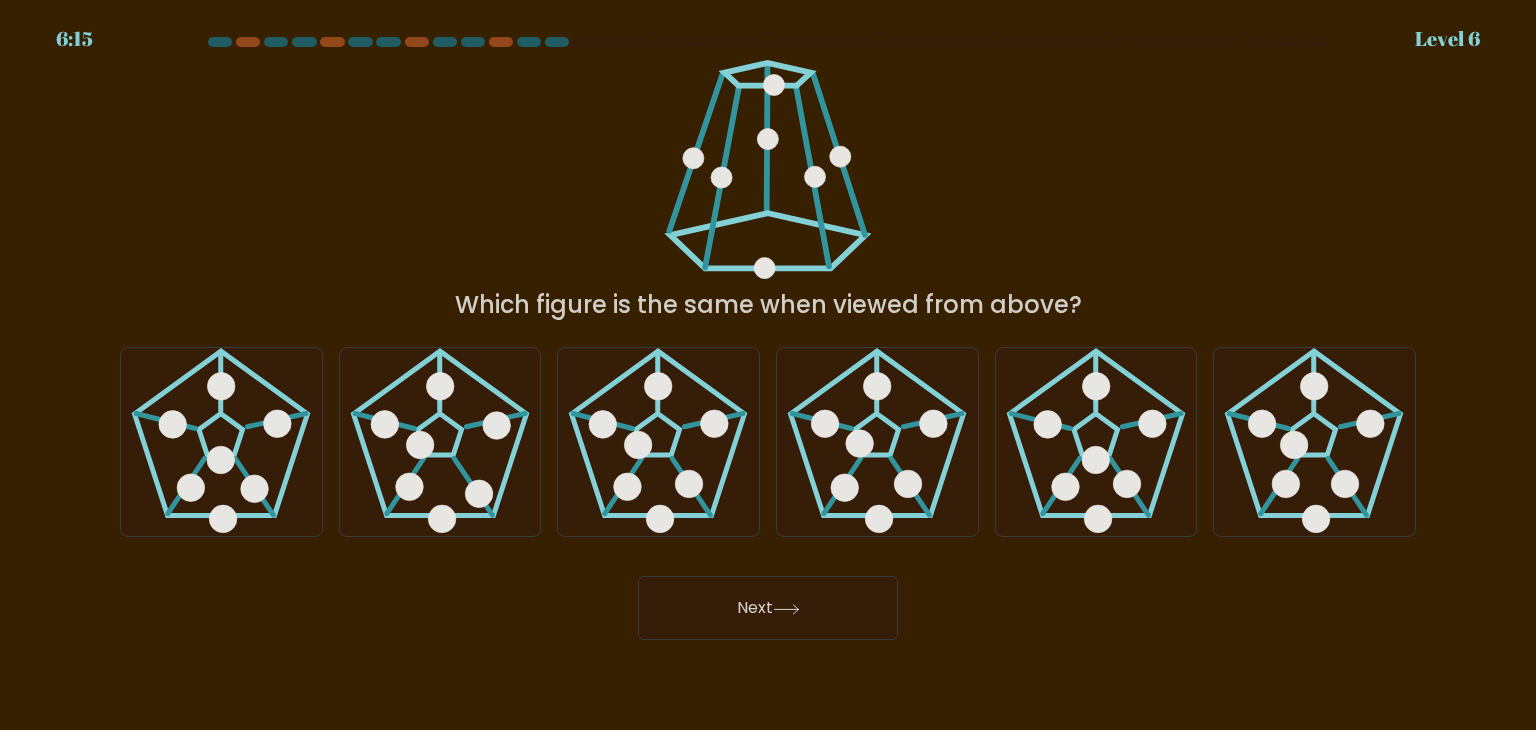 type 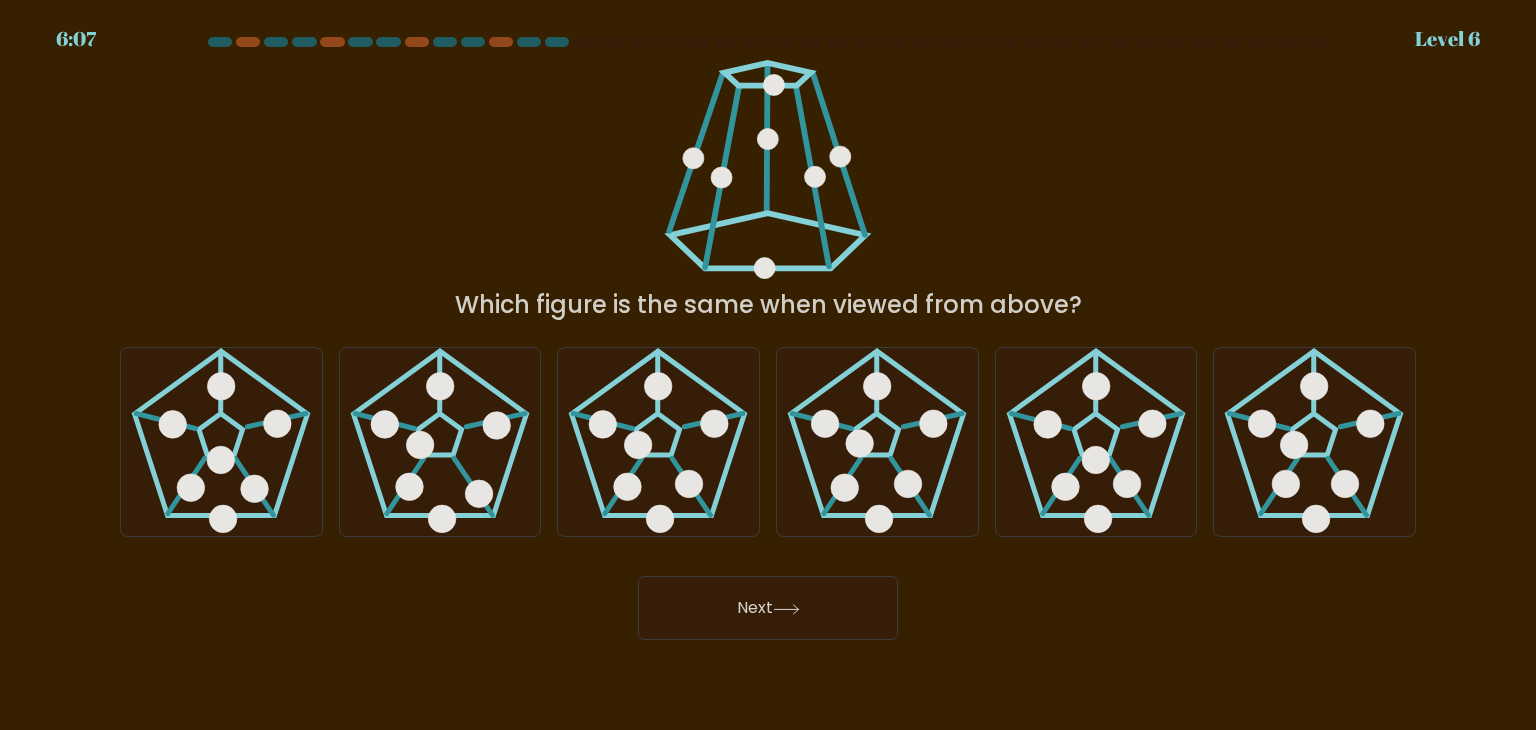 click on "Which figure is the same when viewed from above?" at bounding box center (768, 191) 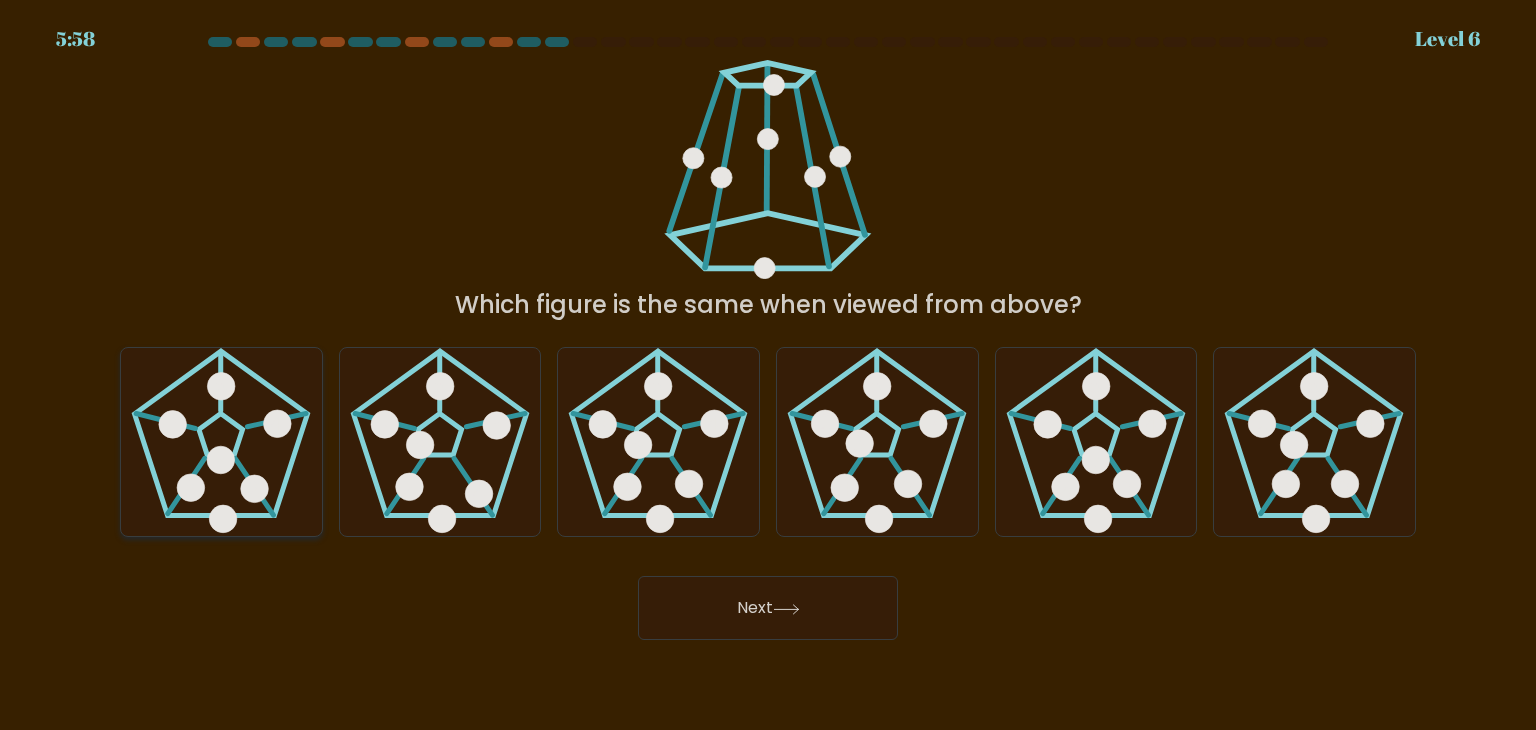 click 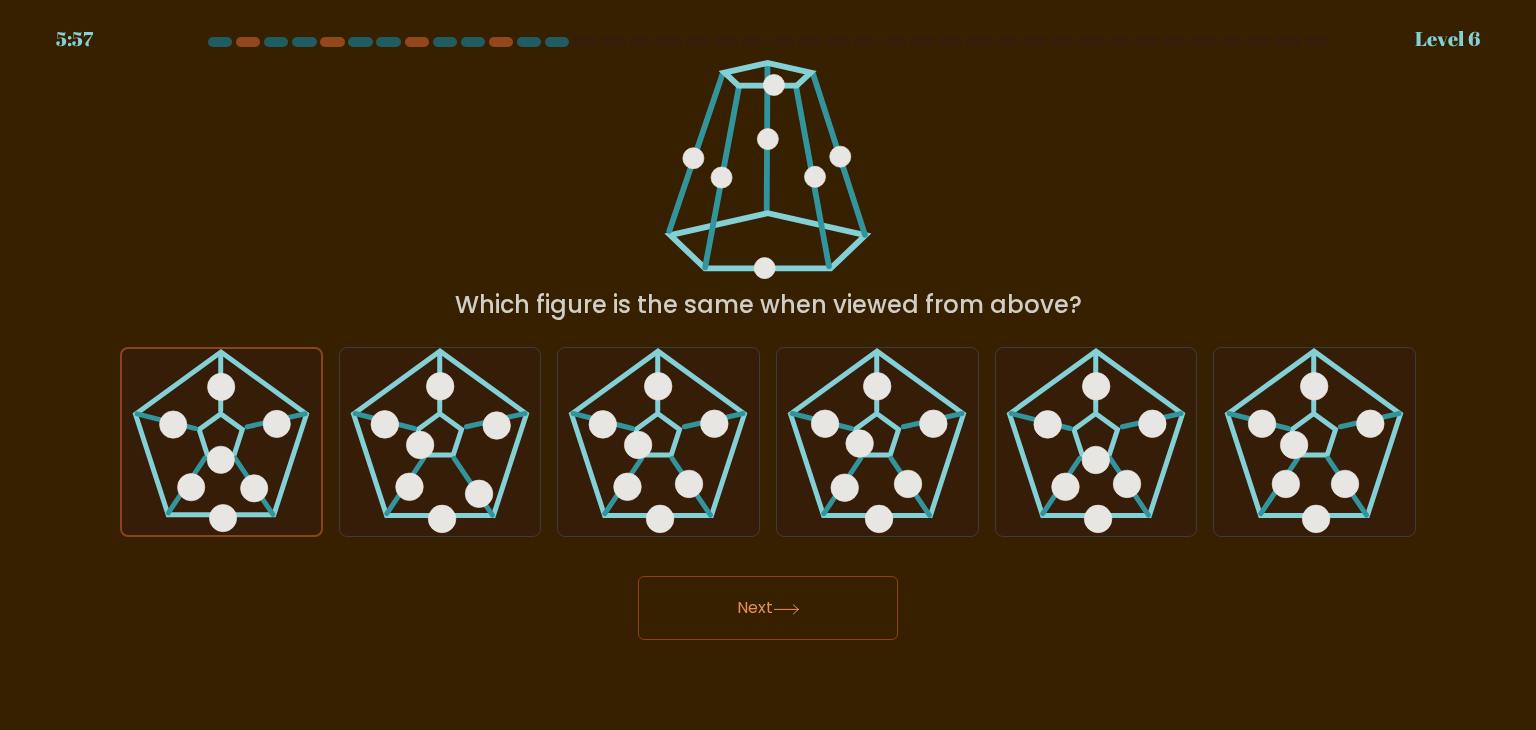 click 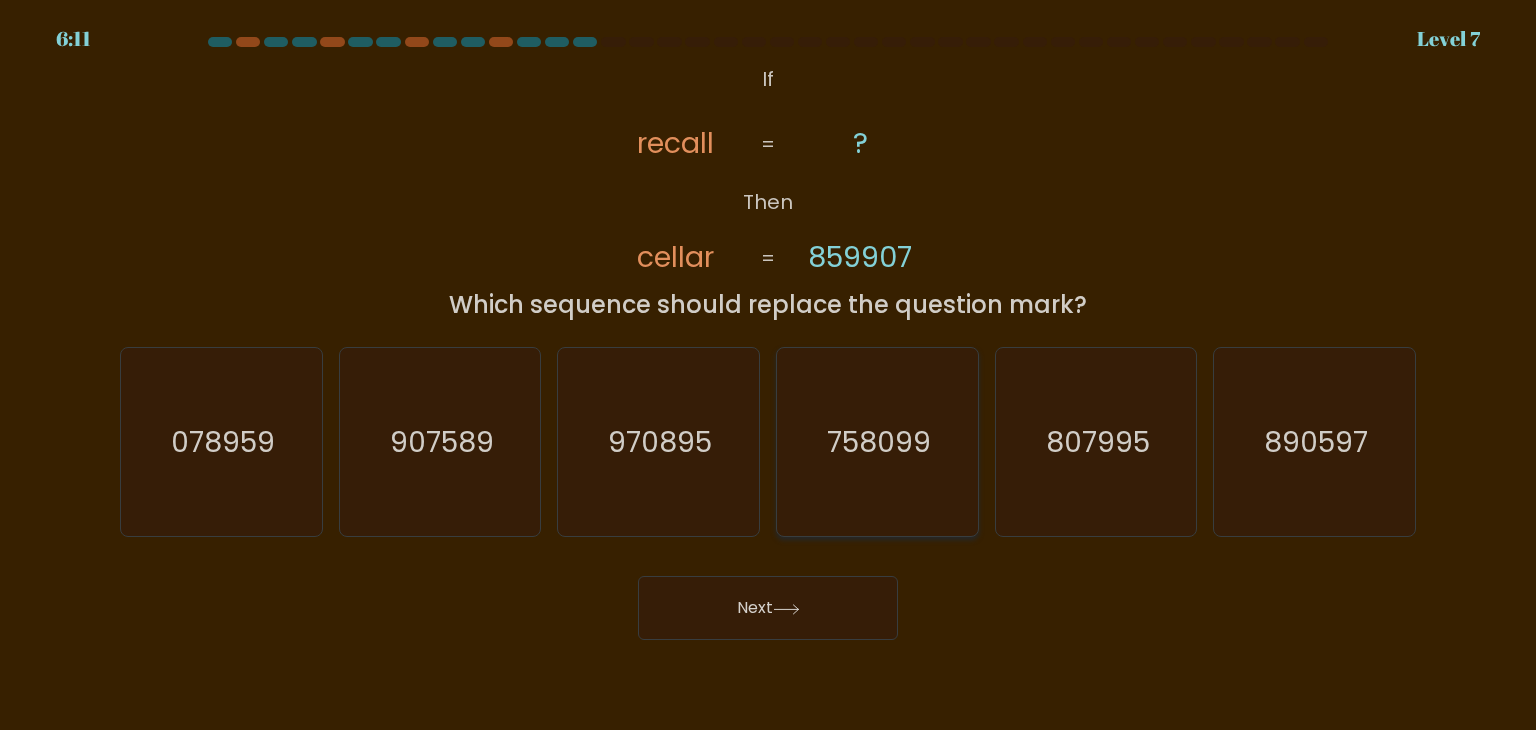 click on "758099" 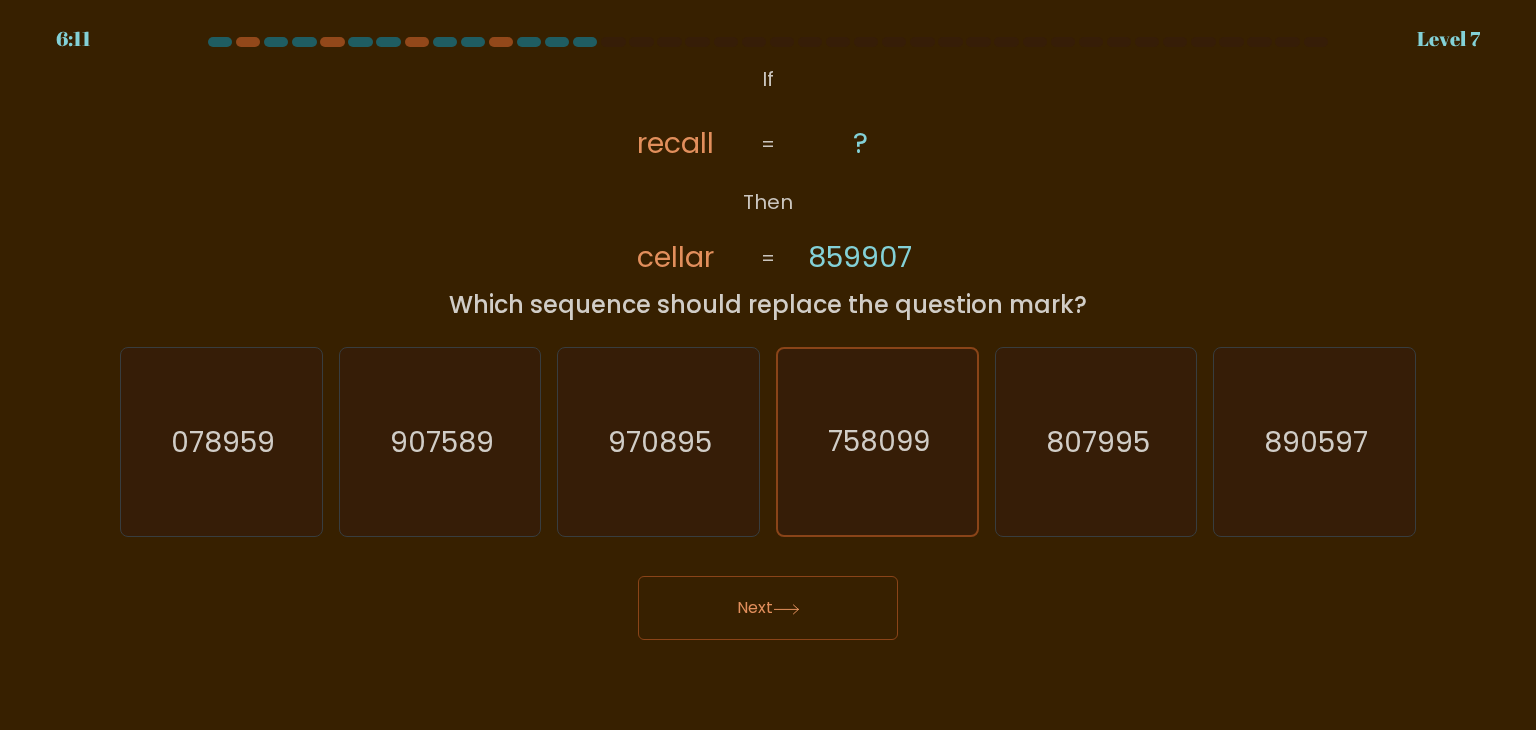 click 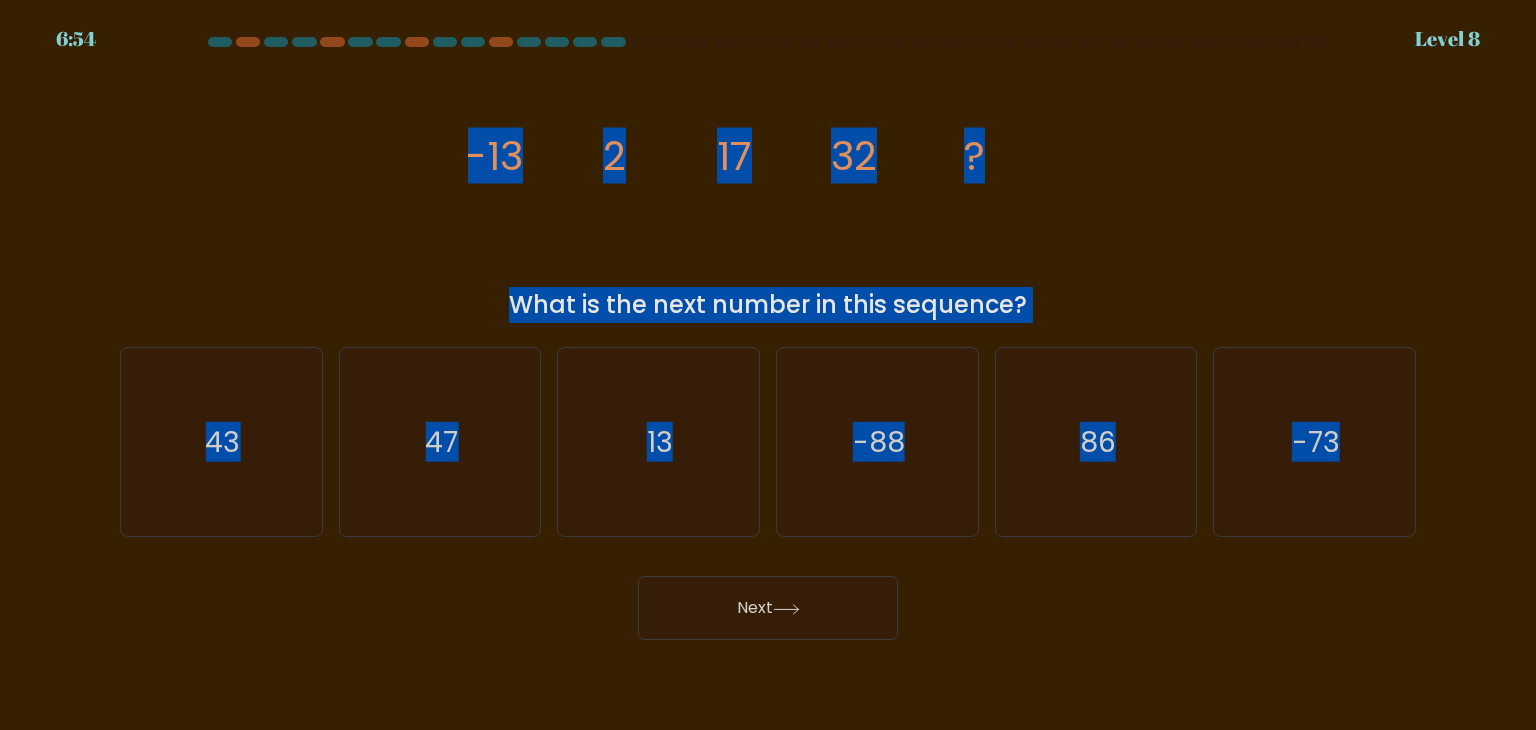 drag, startPoint x: 592, startPoint y: 209, endPoint x: 1535, endPoint y: 407, distance: 963.5627 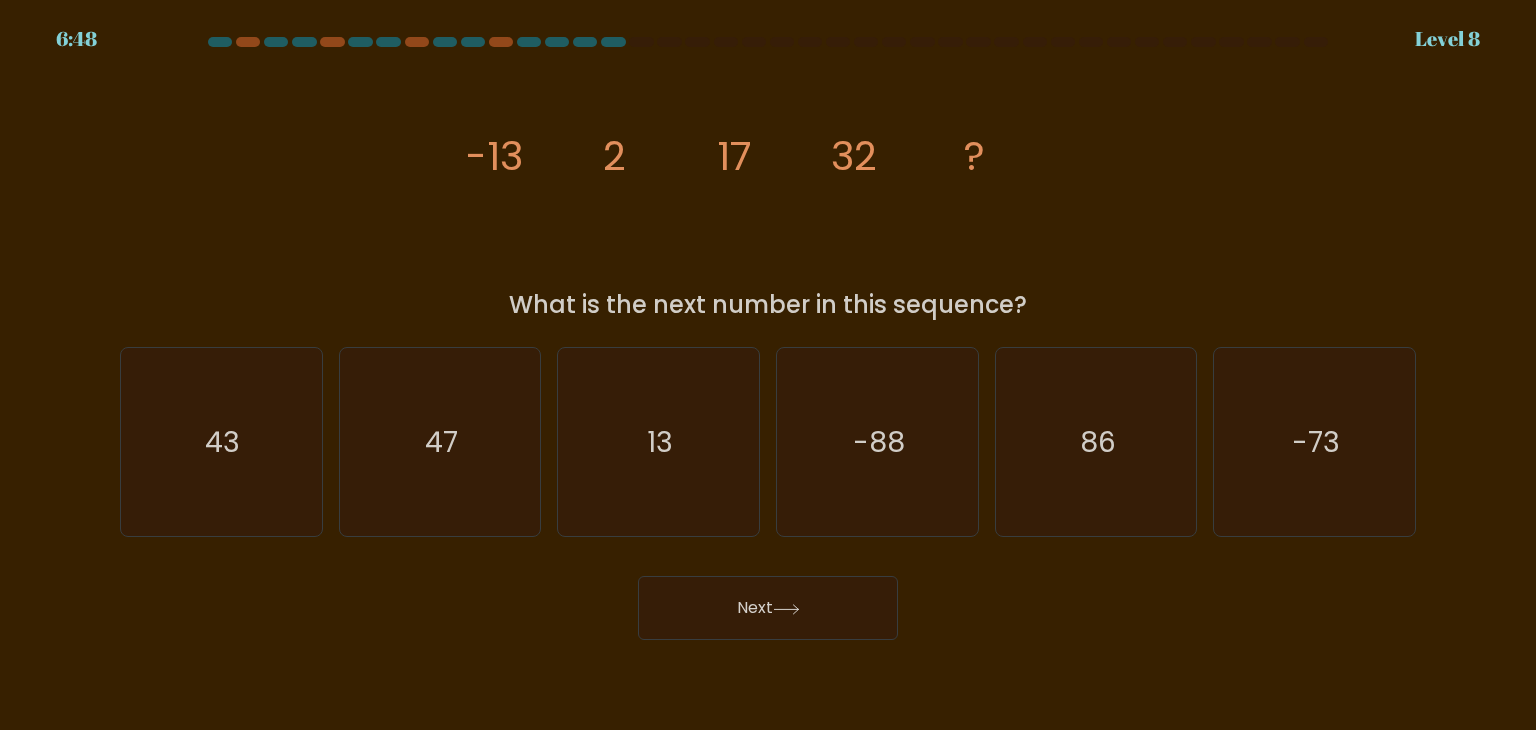 click on "Next" at bounding box center [768, 600] 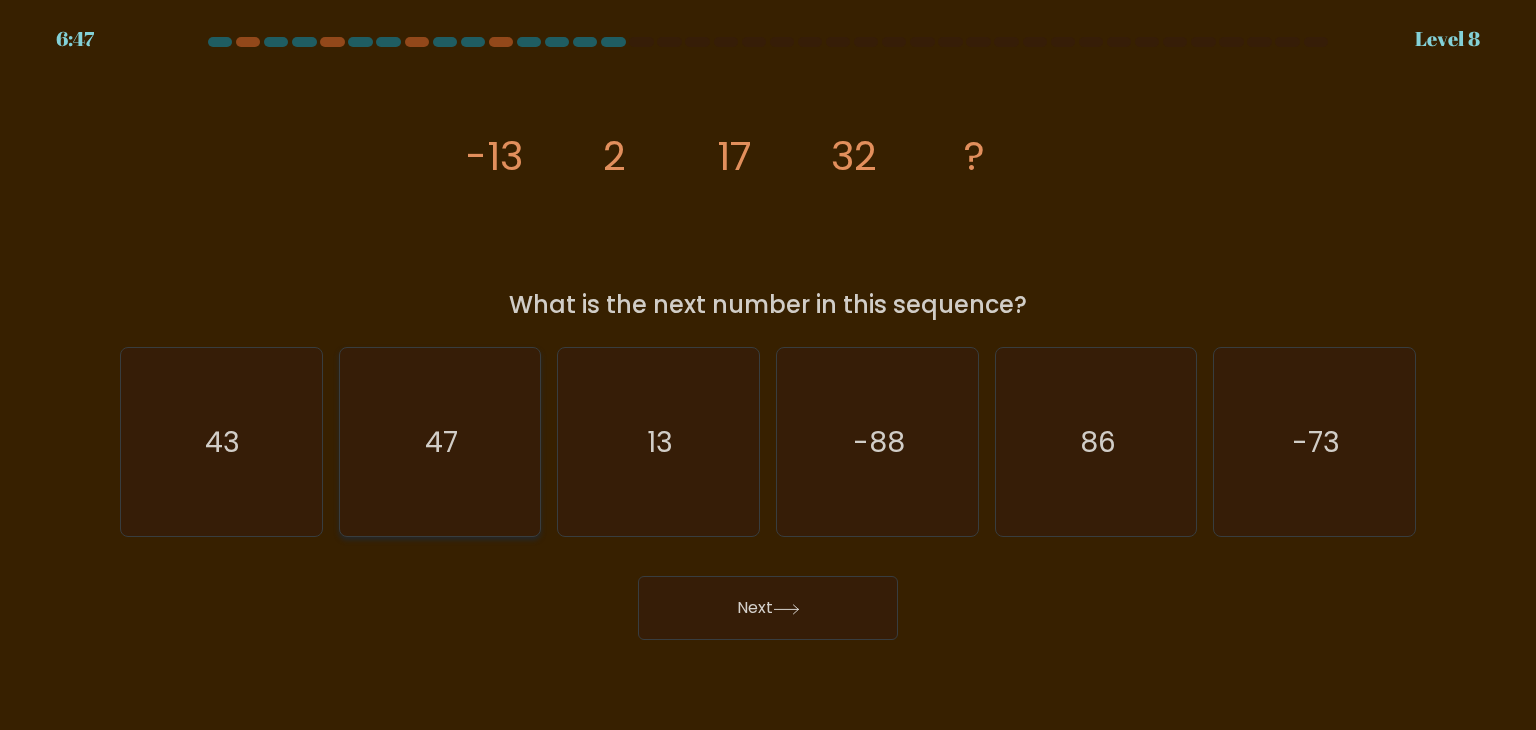 click on "47" 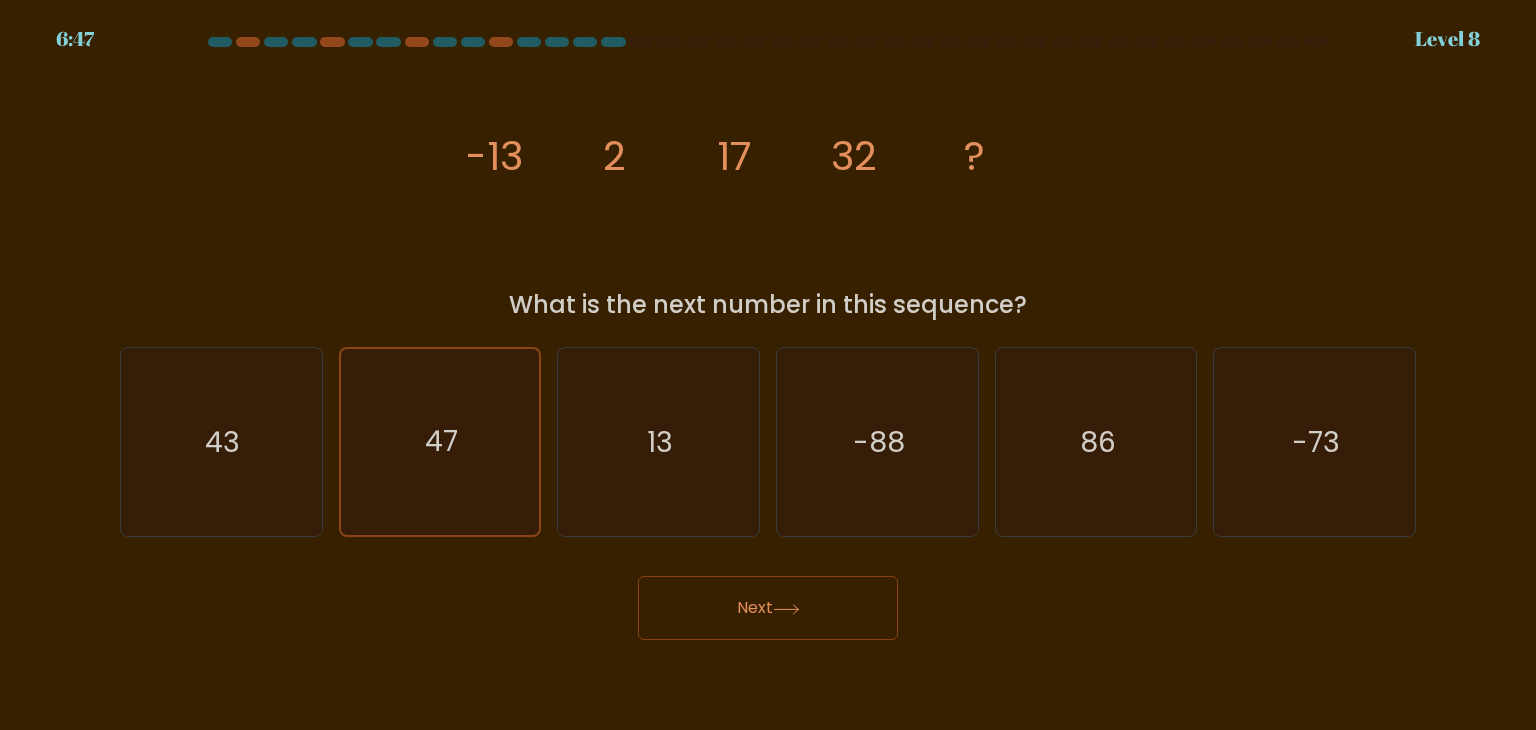 click 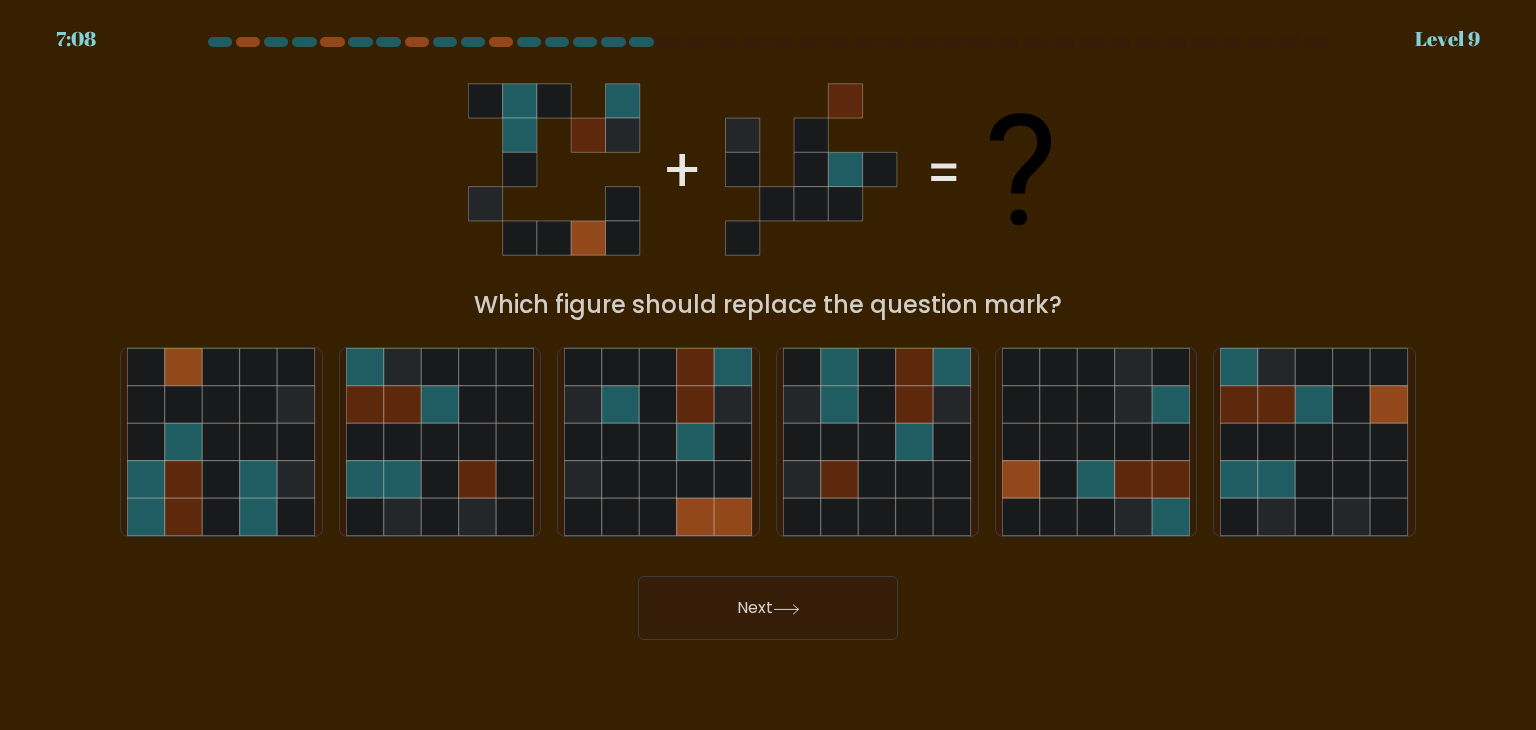 type 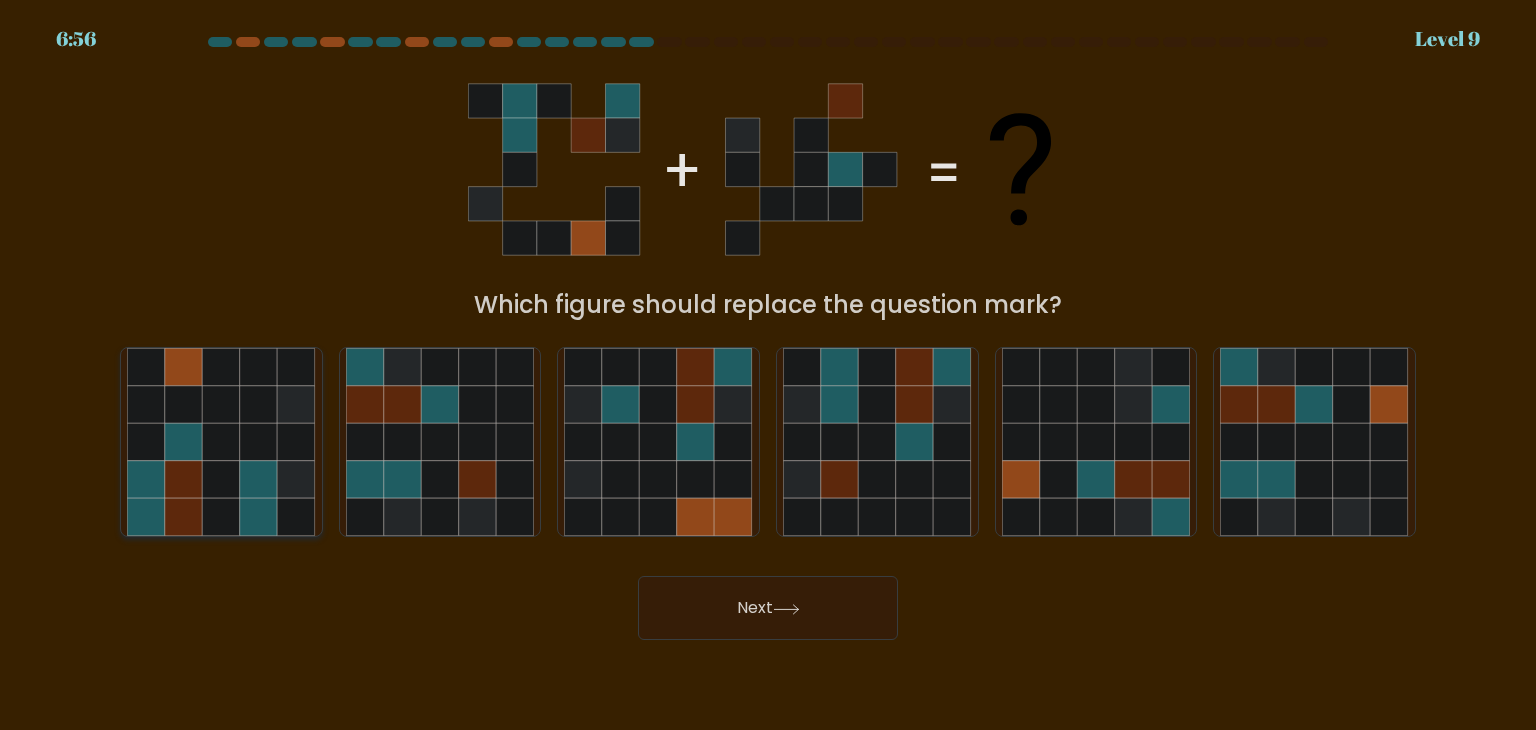 click 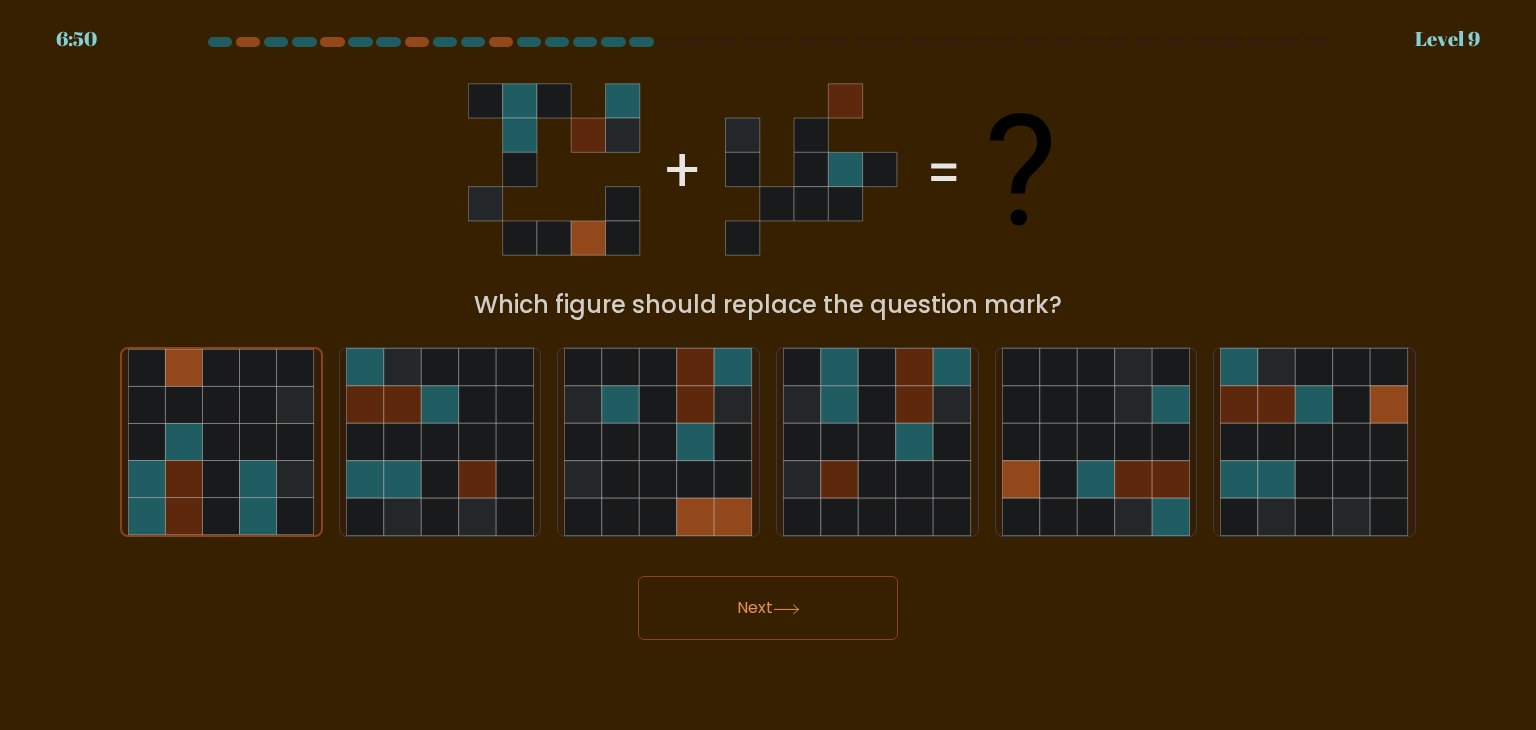 click on "Next" at bounding box center [768, 608] 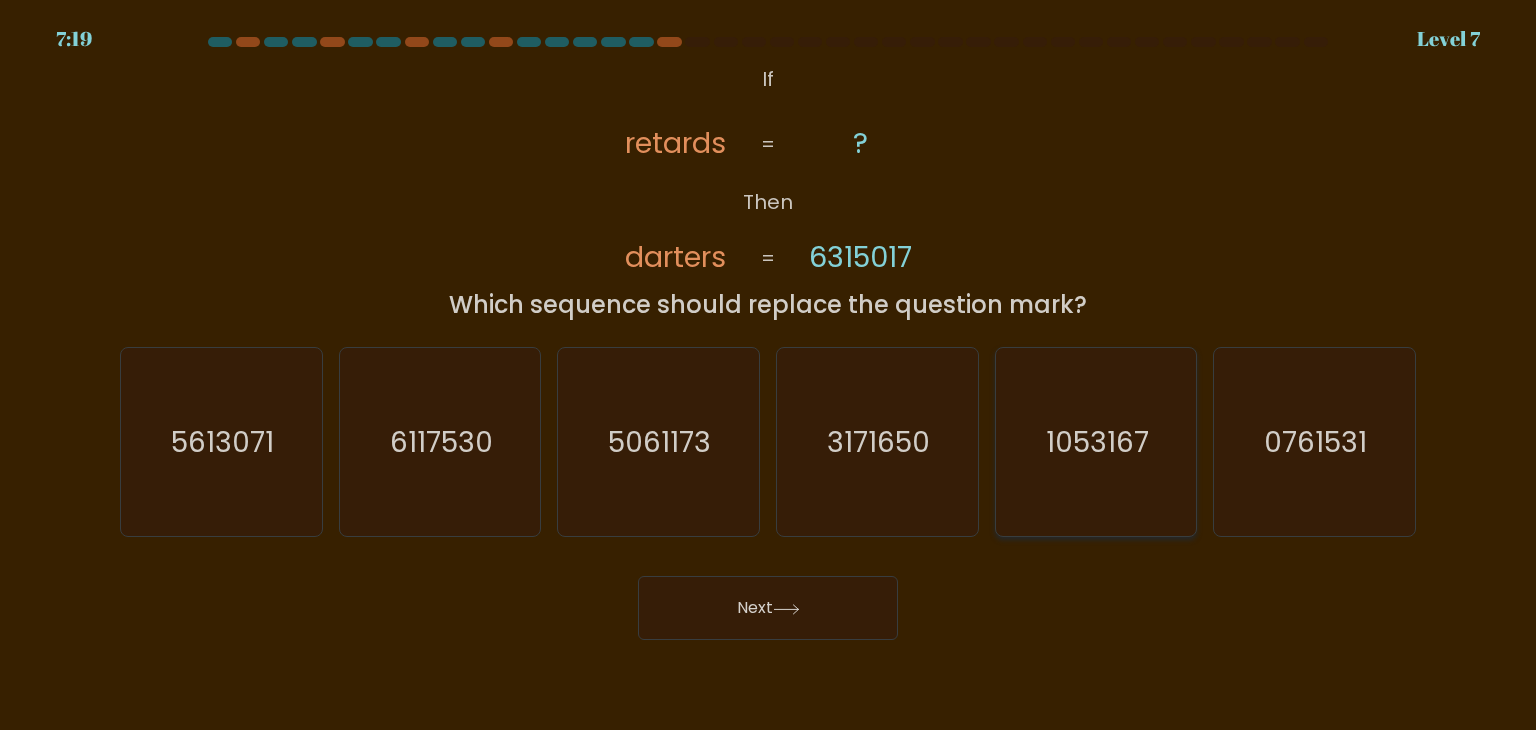 click on "1053167" 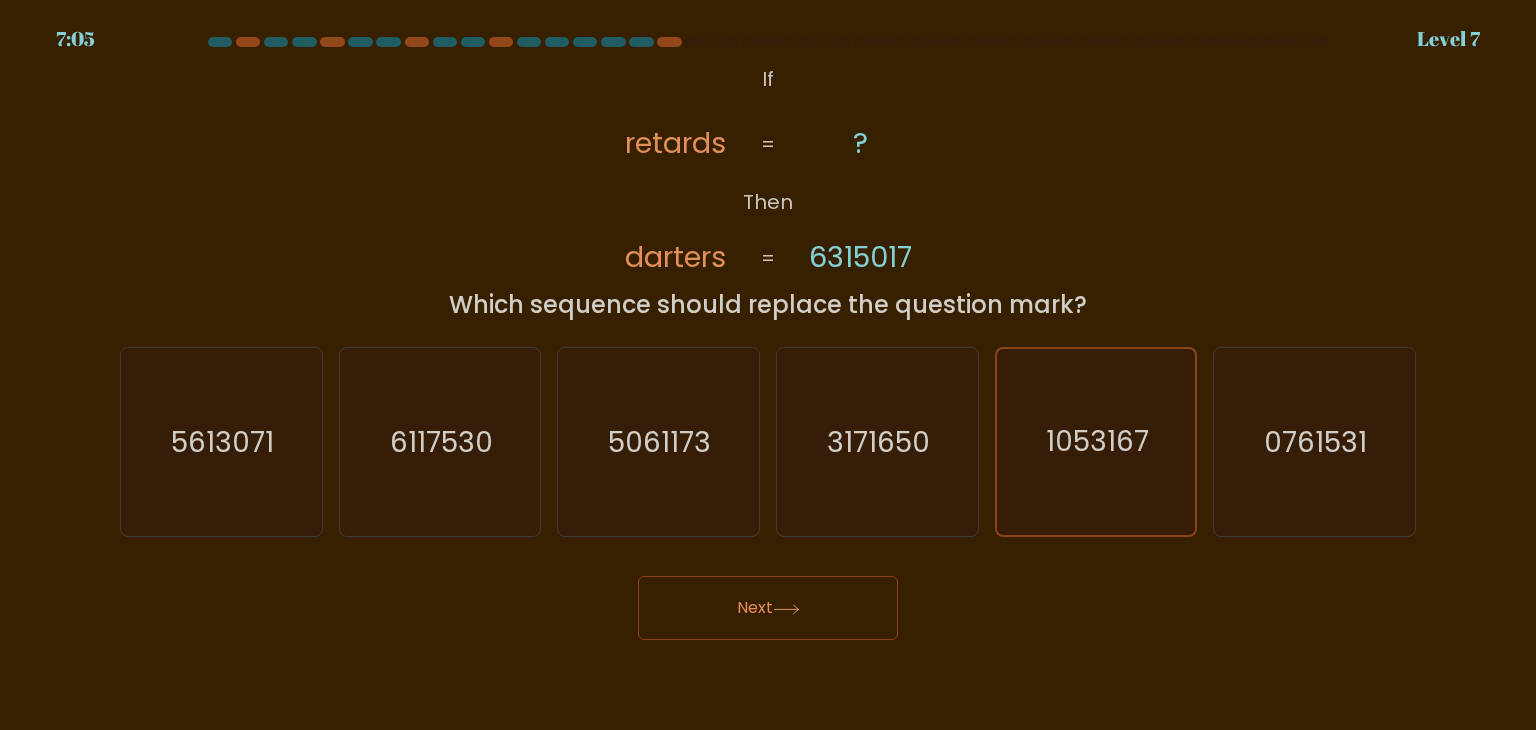 click on "Next" at bounding box center [768, 608] 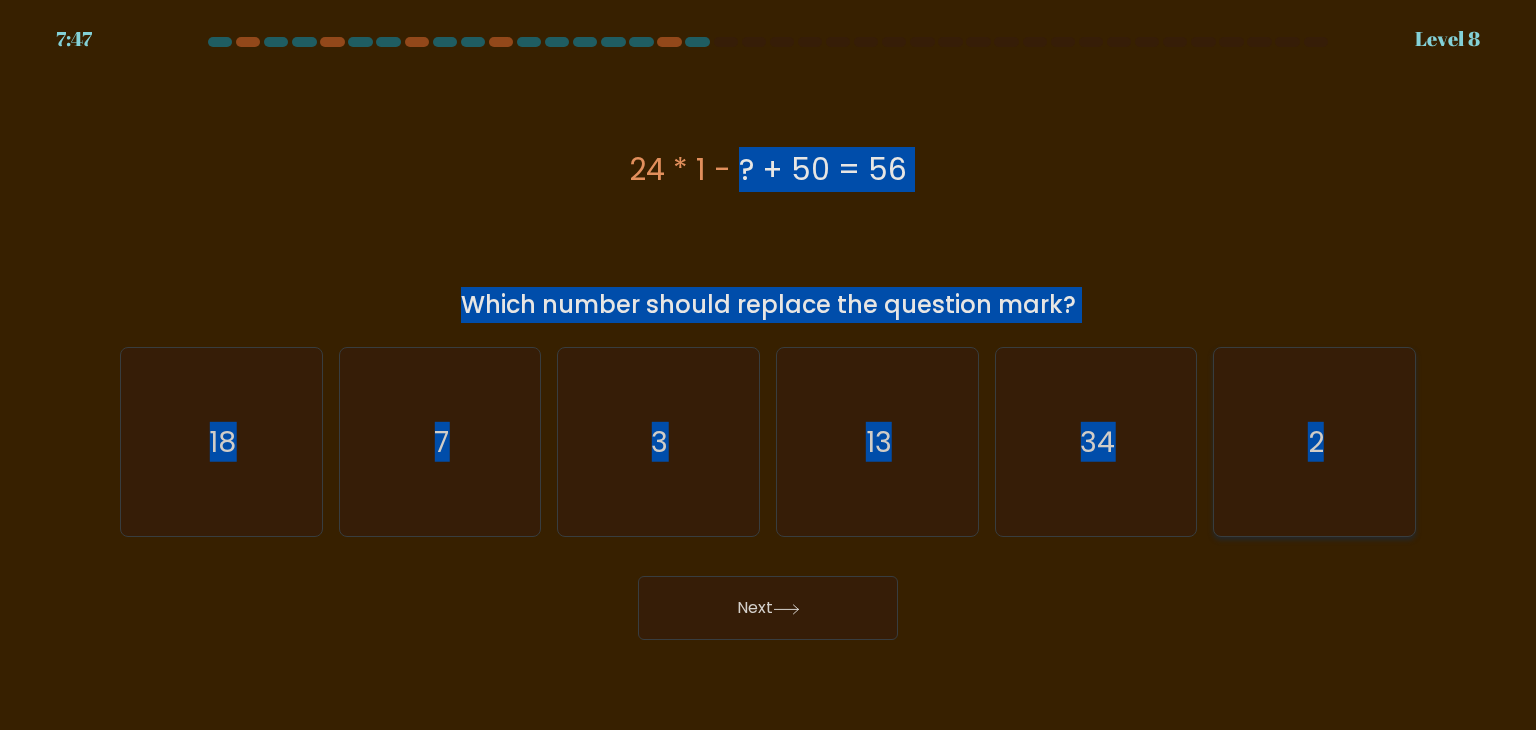 drag, startPoint x: 512, startPoint y: 119, endPoint x: 1343, endPoint y: 441, distance: 891.2042 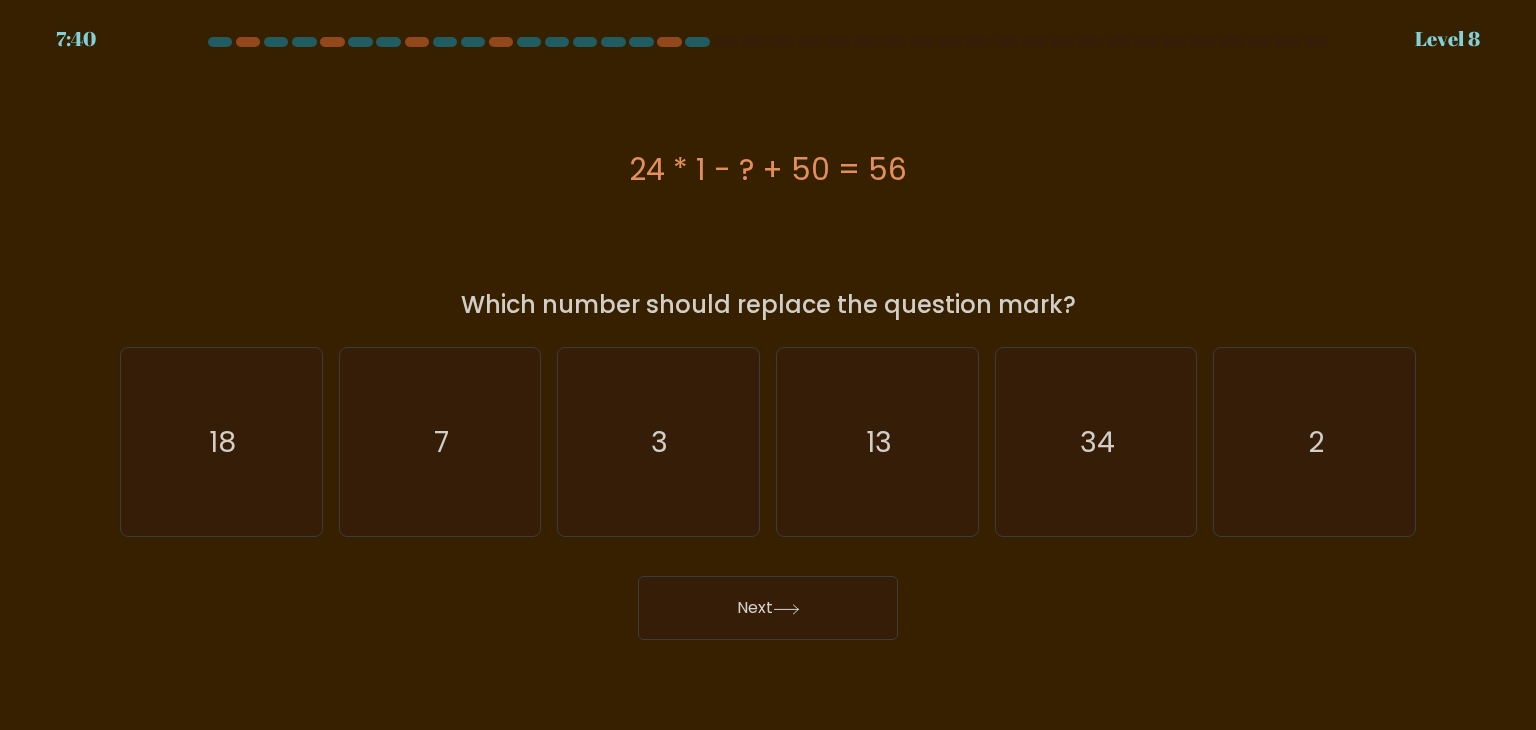 click on "Next" at bounding box center [768, 600] 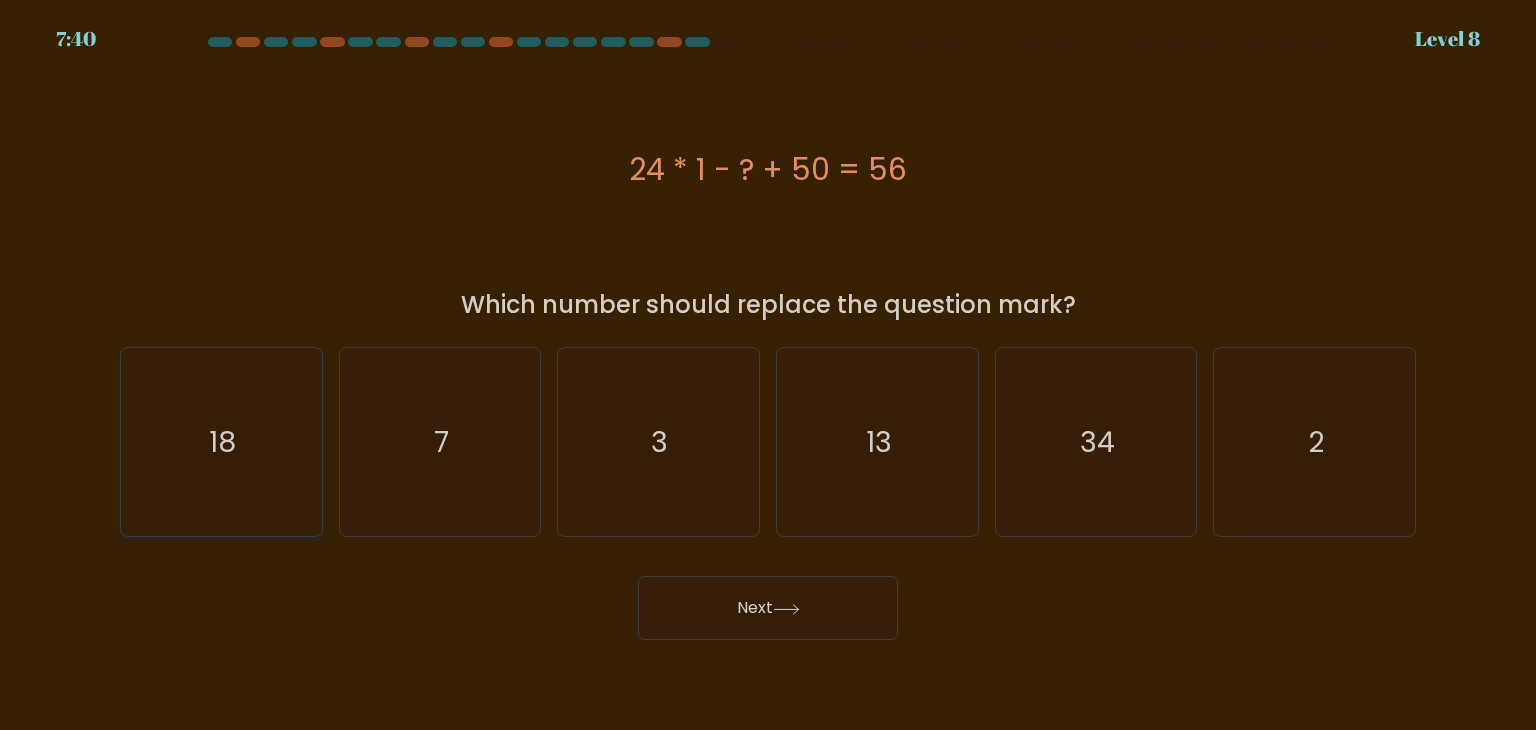 click on "18" 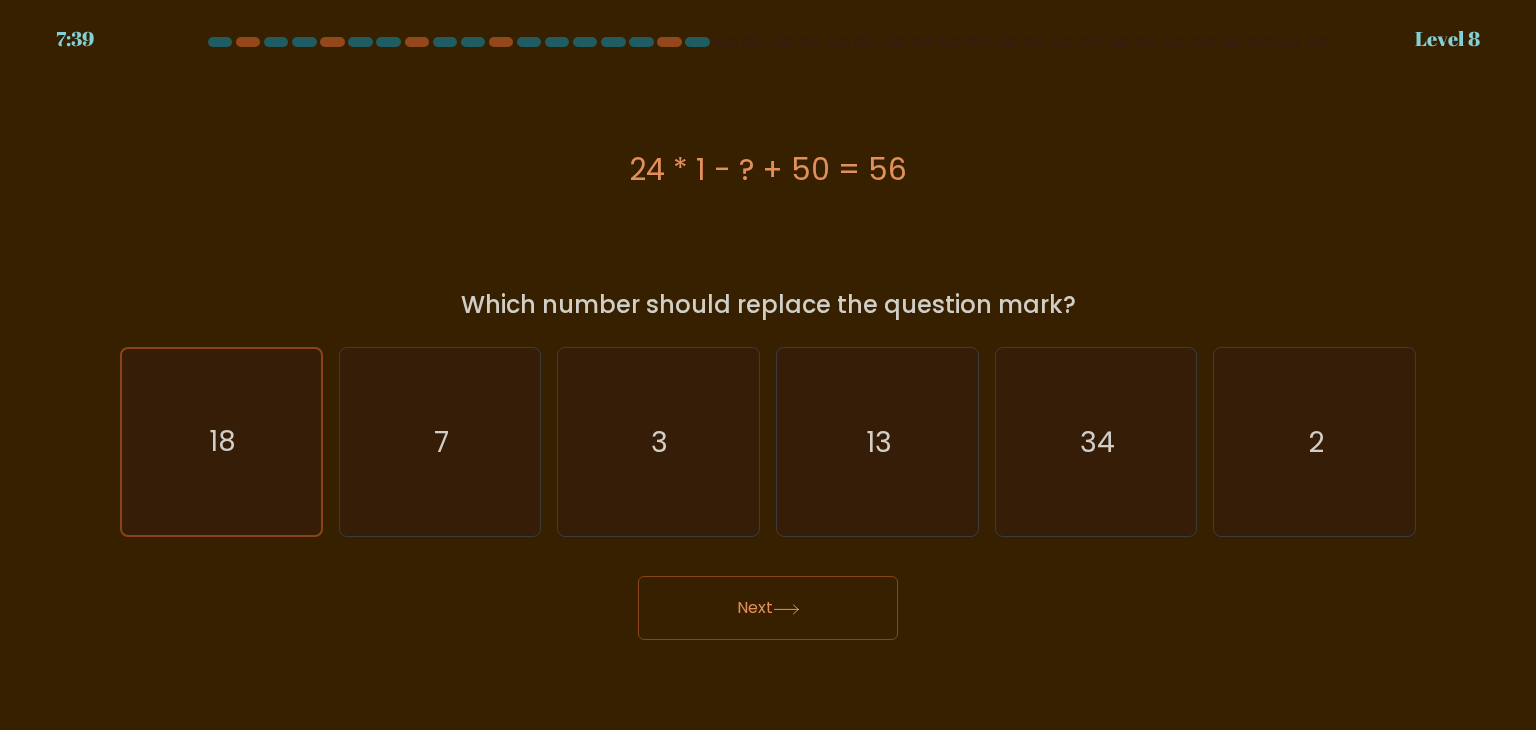 click on "Next" at bounding box center [768, 608] 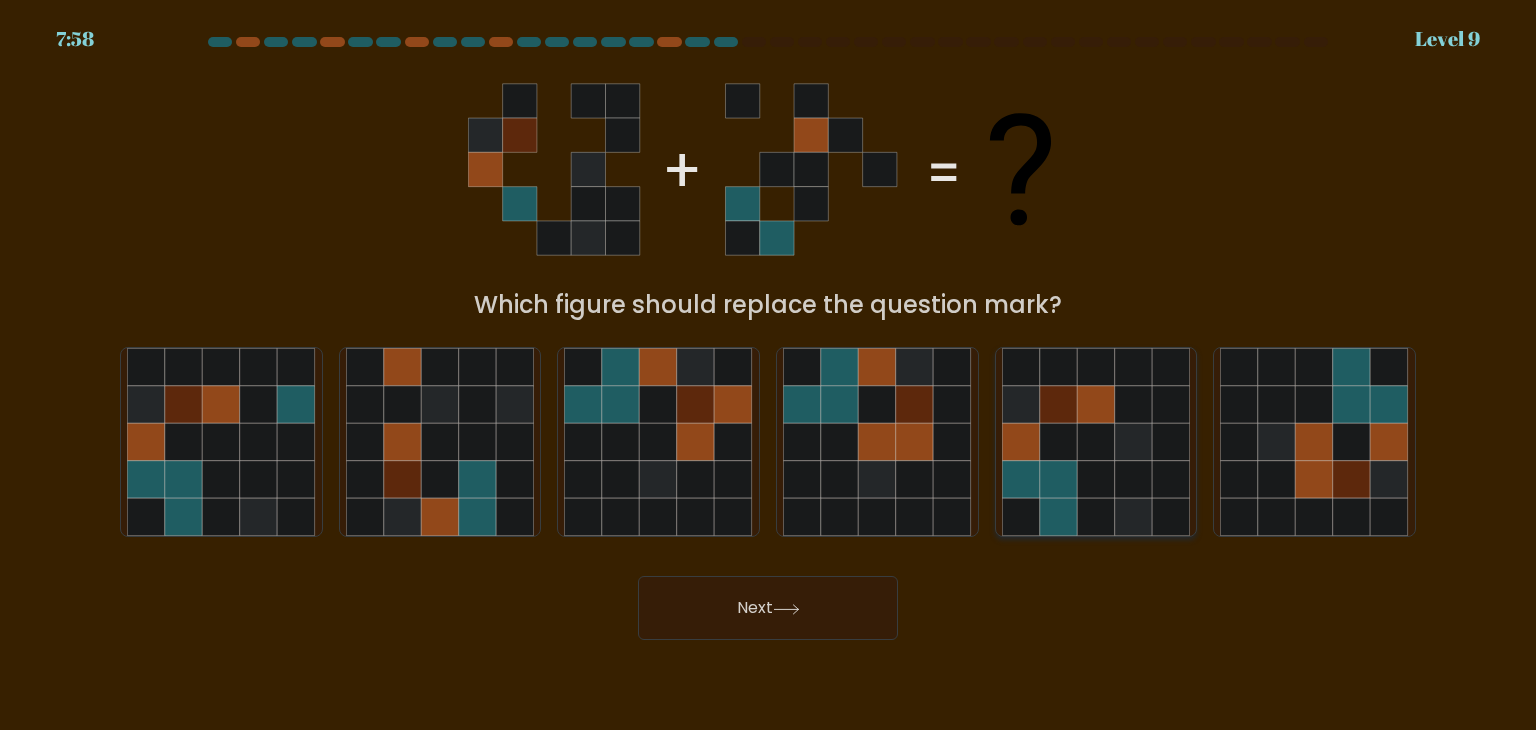 click 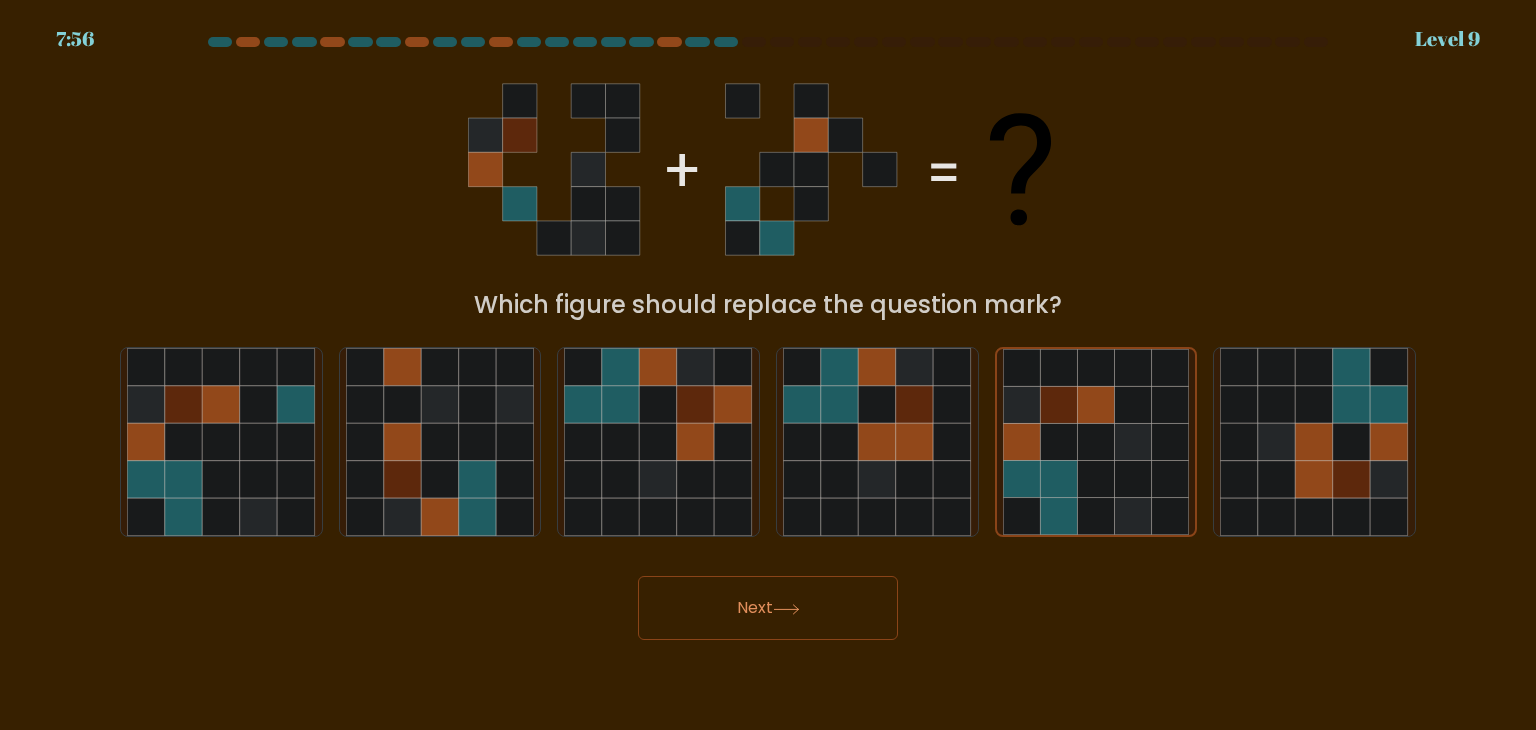 click 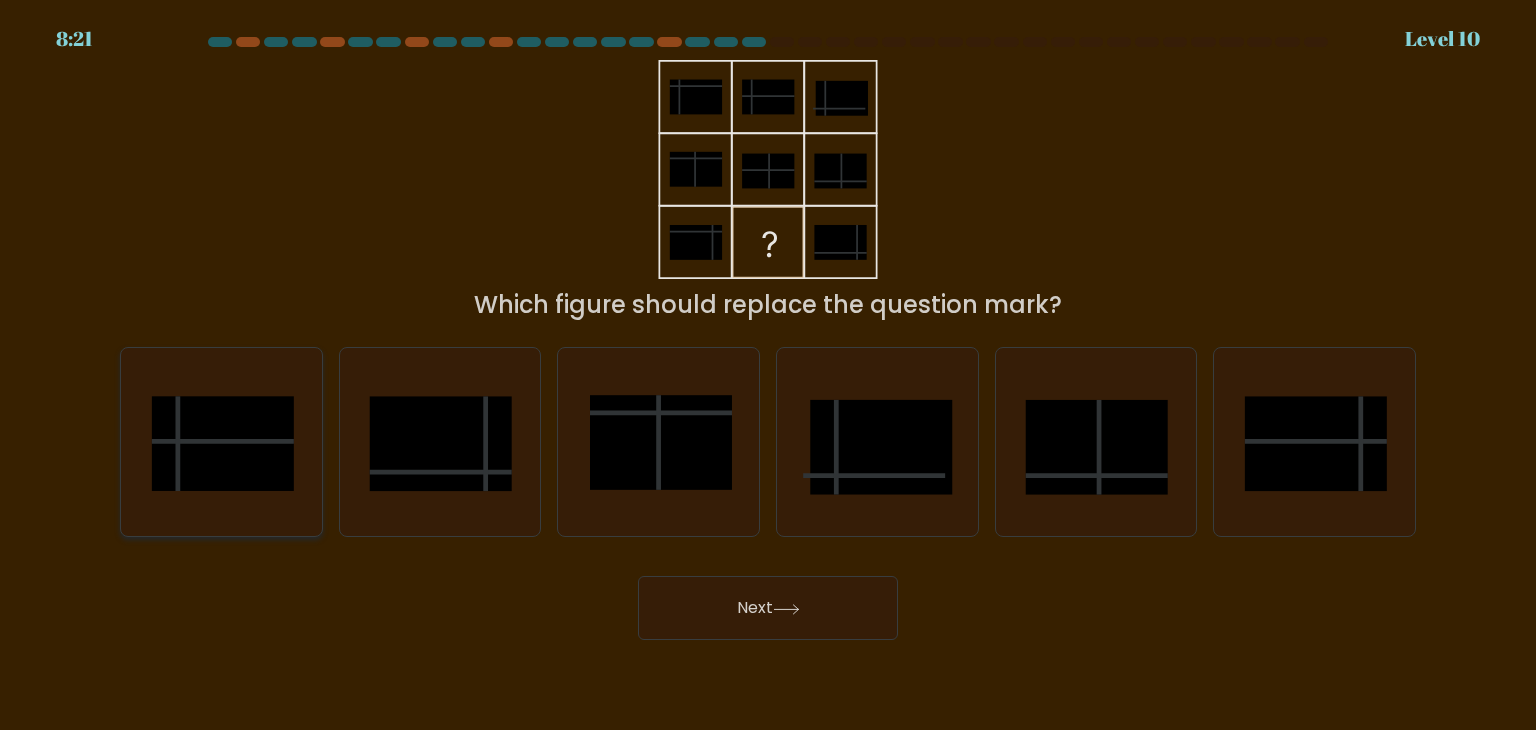 click 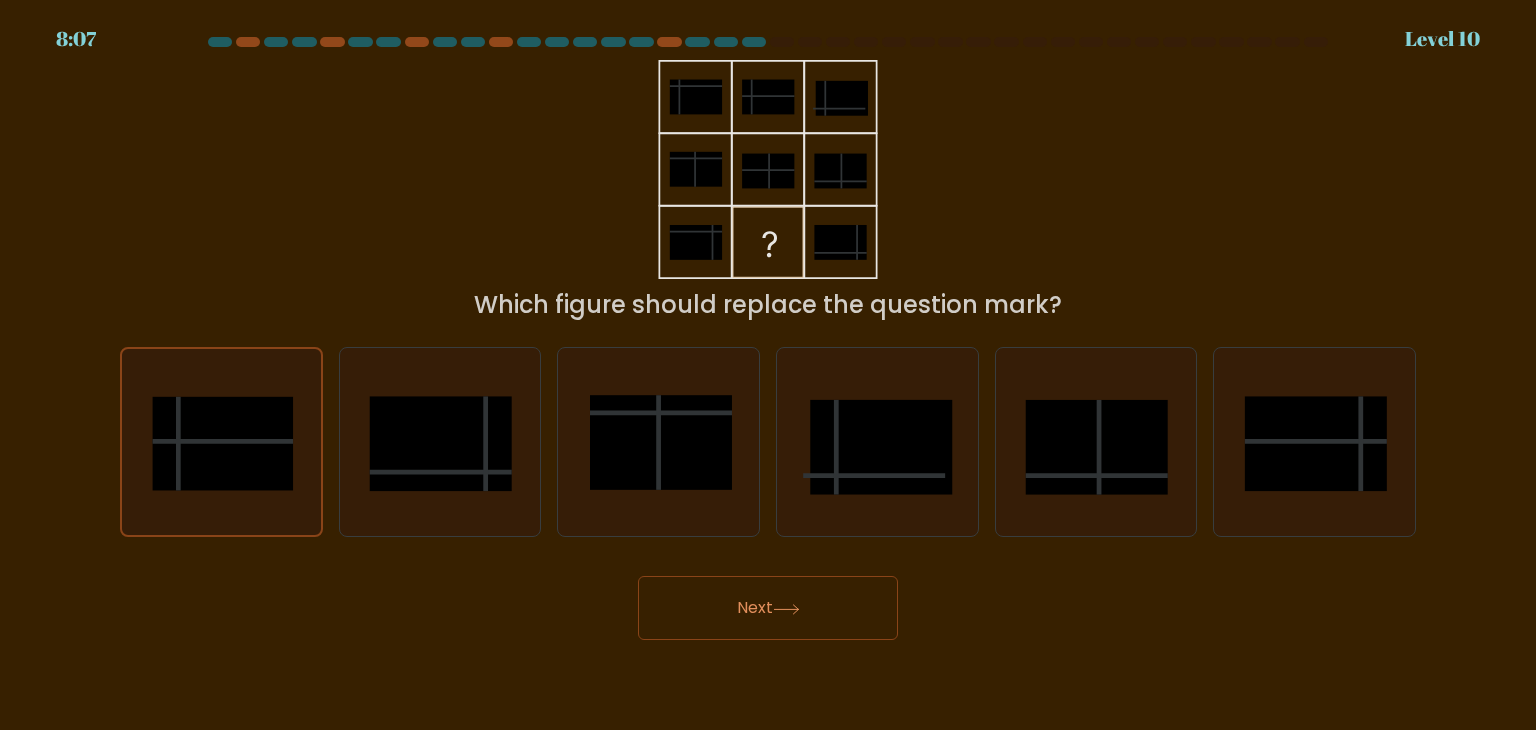 click on "Next" at bounding box center [768, 608] 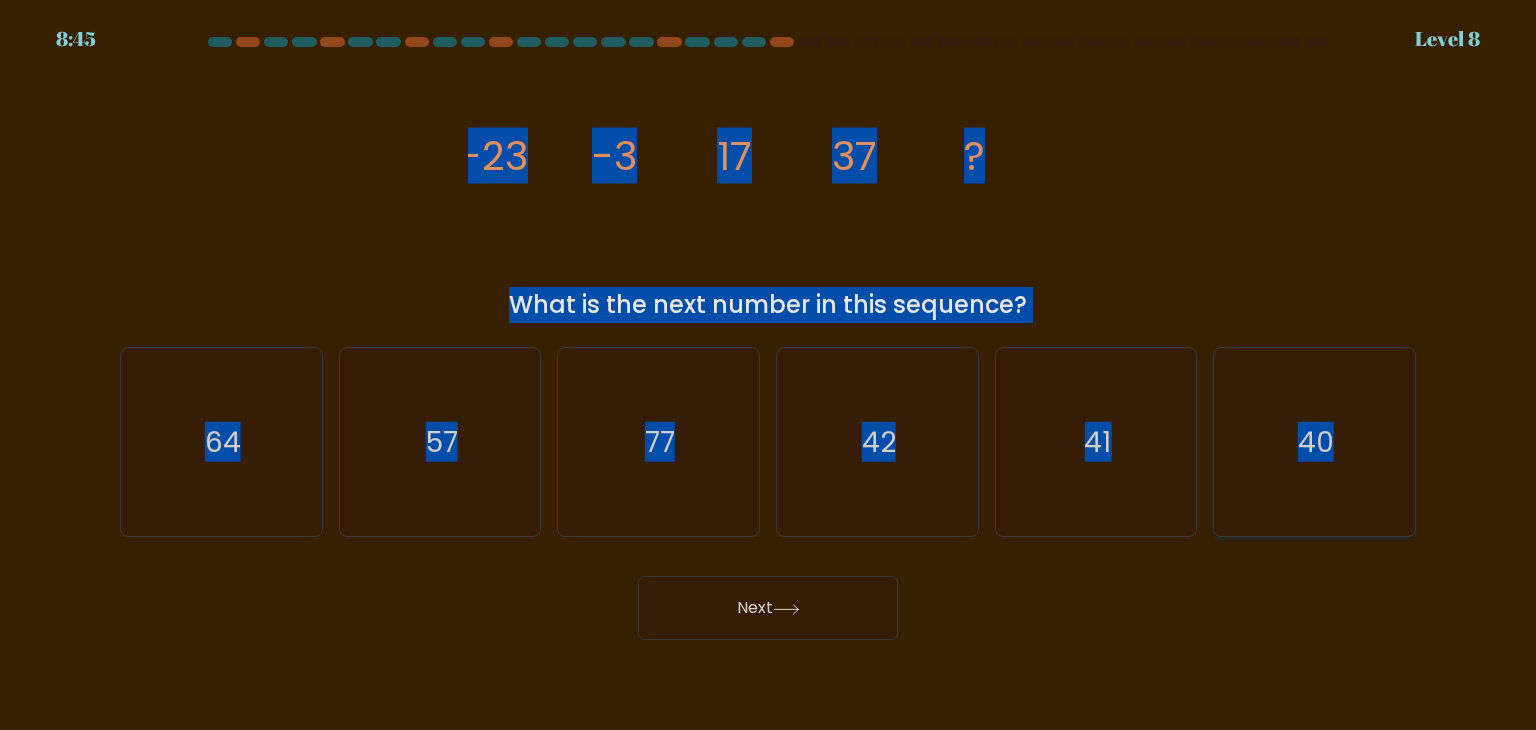 drag, startPoint x: 428, startPoint y: 155, endPoint x: 1394, endPoint y: 493, distance: 1023.4256 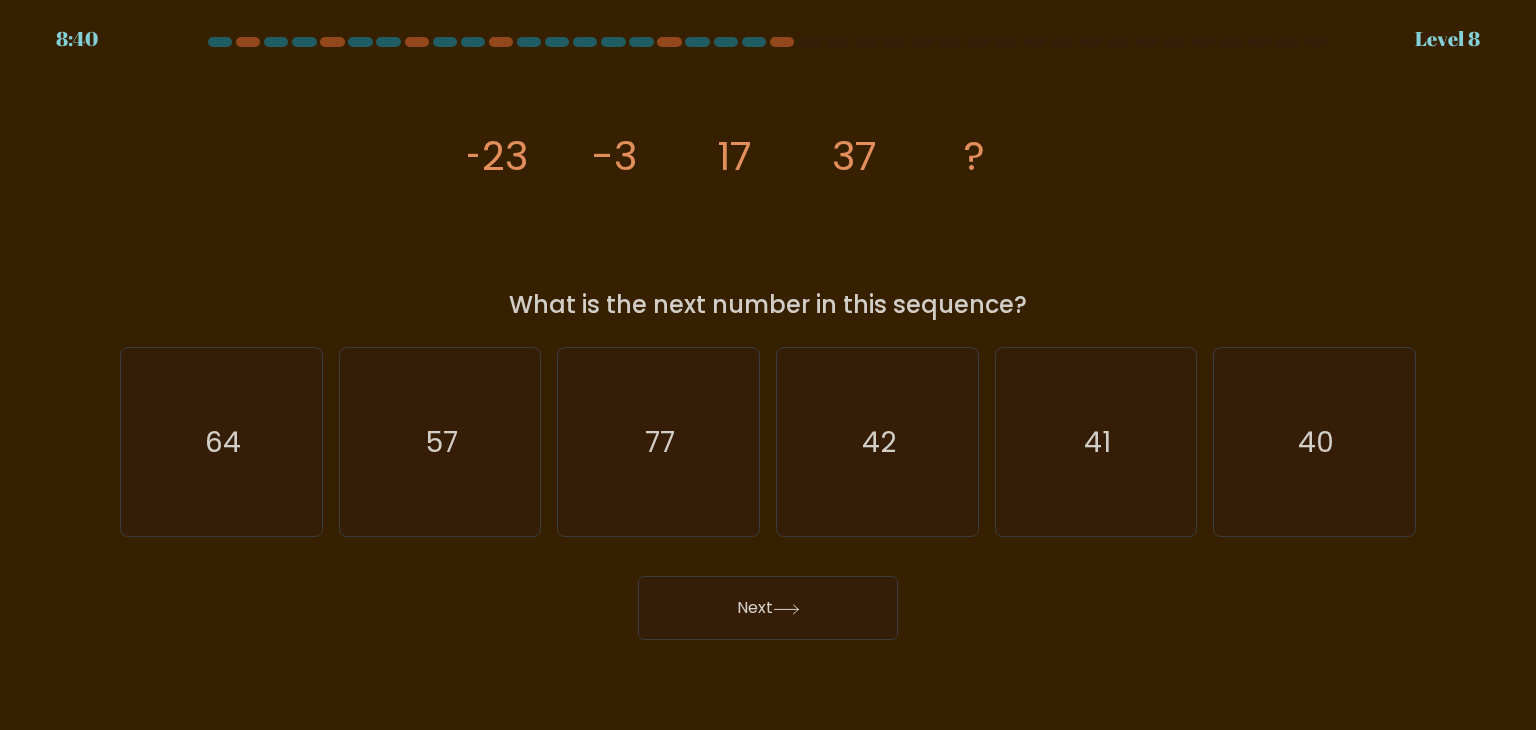 click on "Next" at bounding box center (768, 600) 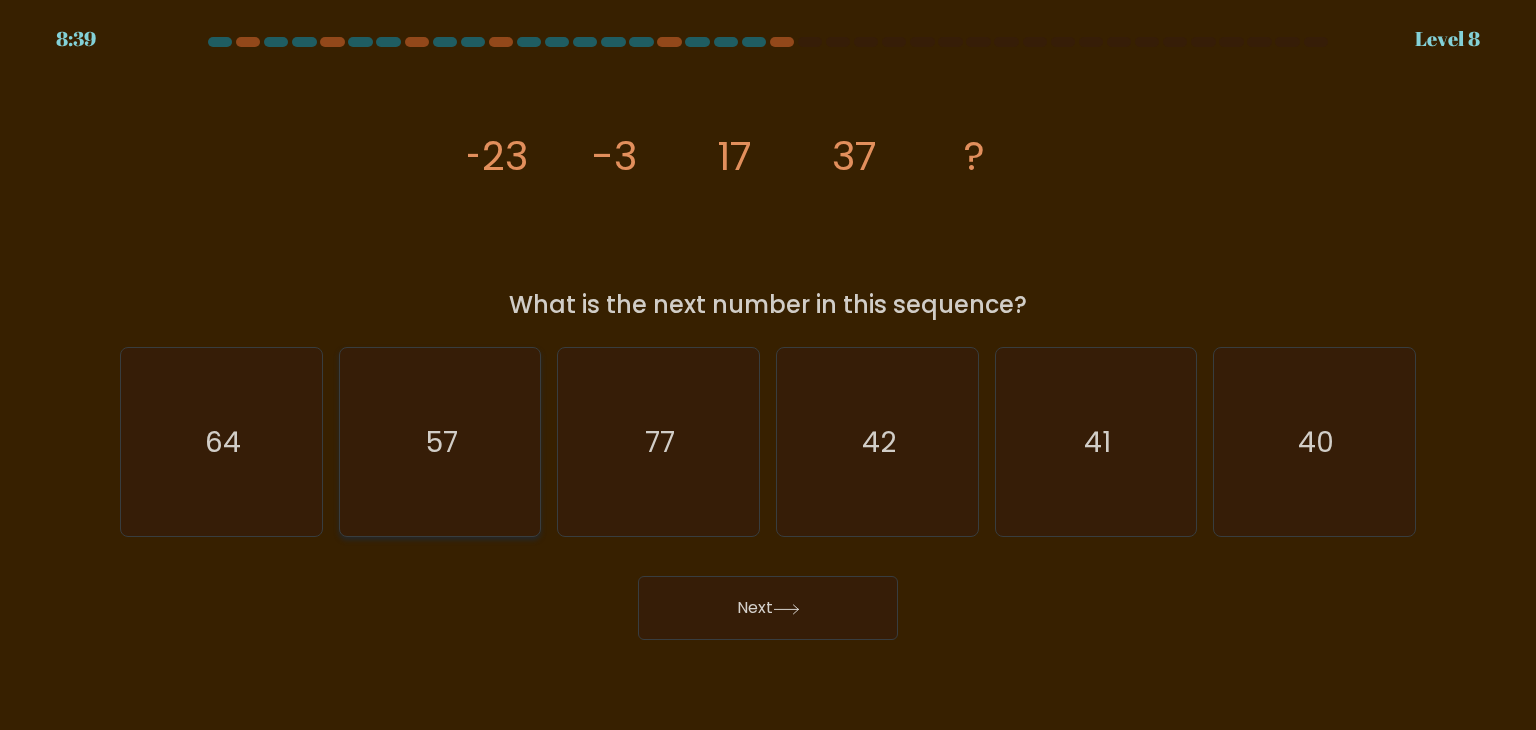 click on "57" 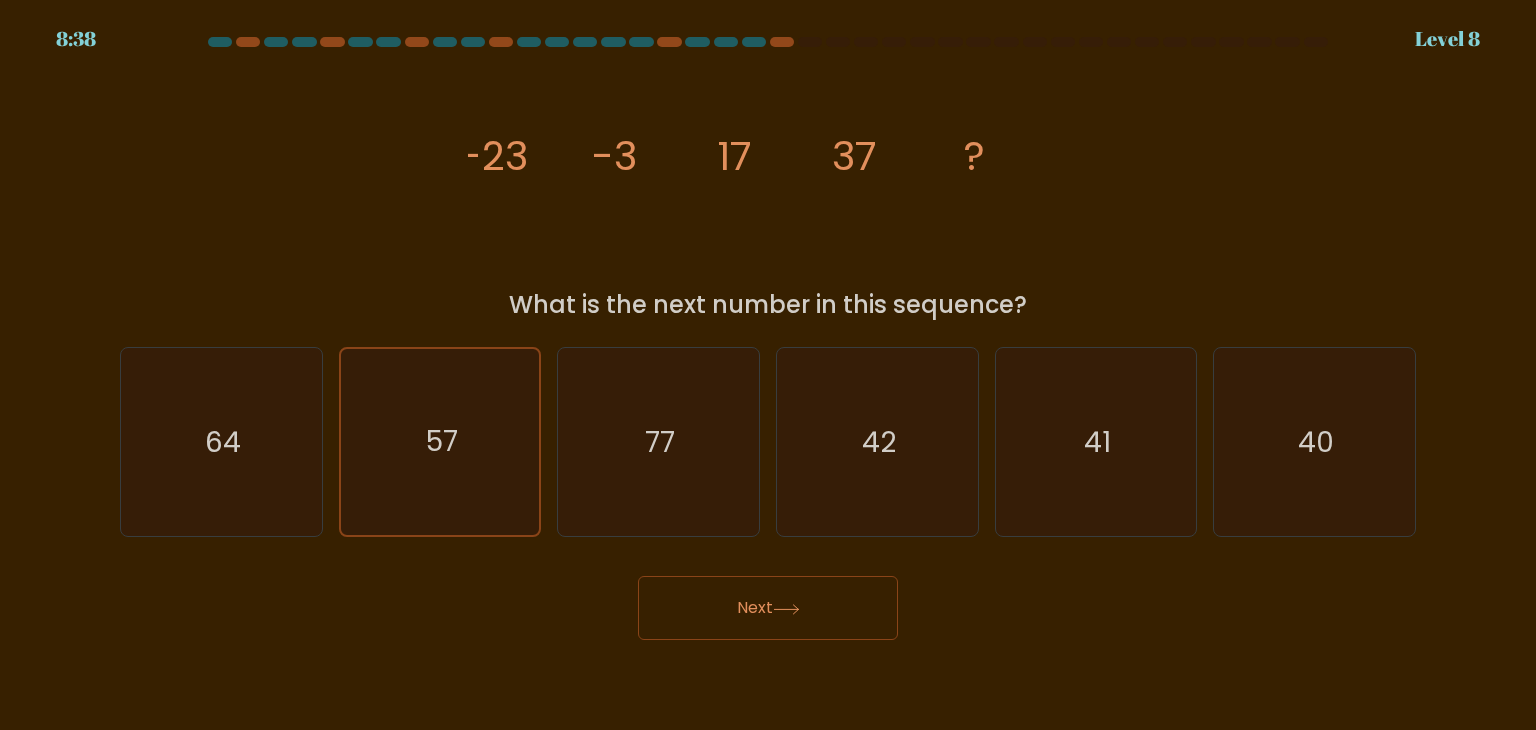 click on "8:38
Level 8" at bounding box center [768, 365] 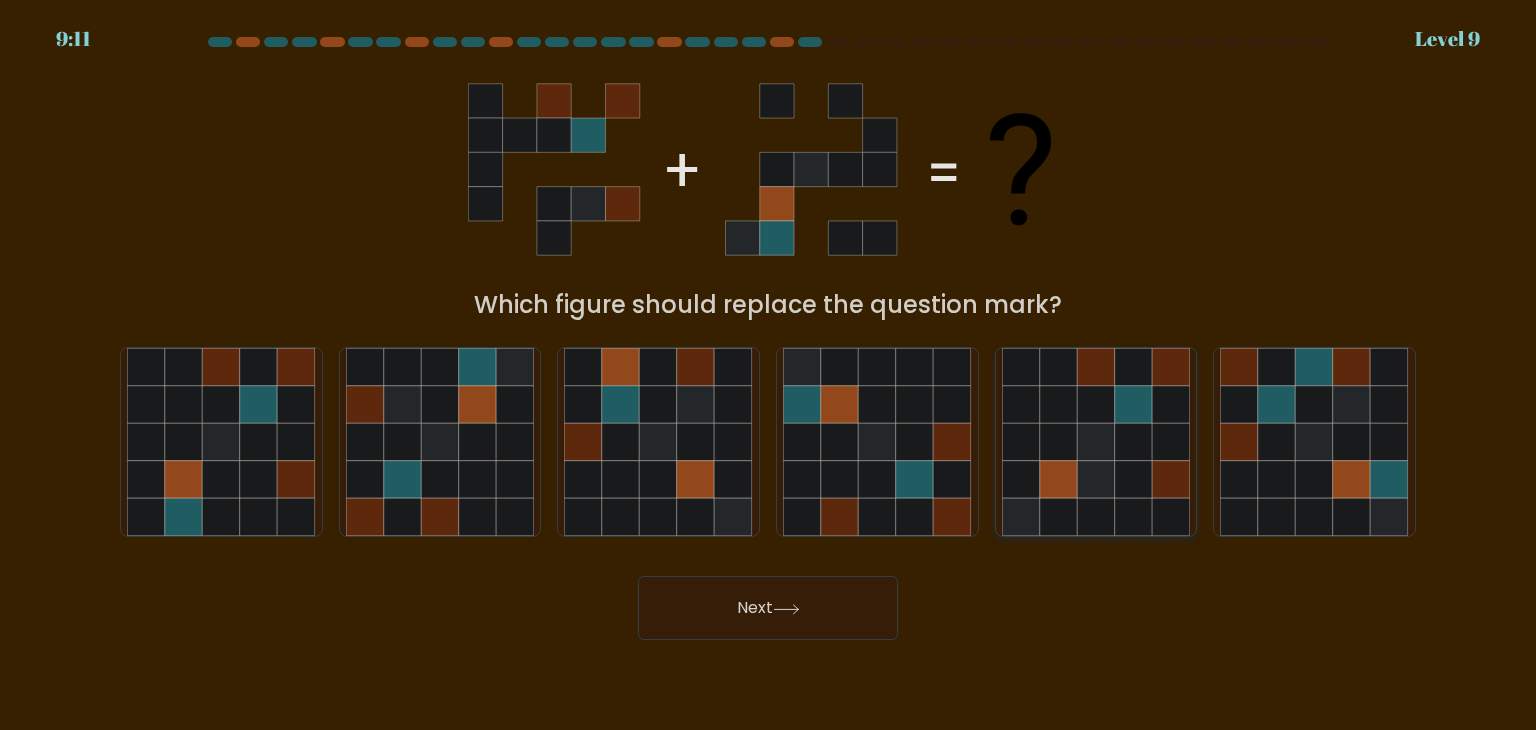 click 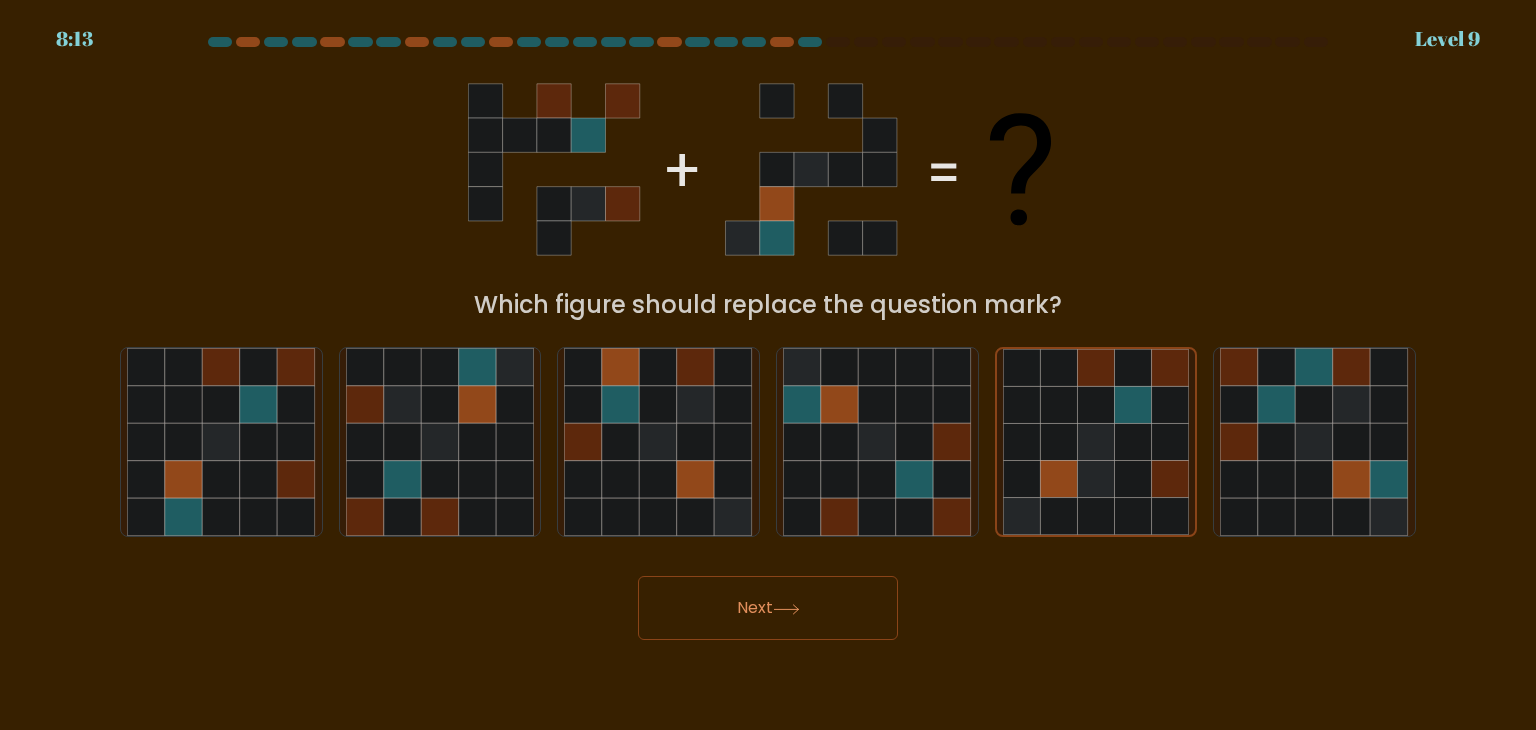 click on "Next" at bounding box center [768, 608] 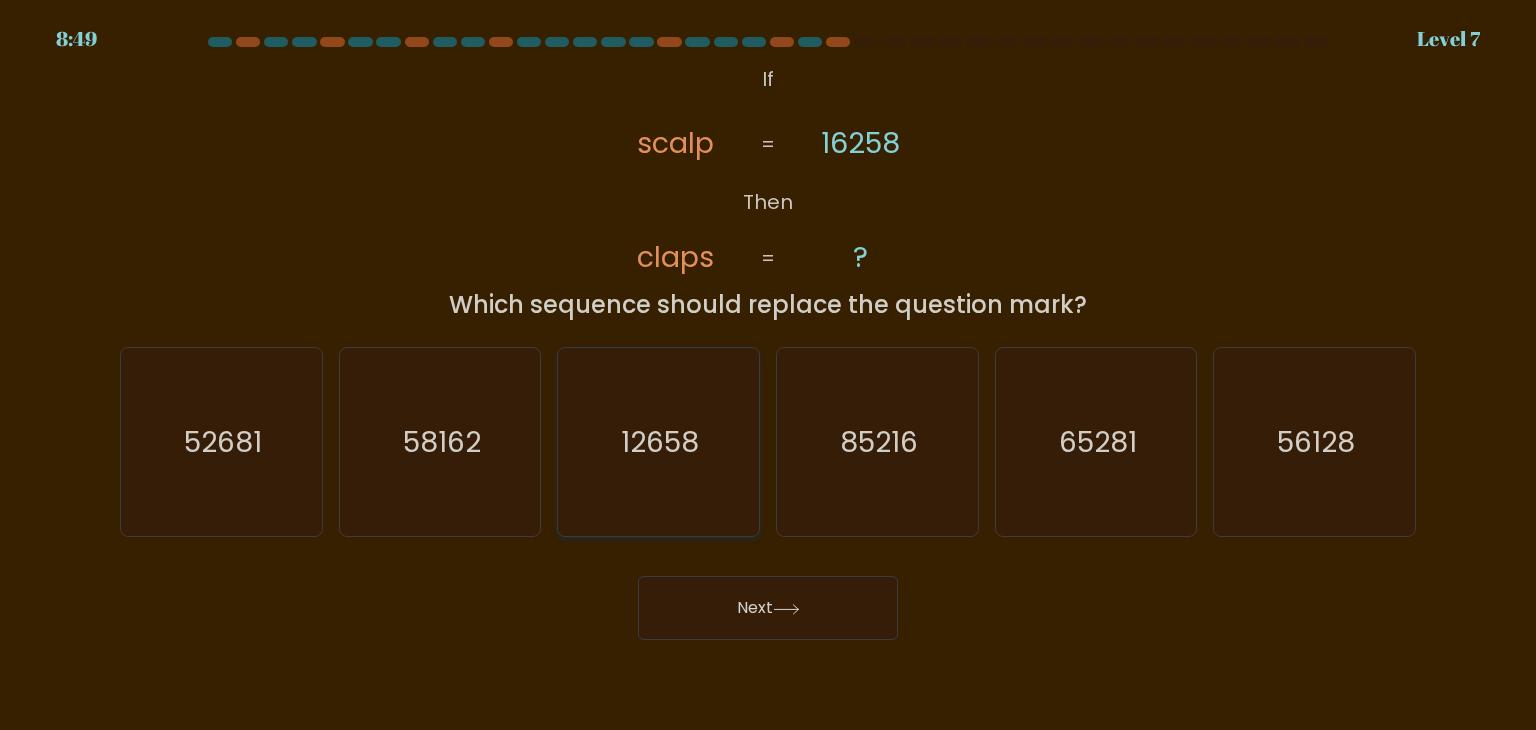 click on "12658" 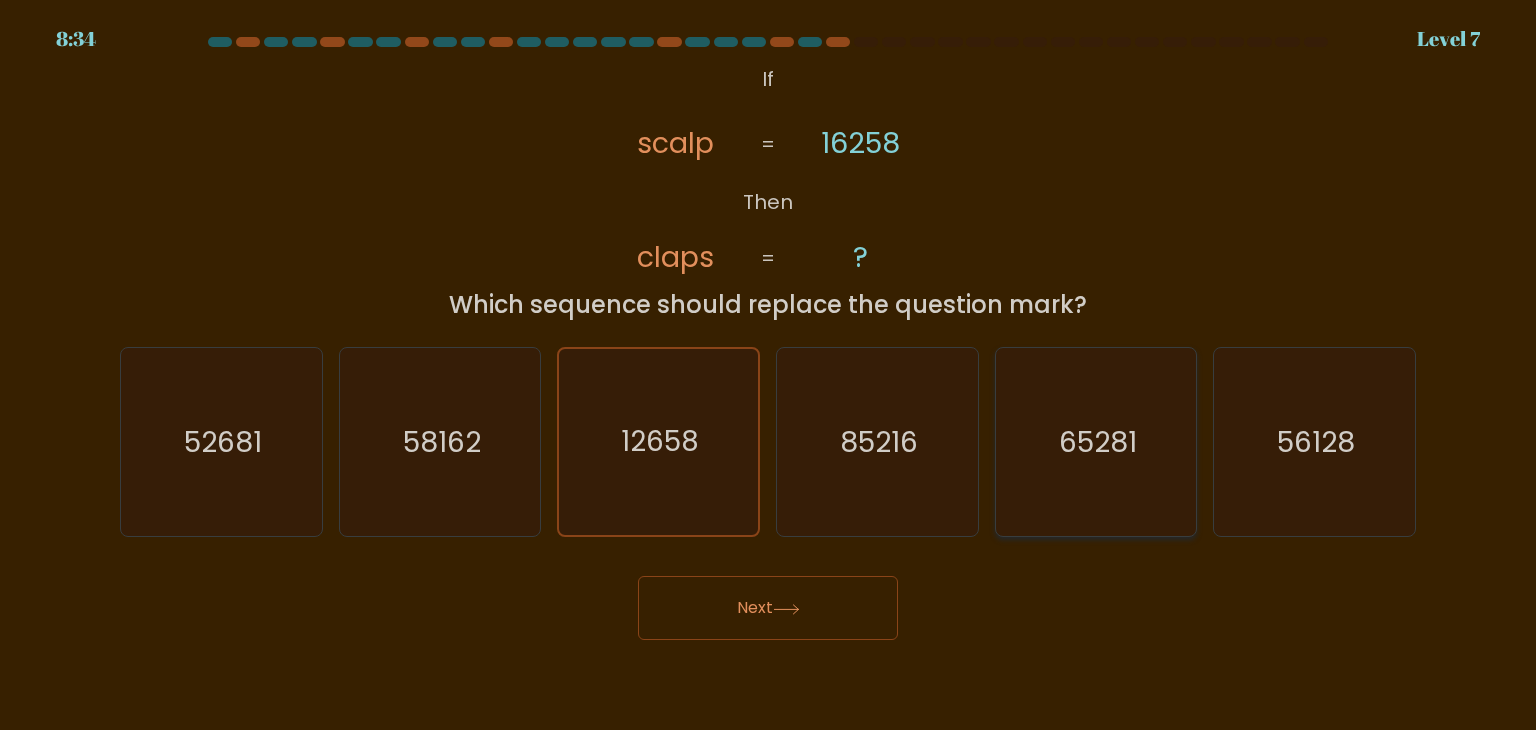 click on "65281" 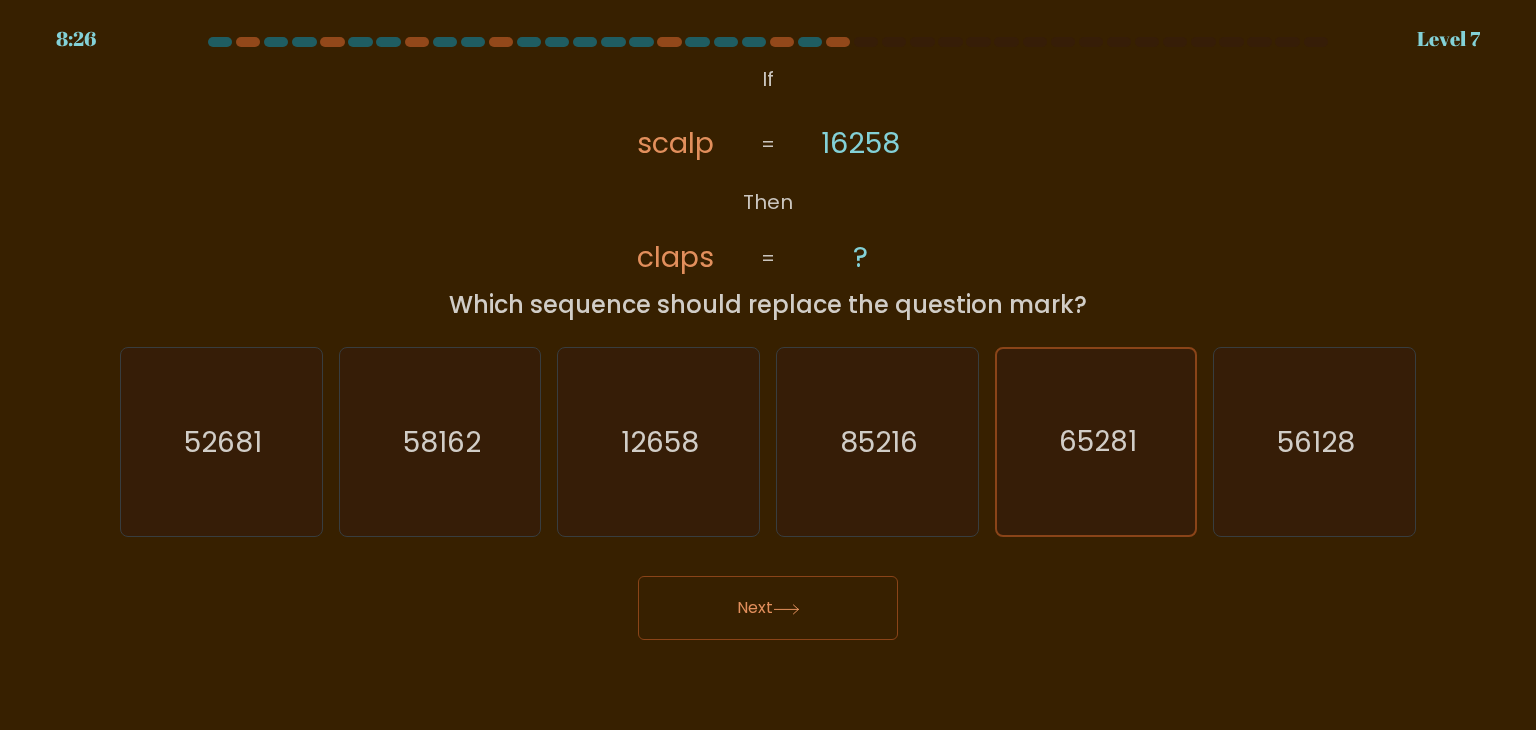 click on "Next" at bounding box center [768, 608] 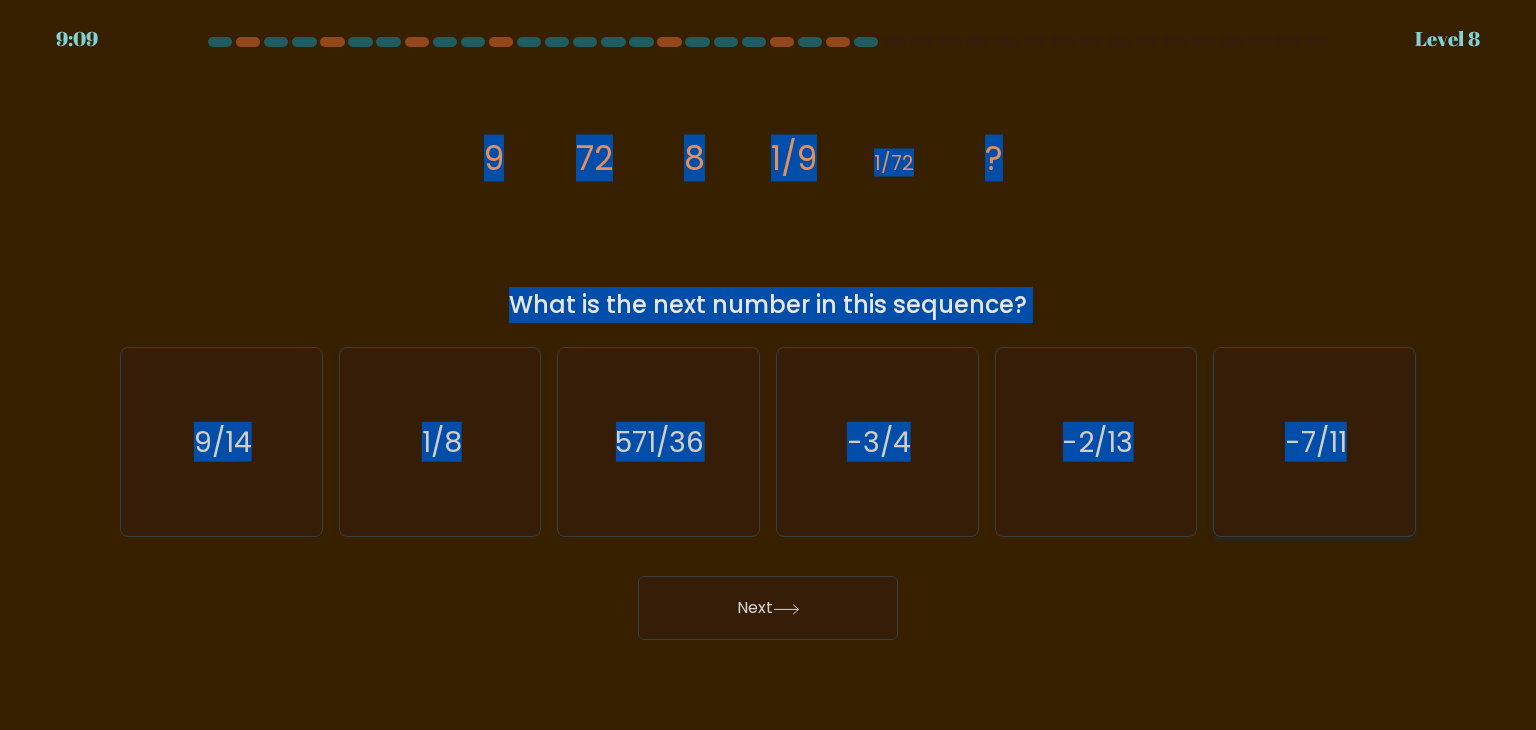 drag, startPoint x: 480, startPoint y: 158, endPoint x: 1374, endPoint y: 395, distance: 924.8811 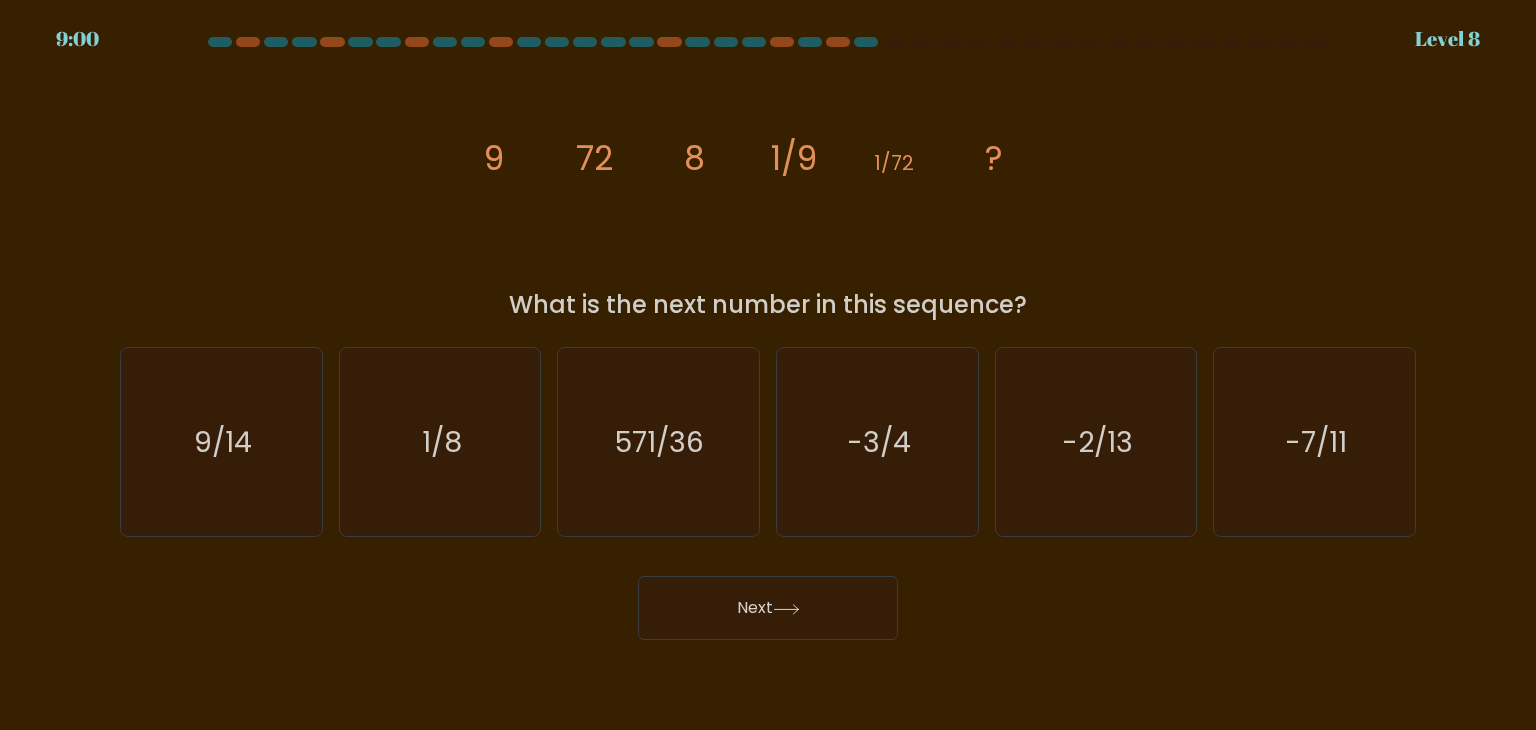 click on "9:00
Level 8" at bounding box center (768, 365) 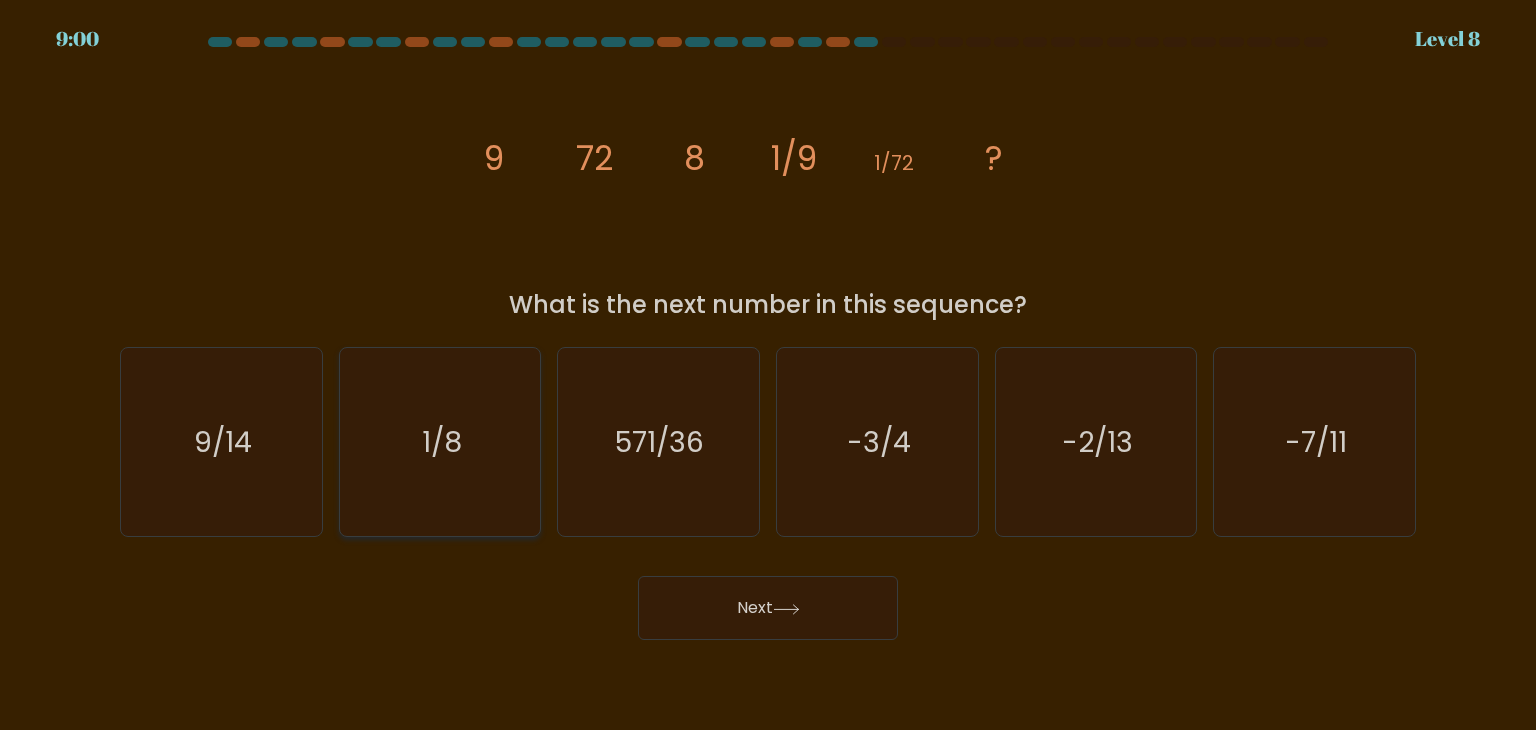 click on "1/8" 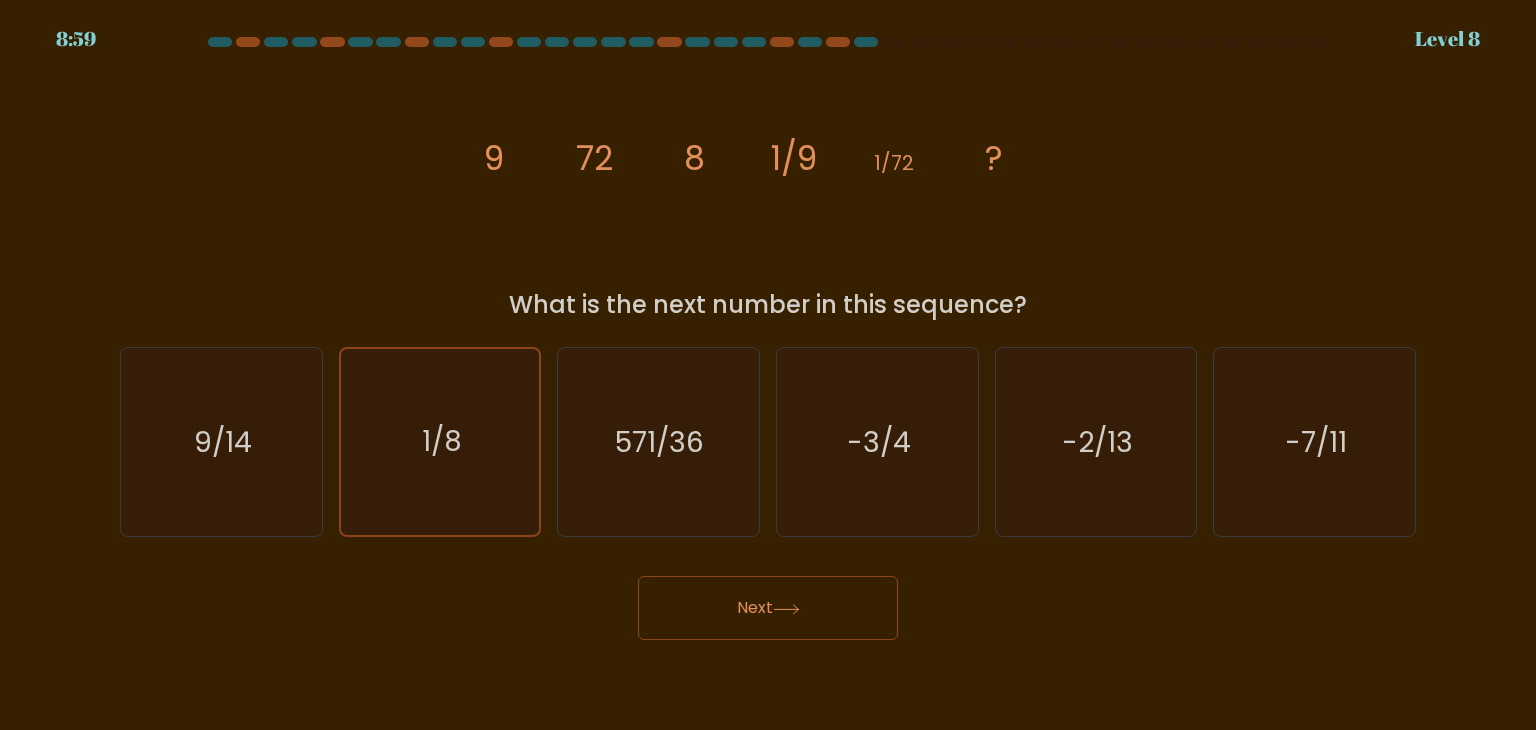 click on "Next" at bounding box center (768, 608) 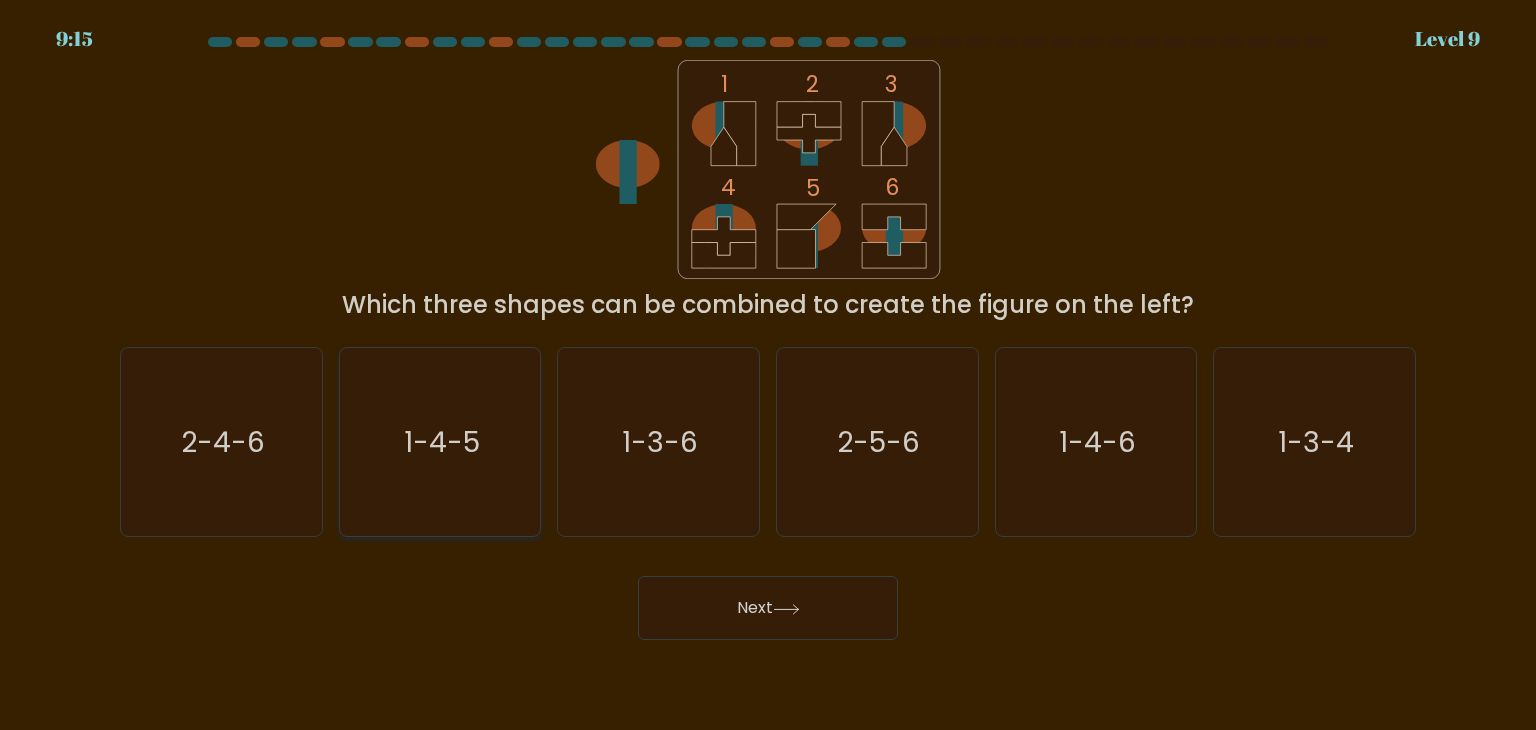 type 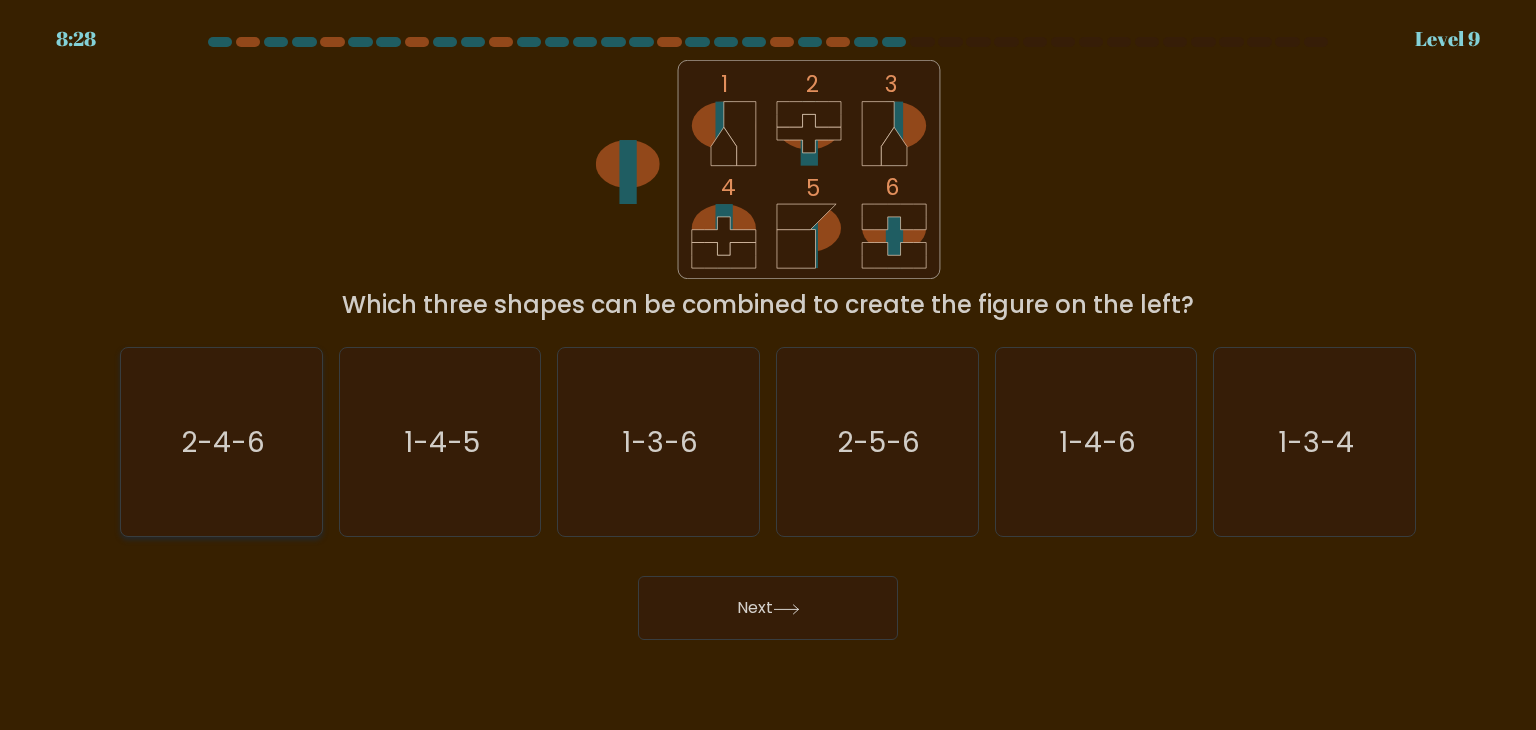 click on "2-4-6" 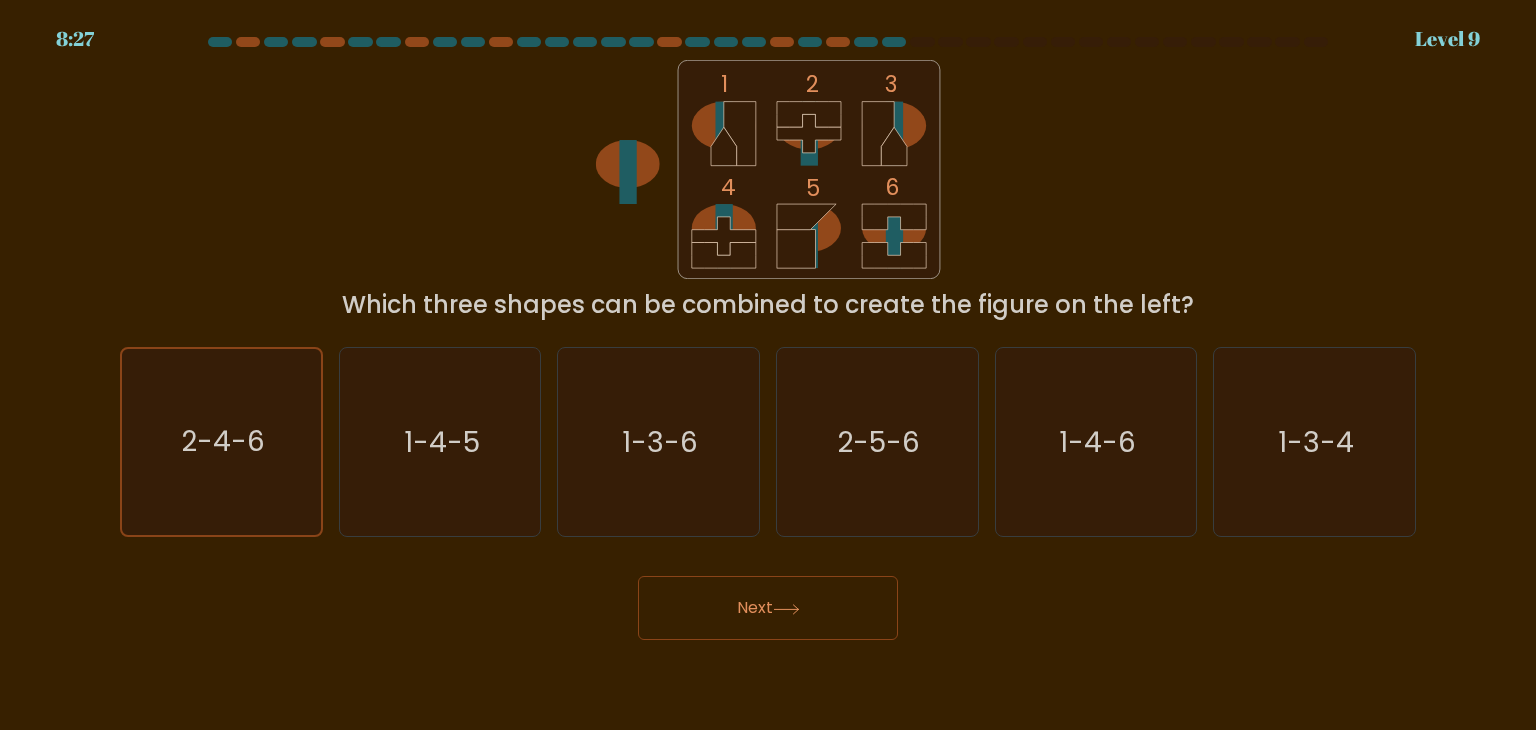 click on "Next" at bounding box center [768, 608] 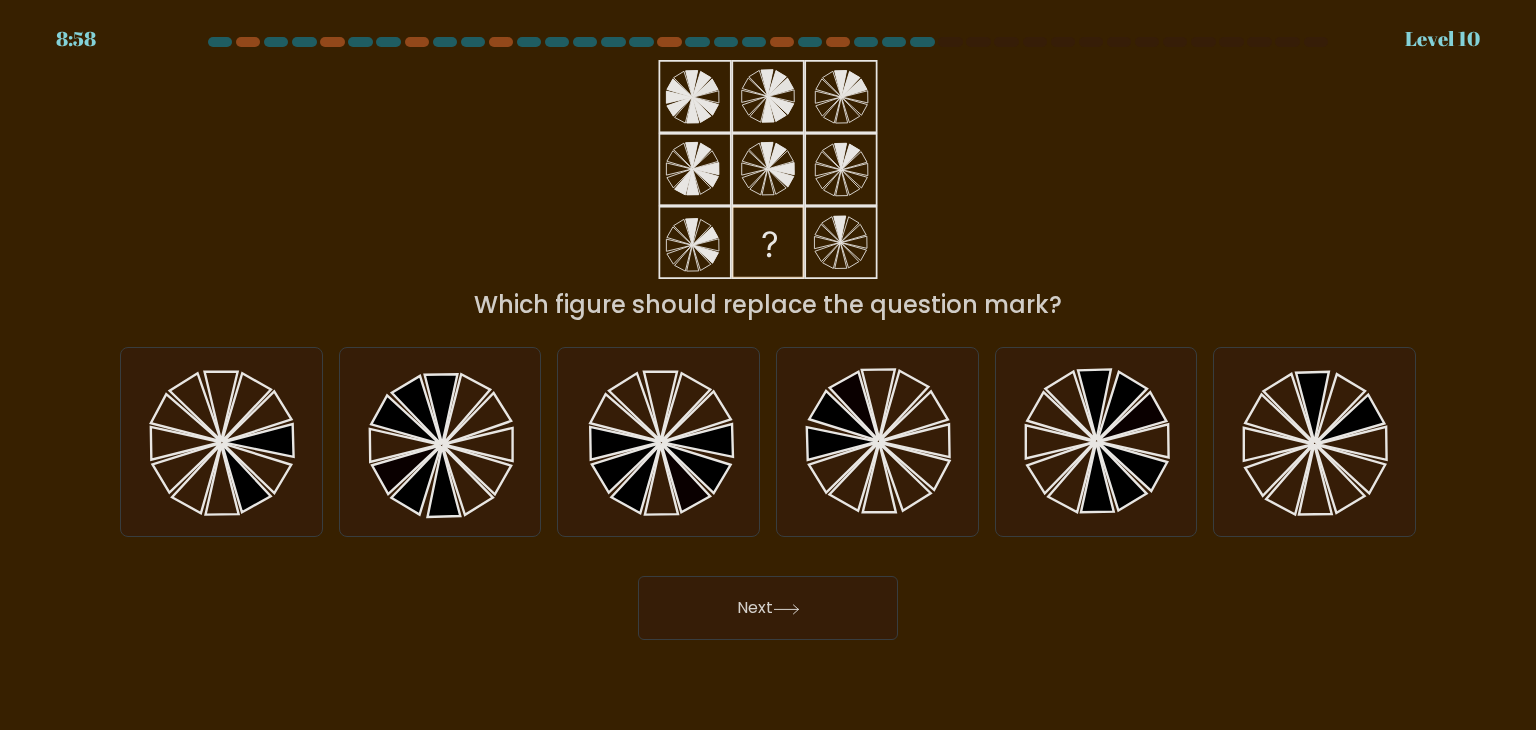 type 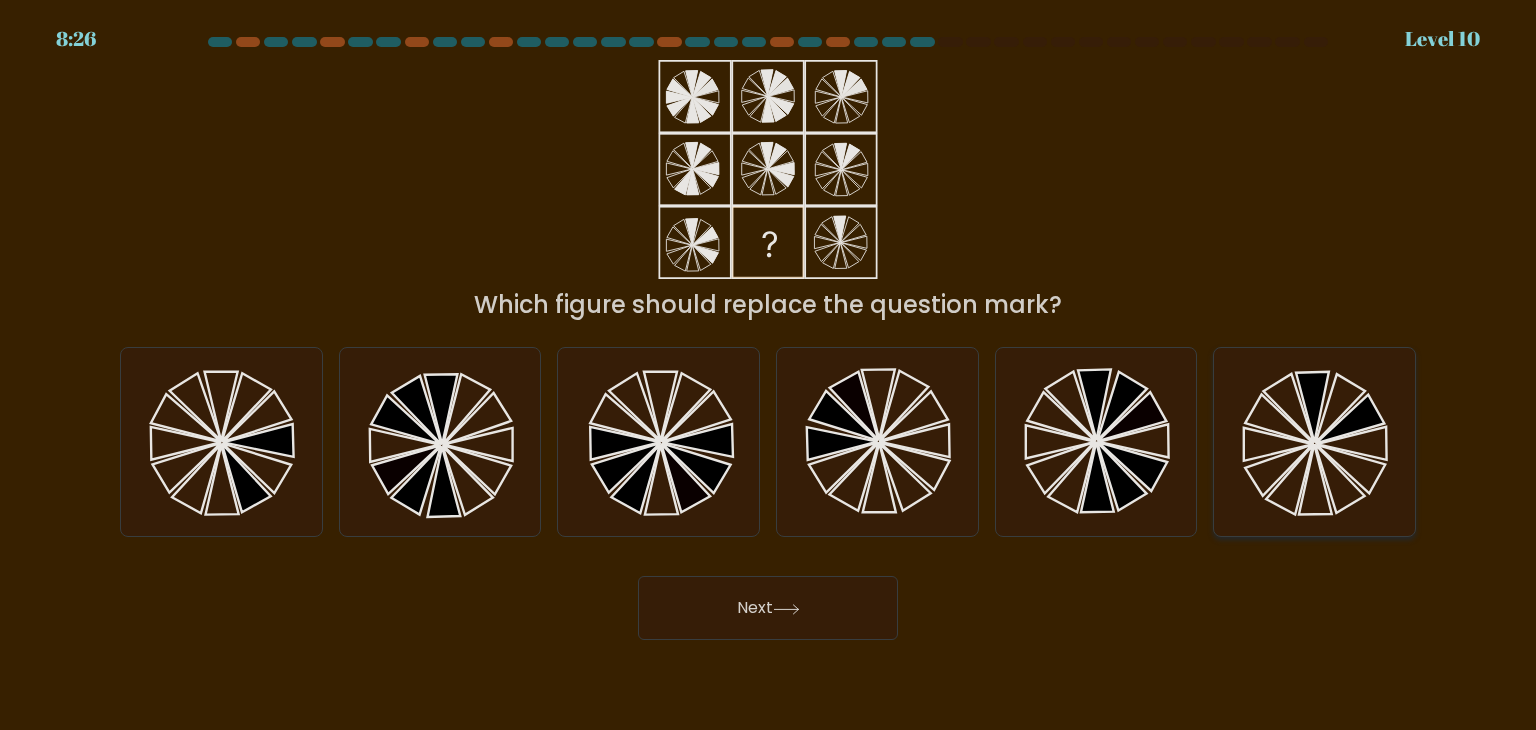 click 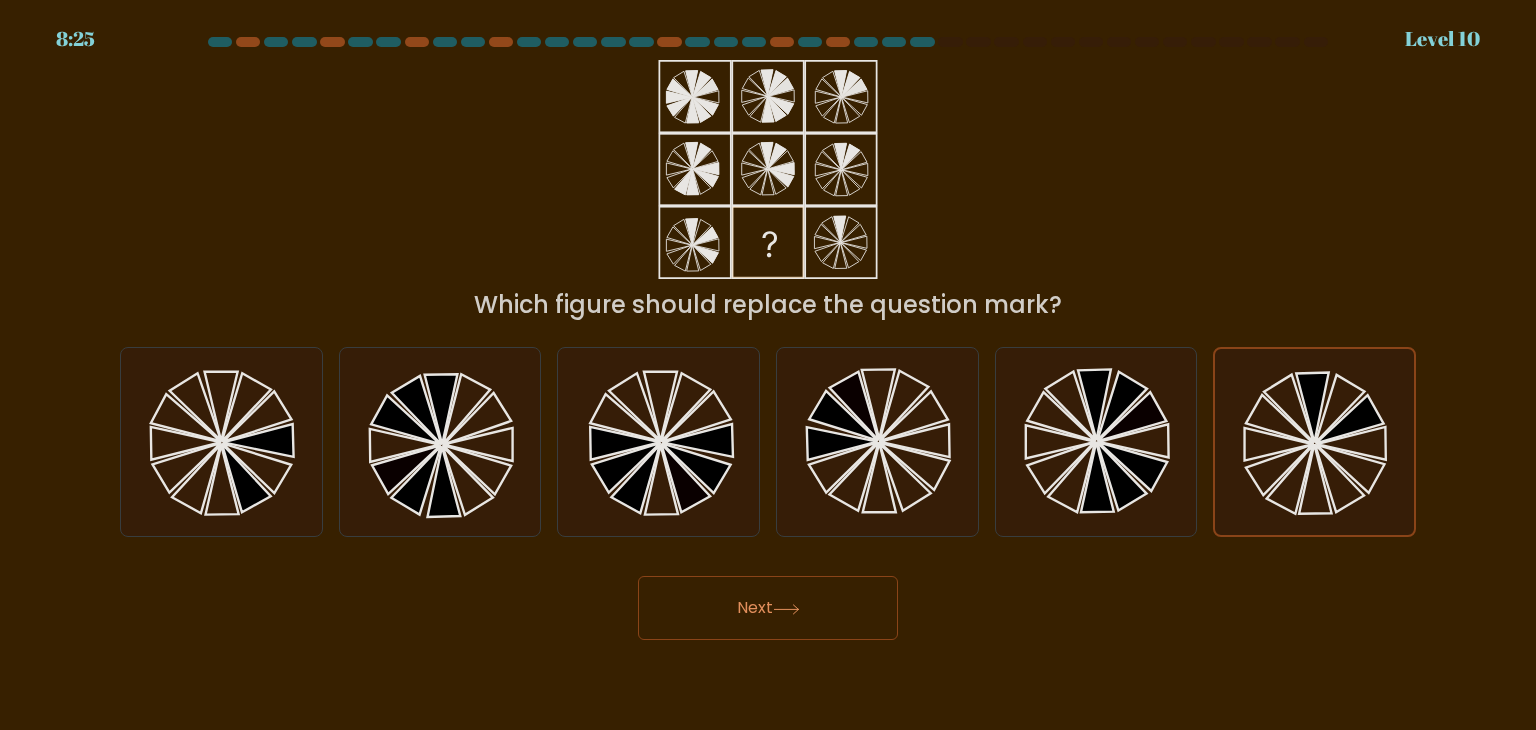 click on "Next" at bounding box center (768, 608) 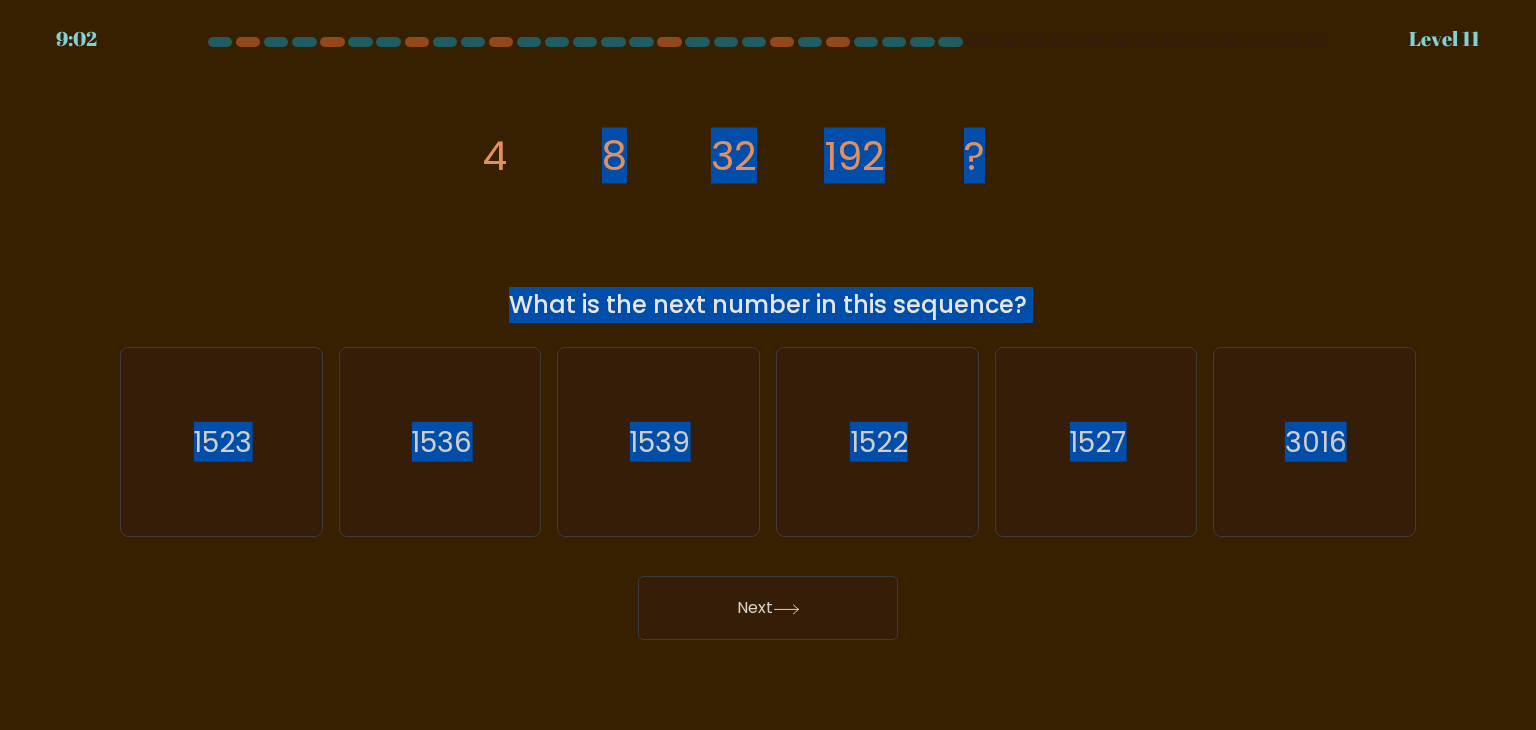 drag, startPoint x: 581, startPoint y: 215, endPoint x: 433, endPoint y: 188, distance: 150.44267 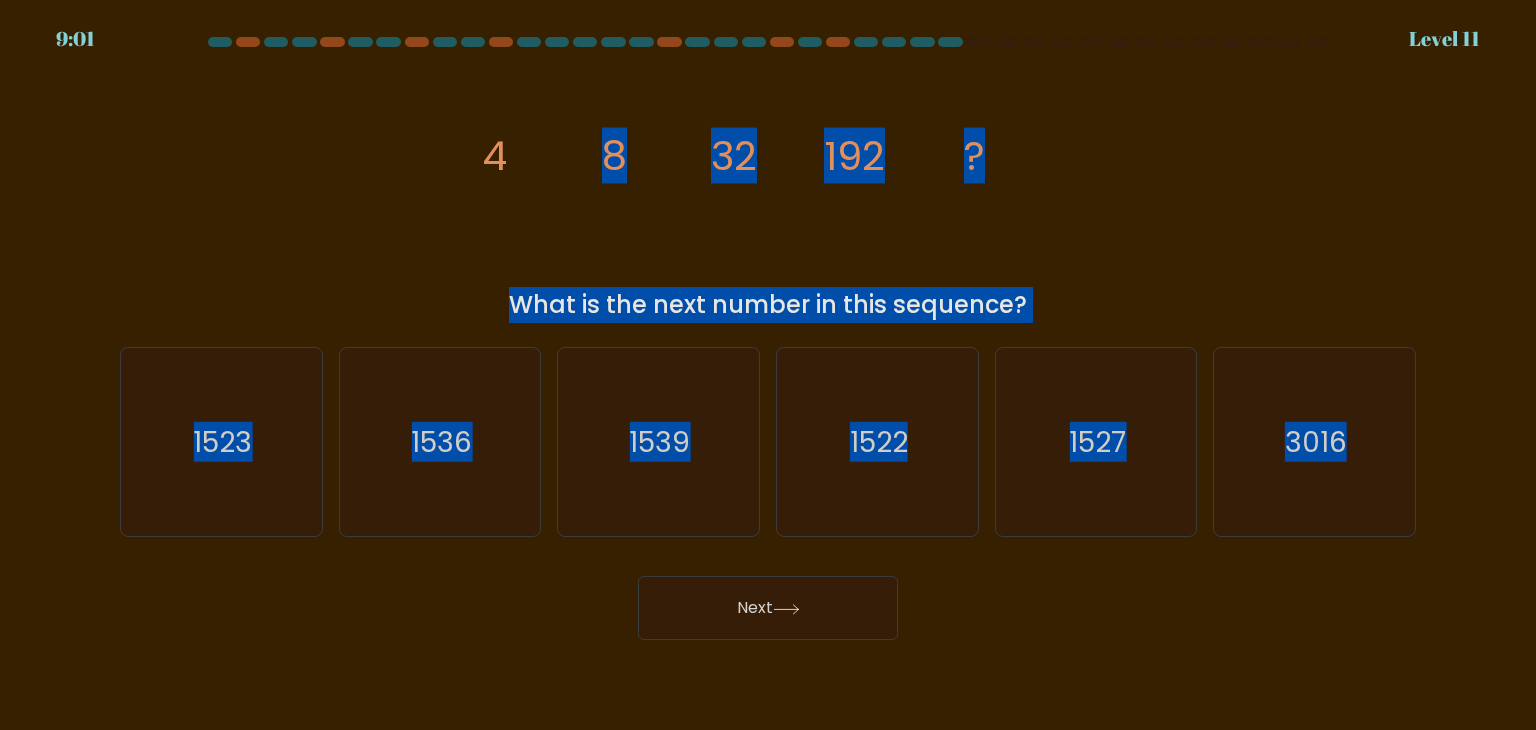 click on "image/svg+xml
4
8
32
192
?
What is the next number in this sequence?" at bounding box center (768, 191) 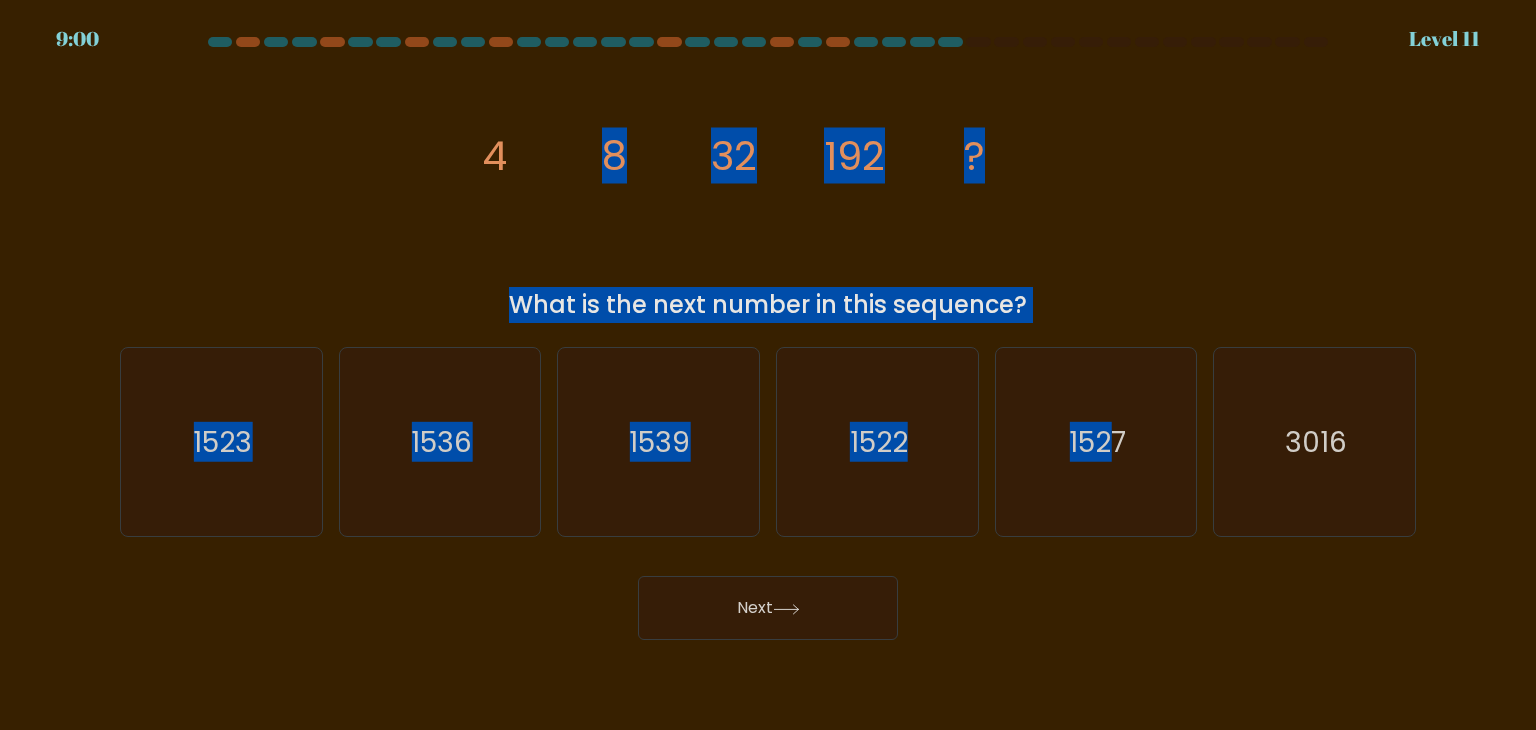 drag, startPoint x: 406, startPoint y: 132, endPoint x: 567, endPoint y: 165, distance: 164.3472 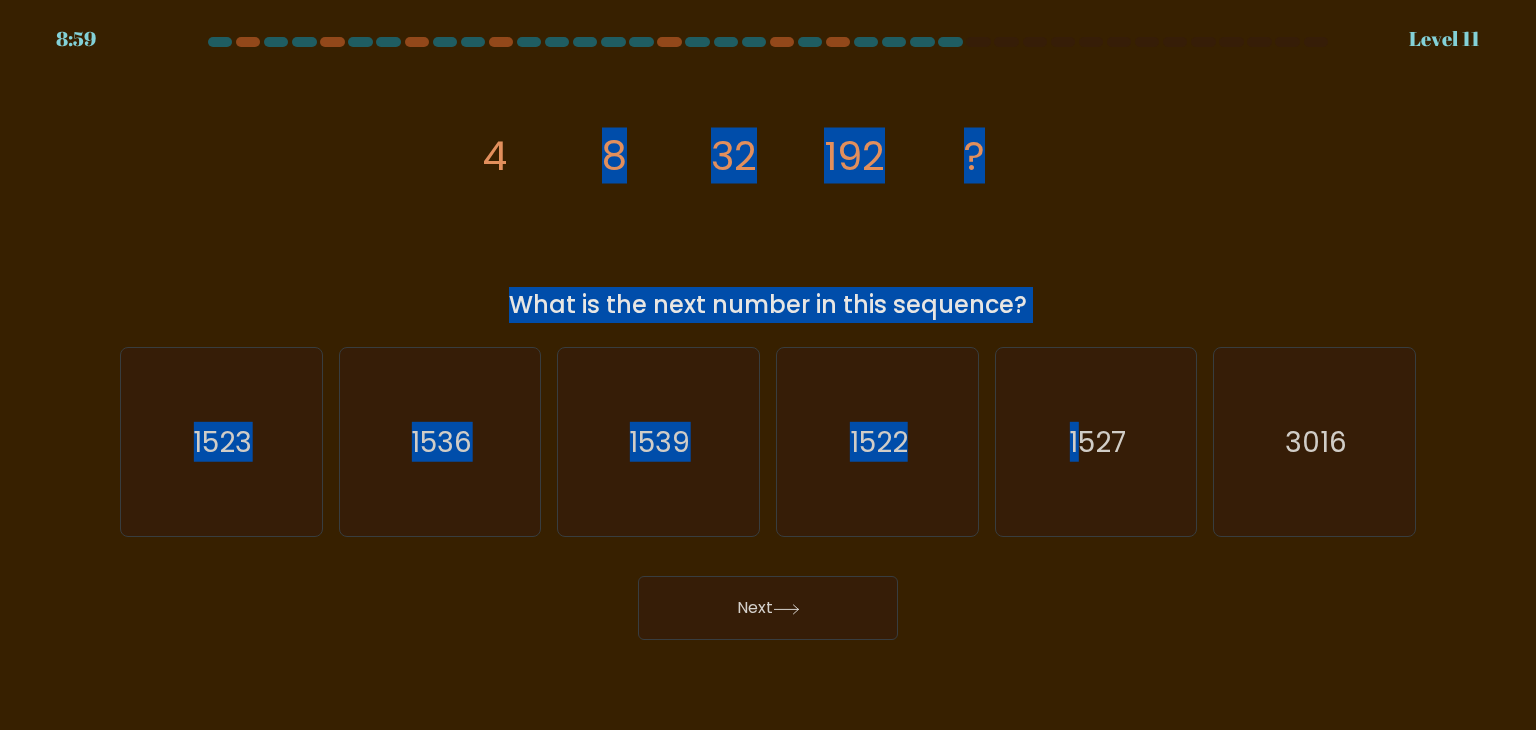 click on "image/svg+xml
4
8
32
192
?
What is the next number in this sequence?" at bounding box center (768, 191) 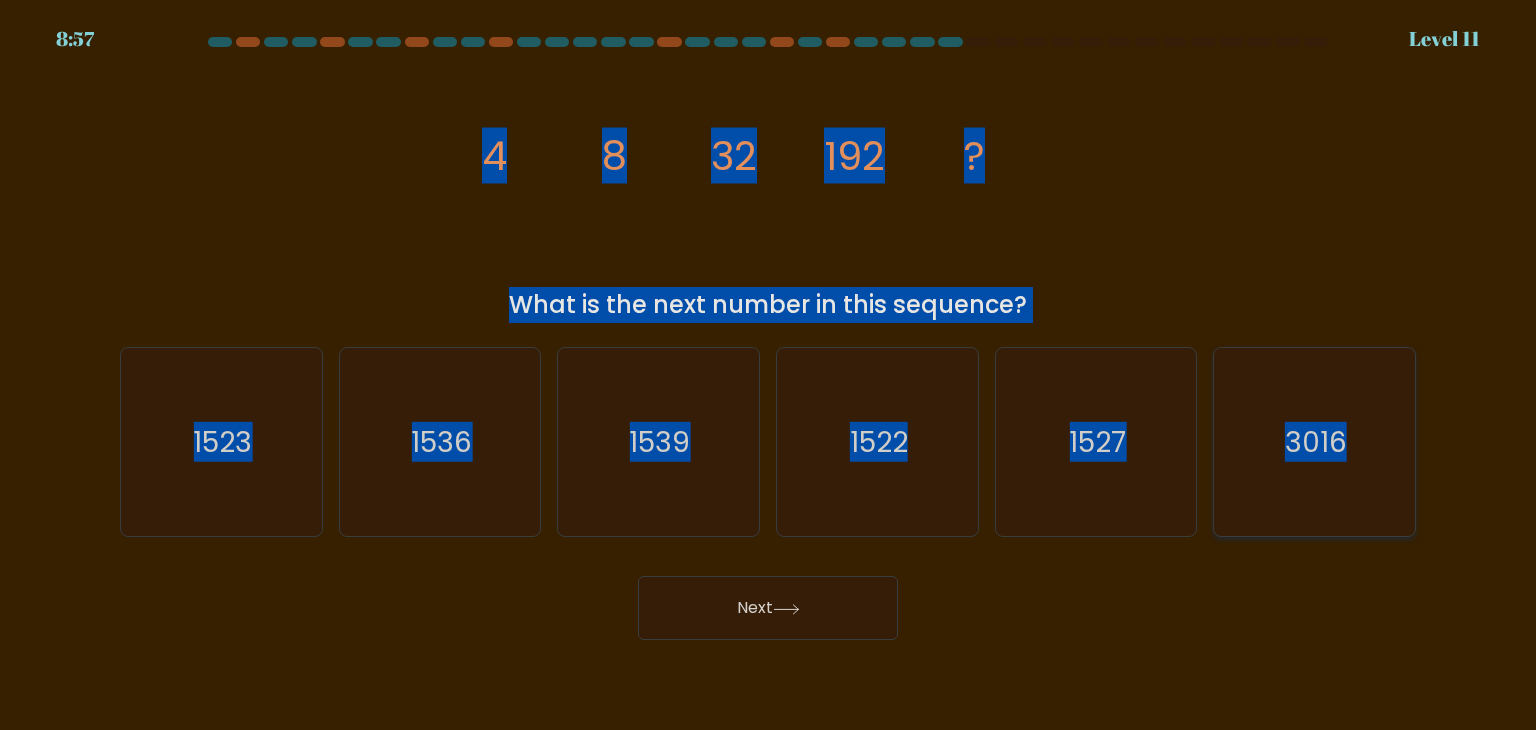 drag, startPoint x: 456, startPoint y: 142, endPoint x: 1396, endPoint y: 418, distance: 979.6816 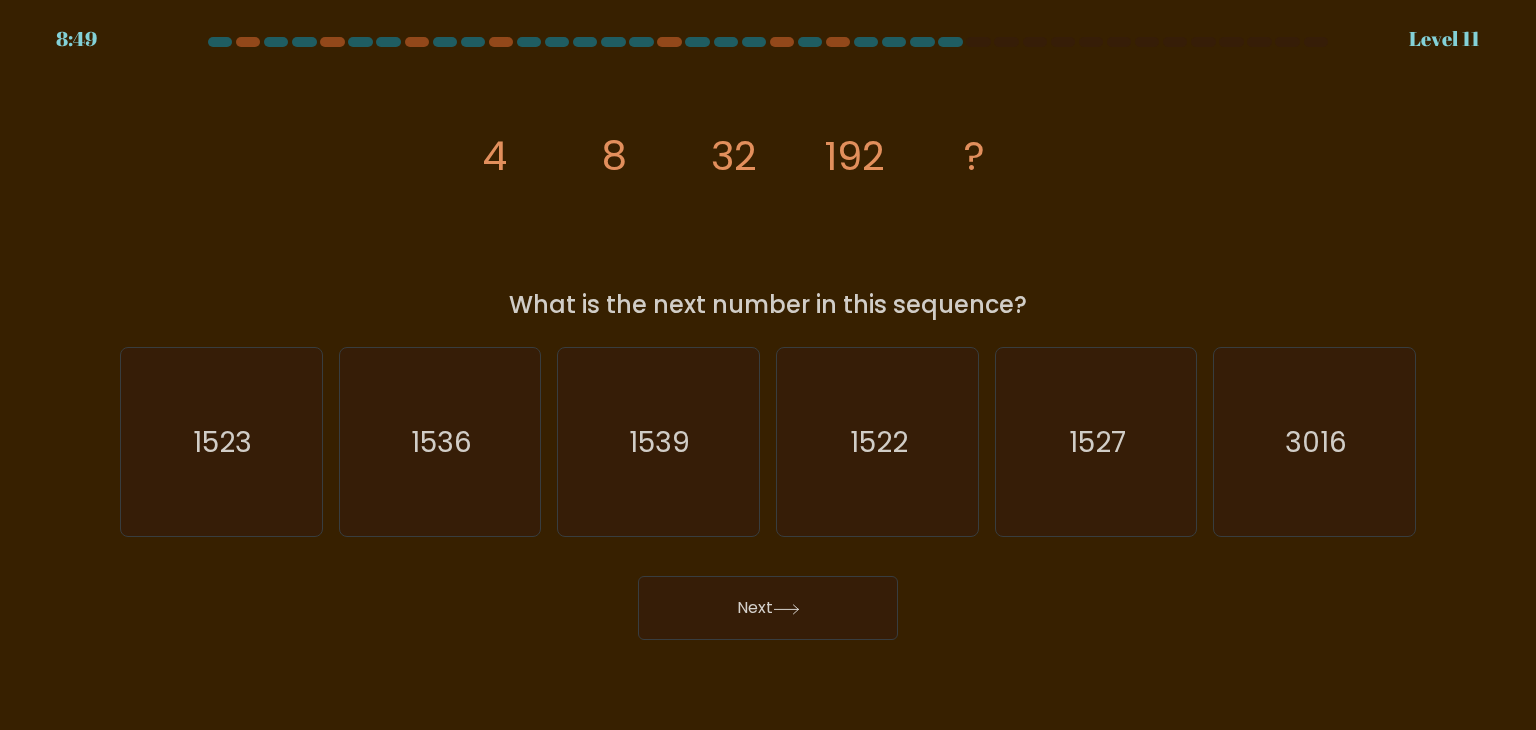 click on "Next" at bounding box center [768, 600] 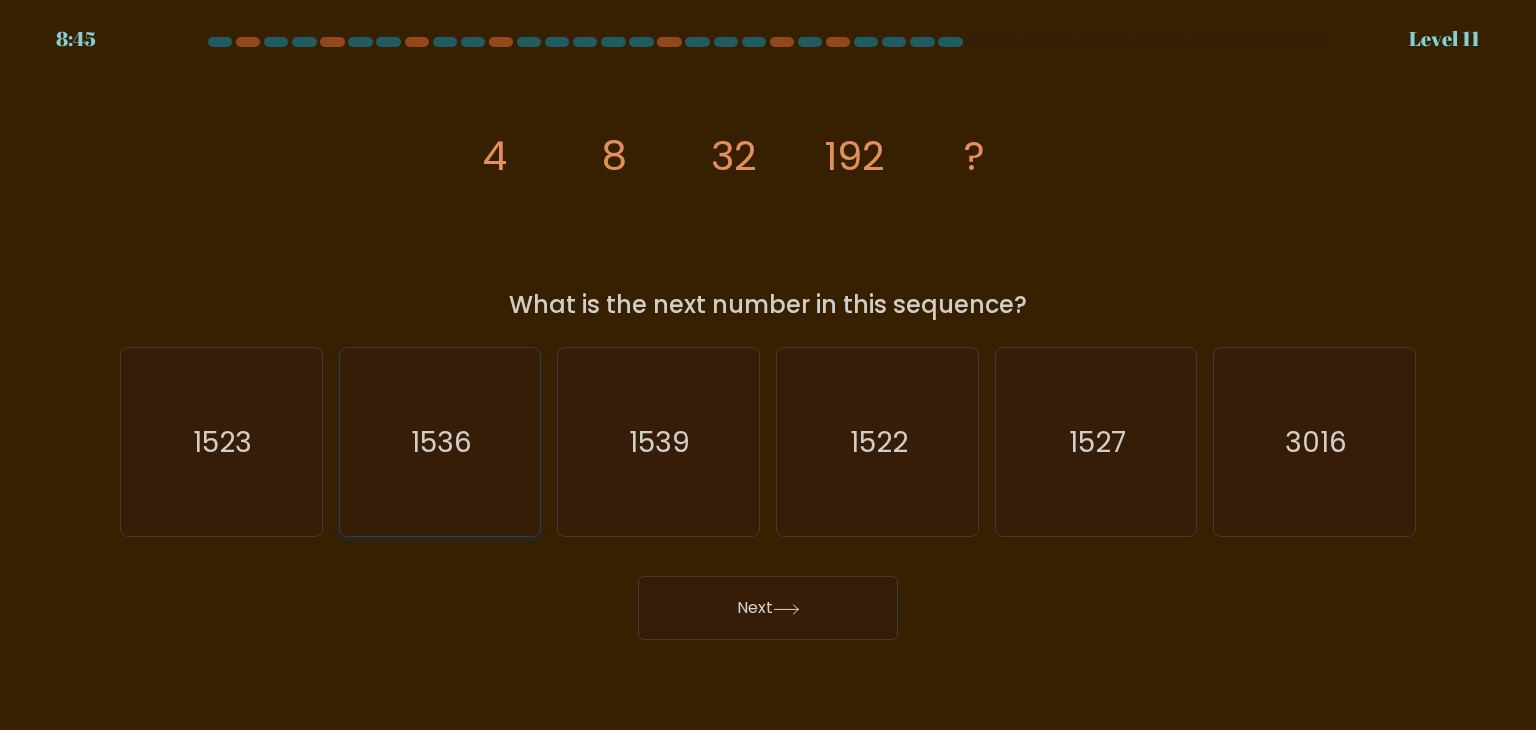 click on "1536" 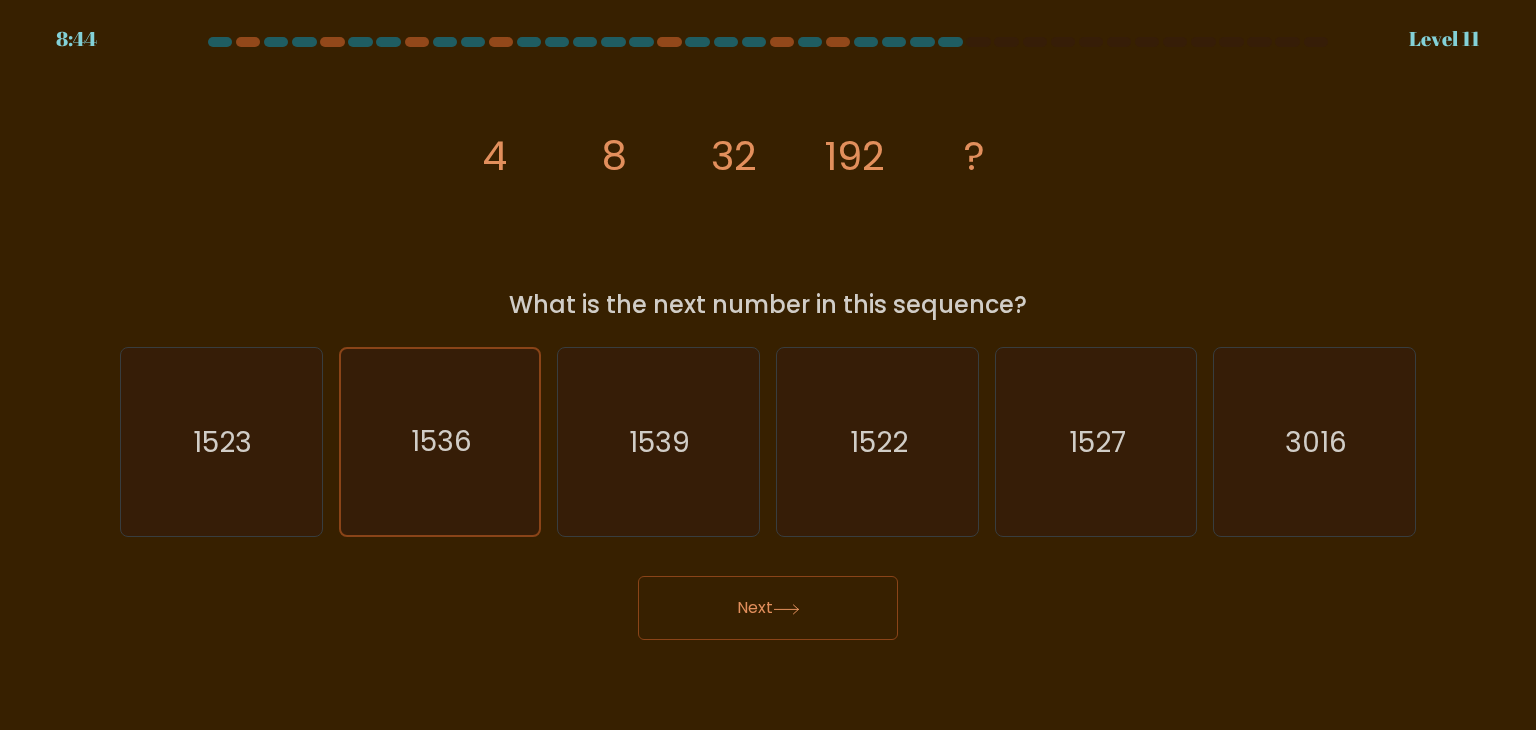 click on "Next" at bounding box center (768, 608) 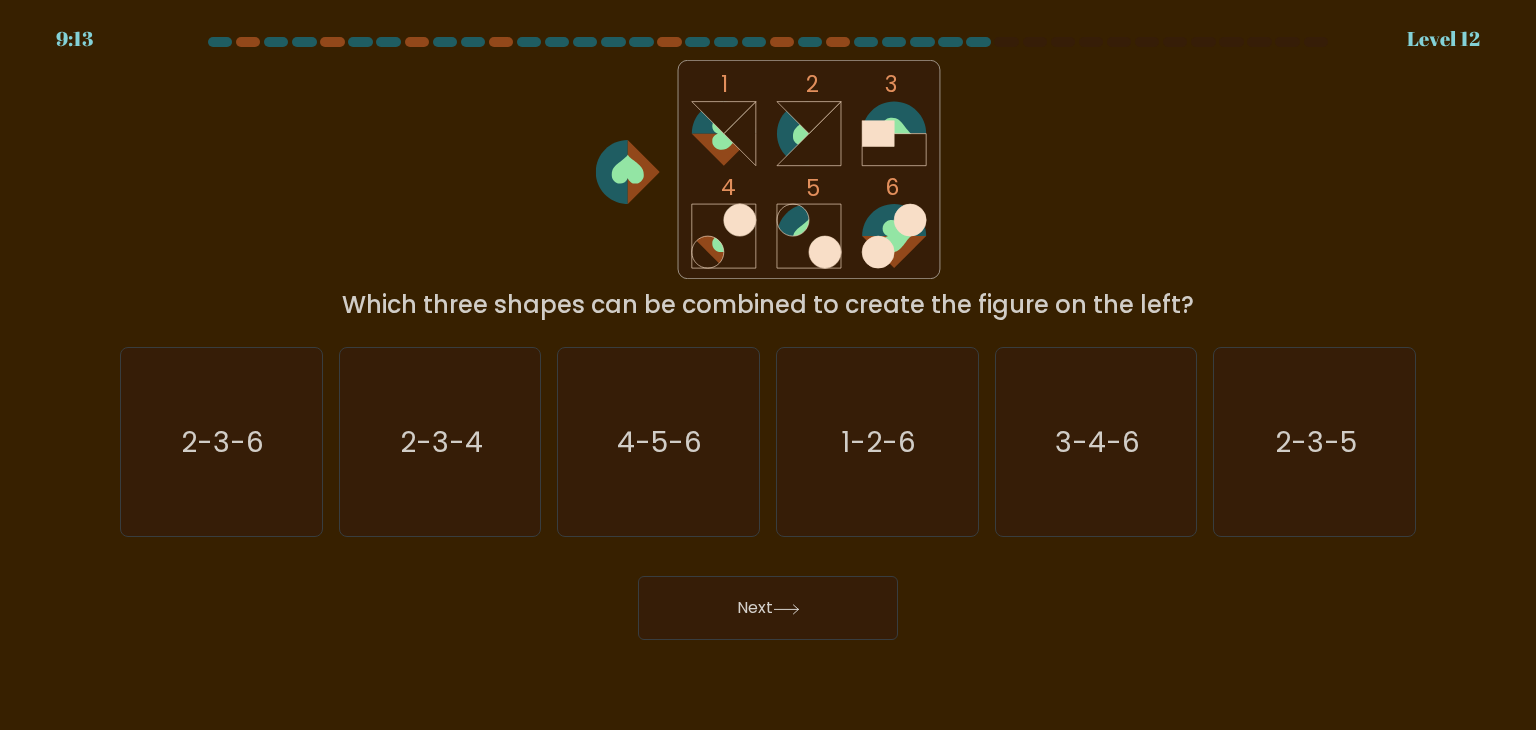 type 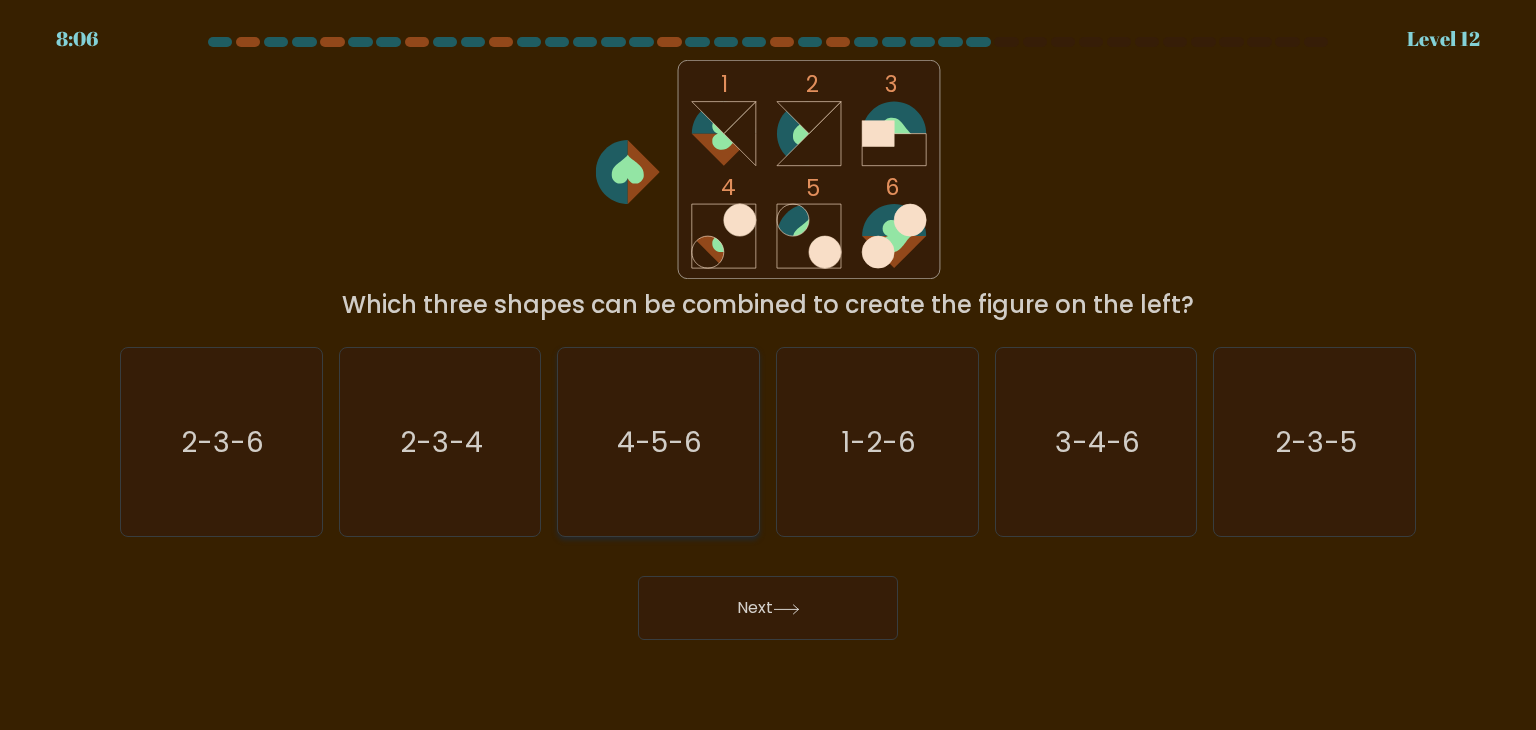 click on "4-5-6" 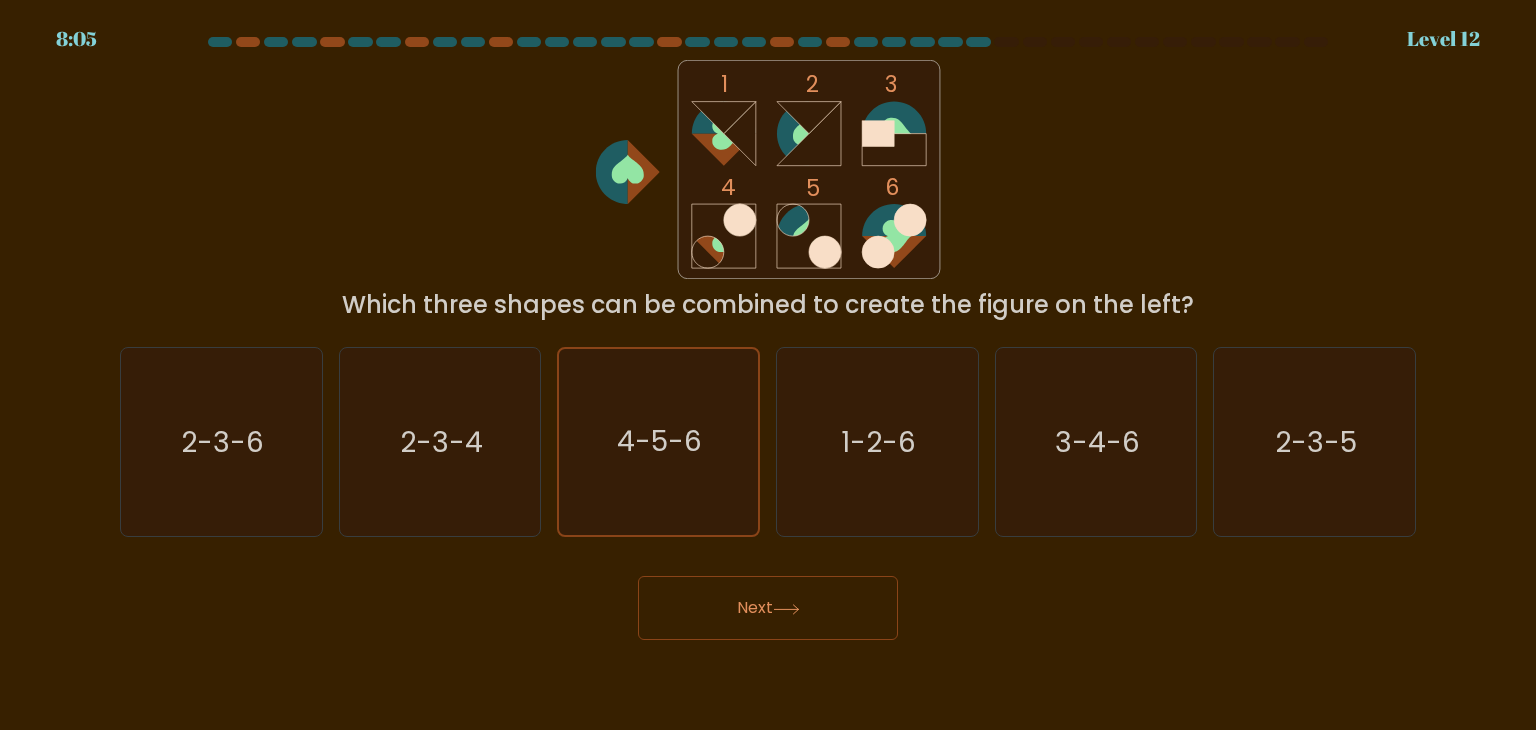 click on "Next" at bounding box center (768, 608) 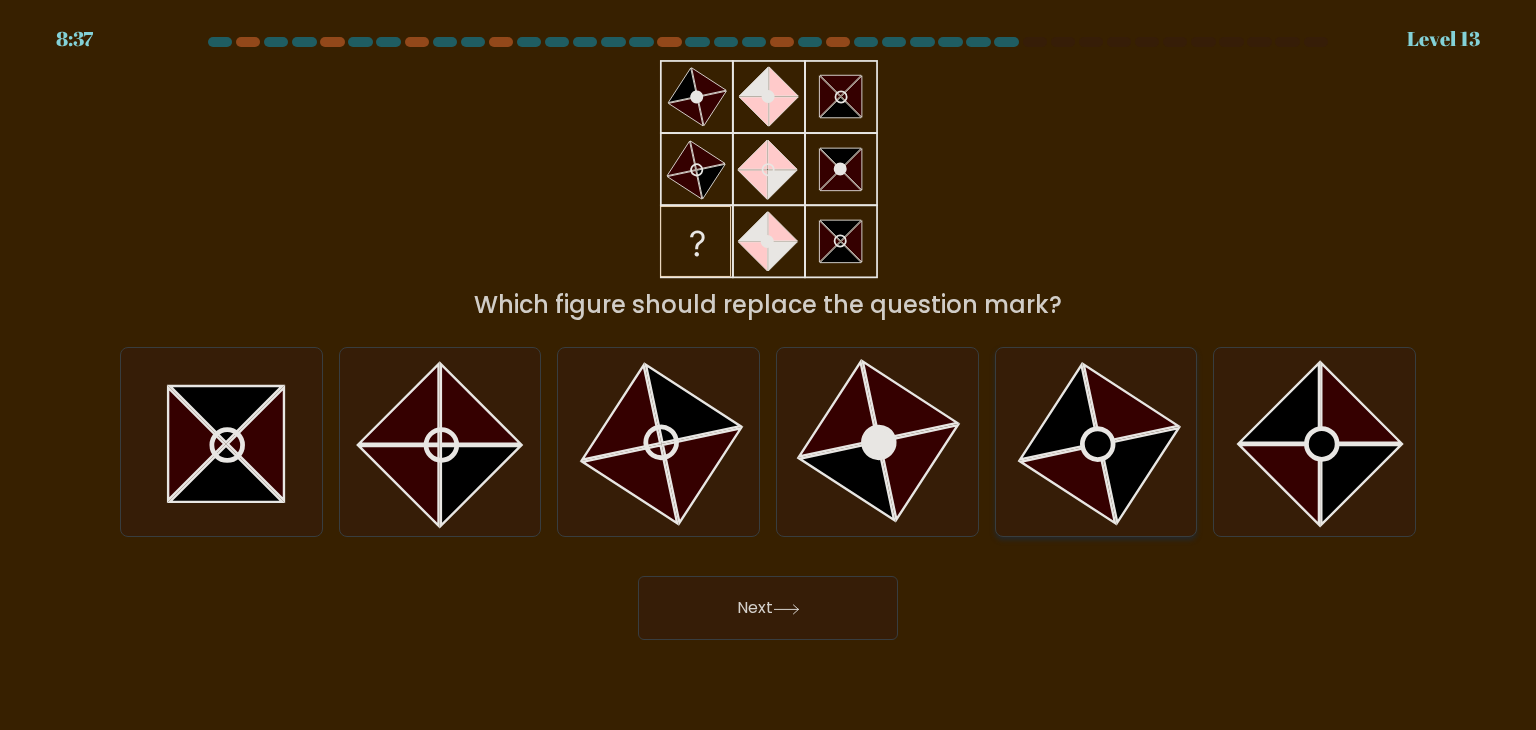 click 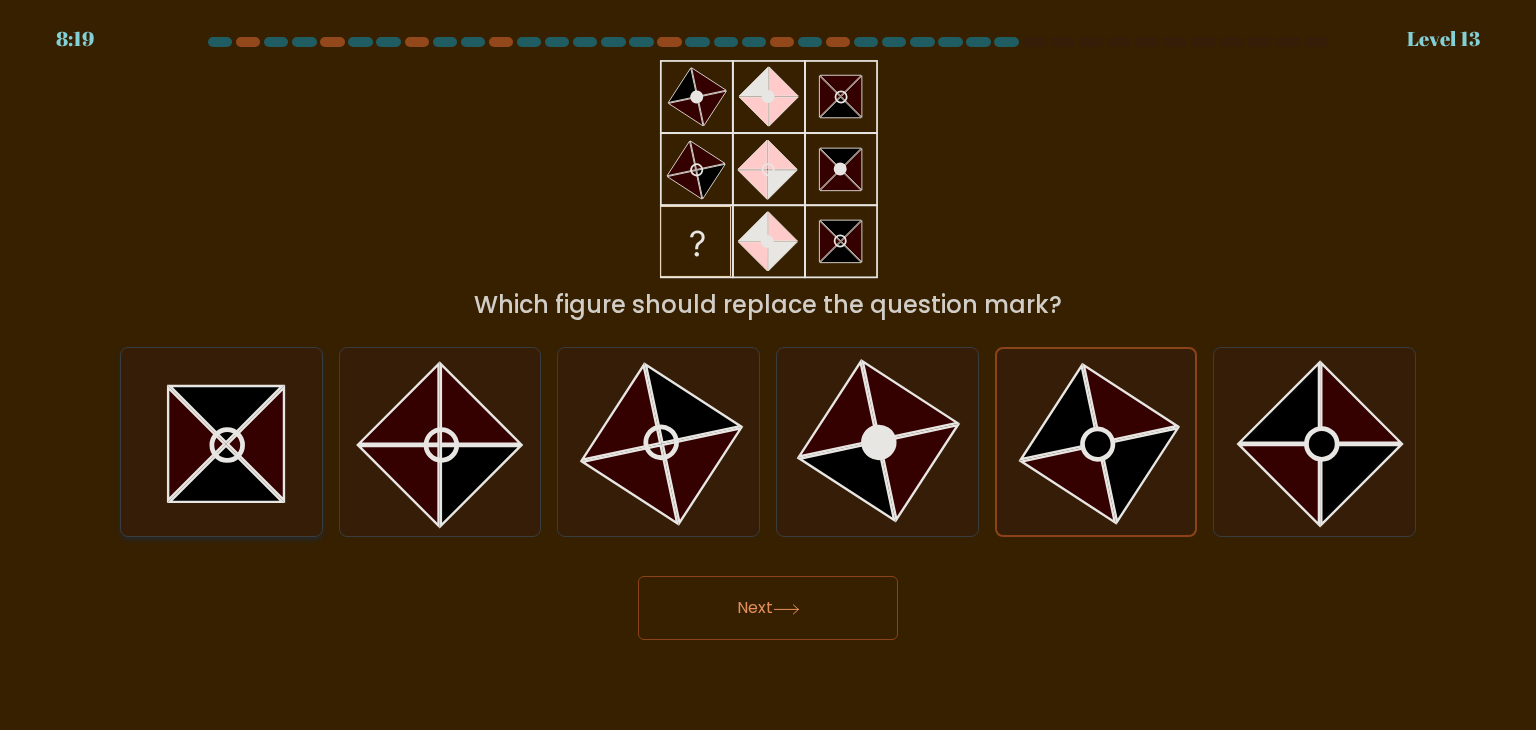 click 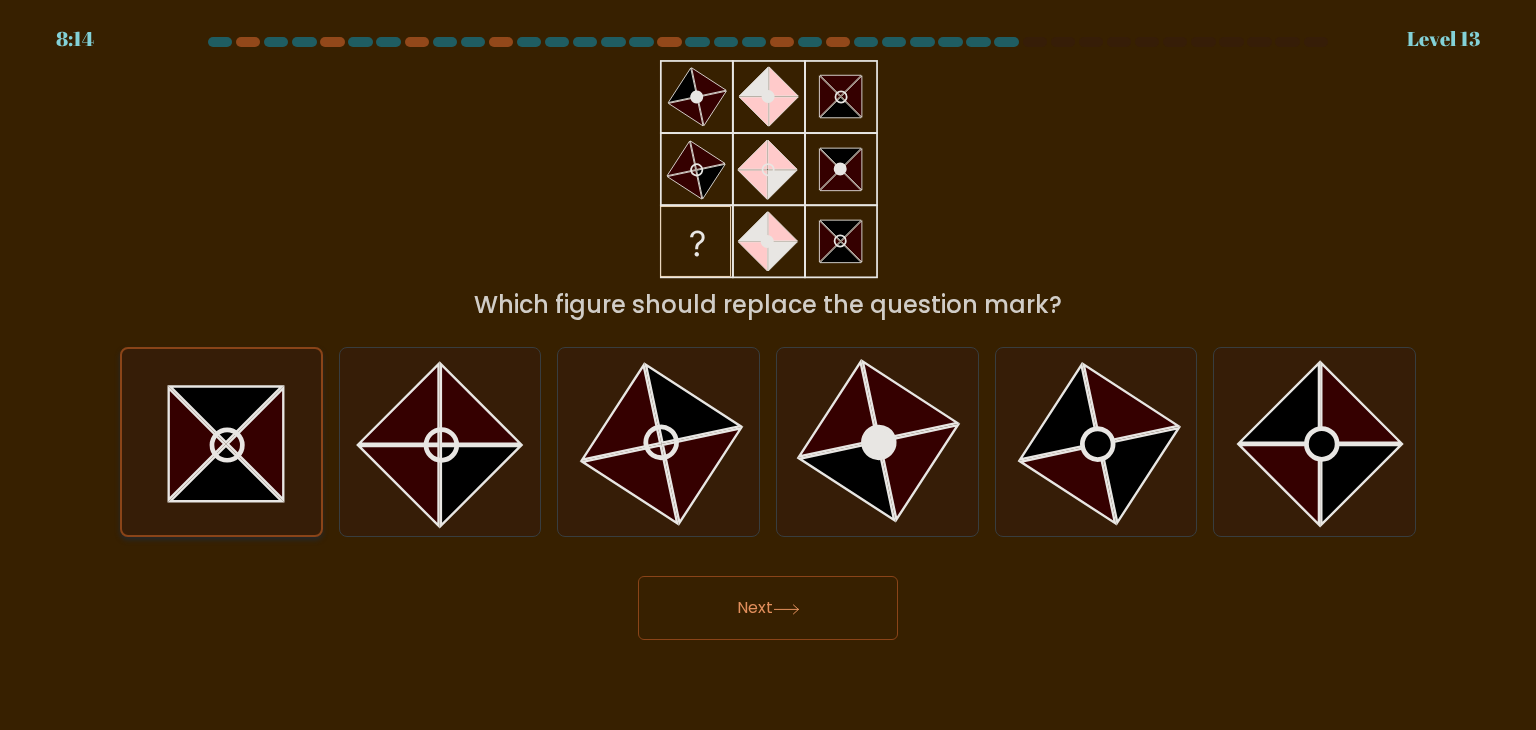 click 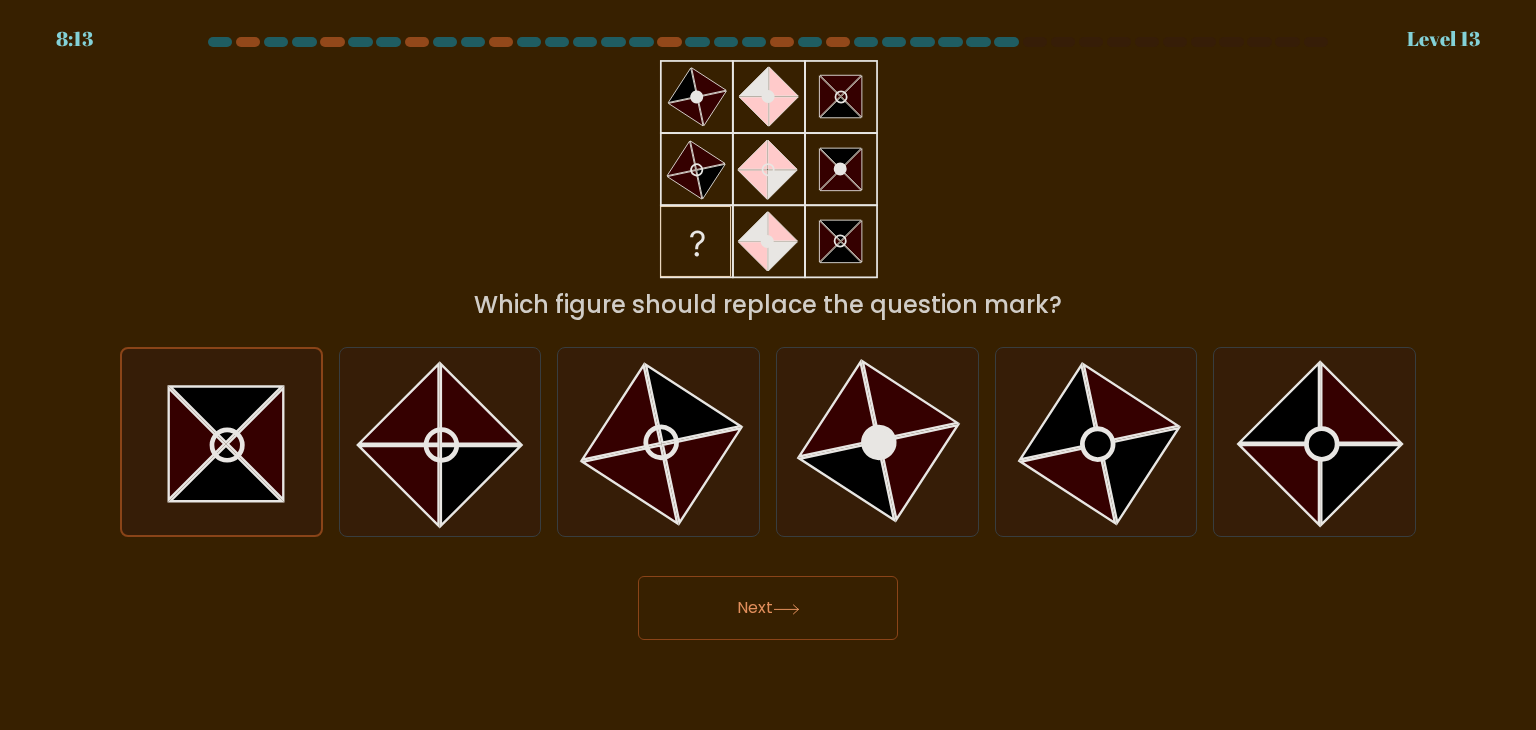 click on "Next" at bounding box center (768, 608) 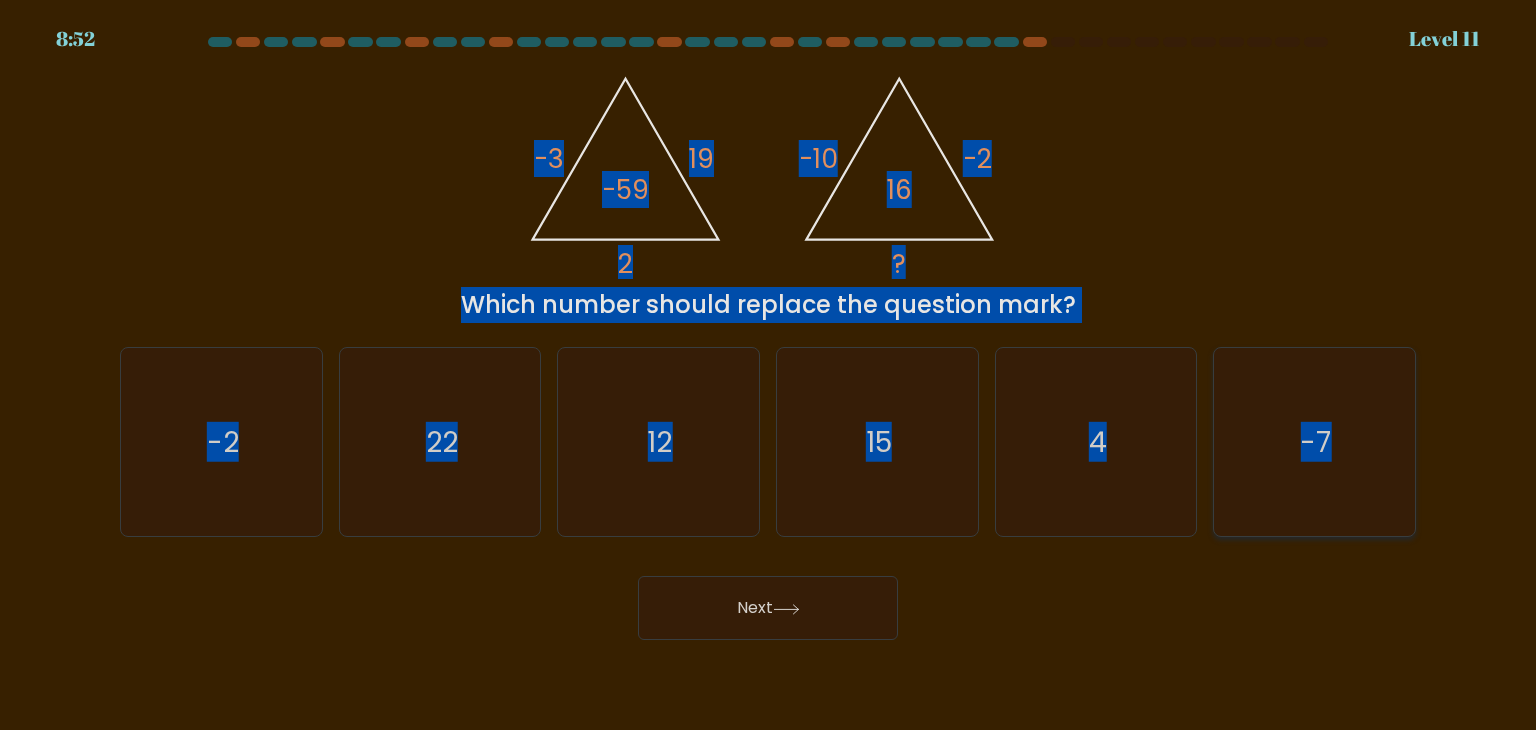 drag, startPoint x: 396, startPoint y: 141, endPoint x: 1327, endPoint y: 465, distance: 985.7672 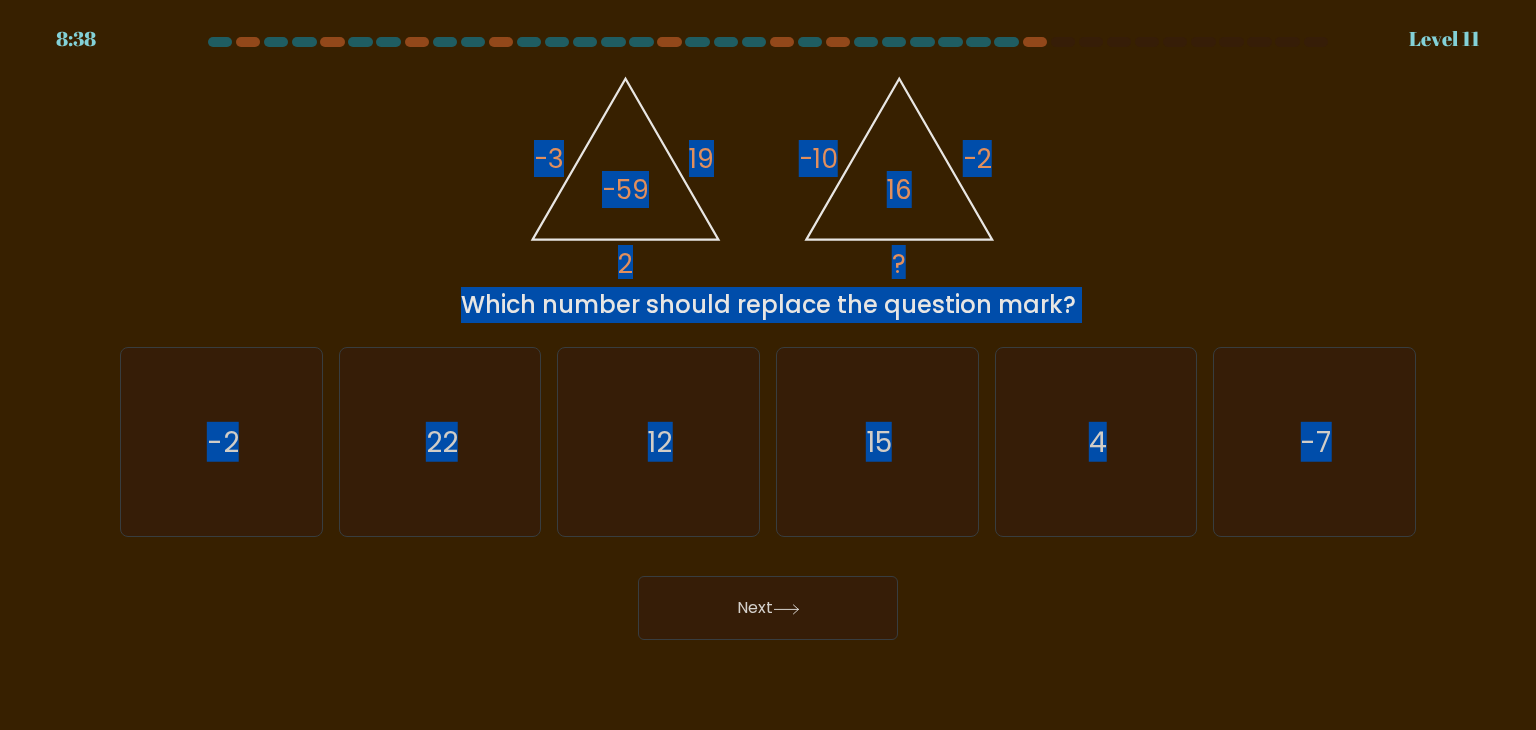 click on "@import url('https://fonts.googleapis.com/css?family=Abril+Fatface:400,100,100italic,300,300italic,400italic,500,500italic,700,700italic,900,900italic');                        -3       19       2       -59                                       @import url('https://fonts.googleapis.com/css?family=Abril+Fatface:400,100,100italic,300,300italic,400italic,500,500italic,700,700italic,900,900italic');                        -10       -2       ?       16
Which number should replace the question mark?" at bounding box center (768, 191) 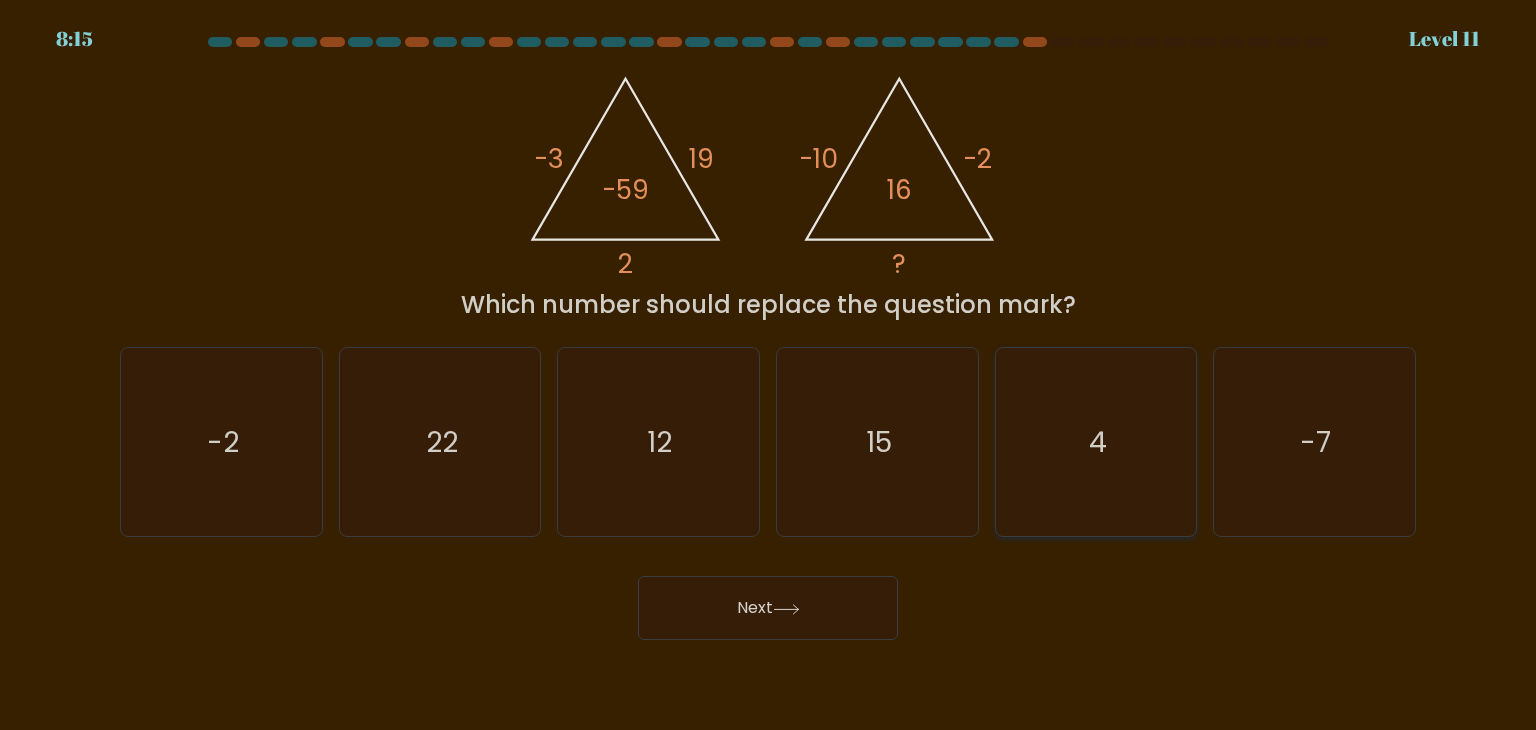 click on "4" 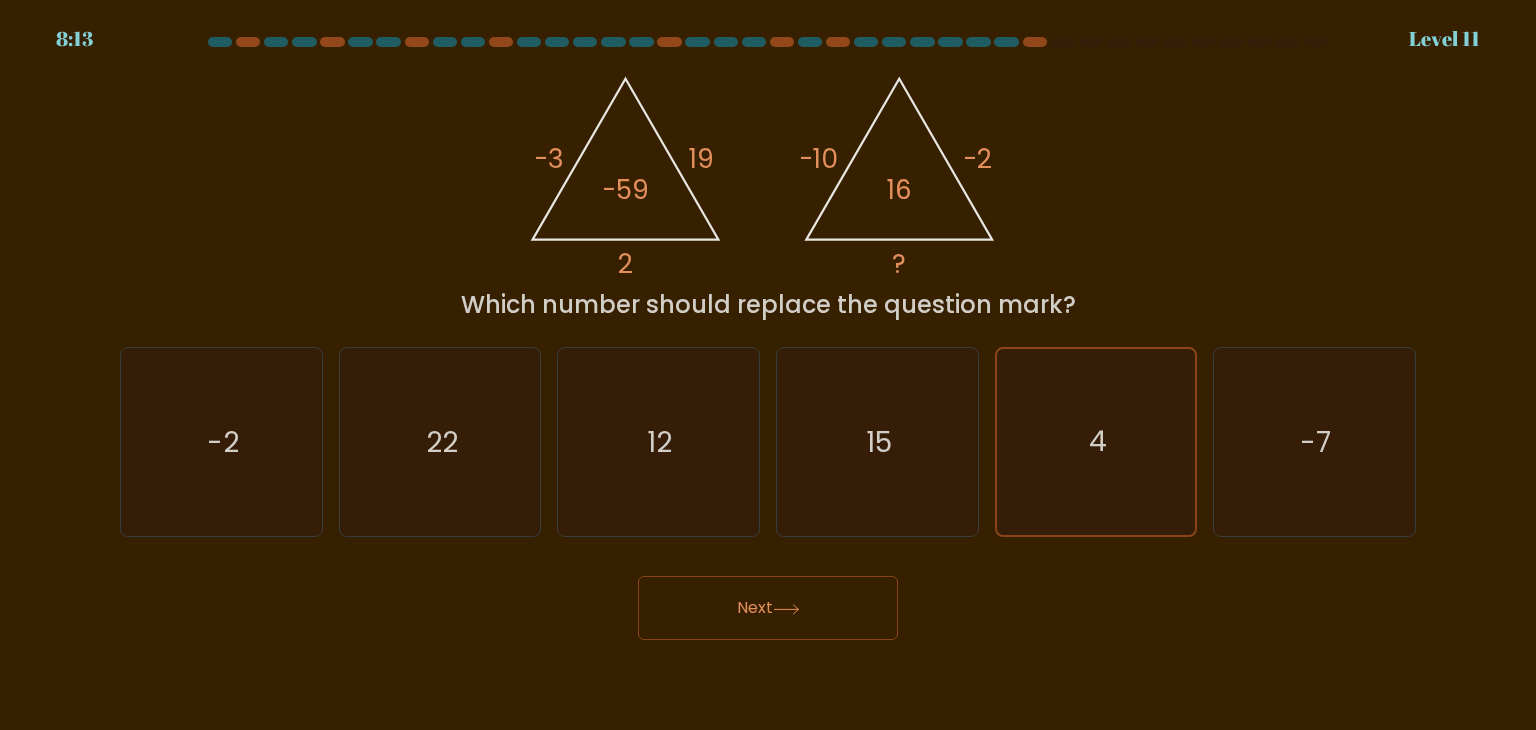 click on "Next" at bounding box center [768, 608] 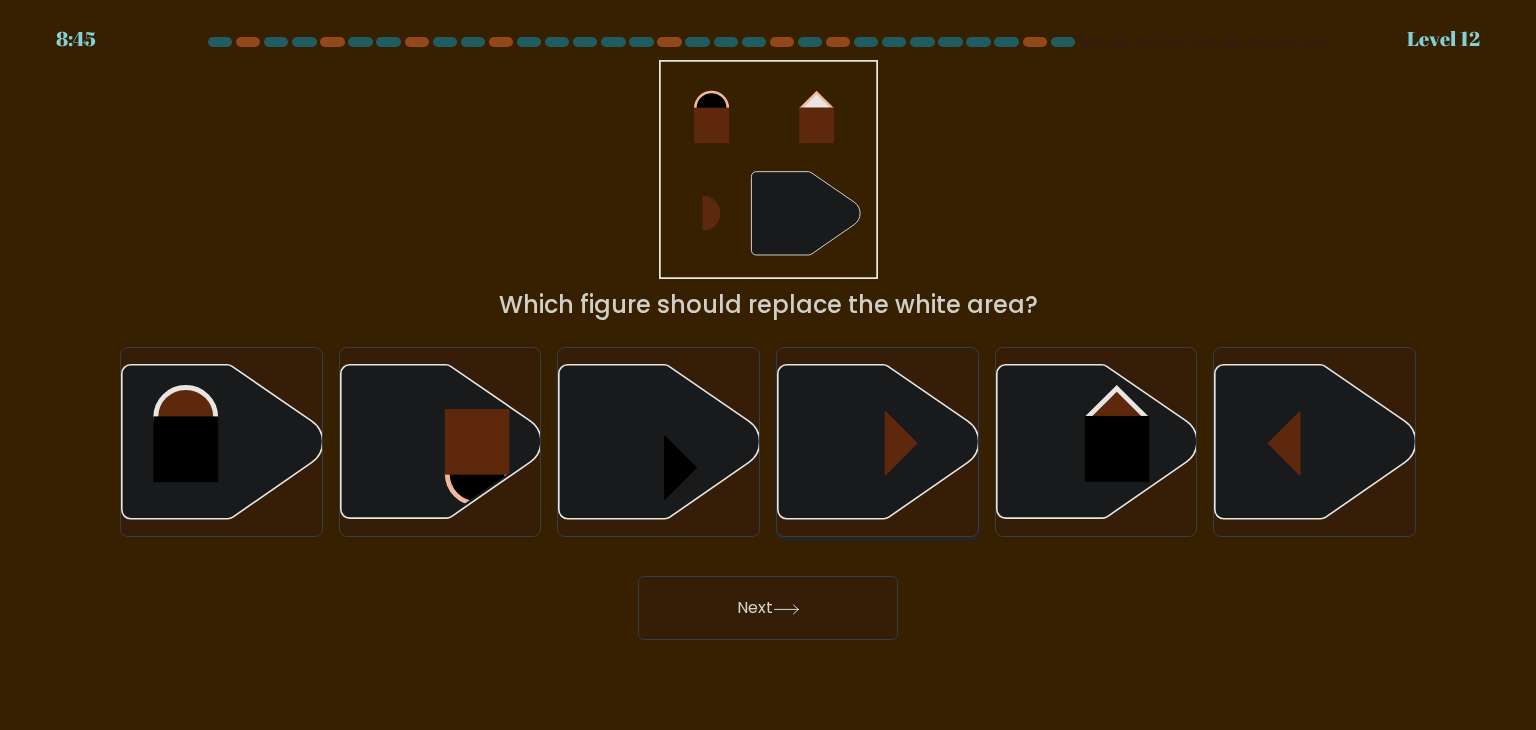 type 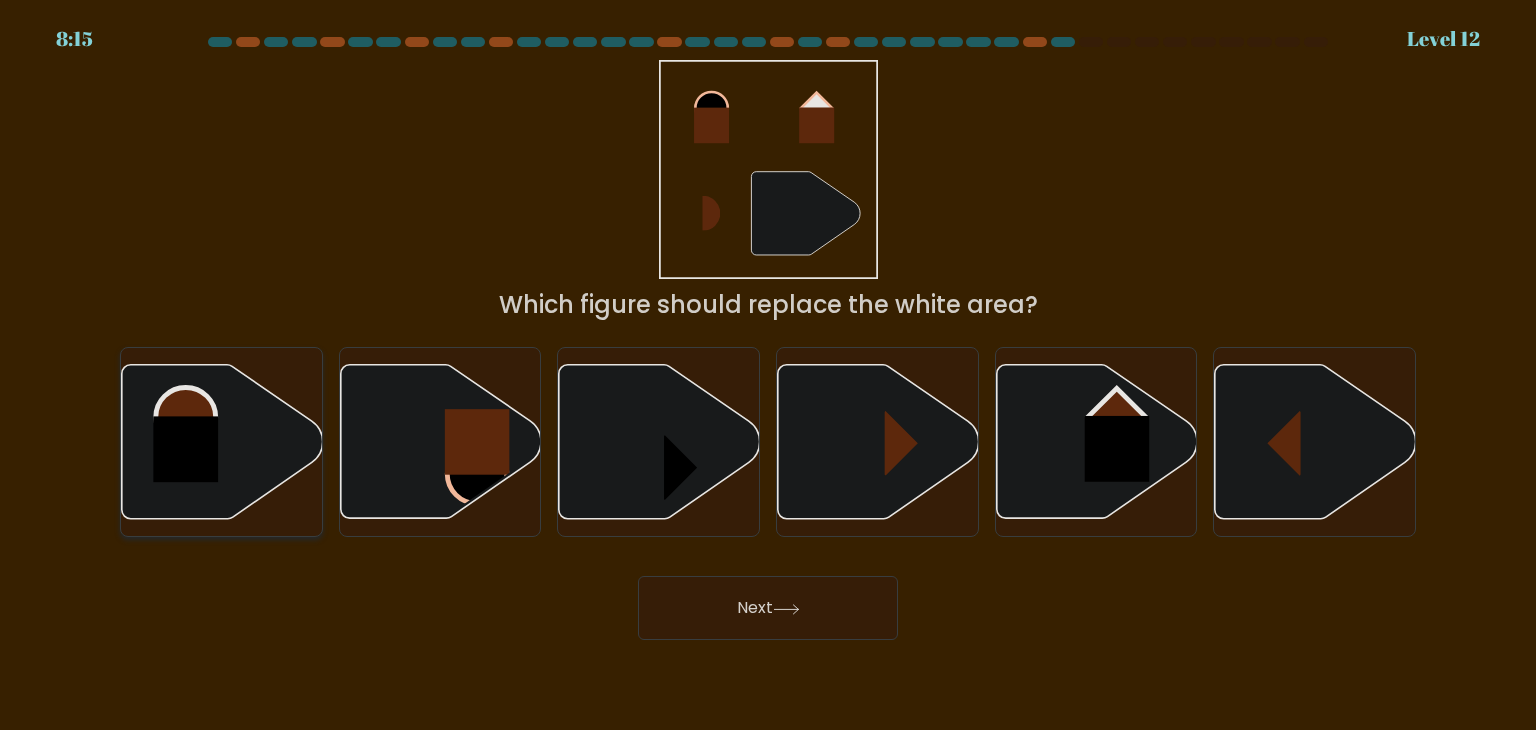 click 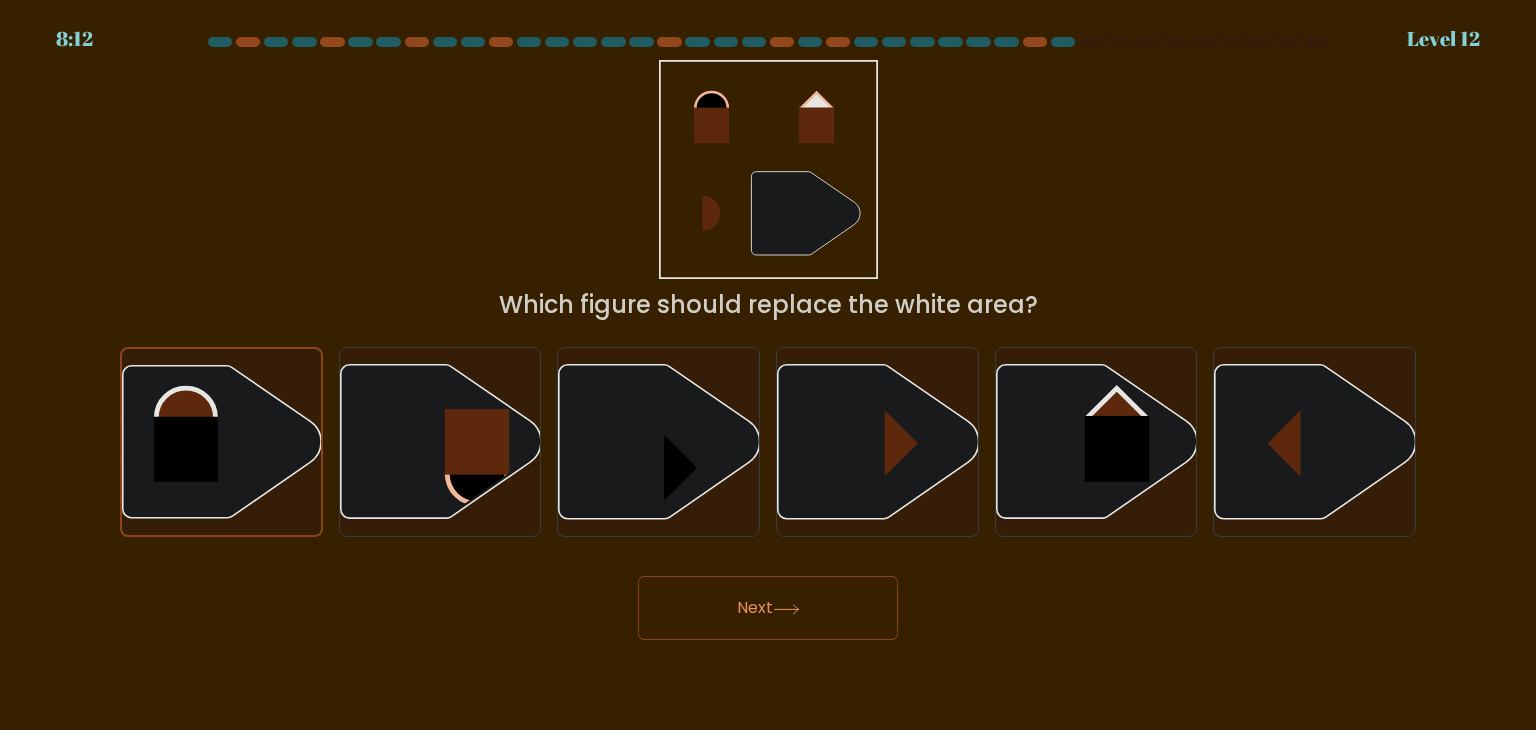 click on "Next" at bounding box center [768, 608] 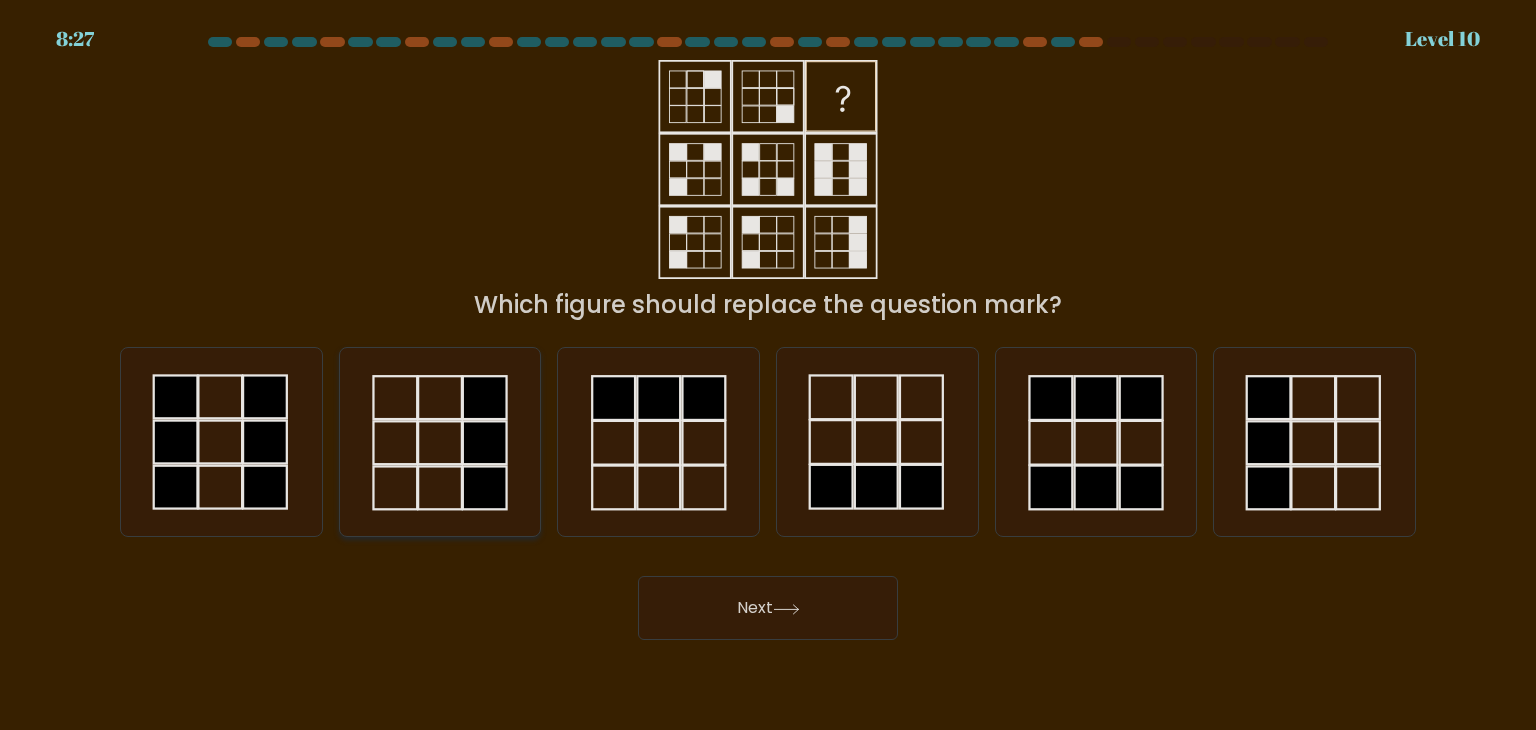click 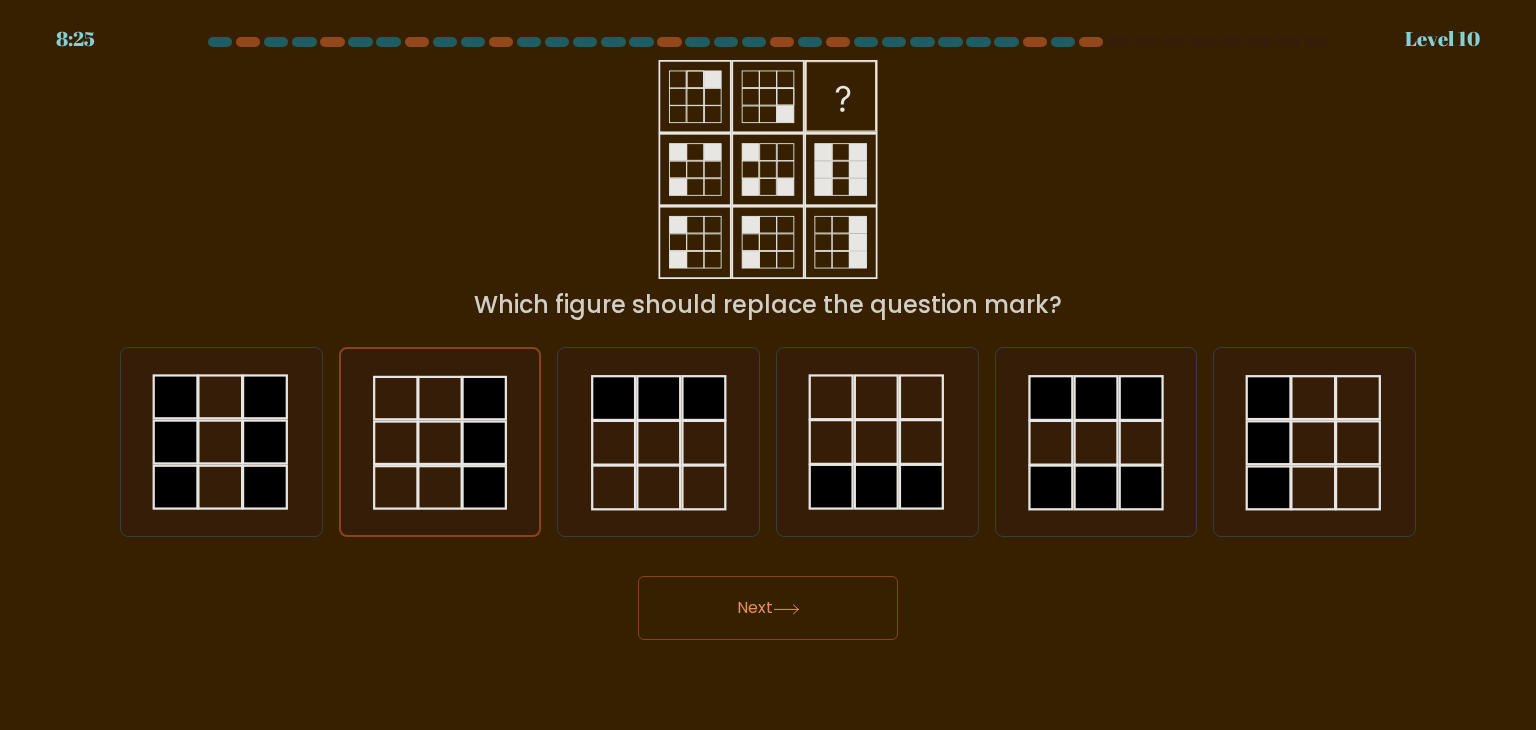 click on "Next" at bounding box center (768, 608) 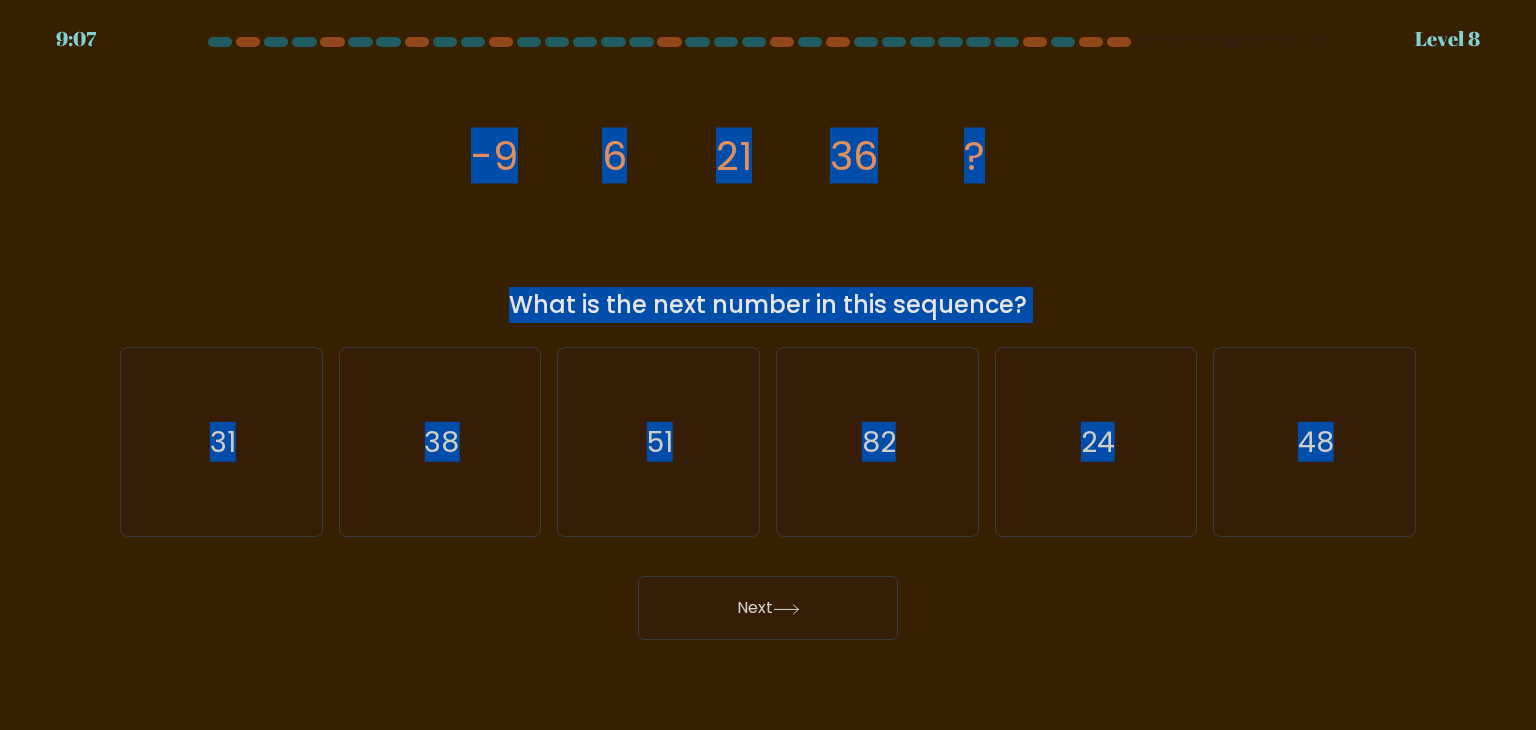 drag, startPoint x: 402, startPoint y: 141, endPoint x: 1533, endPoint y: 442, distance: 1170.3683 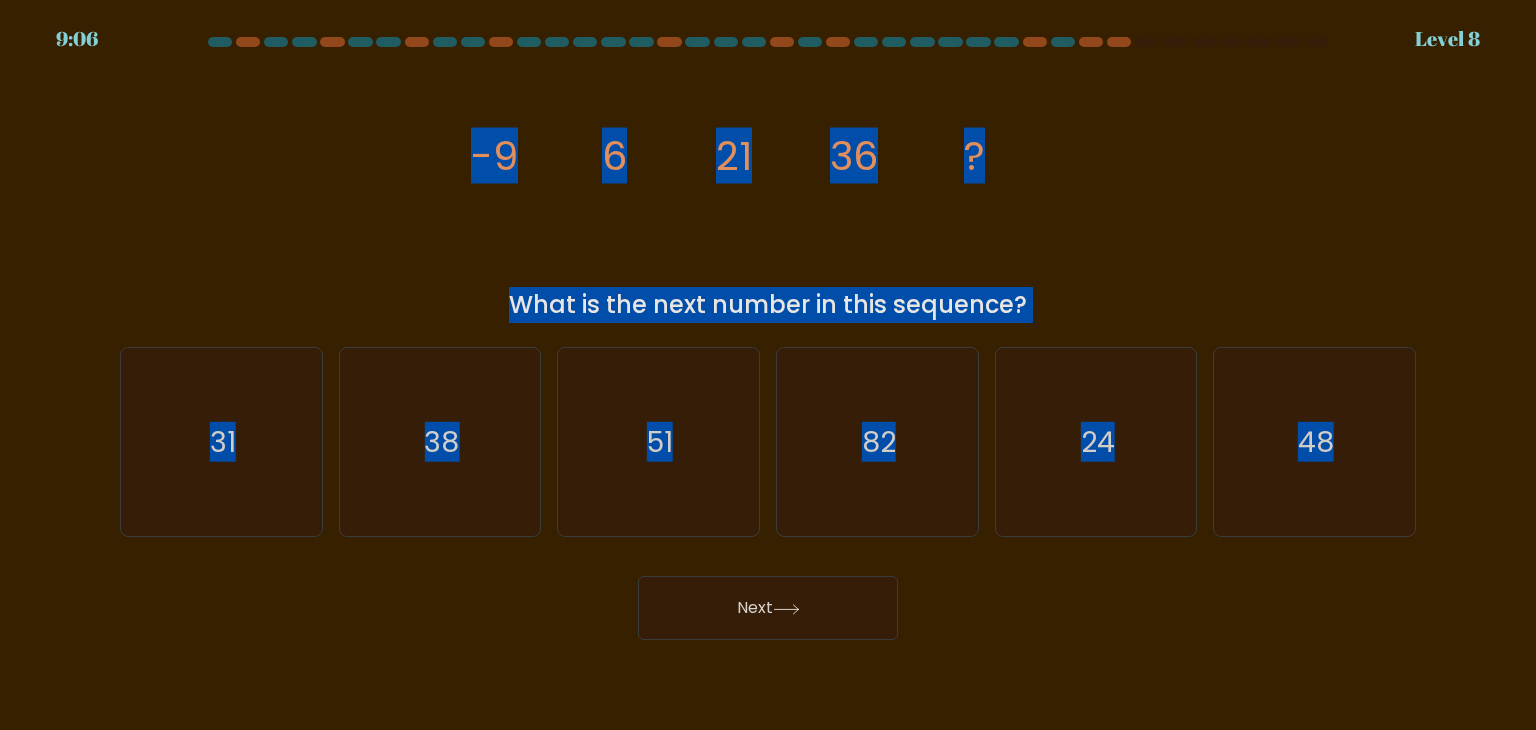 copy on "-9
6
21
36
?
What is the next number in this sequence?
a.
31
b.
38
c.
51
d.
82
e.
24
f.
48" 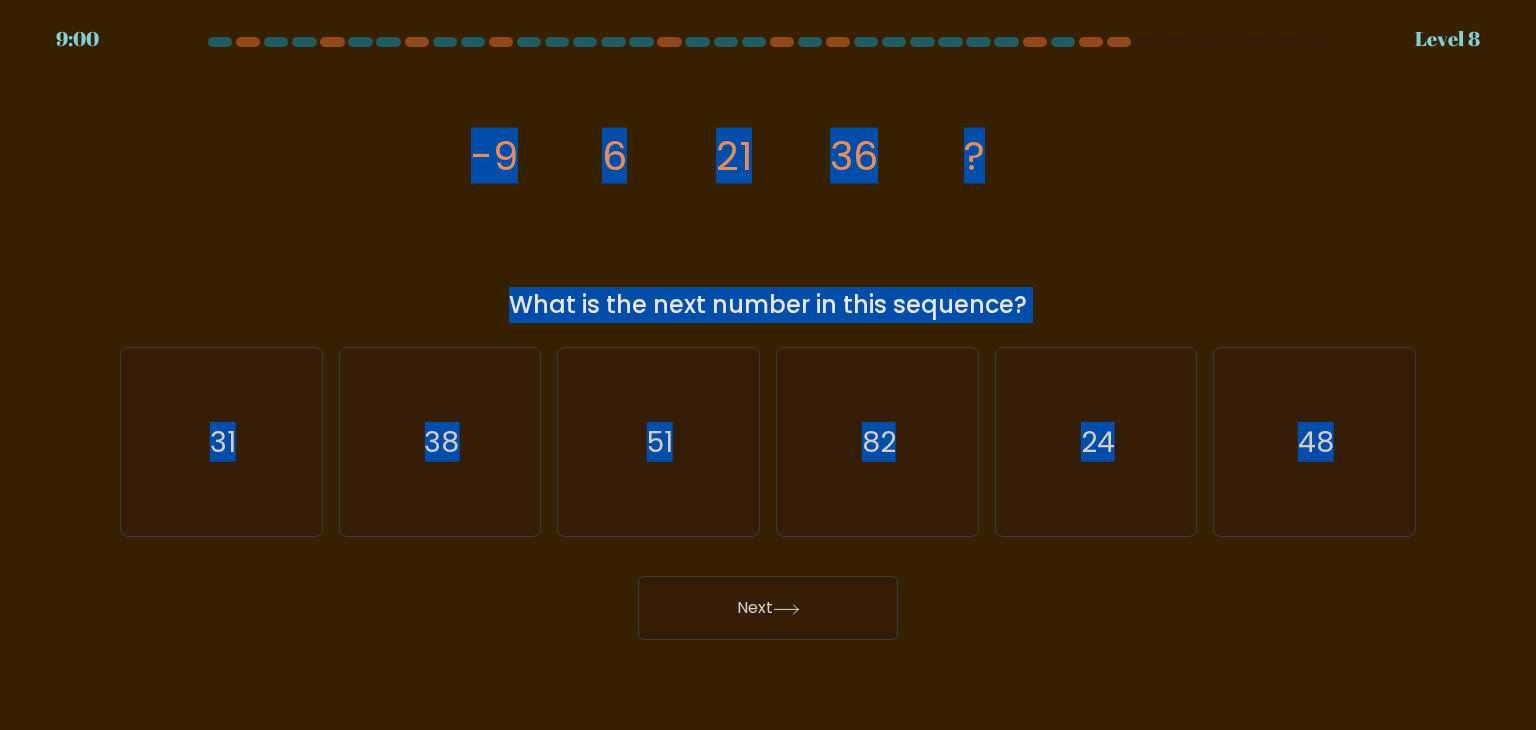 click on "image/svg+xml
-9
6
21
36
?
What is the next number in this sequence?" at bounding box center (768, 191) 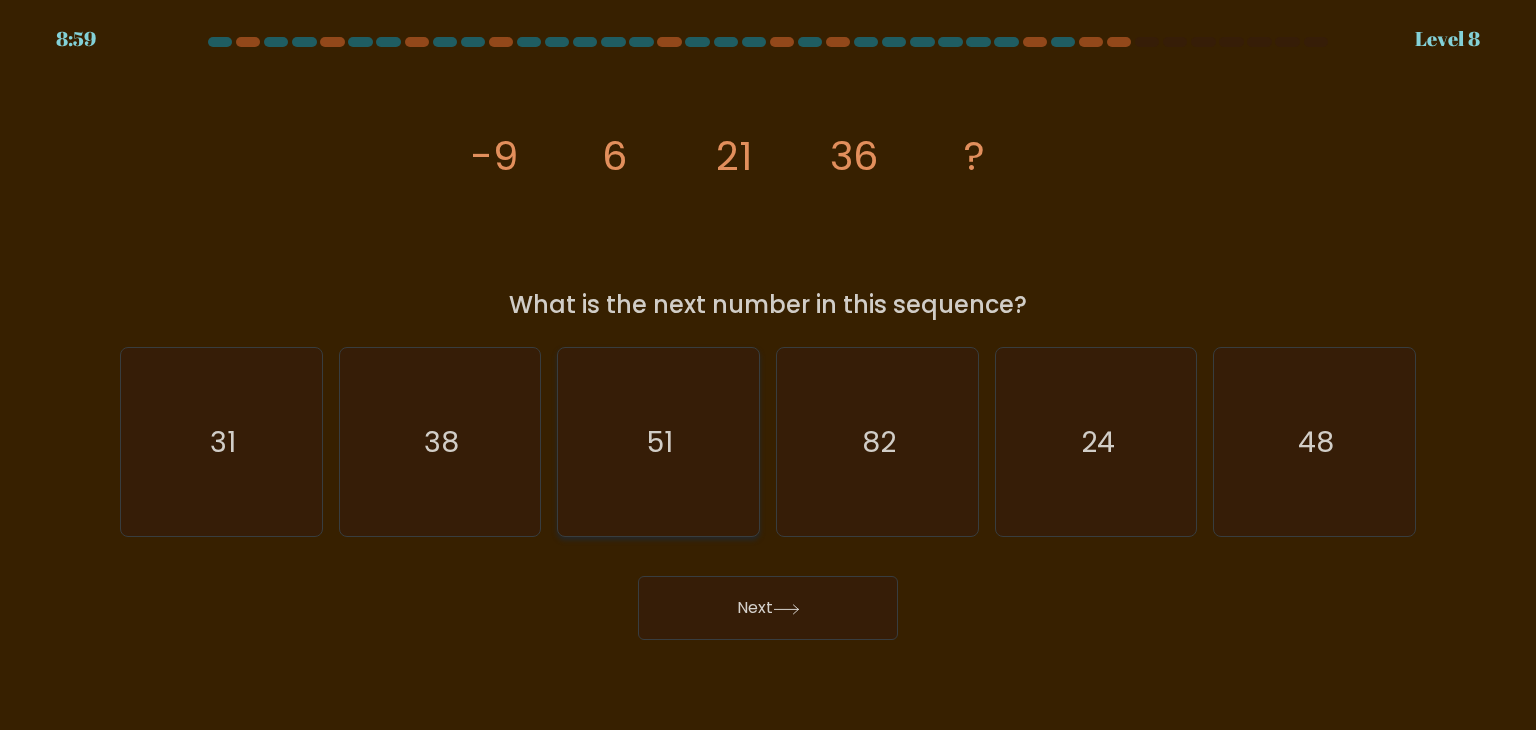 click on "51" 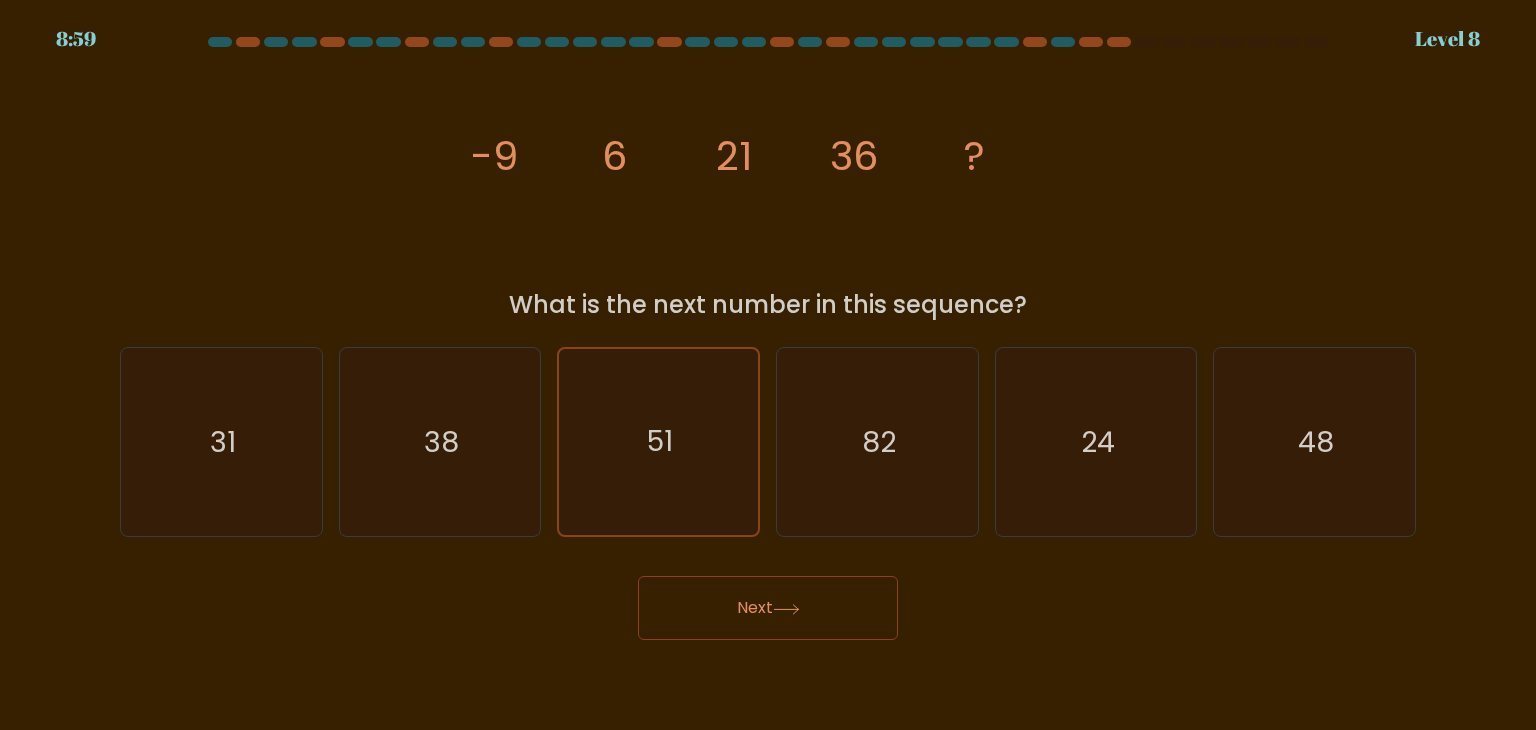 click 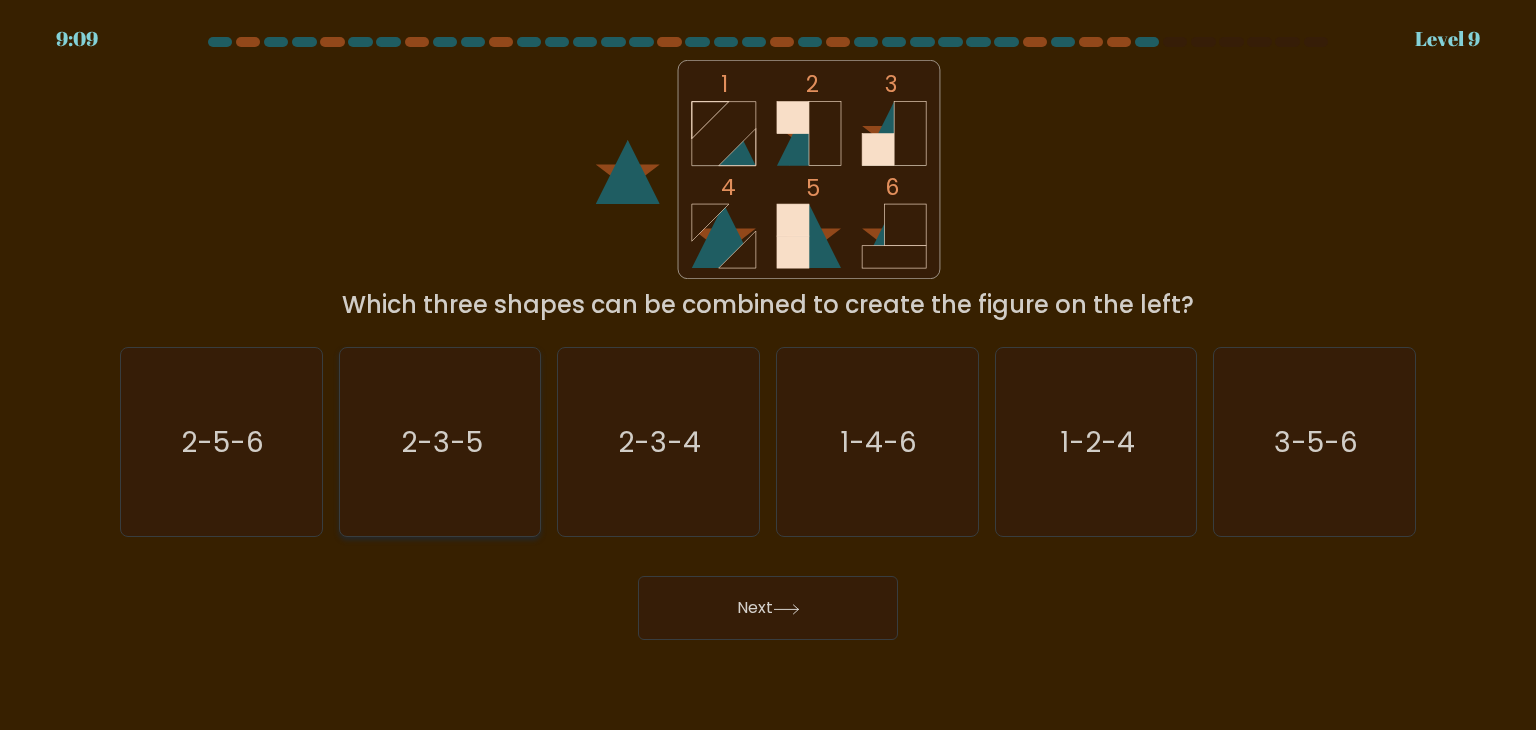 click on "2-3-5" 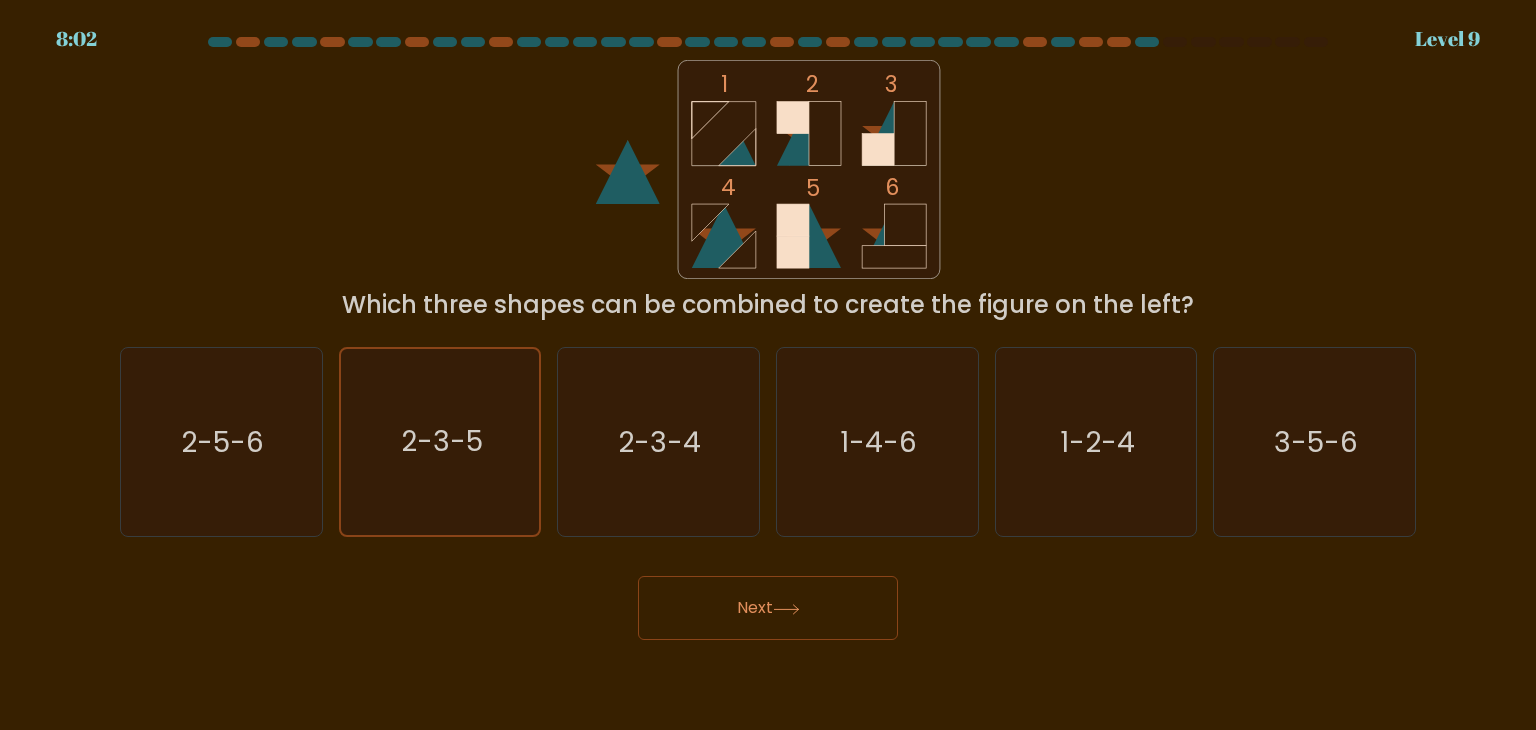 click on "Next" at bounding box center (768, 608) 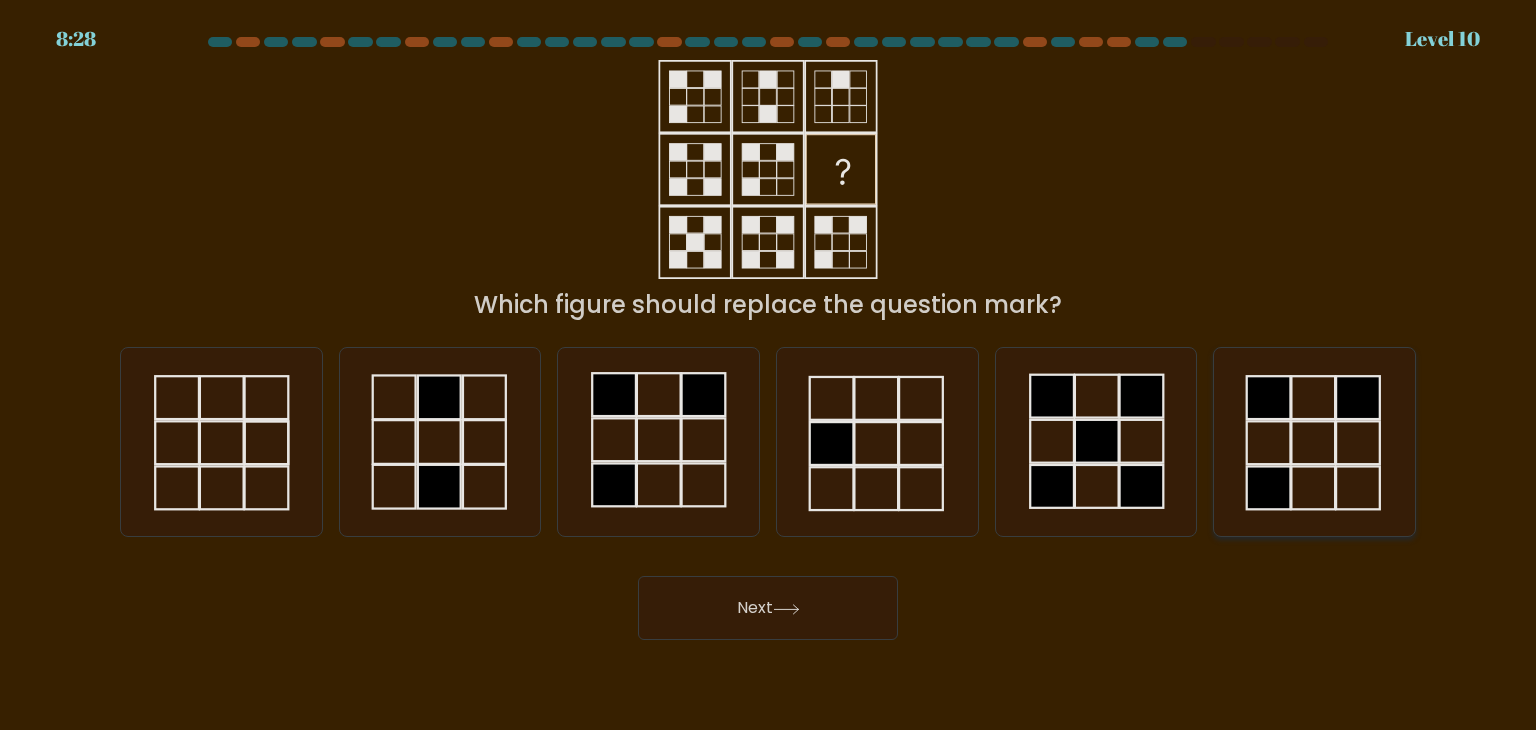 click 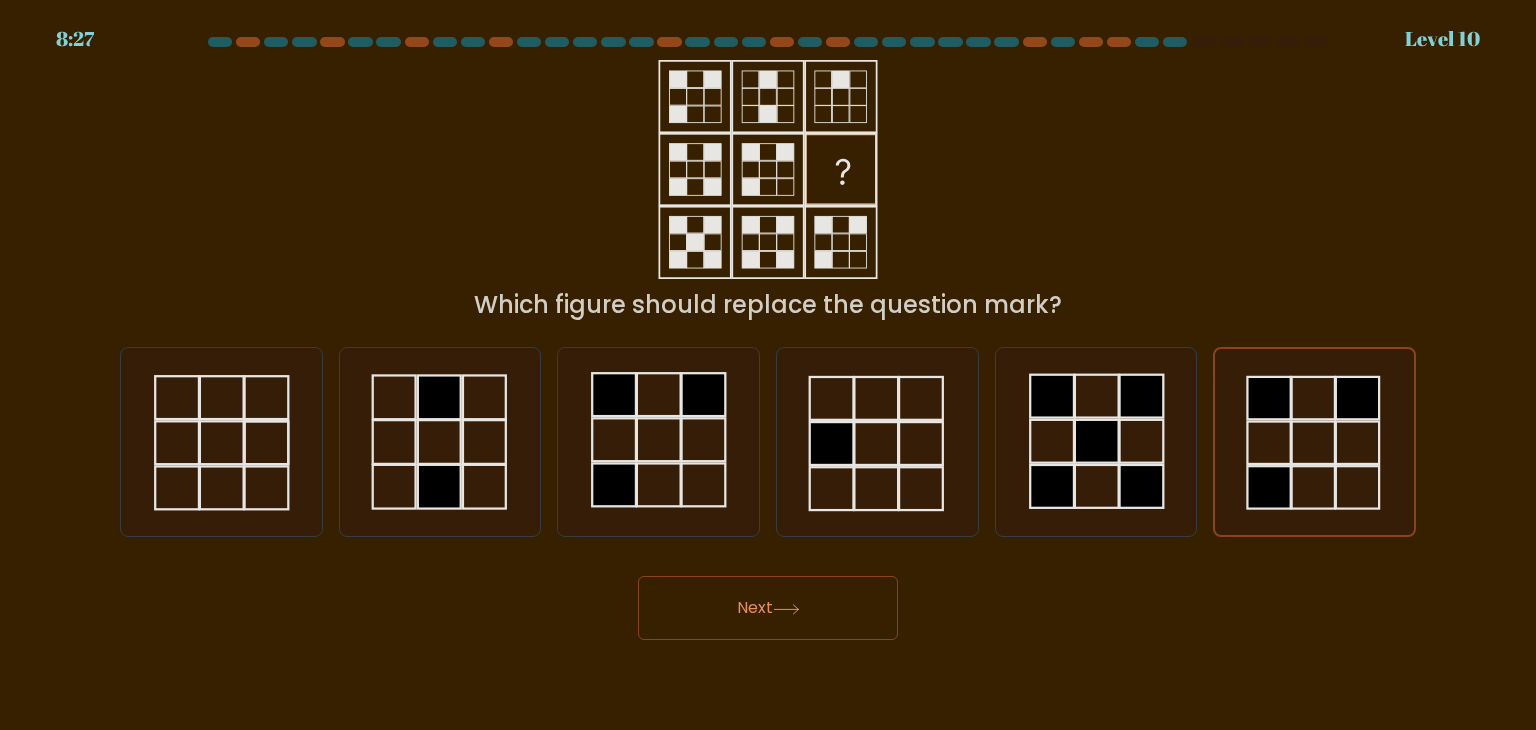 click on "Next" at bounding box center [768, 608] 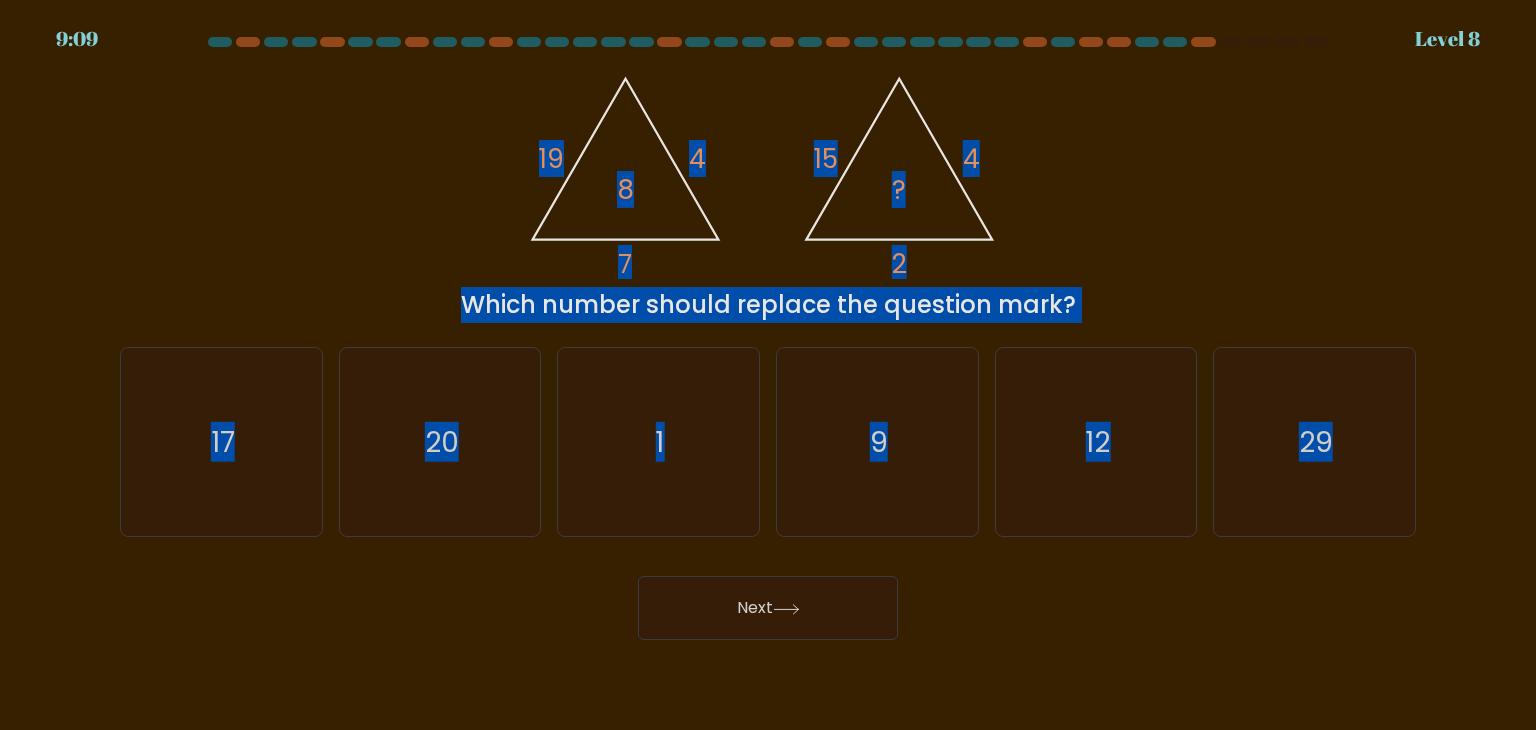 drag, startPoint x: 459, startPoint y: 125, endPoint x: 1485, endPoint y: 471, distance: 1082.7705 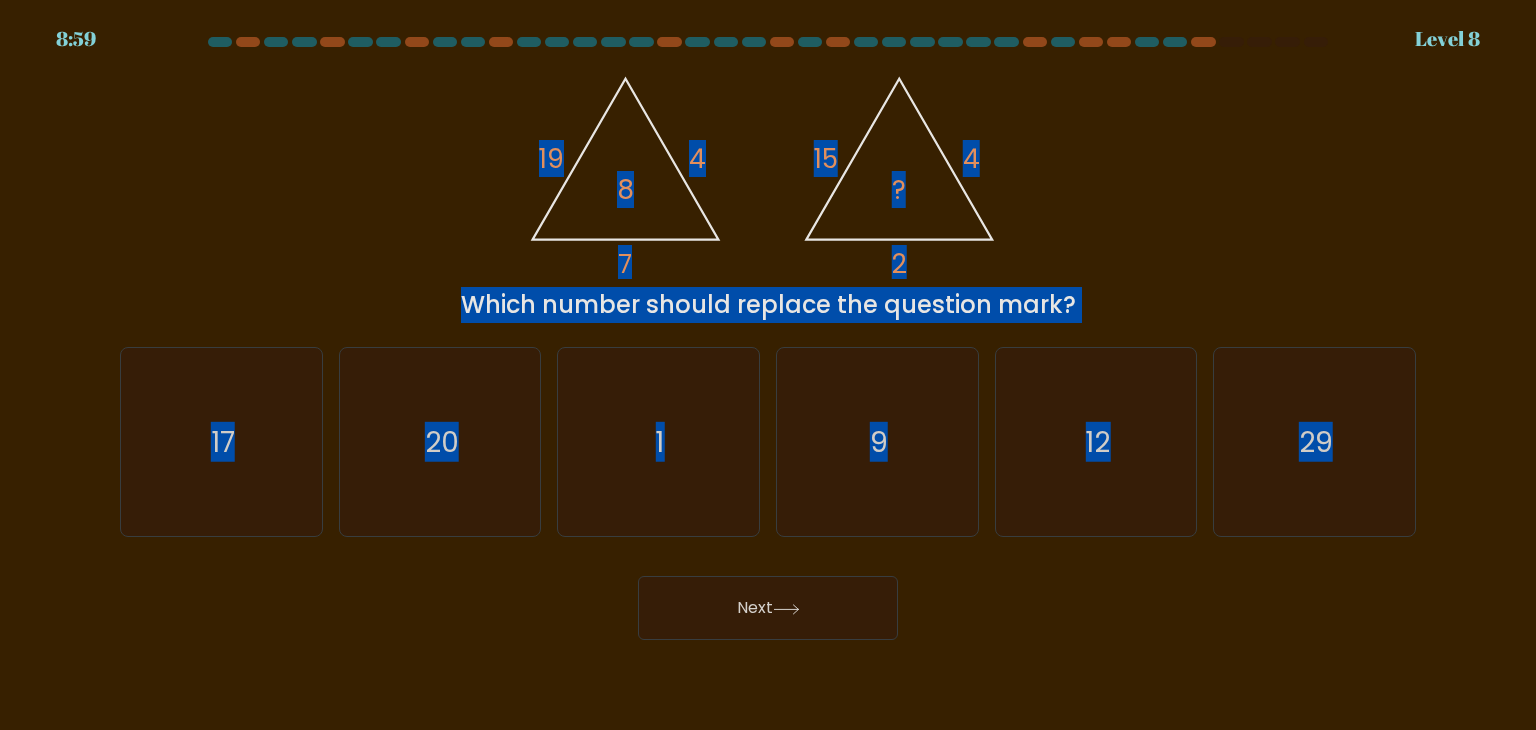 click on "@import url('https://fonts.googleapis.com/css?family=Abril+Fatface:400,100,100italic,300,300italic,400italic,500,500italic,700,700italic,900,900italic');                        19       4       7       8                                       @import url('https://fonts.googleapis.com/css?family=Abril+Fatface:400,100,100italic,300,300italic,400italic,500,500italic,700,700italic,900,900italic');                        15       4       2       ?
Which number should replace the question mark?" at bounding box center (768, 191) 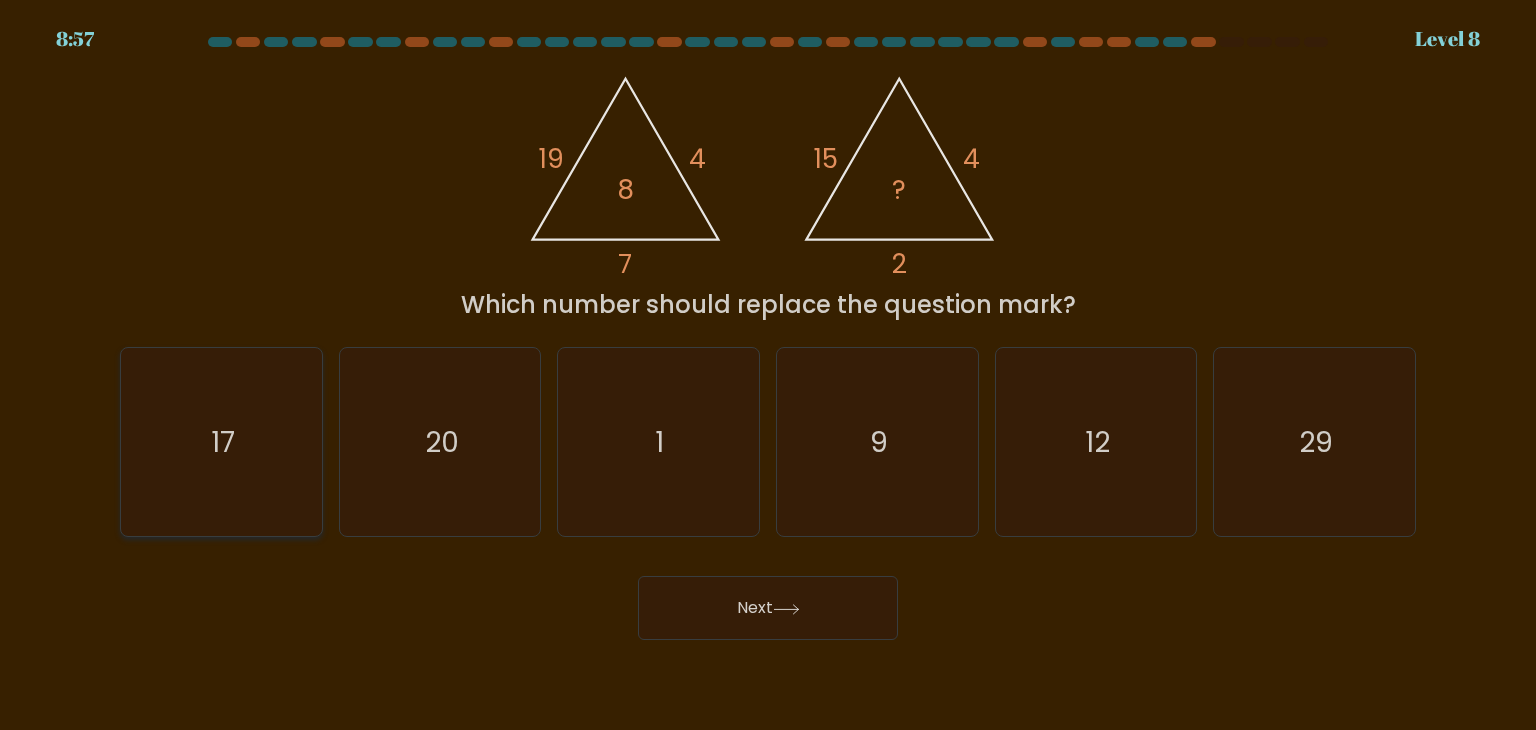 click on "17" 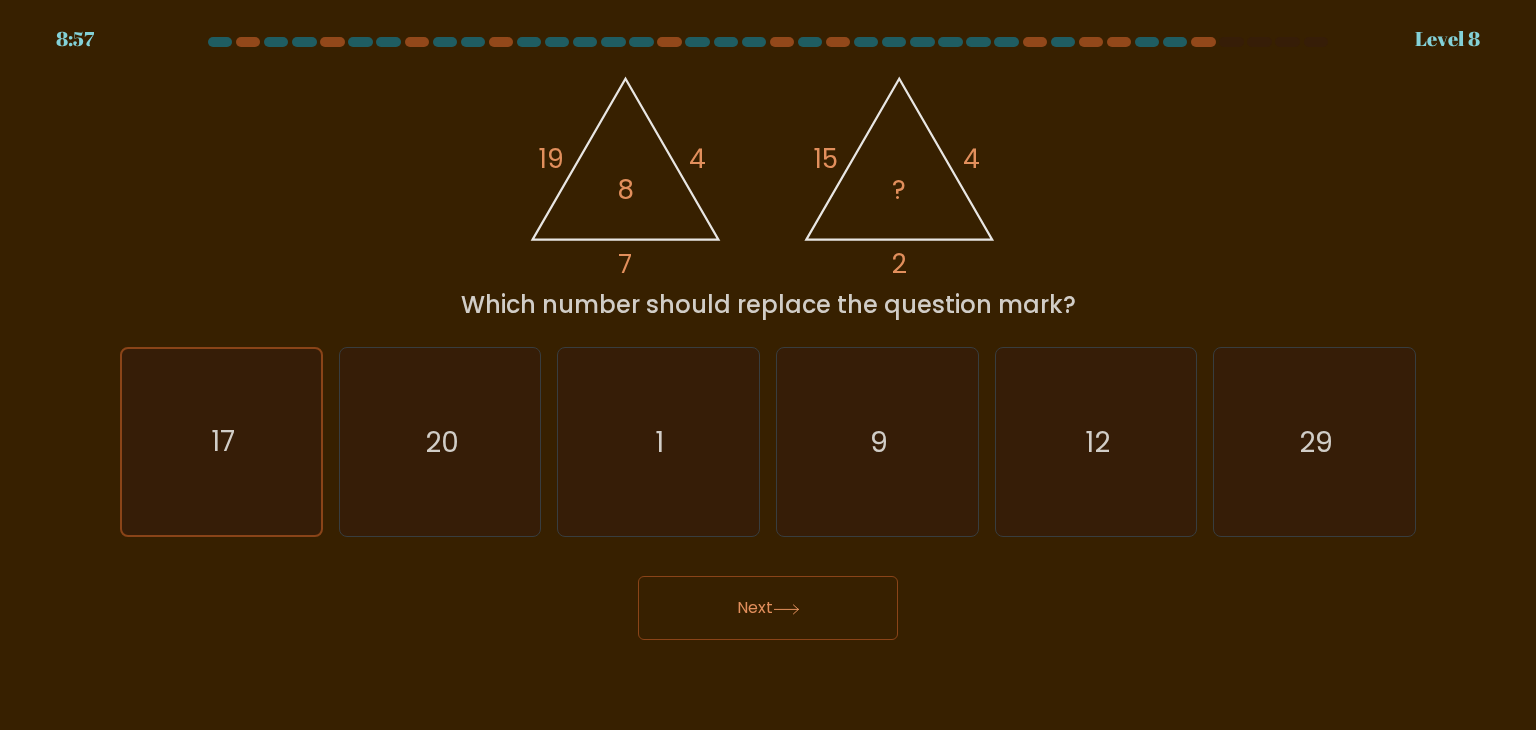 click on "Next" at bounding box center (768, 608) 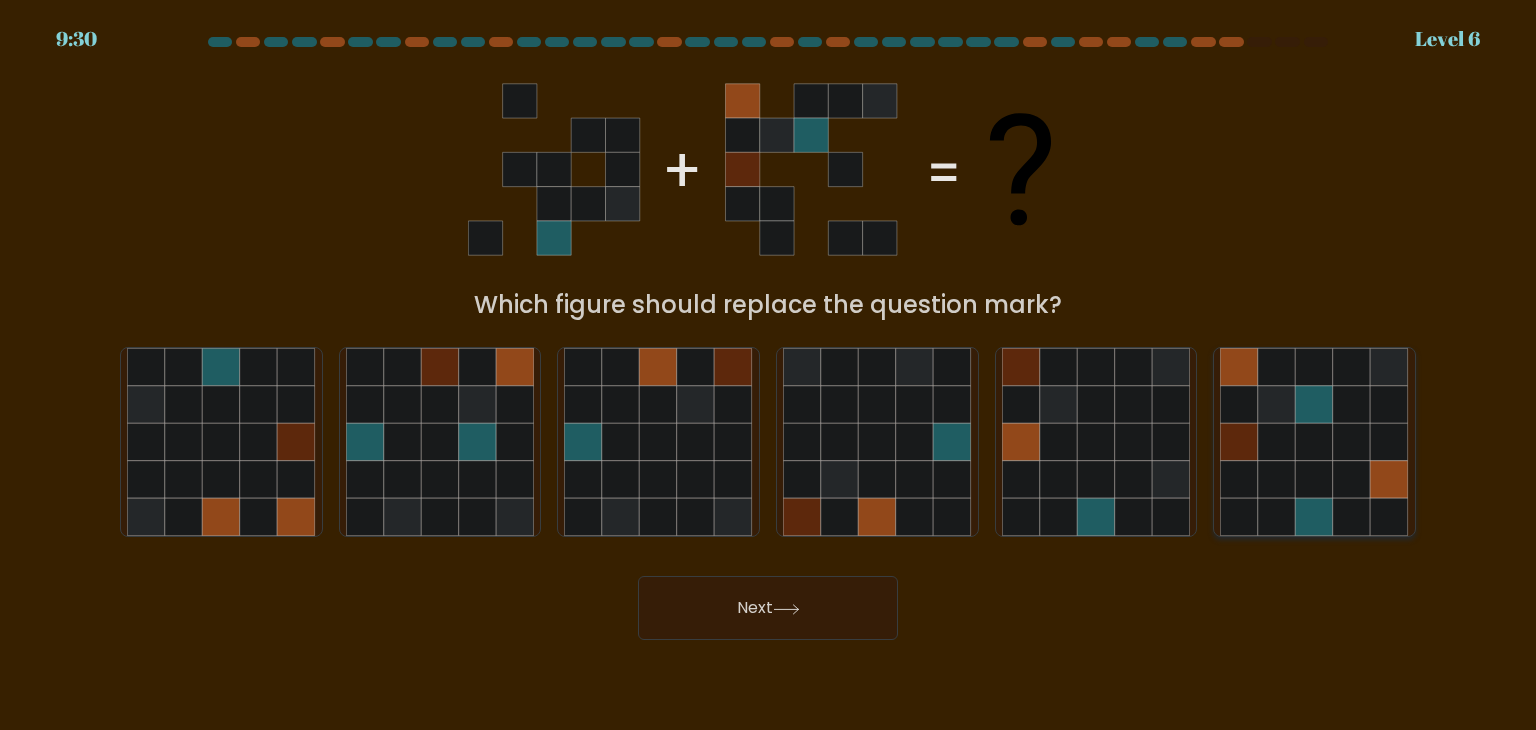 click 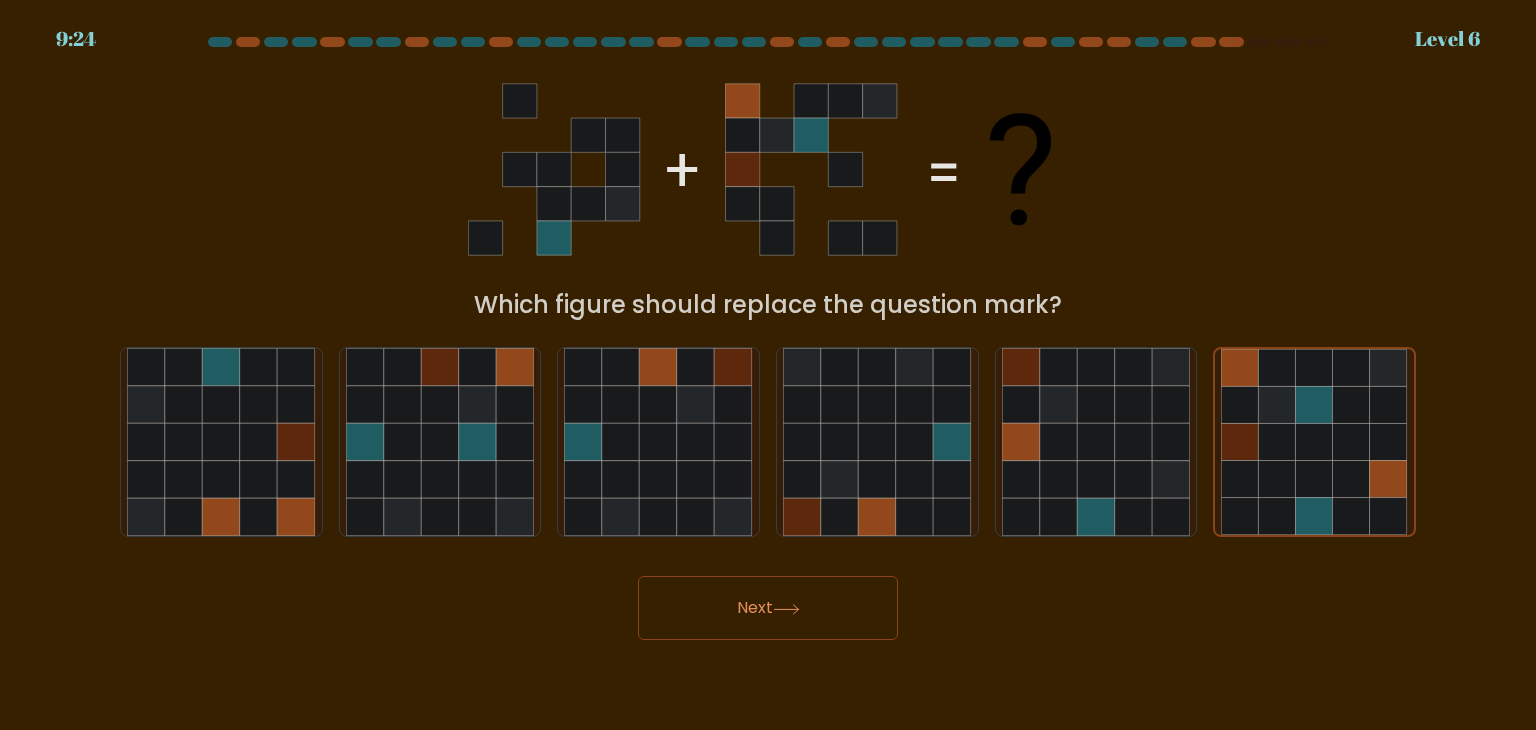 click on "Next" at bounding box center (768, 608) 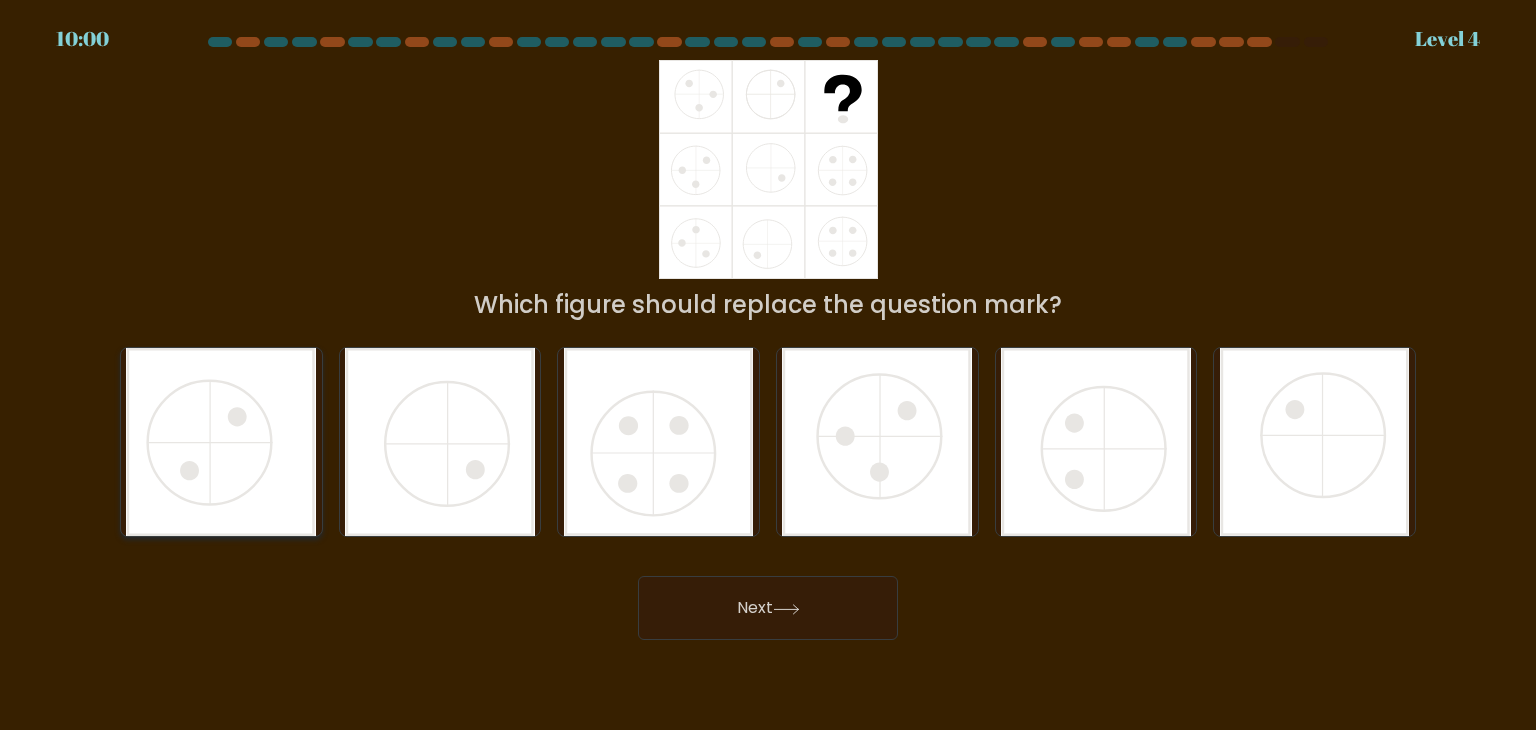 click 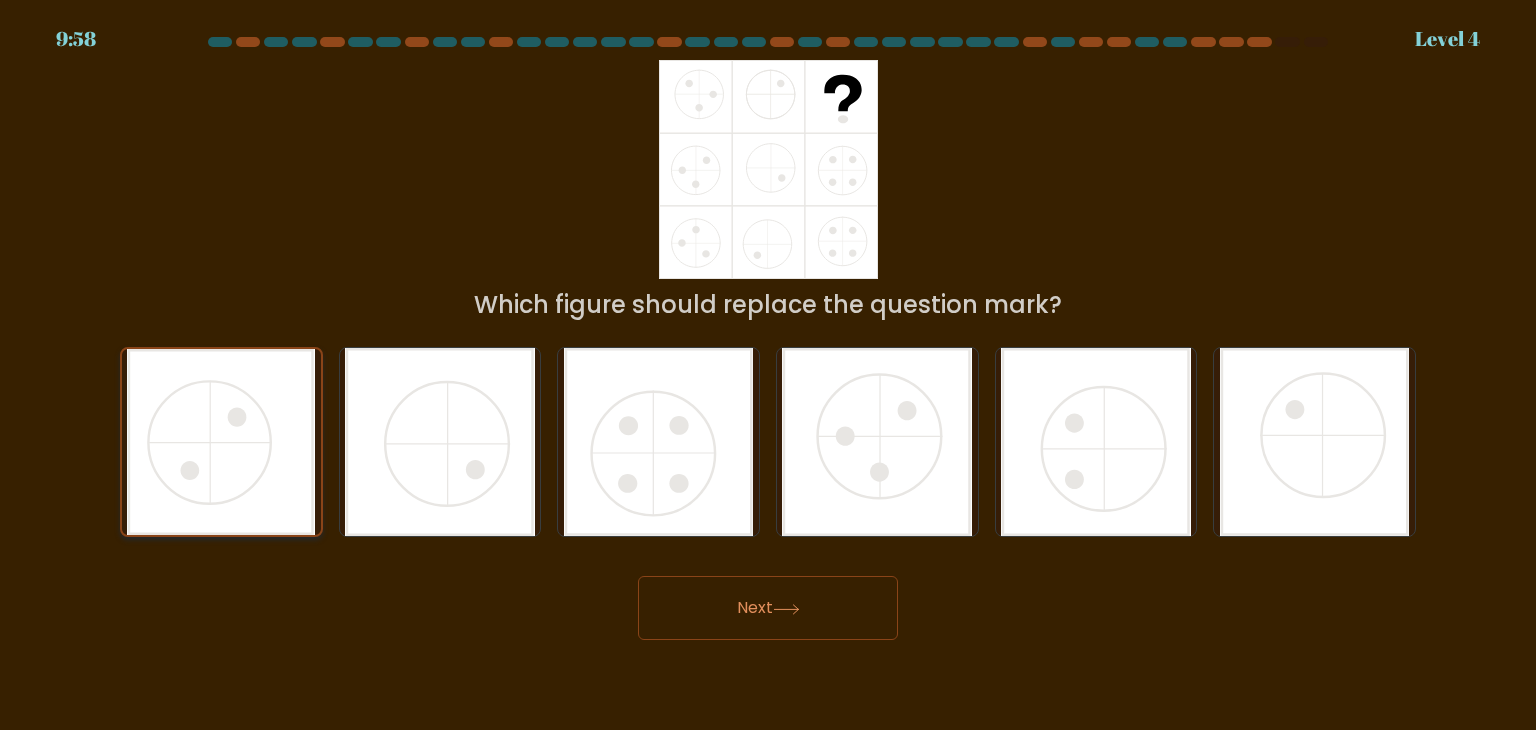 click 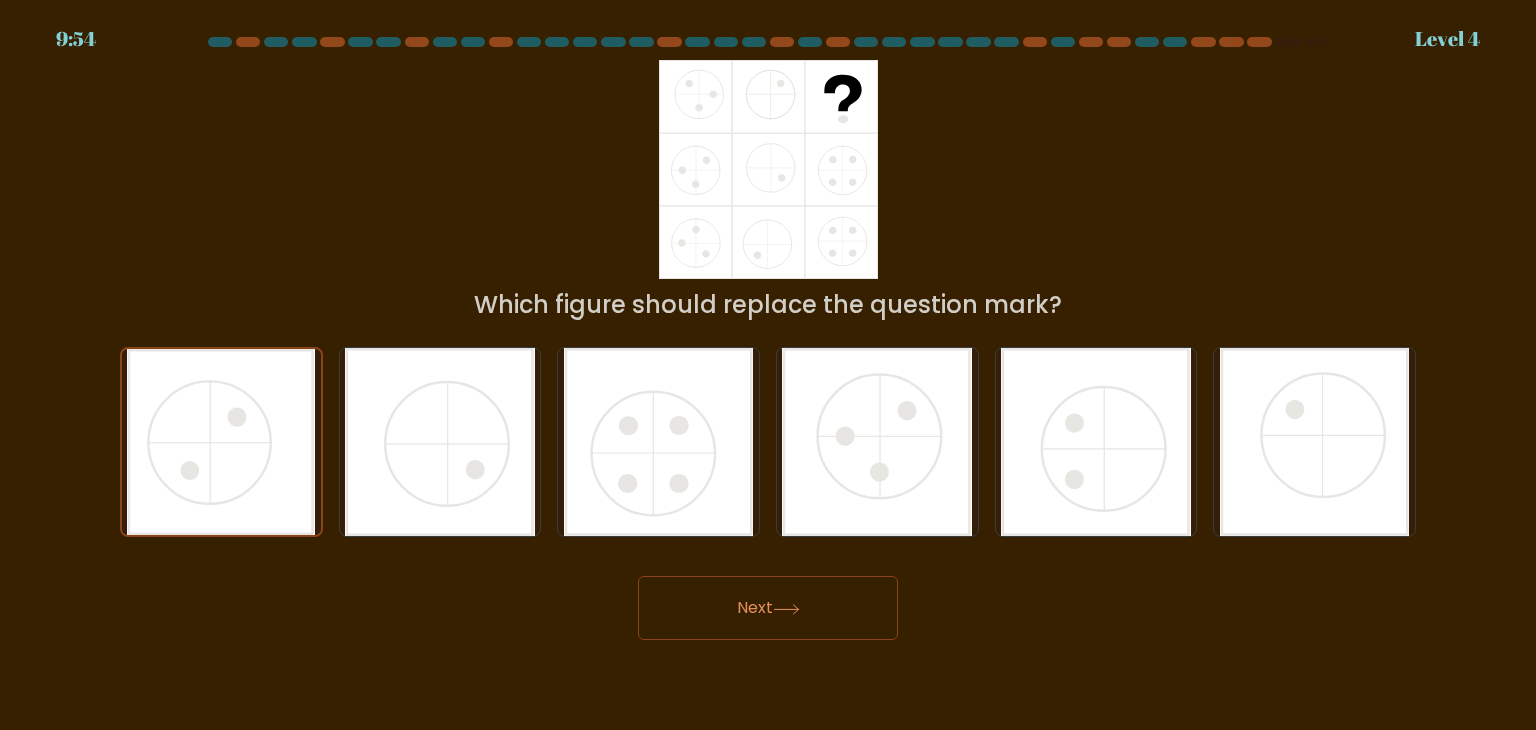 click on "Next" at bounding box center [768, 608] 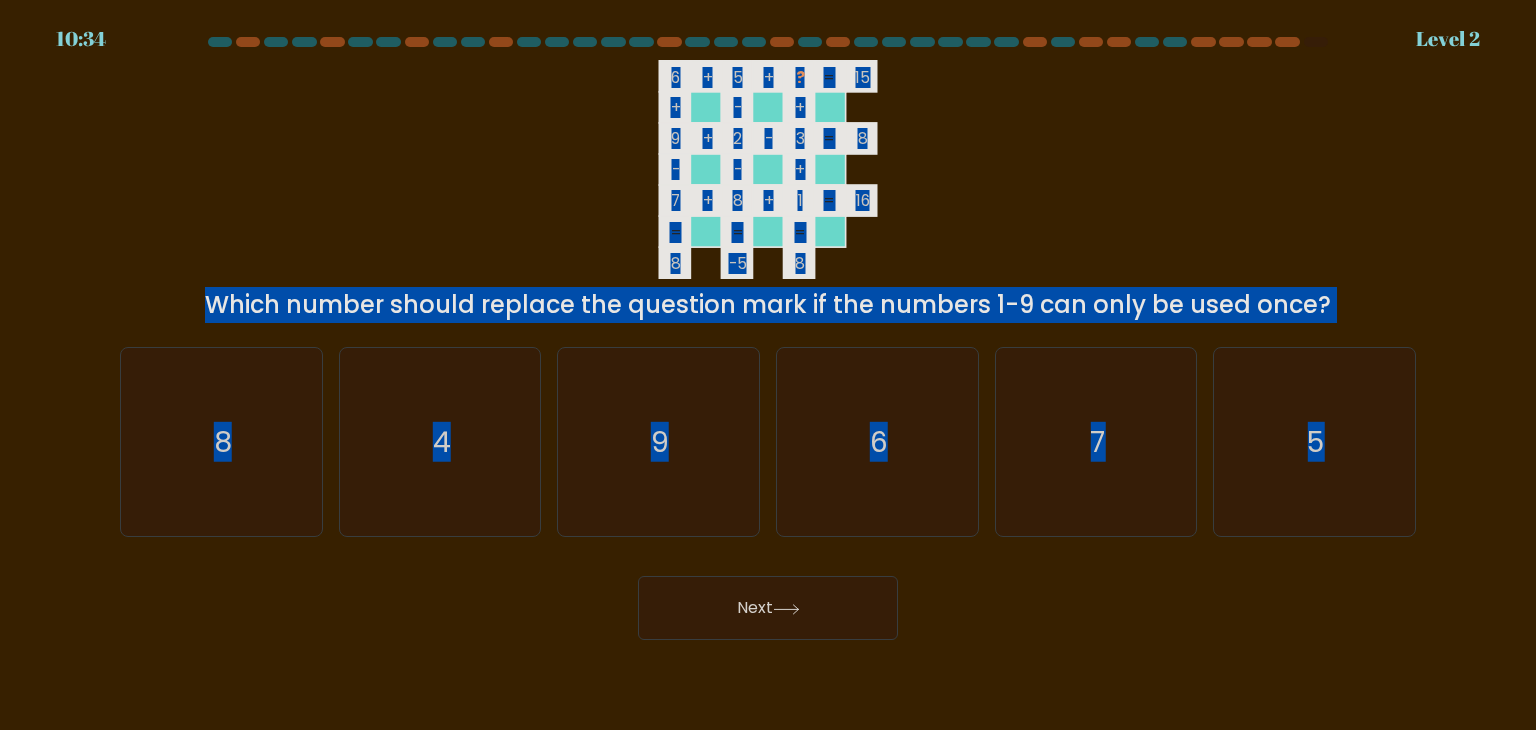 drag, startPoint x: 624, startPoint y: 37, endPoint x: 1473, endPoint y: 464, distance: 950.33154 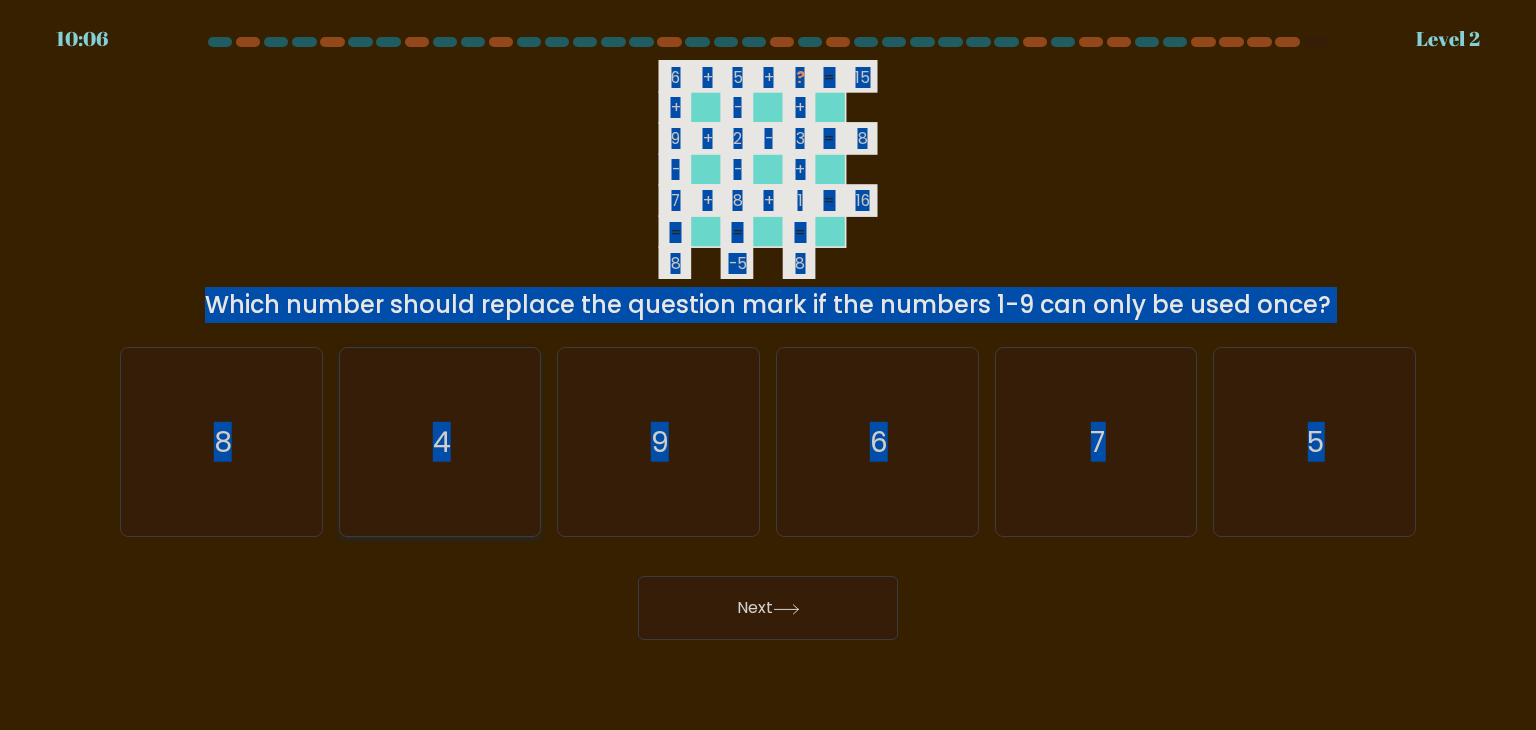 click on "4" 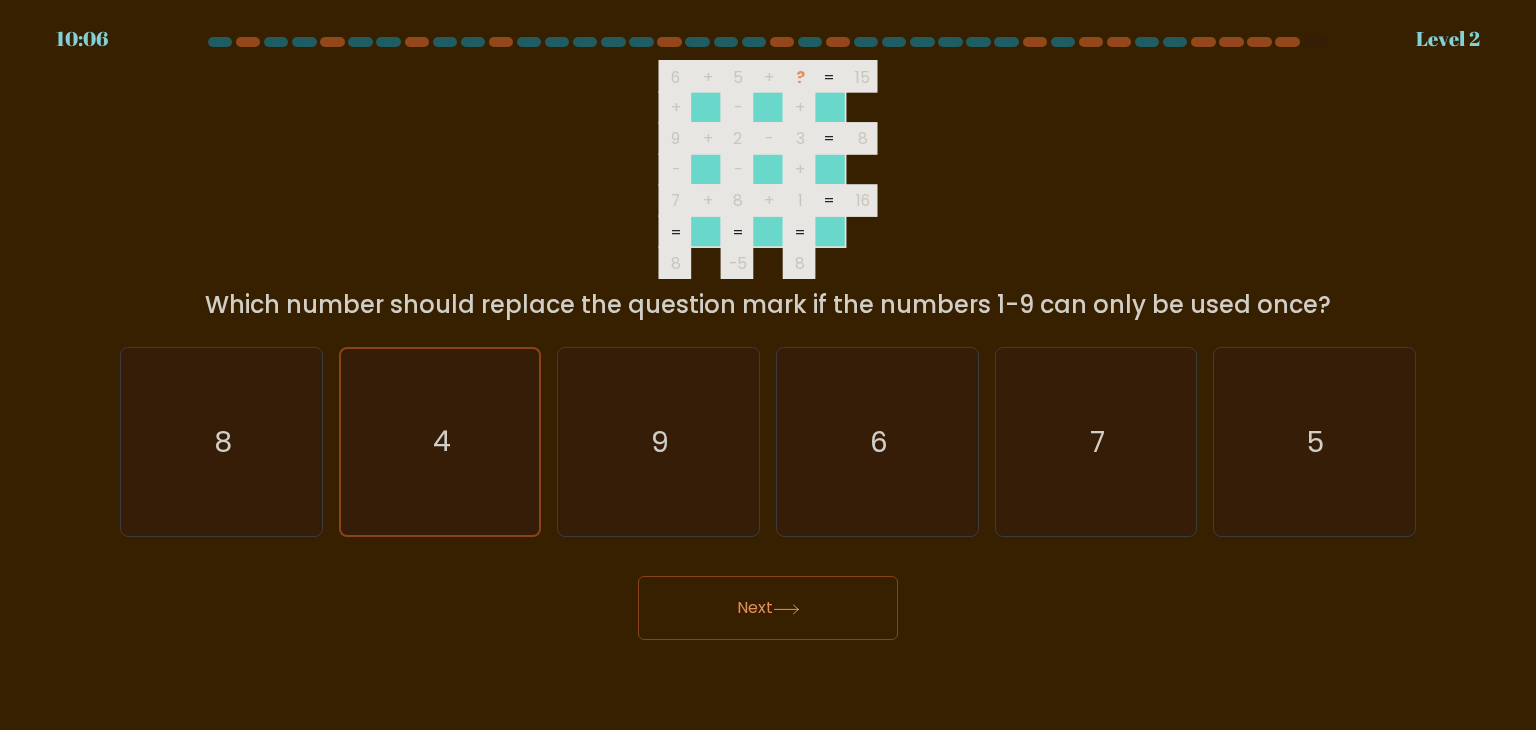 click on "Next" at bounding box center [768, 608] 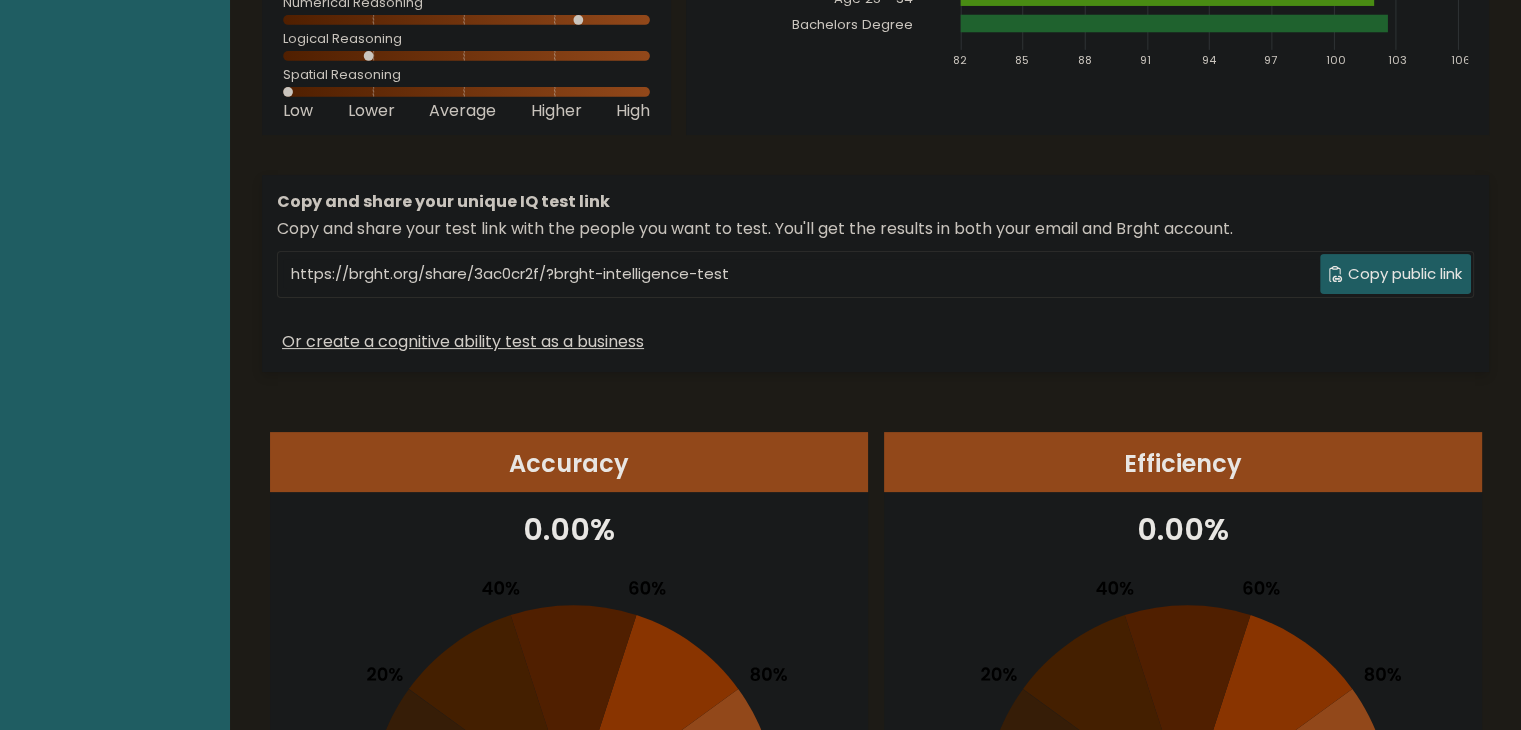 scroll, scrollTop: 0, scrollLeft: 0, axis: both 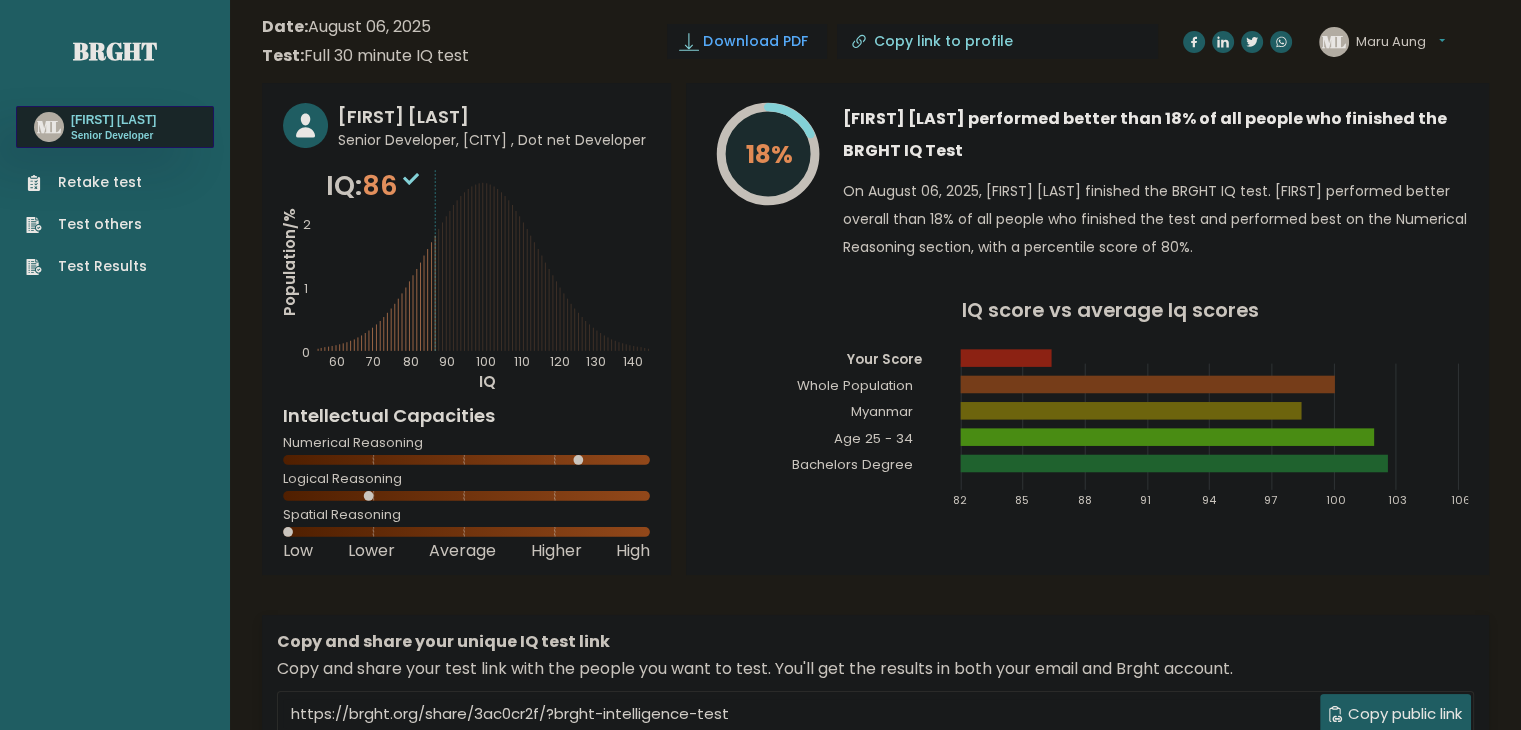 click on "Download PDF" at bounding box center [747, 41] 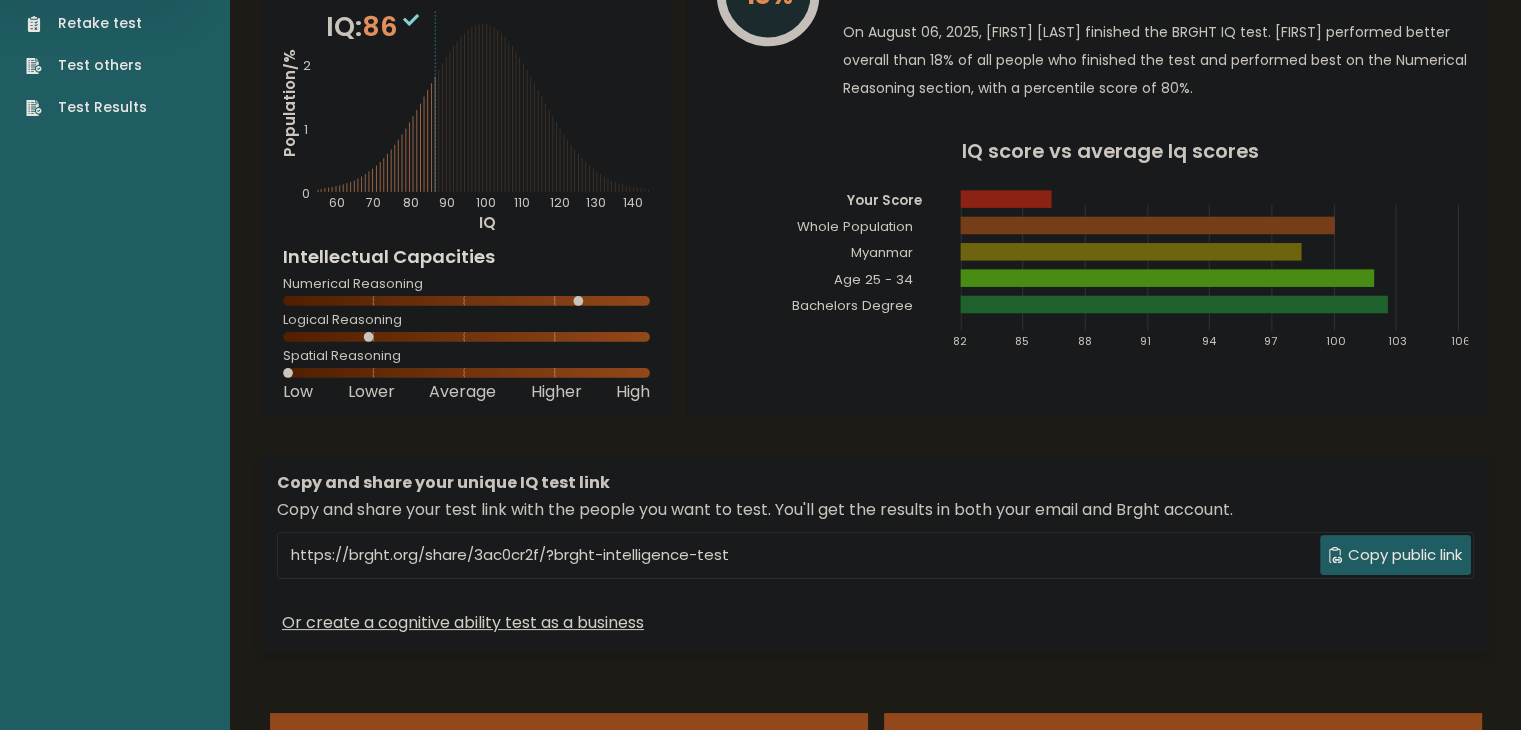 scroll, scrollTop: 0, scrollLeft: 0, axis: both 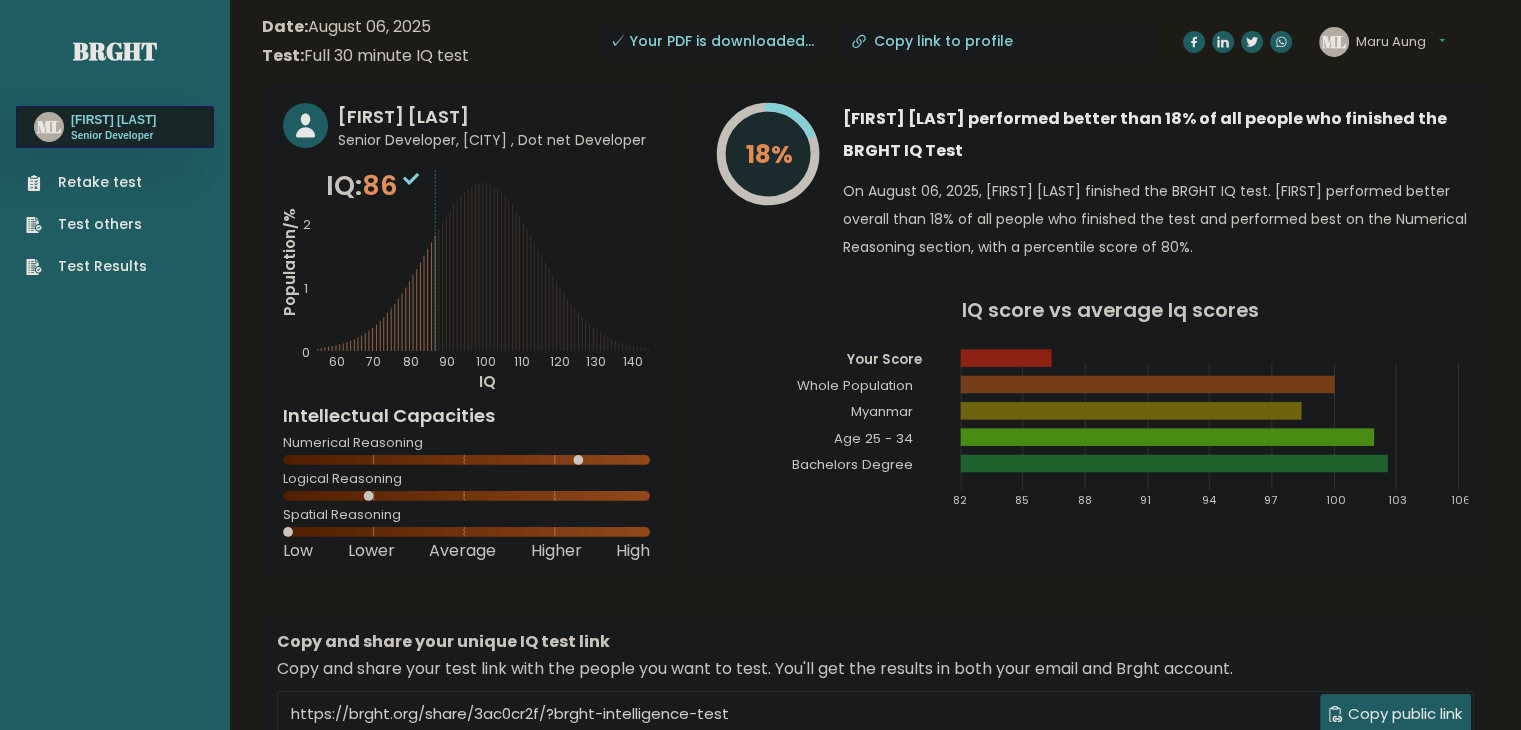 click on "Retake test" at bounding box center (86, 182) 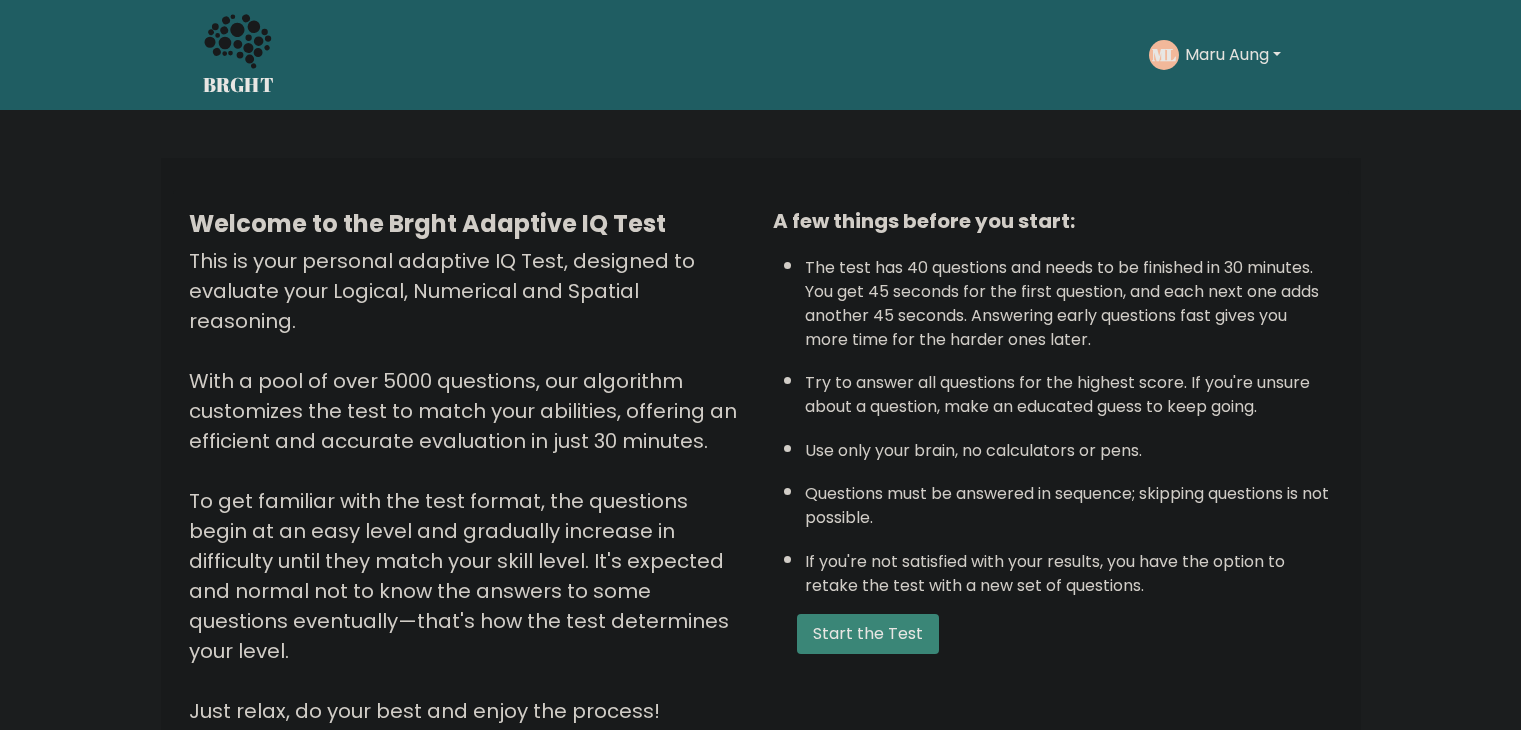 scroll, scrollTop: 0, scrollLeft: 0, axis: both 